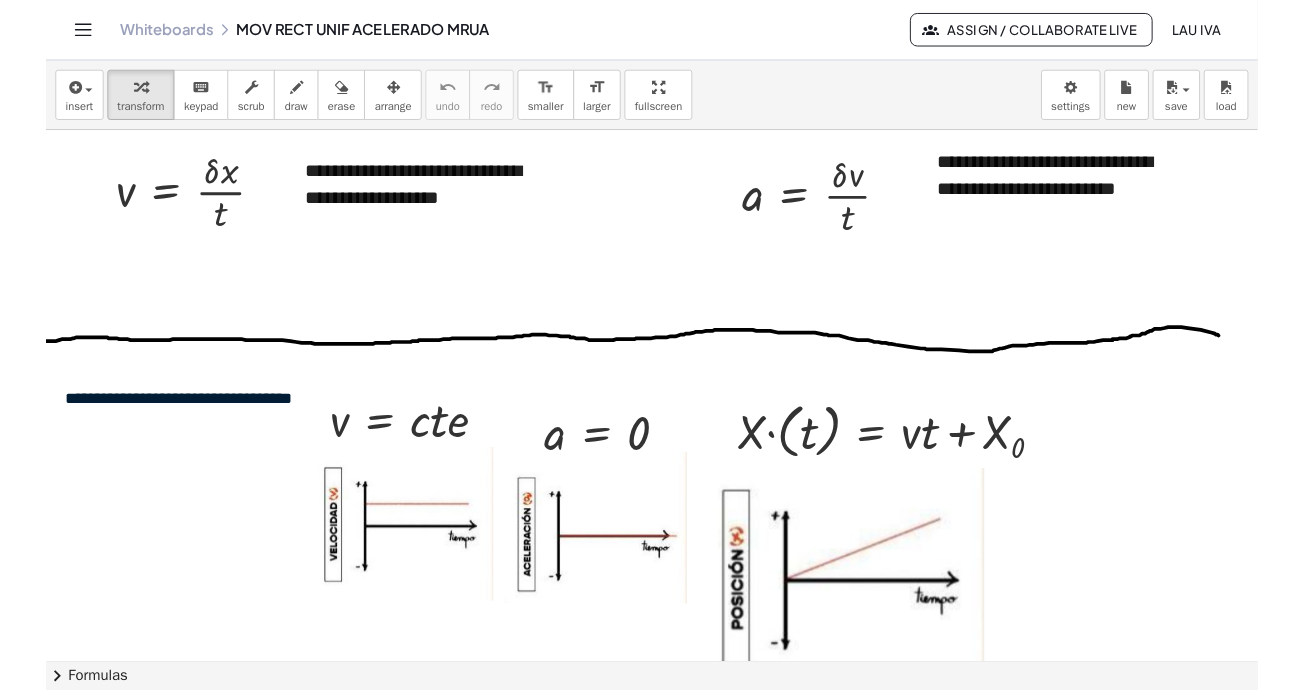 scroll, scrollTop: 0, scrollLeft: 0, axis: both 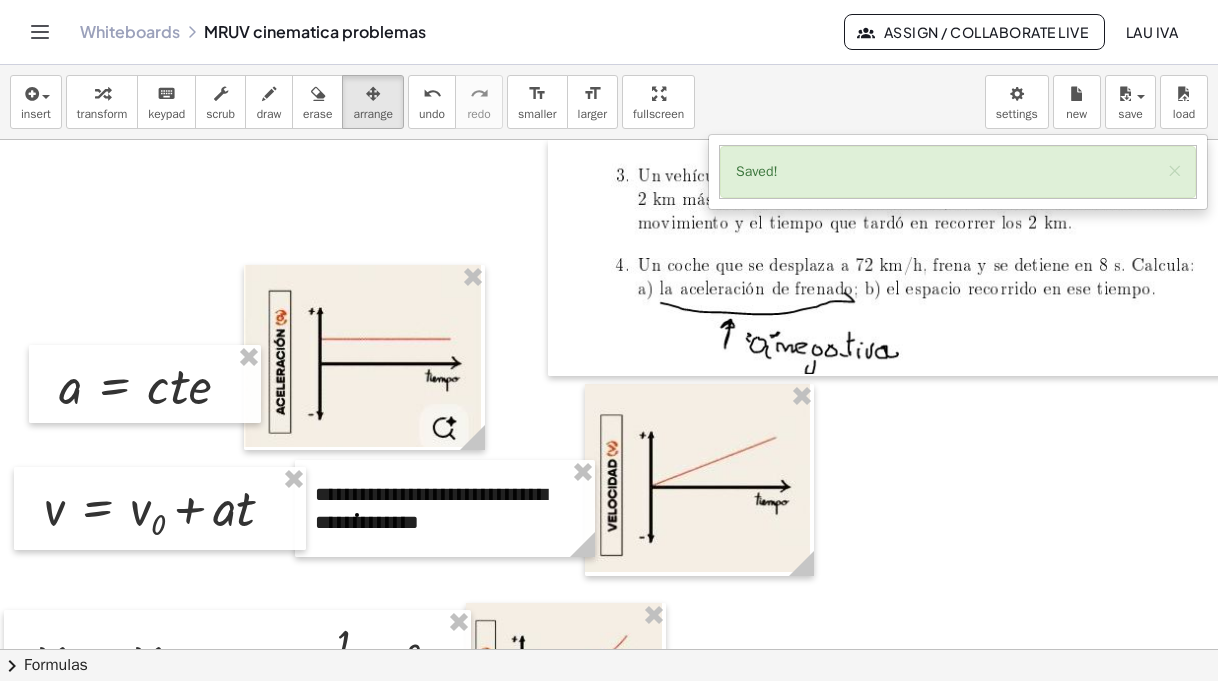 click at bounding box center (799, 1856) 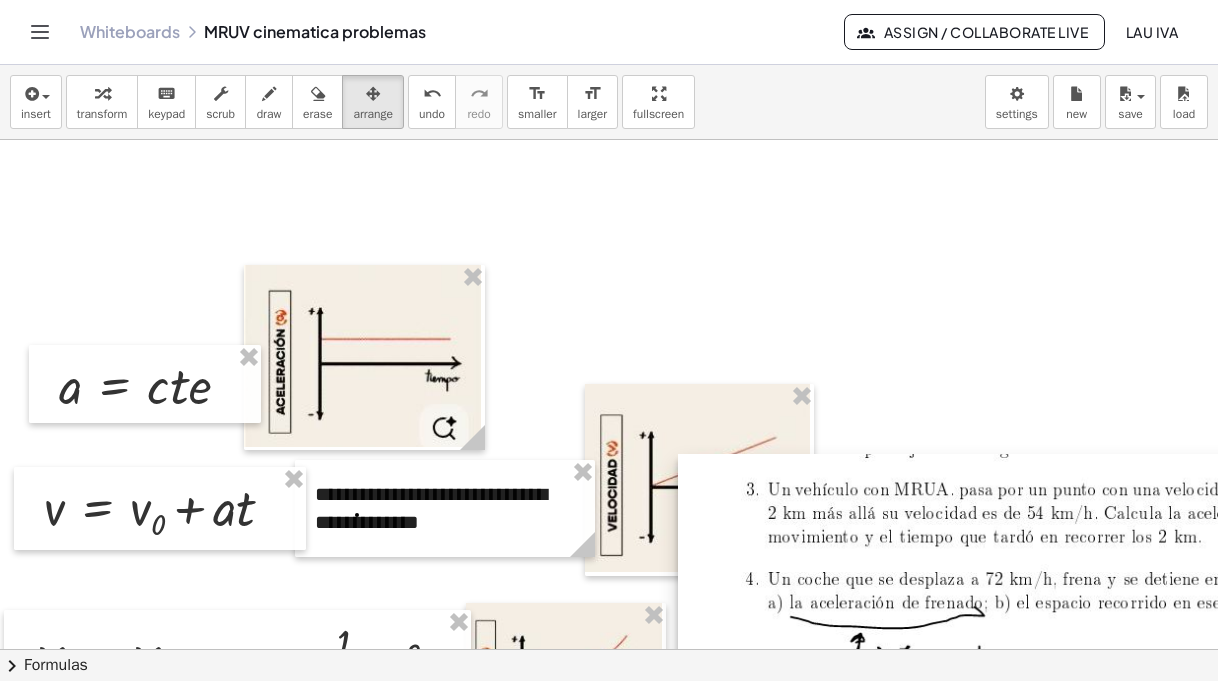 drag, startPoint x: 1034, startPoint y: 340, endPoint x: 1164, endPoint y: 654, distance: 339.84702 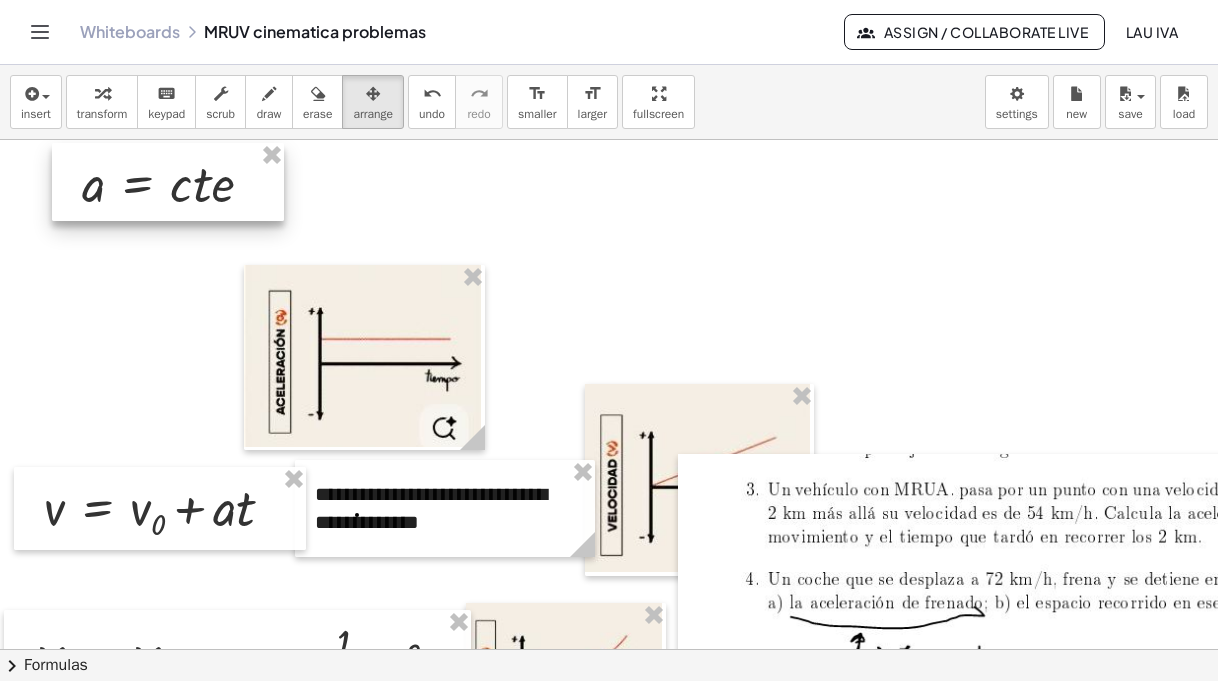 drag, startPoint x: 161, startPoint y: 393, endPoint x: 184, endPoint y: 191, distance: 203.30519 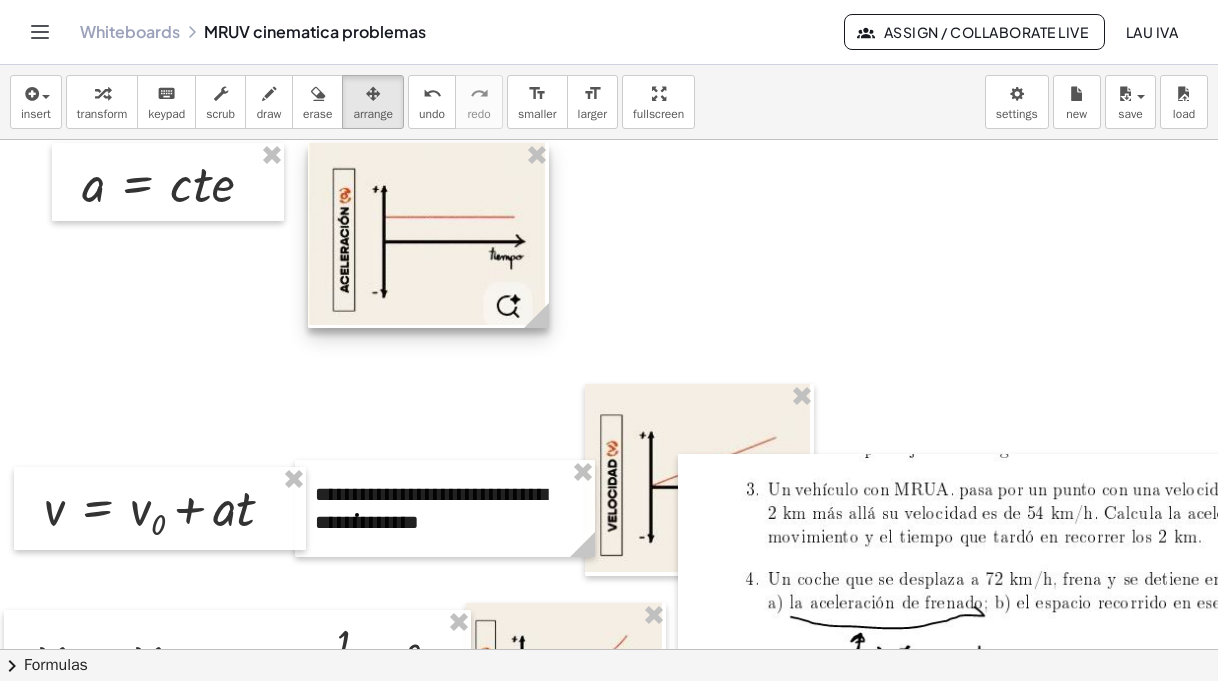 drag, startPoint x: 360, startPoint y: 343, endPoint x: 424, endPoint y: 221, distance: 137.76791 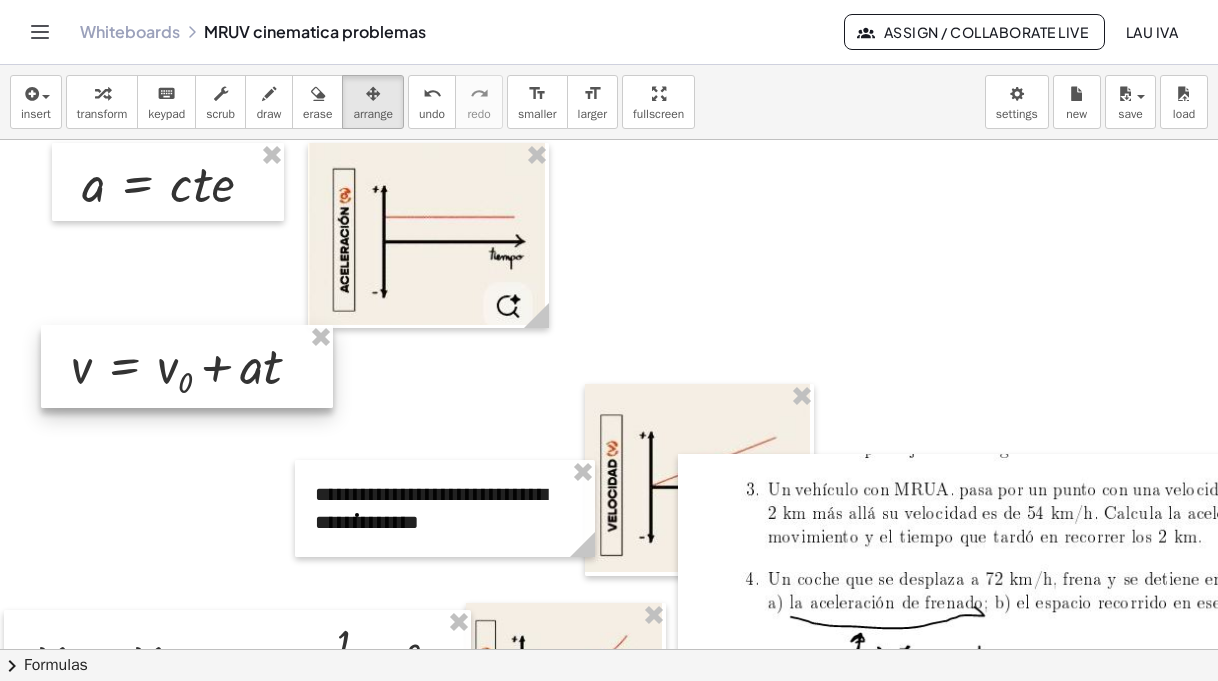 drag, startPoint x: 178, startPoint y: 525, endPoint x: 205, endPoint y: 383, distance: 144.54411 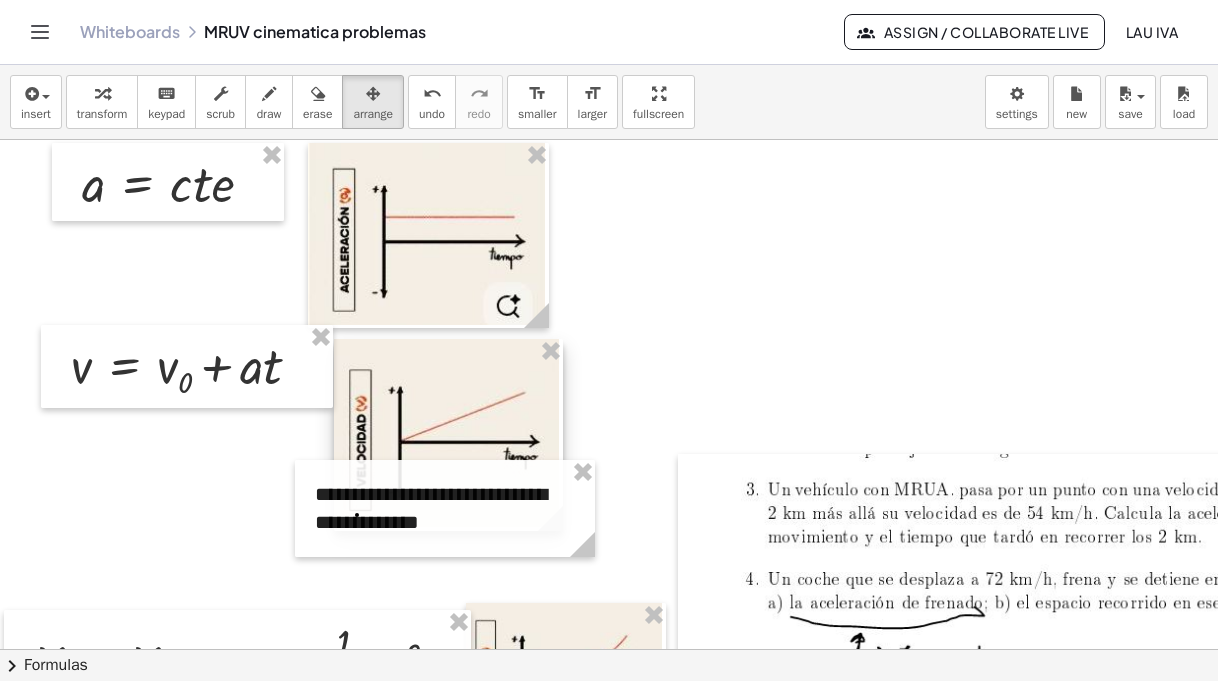 drag, startPoint x: 651, startPoint y: 464, endPoint x: 400, endPoint y: 419, distance: 255.00197 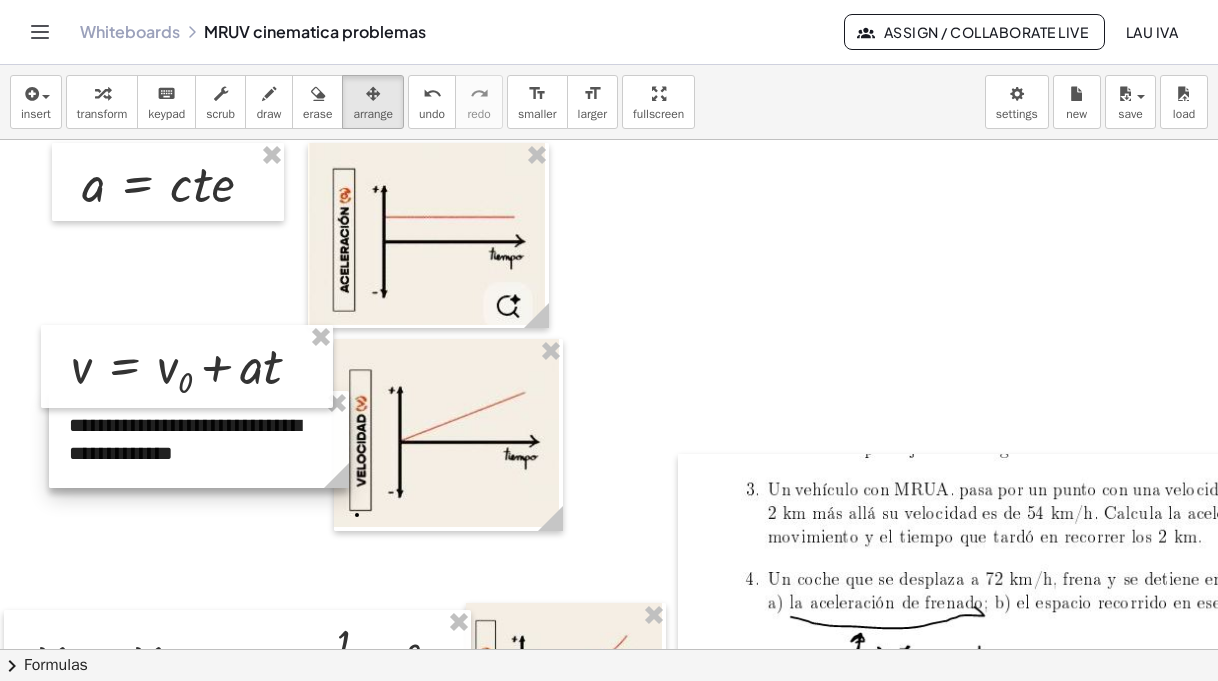 drag, startPoint x: 438, startPoint y: 496, endPoint x: 124, endPoint y: 449, distance: 317.49802 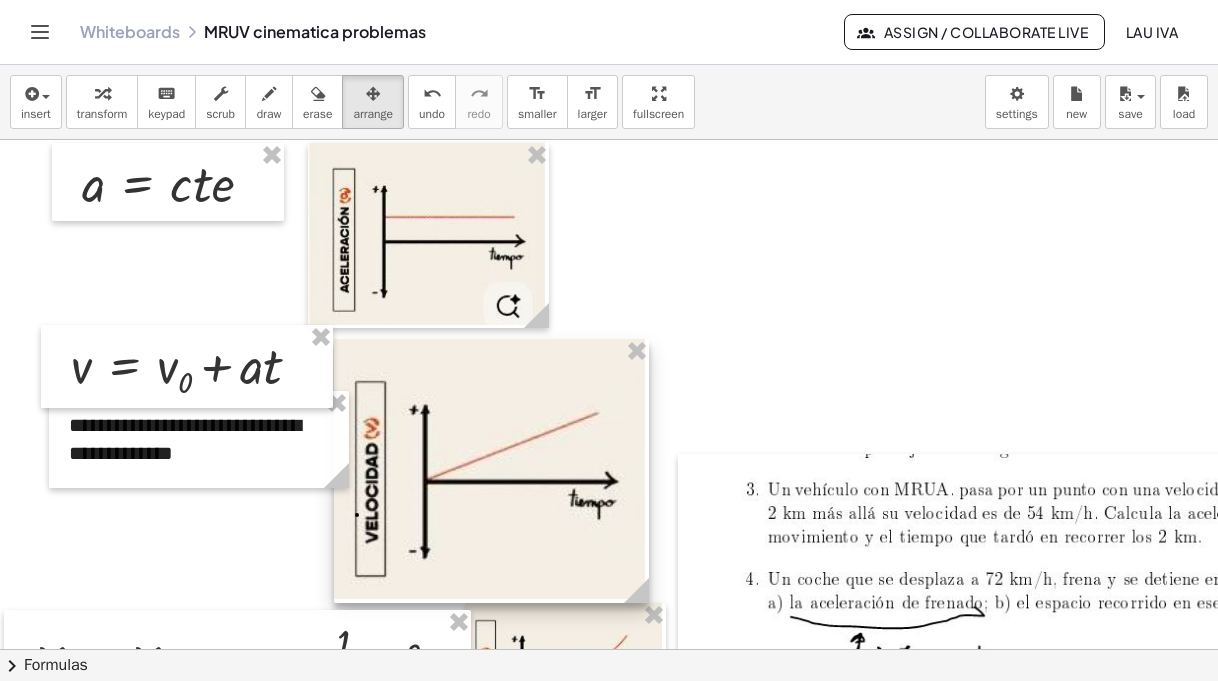 drag, startPoint x: 634, startPoint y: 566, endPoint x: 644, endPoint y: 575, distance: 13.453624 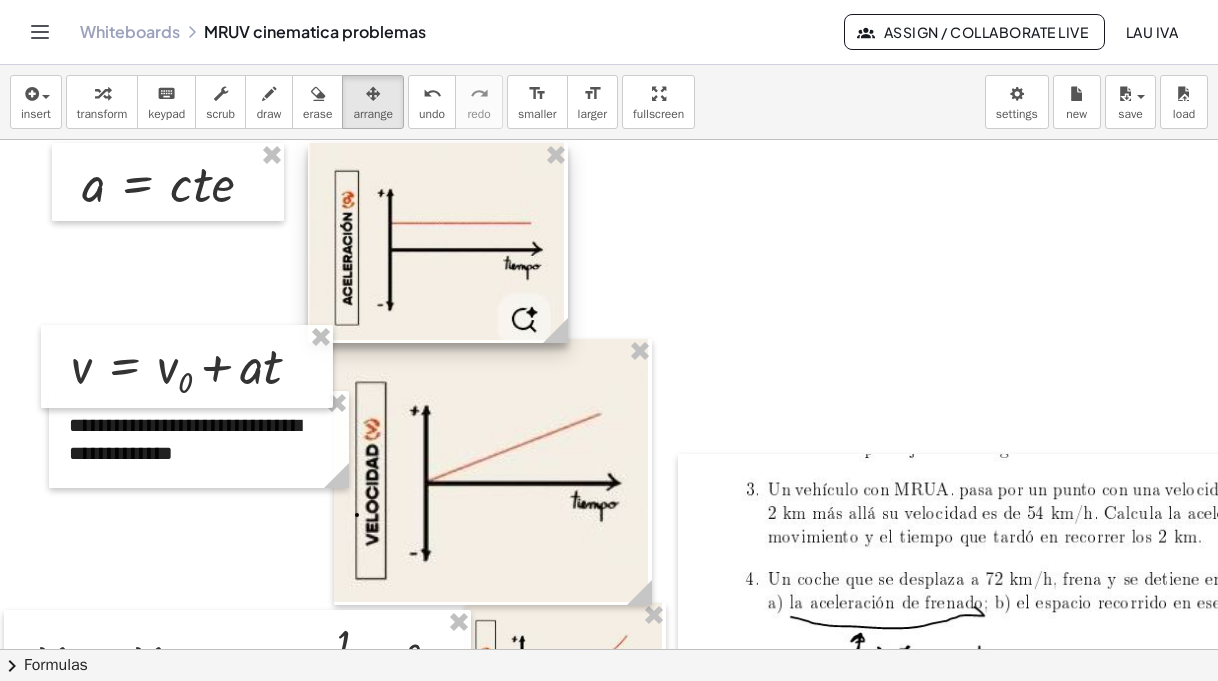 drag, startPoint x: 543, startPoint y: 319, endPoint x: 562, endPoint y: 325, distance: 19.924858 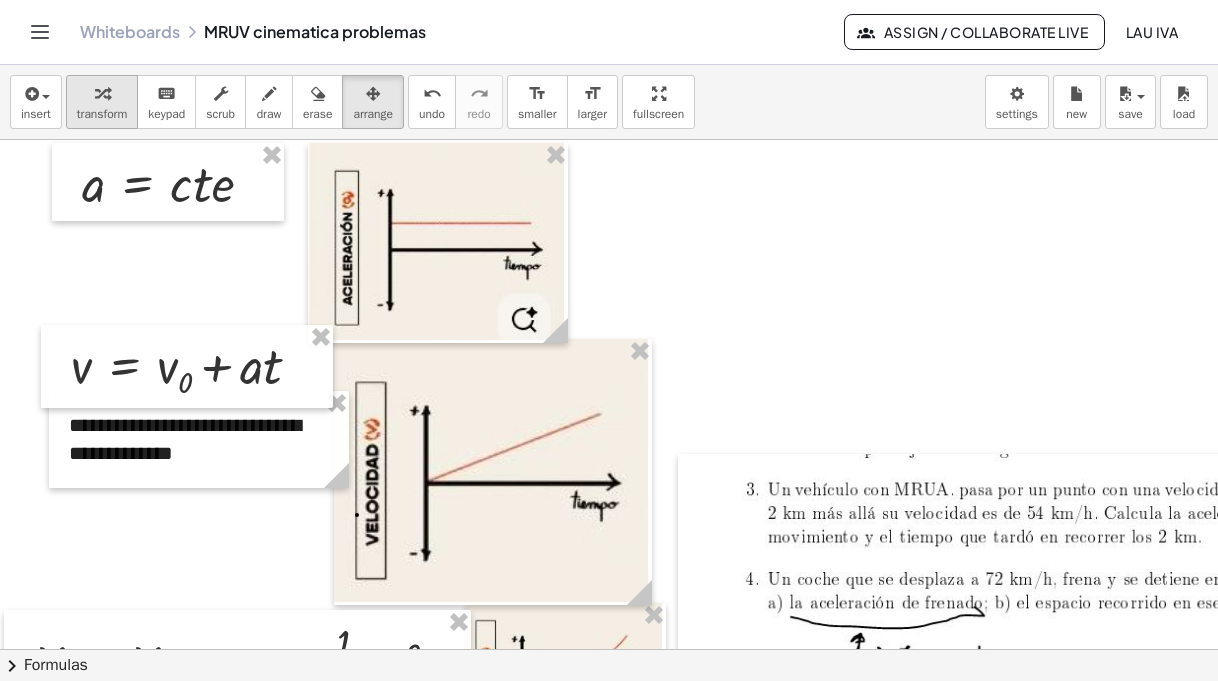 click at bounding box center (102, 93) 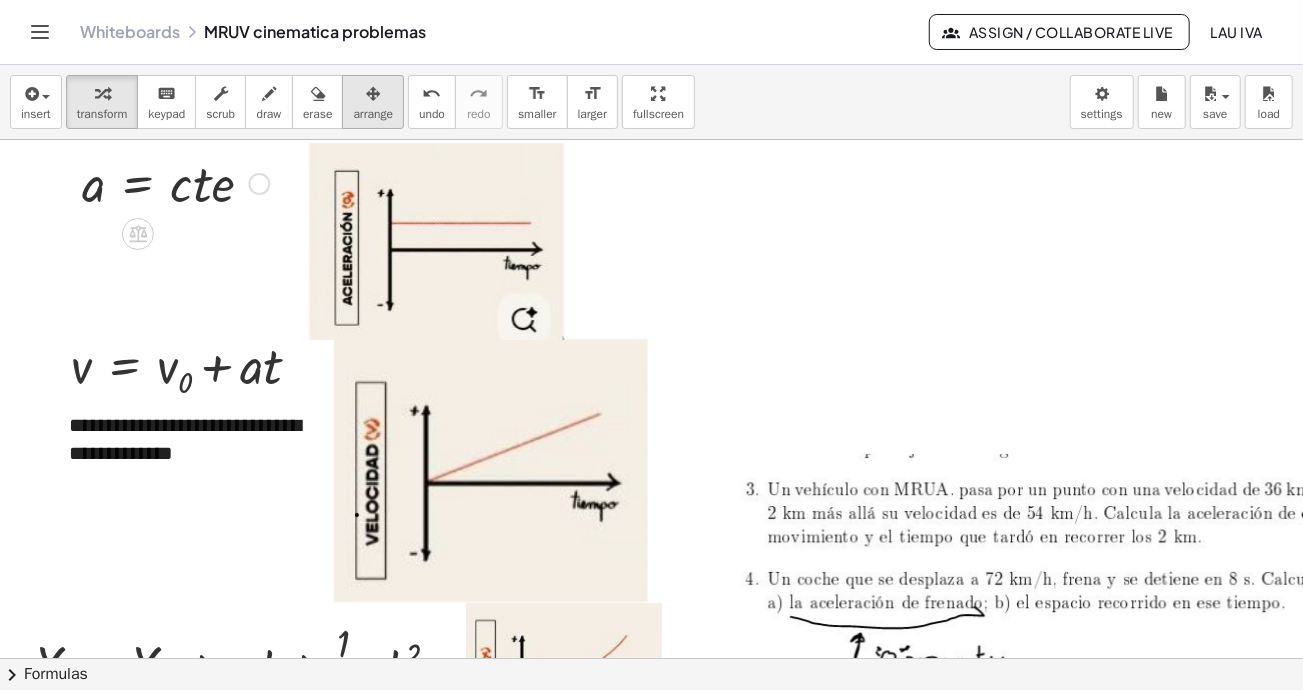click at bounding box center [373, 93] 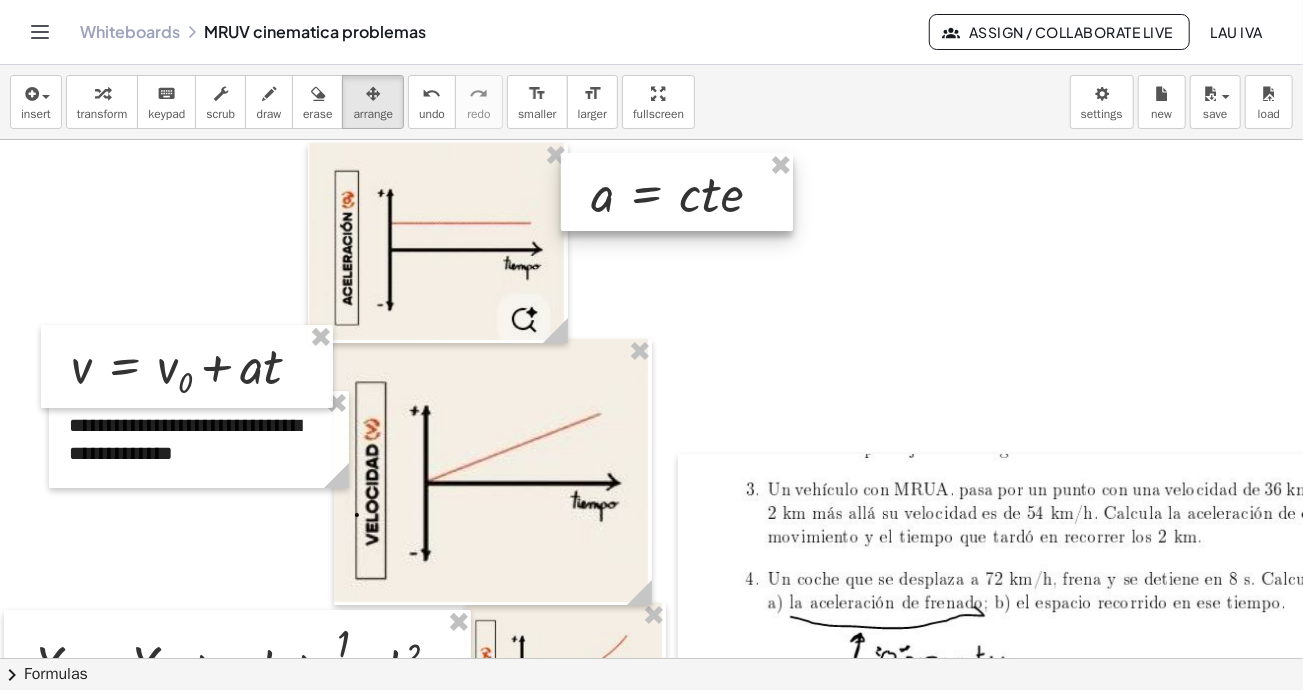 drag, startPoint x: 196, startPoint y: 181, endPoint x: 706, endPoint y: 191, distance: 510.09802 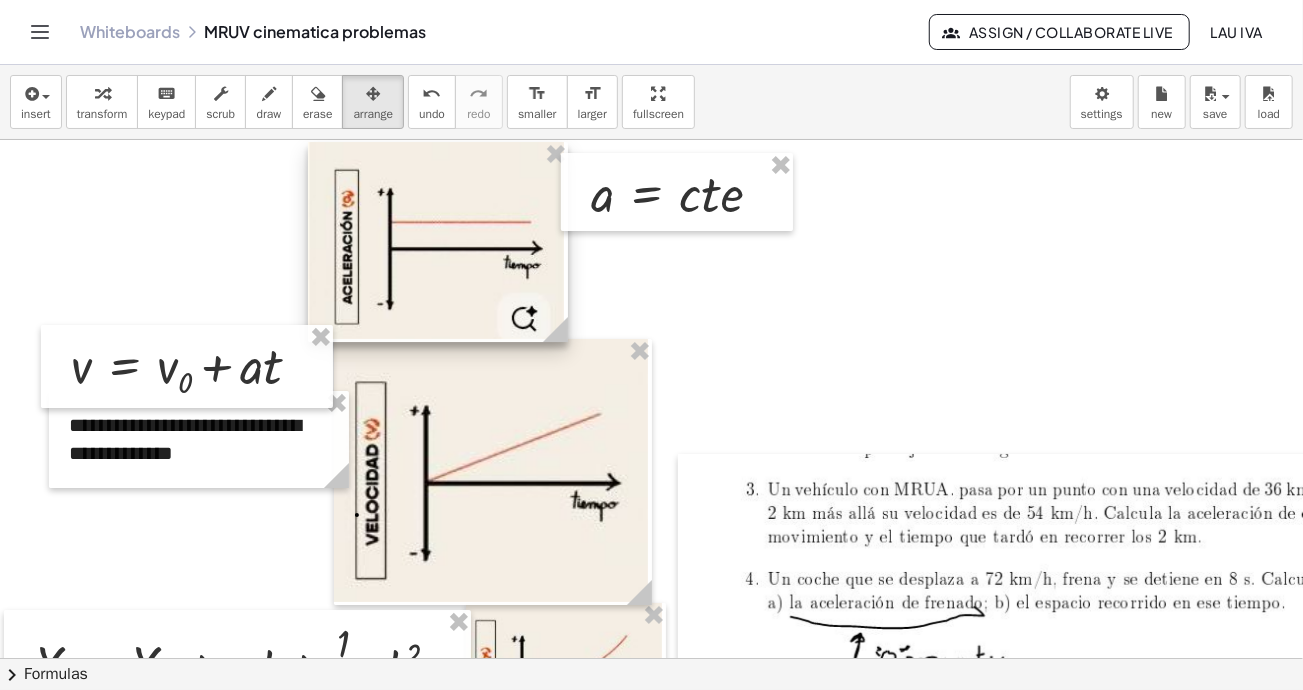 click at bounding box center [438, 242] 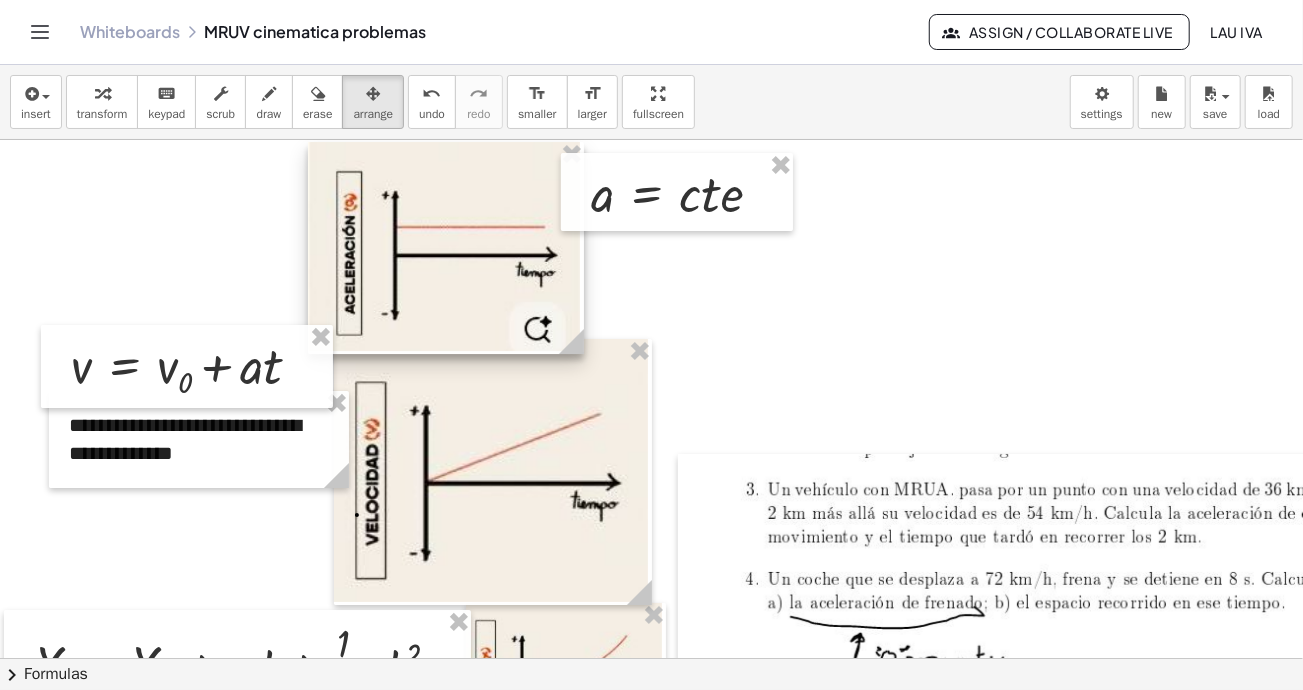 click 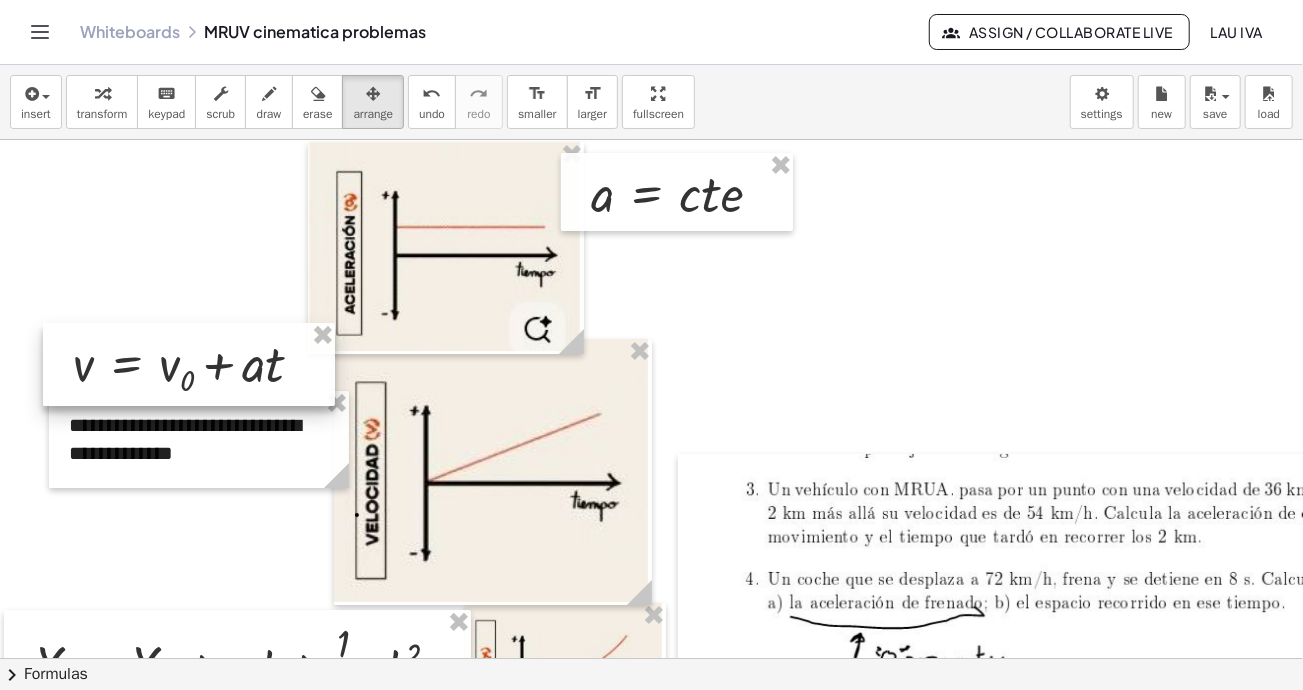 drag, startPoint x: 147, startPoint y: 382, endPoint x: 159, endPoint y: 400, distance: 21.633308 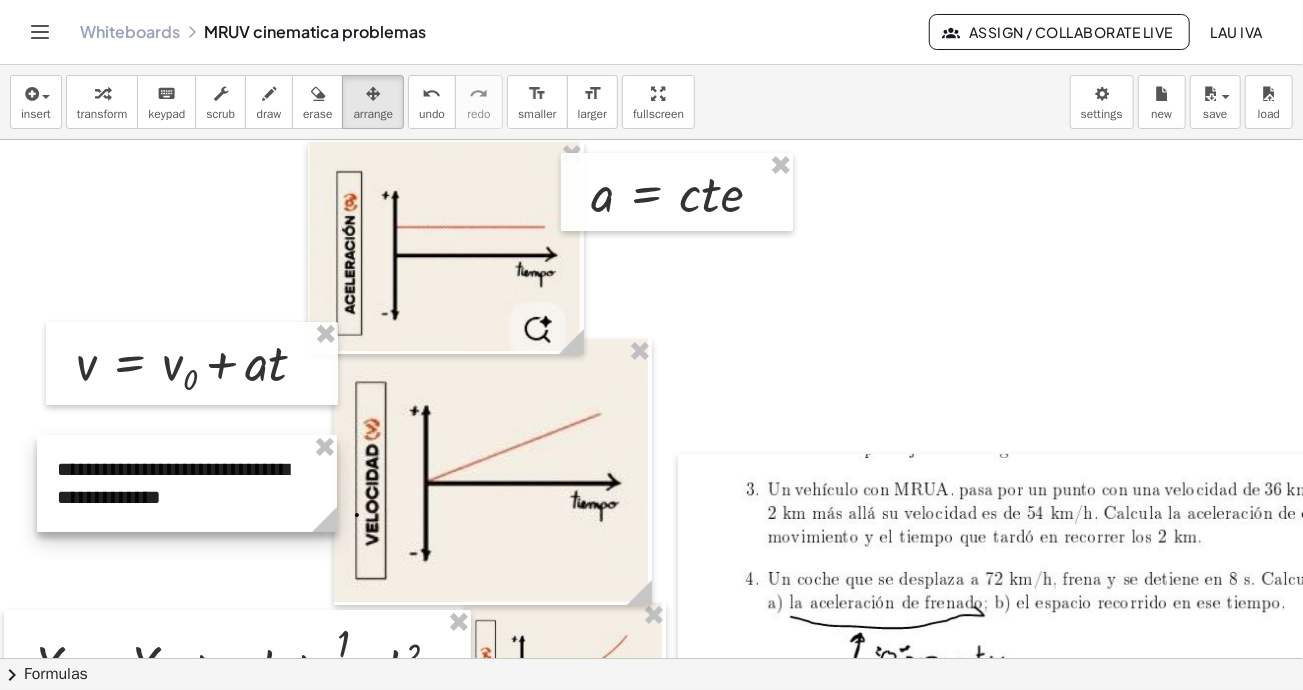 drag, startPoint x: 154, startPoint y: 426, endPoint x: 142, endPoint y: 470, distance: 45.607018 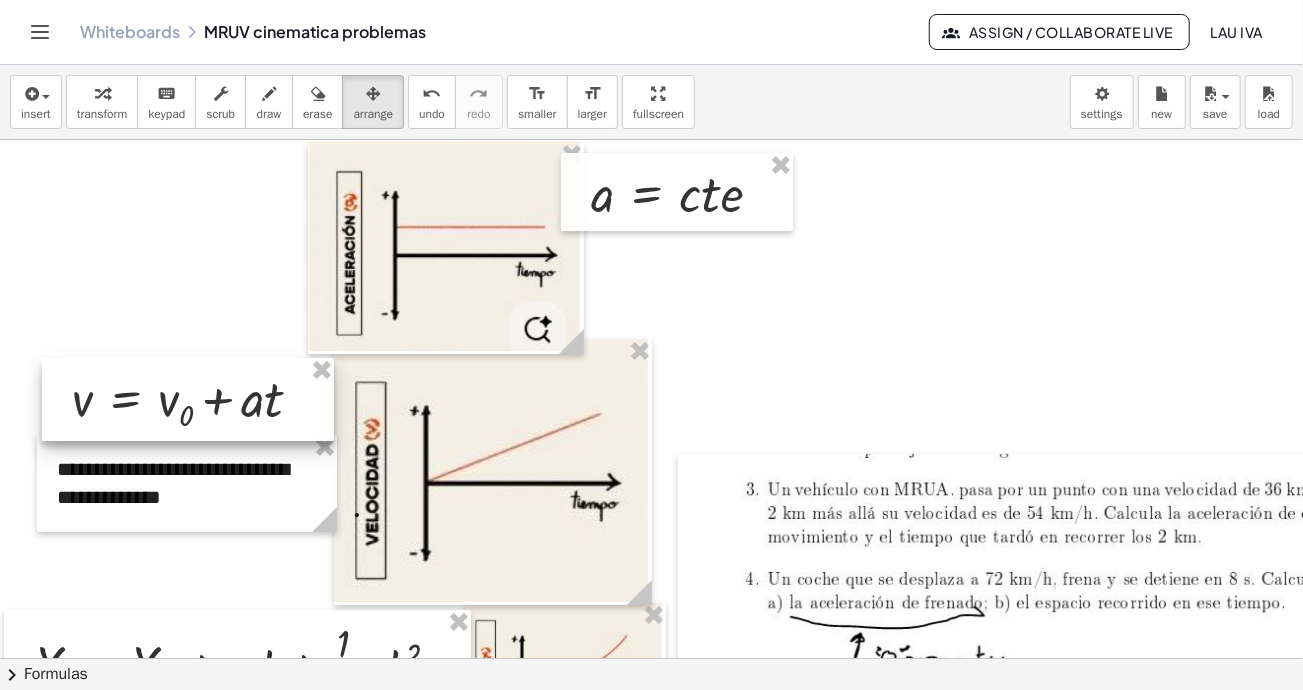 drag, startPoint x: 183, startPoint y: 390, endPoint x: 331, endPoint y: 464, distance: 165.46902 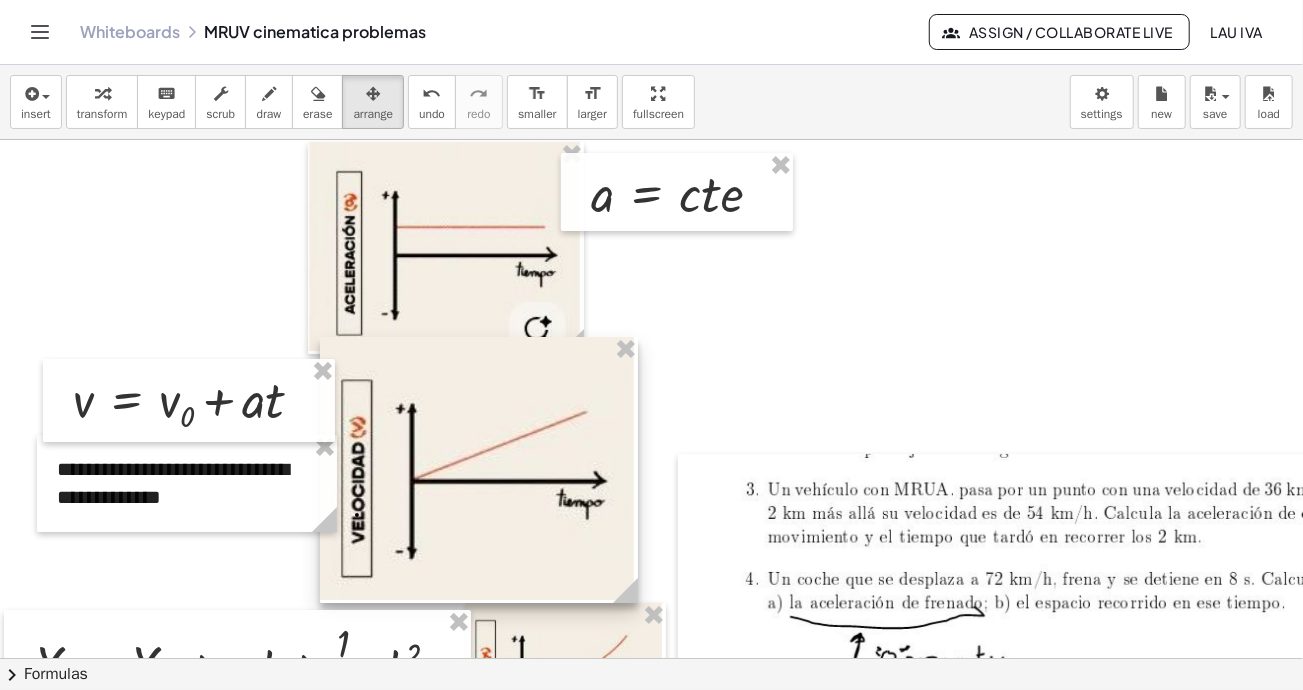 drag, startPoint x: 504, startPoint y: 514, endPoint x: 490, endPoint y: 512, distance: 14.142136 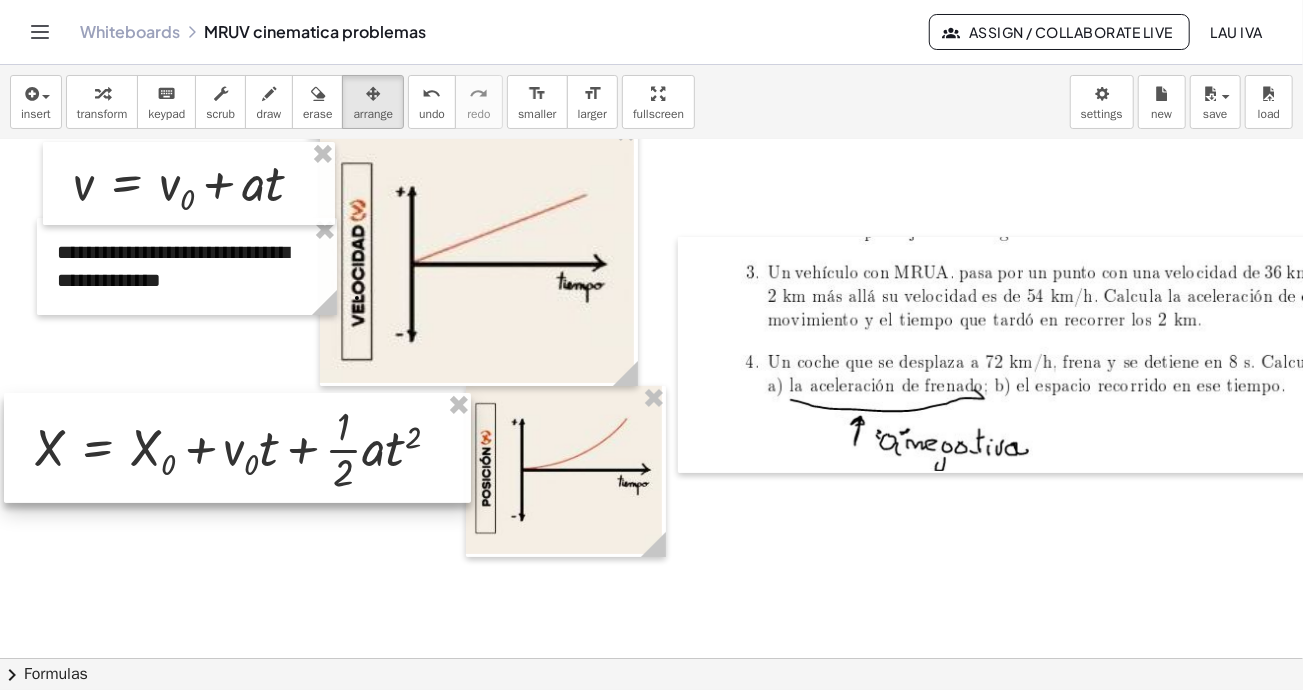 scroll, scrollTop: 300, scrollLeft: 0, axis: vertical 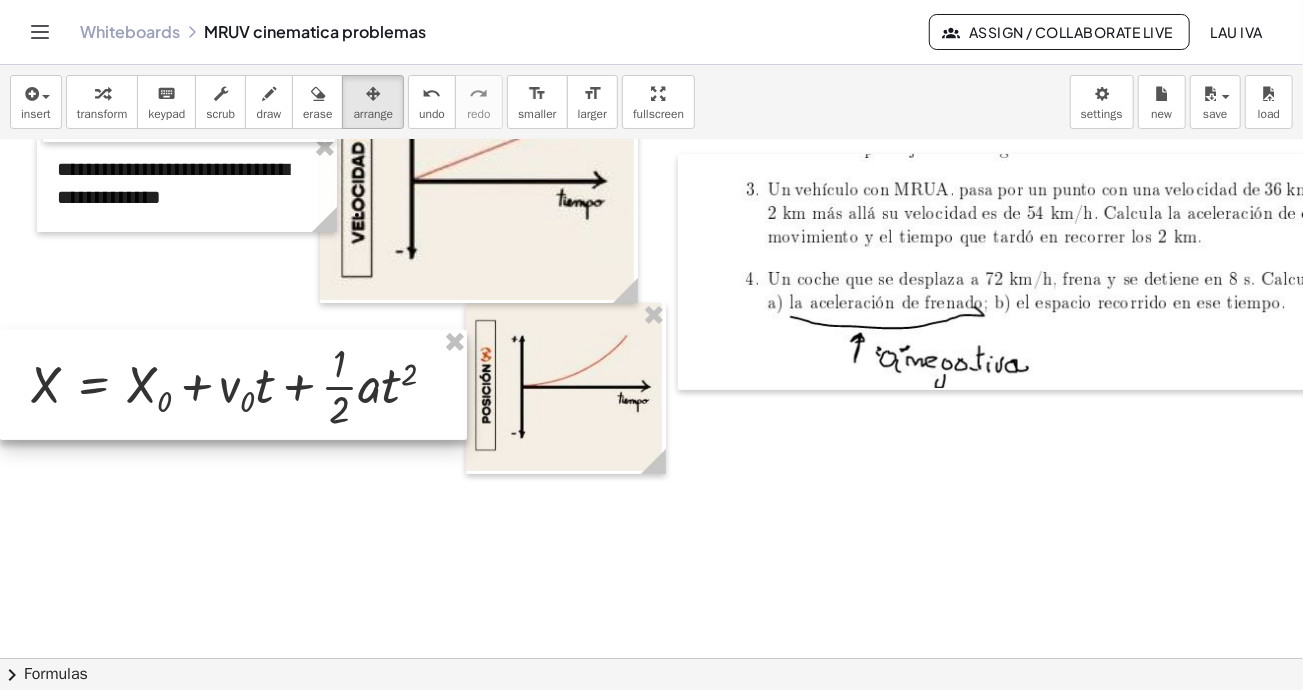 drag, startPoint x: 221, startPoint y: 378, endPoint x: 206, endPoint y: 398, distance: 25 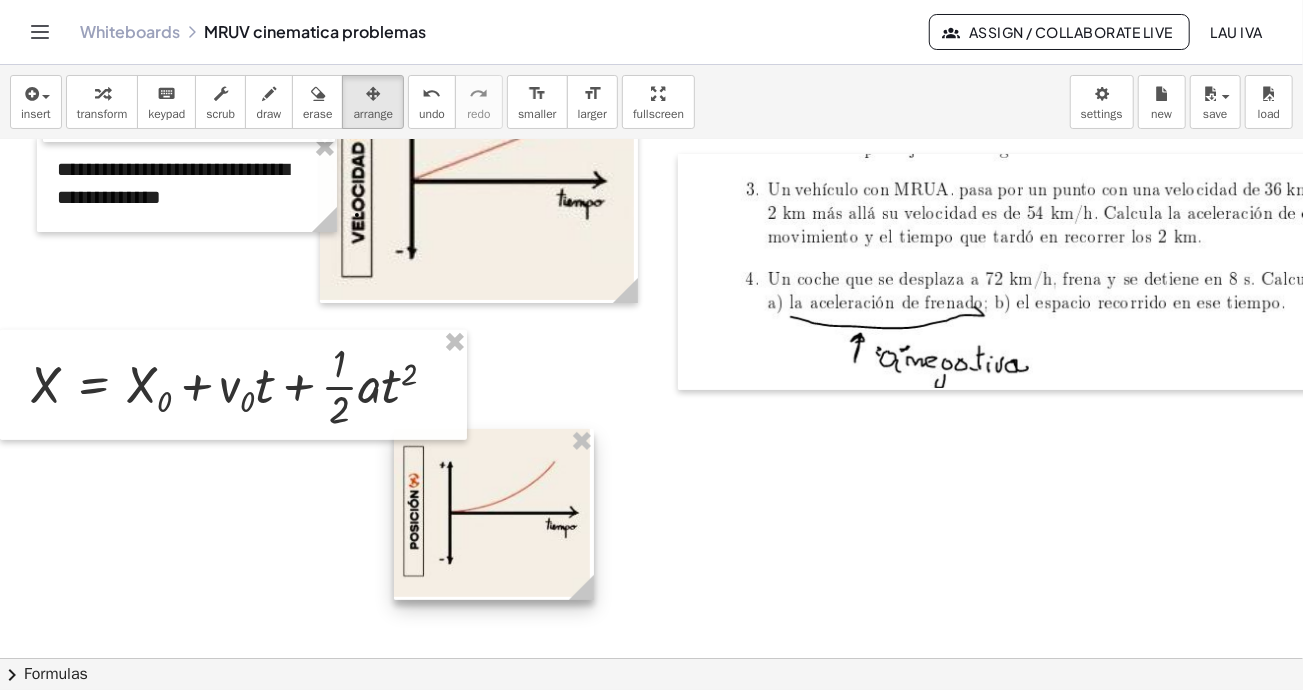 drag, startPoint x: 546, startPoint y: 442, endPoint x: 583, endPoint y: 601, distance: 163.24828 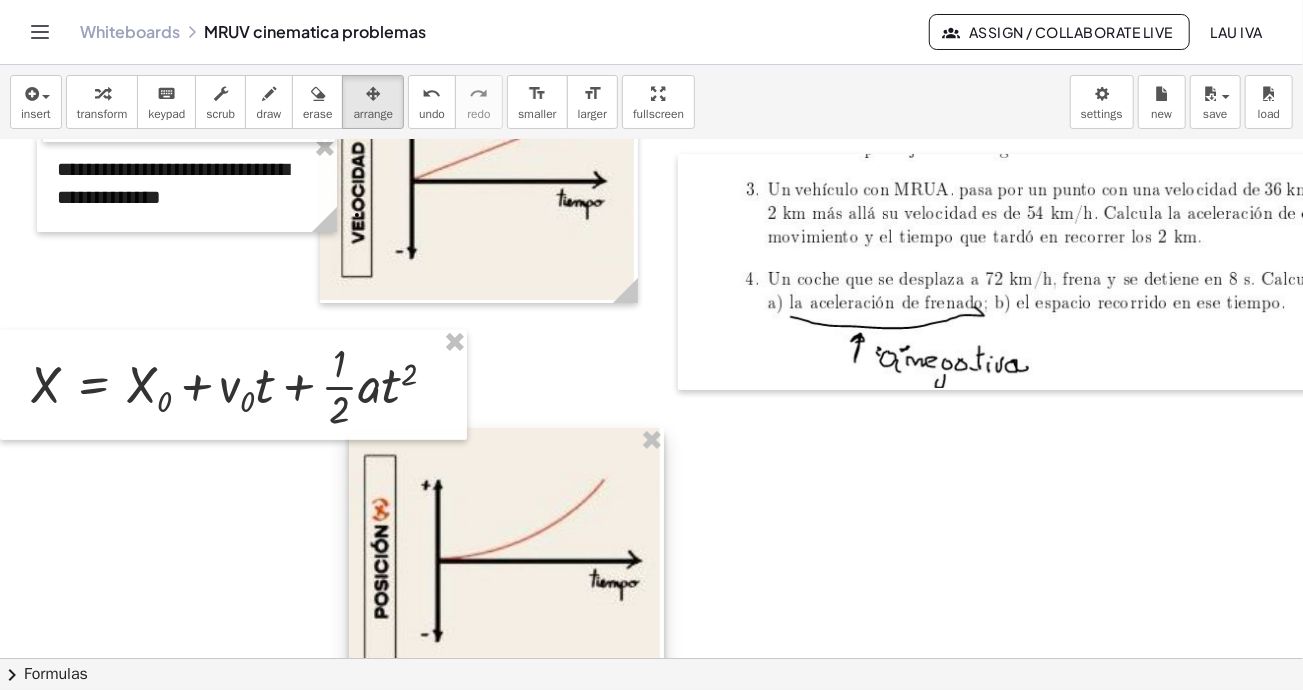 drag, startPoint x: 544, startPoint y: 589, endPoint x: 659, endPoint y: 634, distance: 123.49089 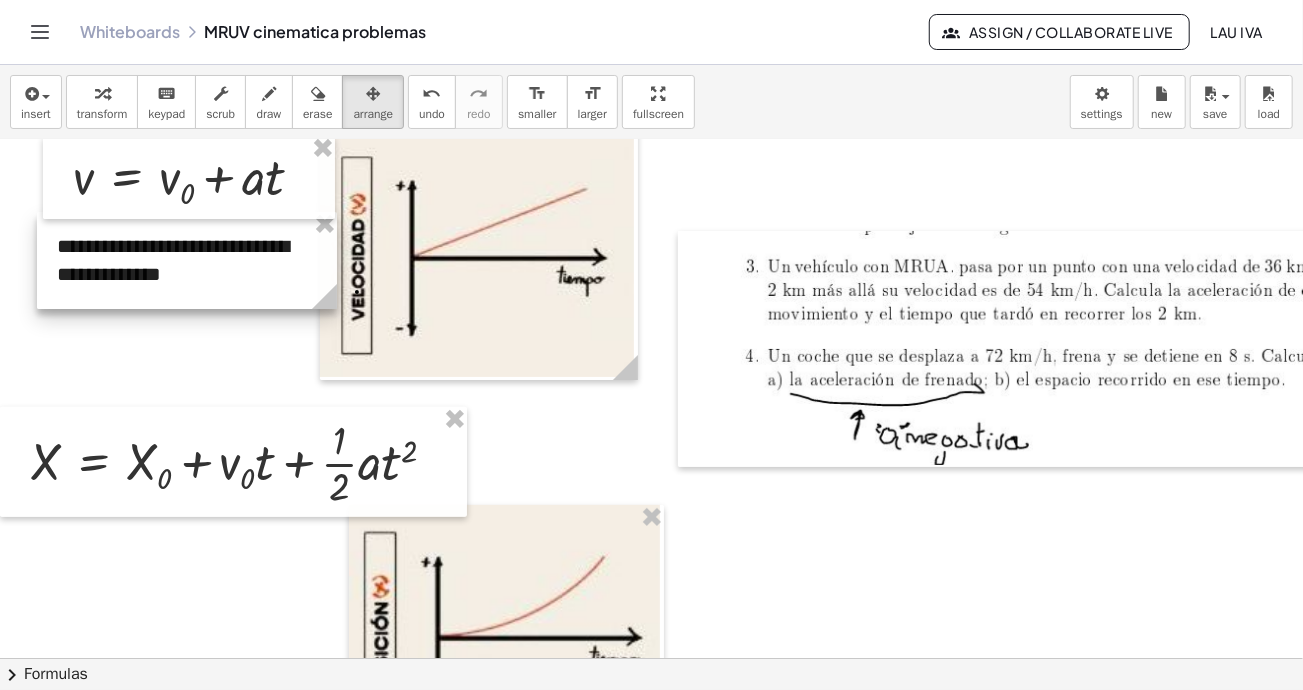 scroll, scrollTop: 0, scrollLeft: 0, axis: both 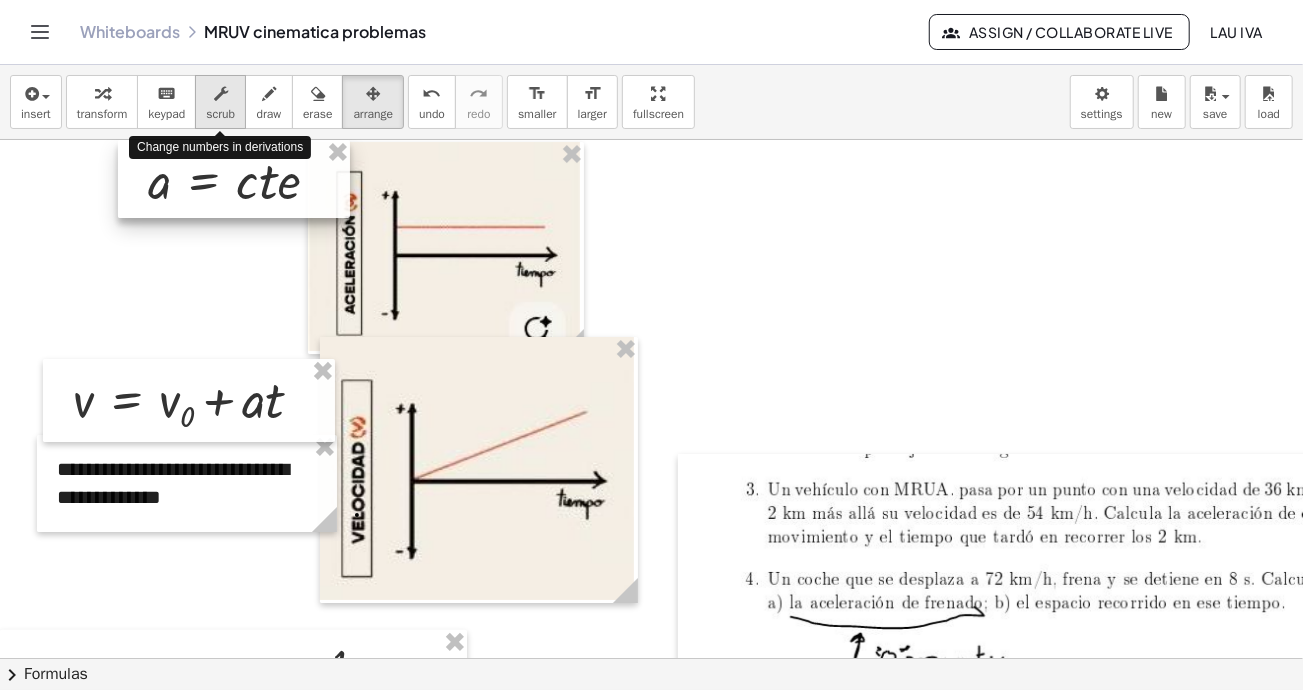 drag, startPoint x: 549, startPoint y: 163, endPoint x: 218, endPoint y: 119, distance: 333.91165 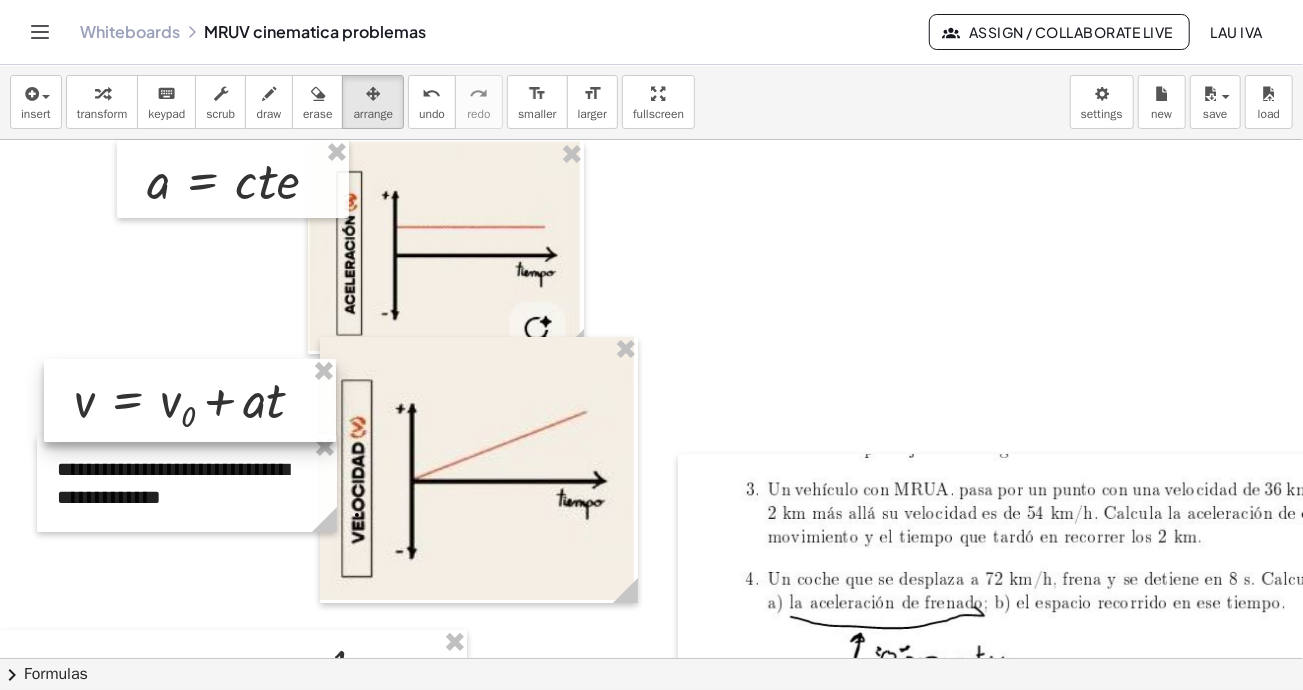 click at bounding box center [190, 400] 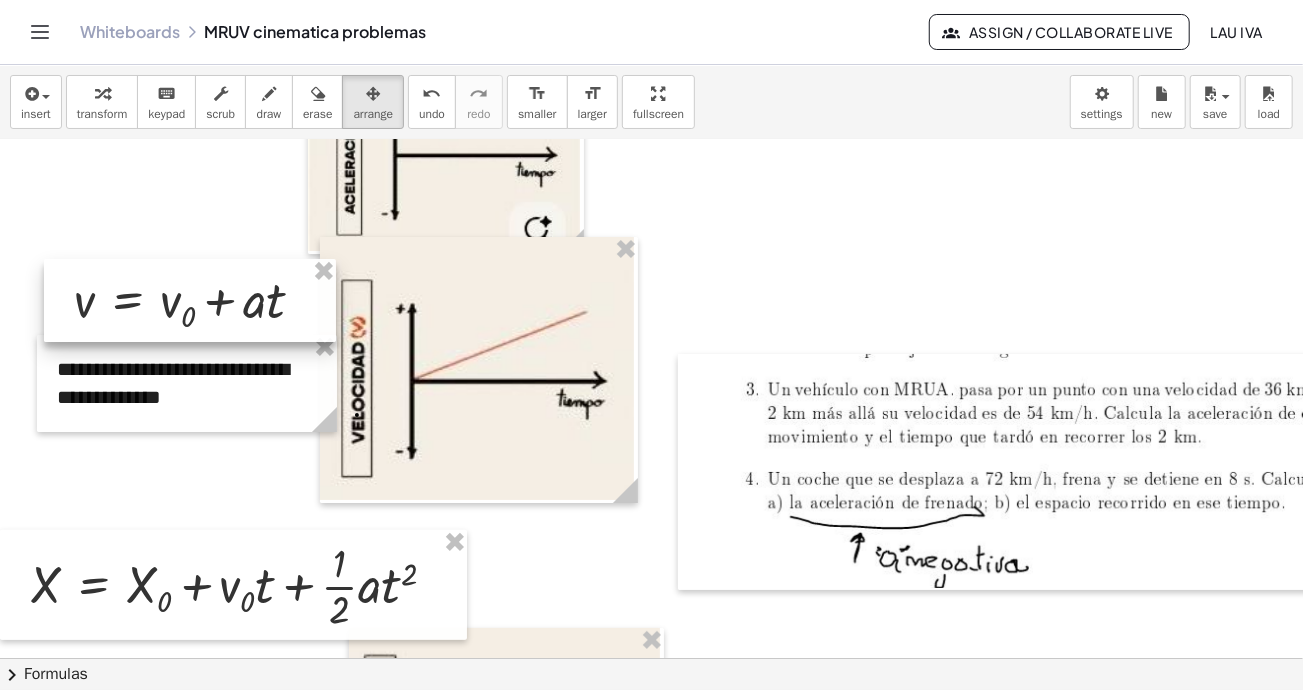 scroll, scrollTop: 200, scrollLeft: 0, axis: vertical 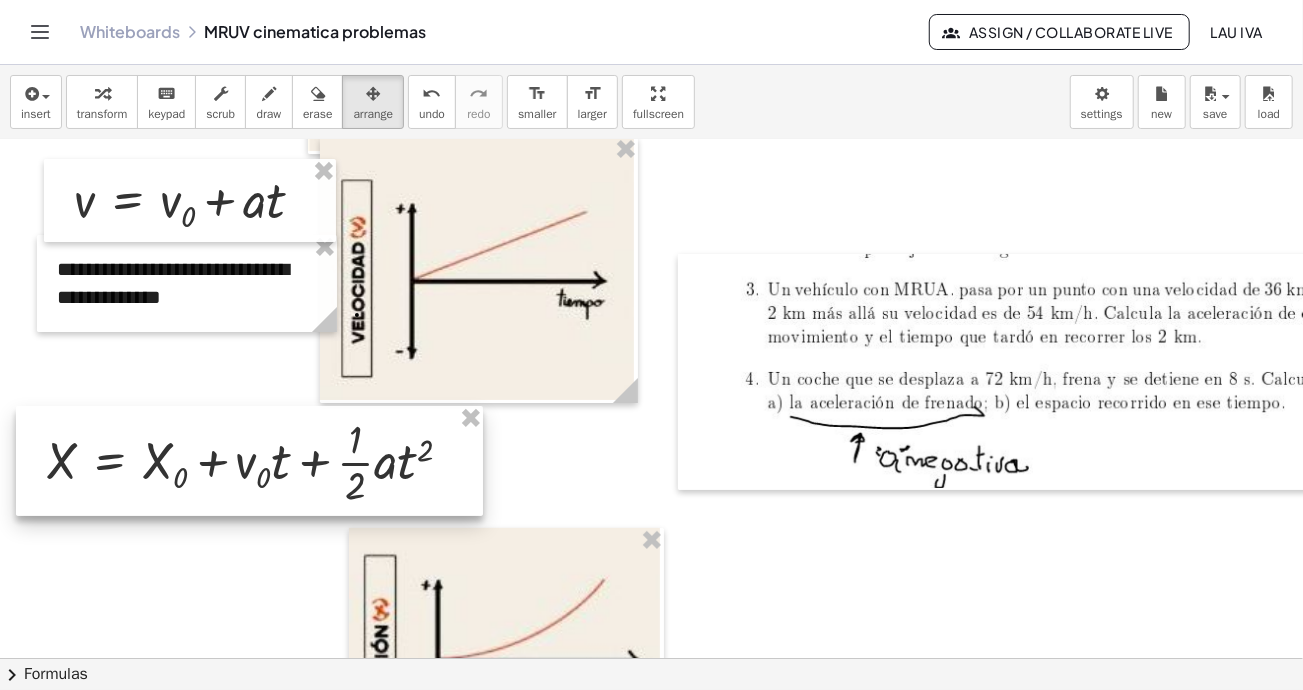 drag, startPoint x: 168, startPoint y: 465, endPoint x: 184, endPoint y: 440, distance: 29.681644 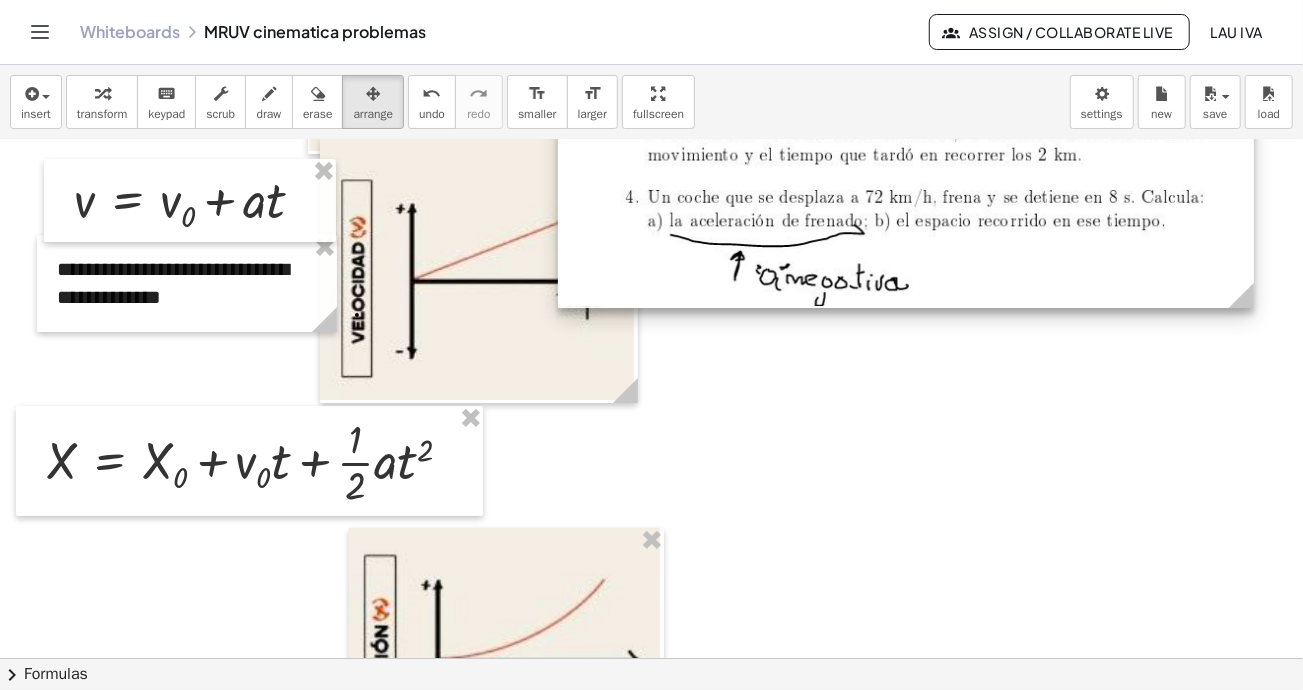 drag, startPoint x: 802, startPoint y: 357, endPoint x: 1021, endPoint y: 348, distance: 219.18486 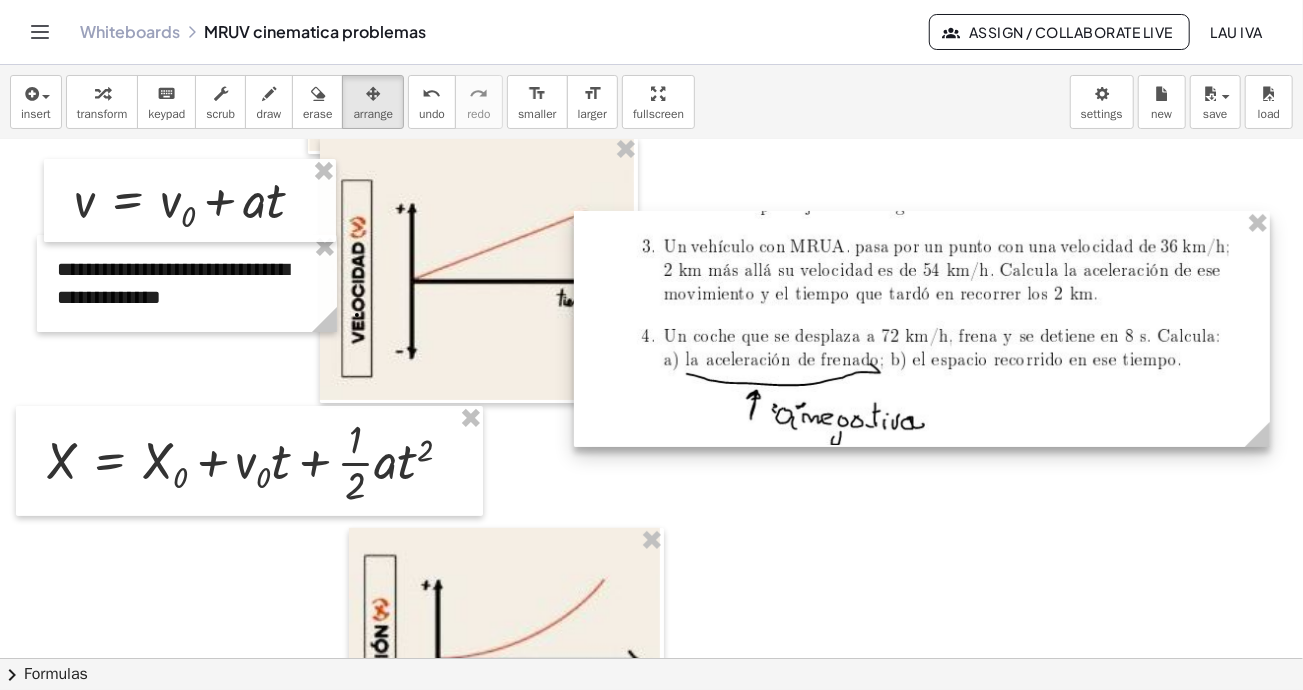 drag, startPoint x: 1021, startPoint y: 348, endPoint x: 1045, endPoint y: 399, distance: 56.364883 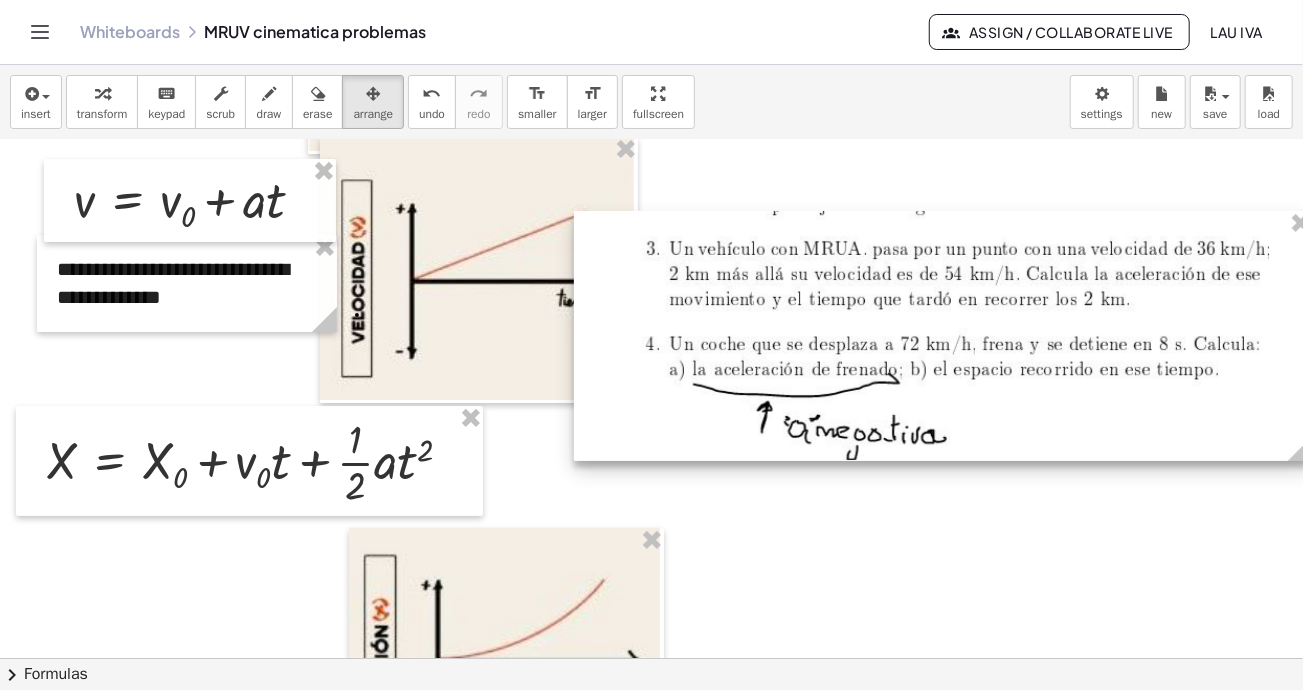 drag, startPoint x: 1261, startPoint y: 442, endPoint x: 1186, endPoint y: 433, distance: 75.53807 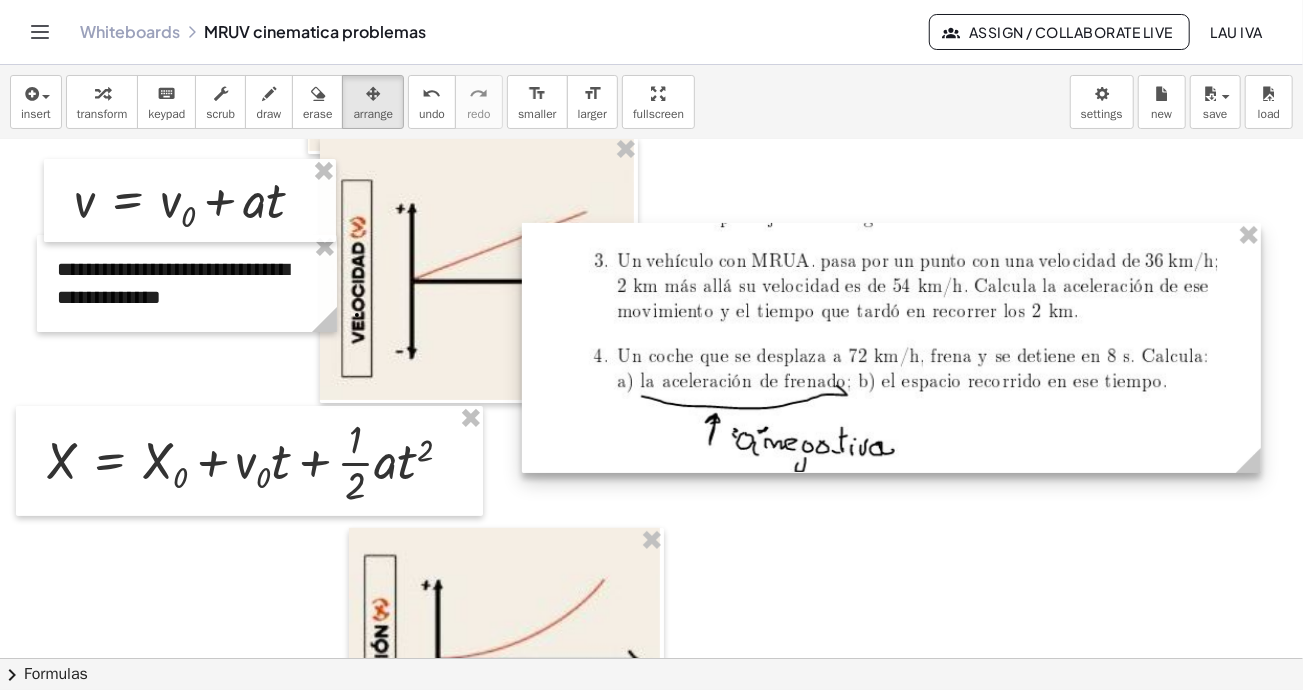 drag, startPoint x: 1106, startPoint y: 372, endPoint x: 1046, endPoint y: 384, distance: 61.188232 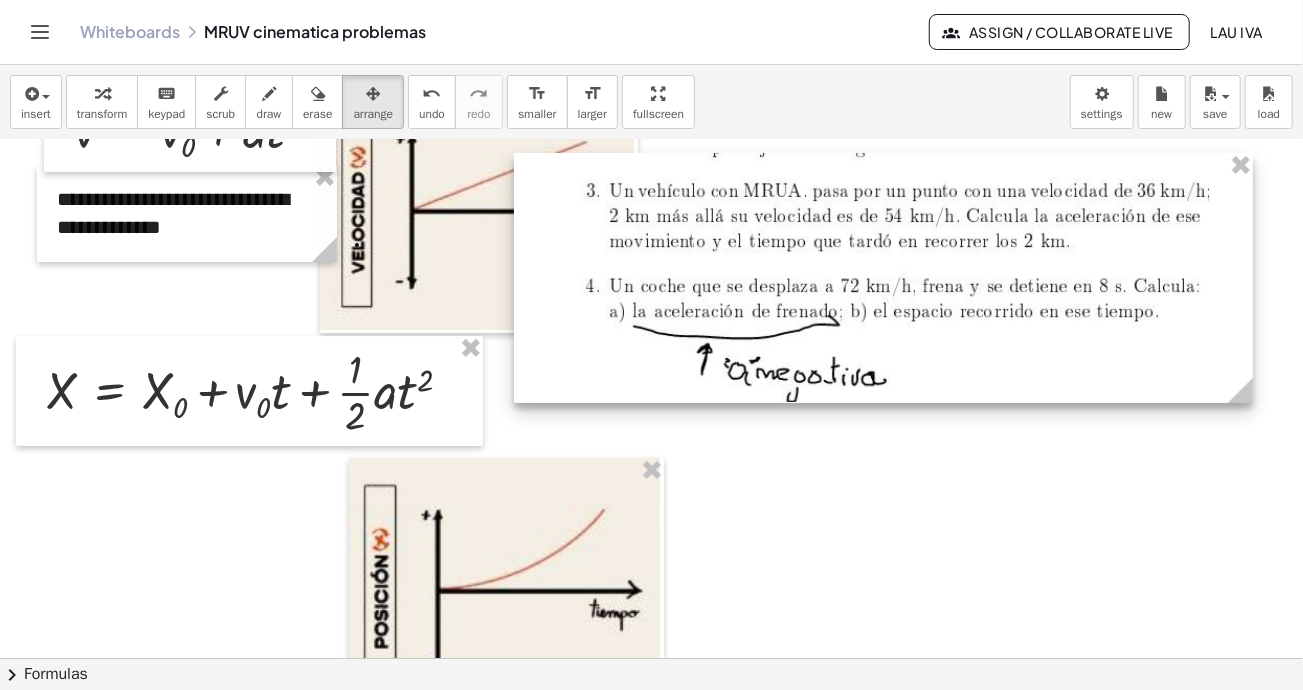 scroll, scrollTop: 300, scrollLeft: 0, axis: vertical 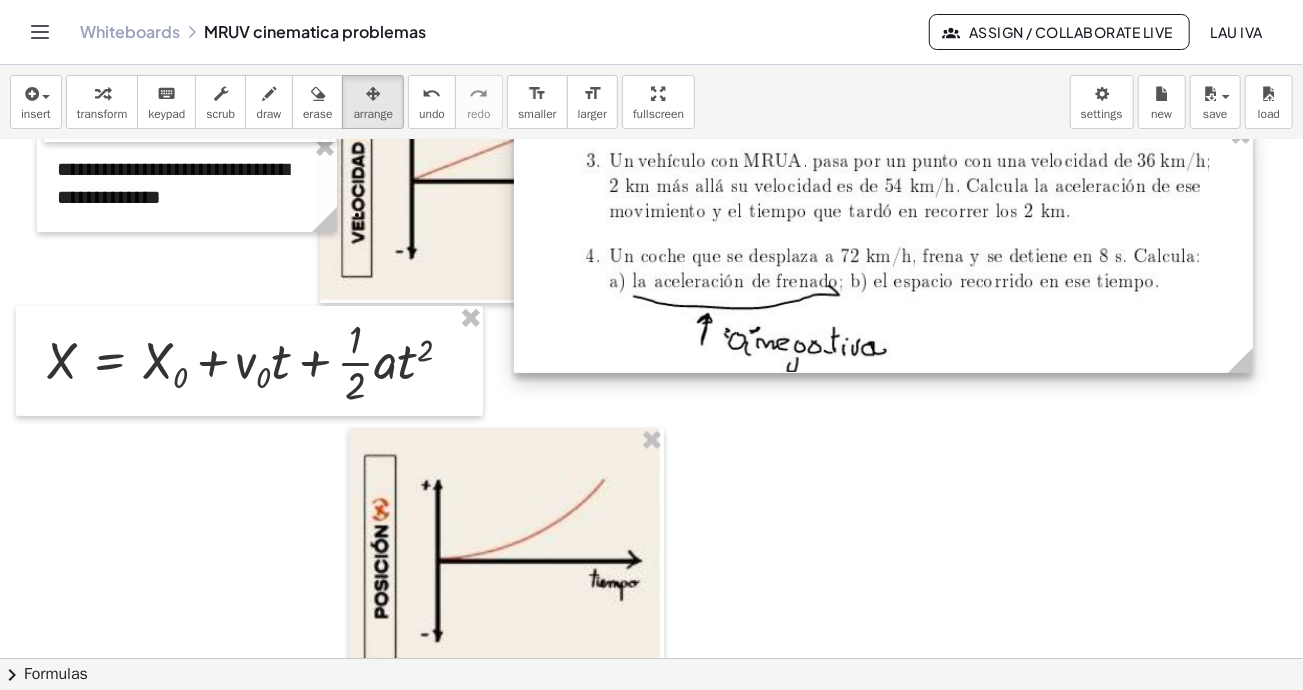 click at bounding box center (883, 248) 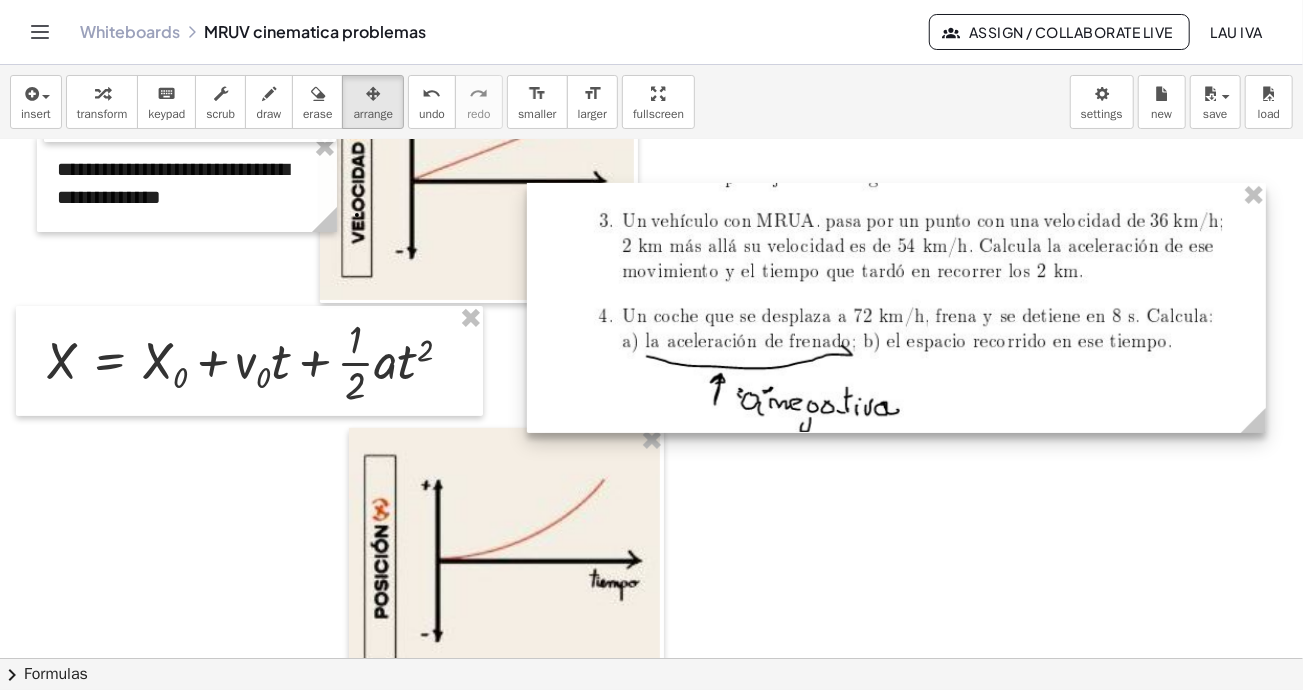 drag, startPoint x: 694, startPoint y: 244, endPoint x: 706, endPoint y: 304, distance: 61.188232 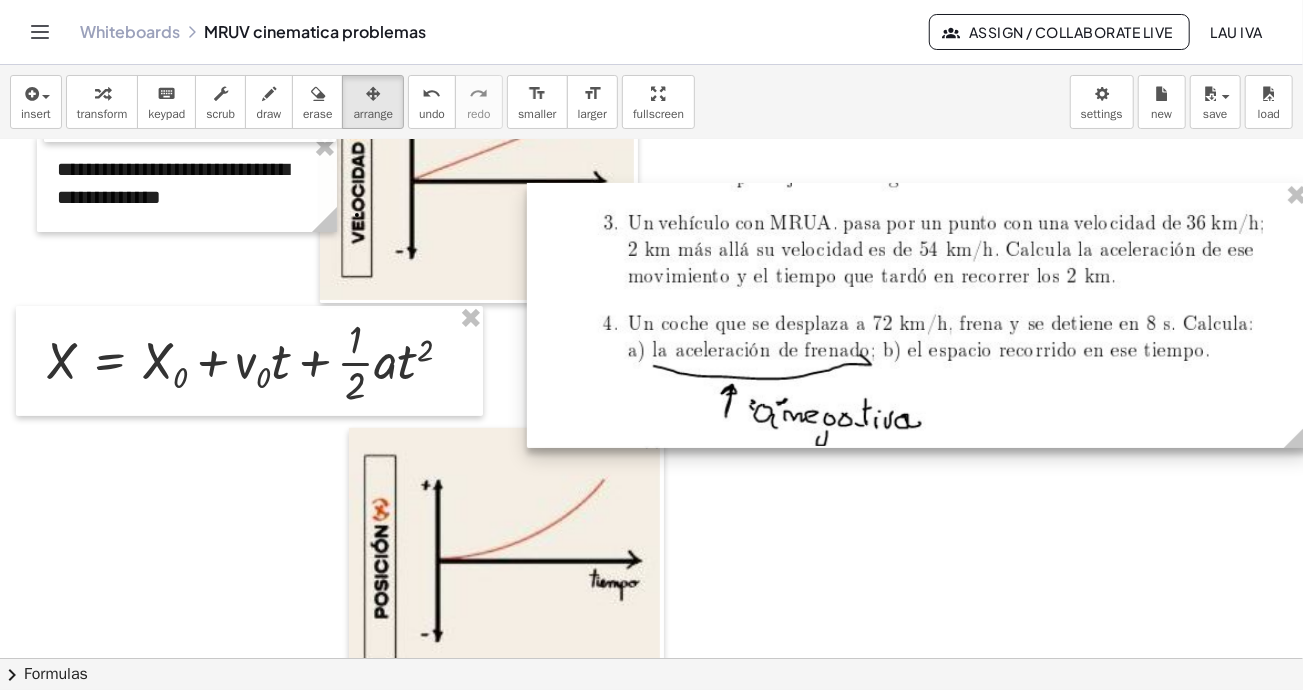 drag, startPoint x: 1252, startPoint y: 425, endPoint x: 1295, endPoint y: 493, distance: 80.454956 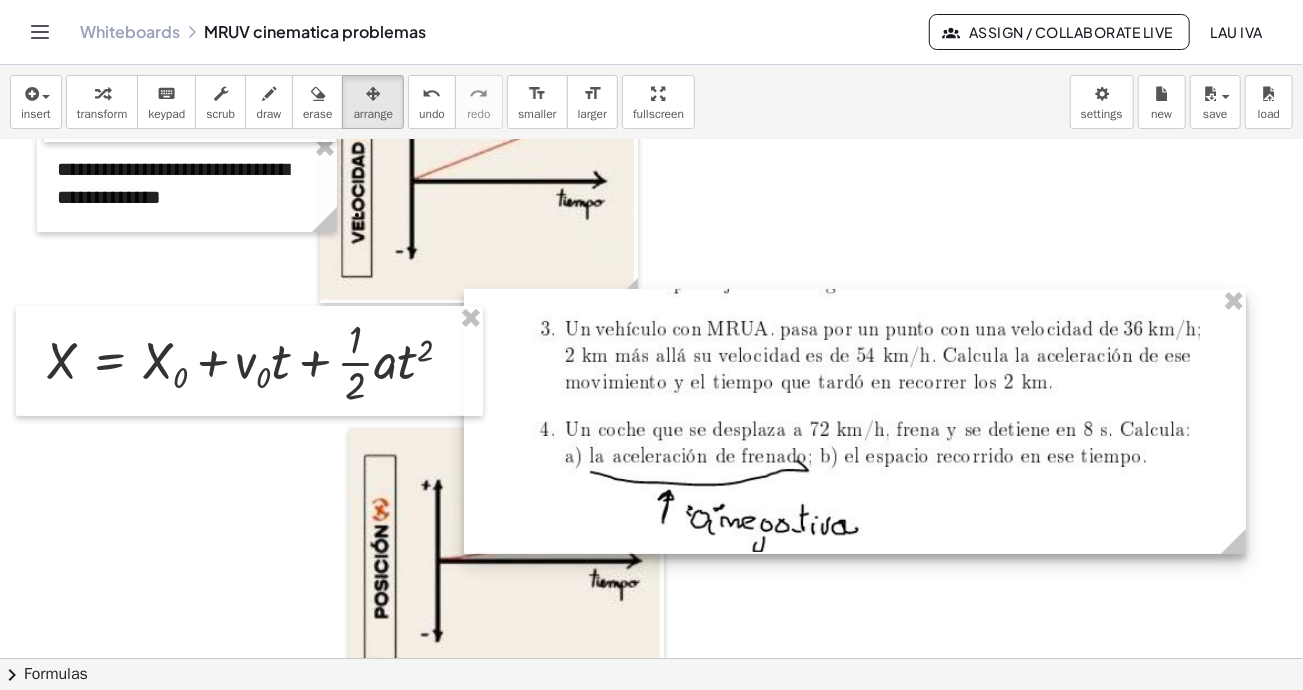 drag, startPoint x: 1159, startPoint y: 359, endPoint x: 1095, endPoint y: 465, distance: 123.82246 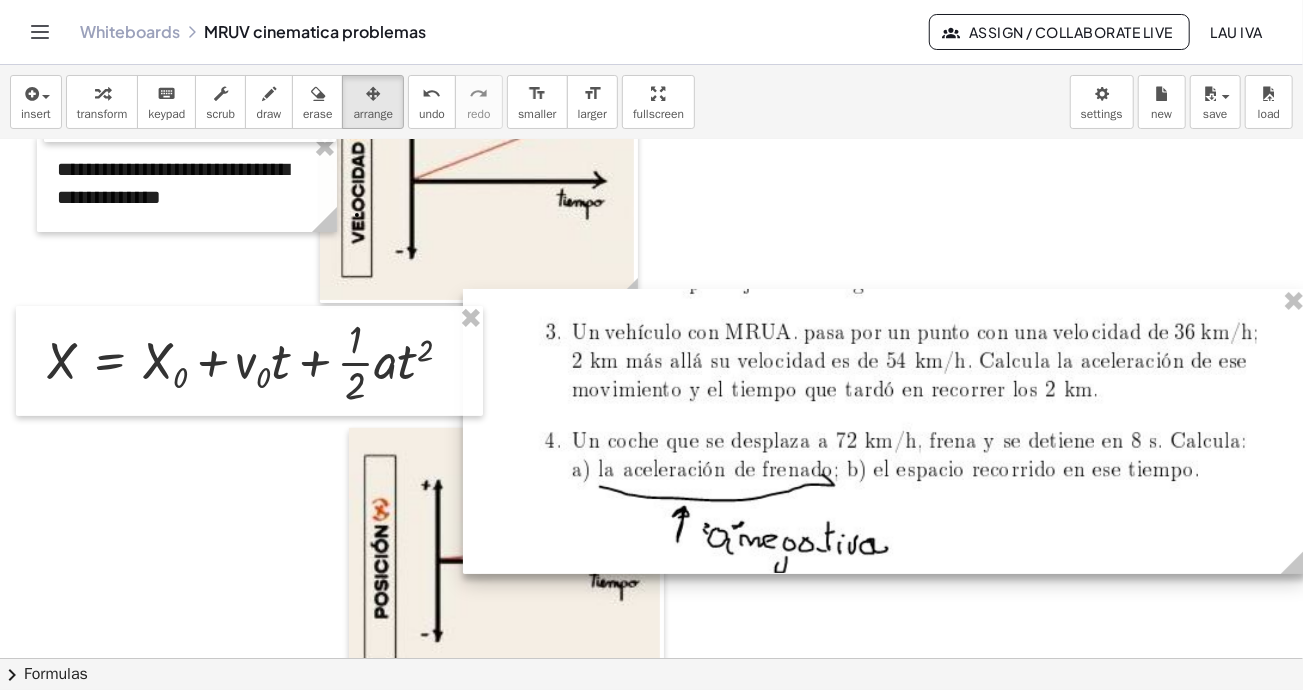 drag, startPoint x: 1236, startPoint y: 548, endPoint x: 1297, endPoint y: 602, distance: 81.46779 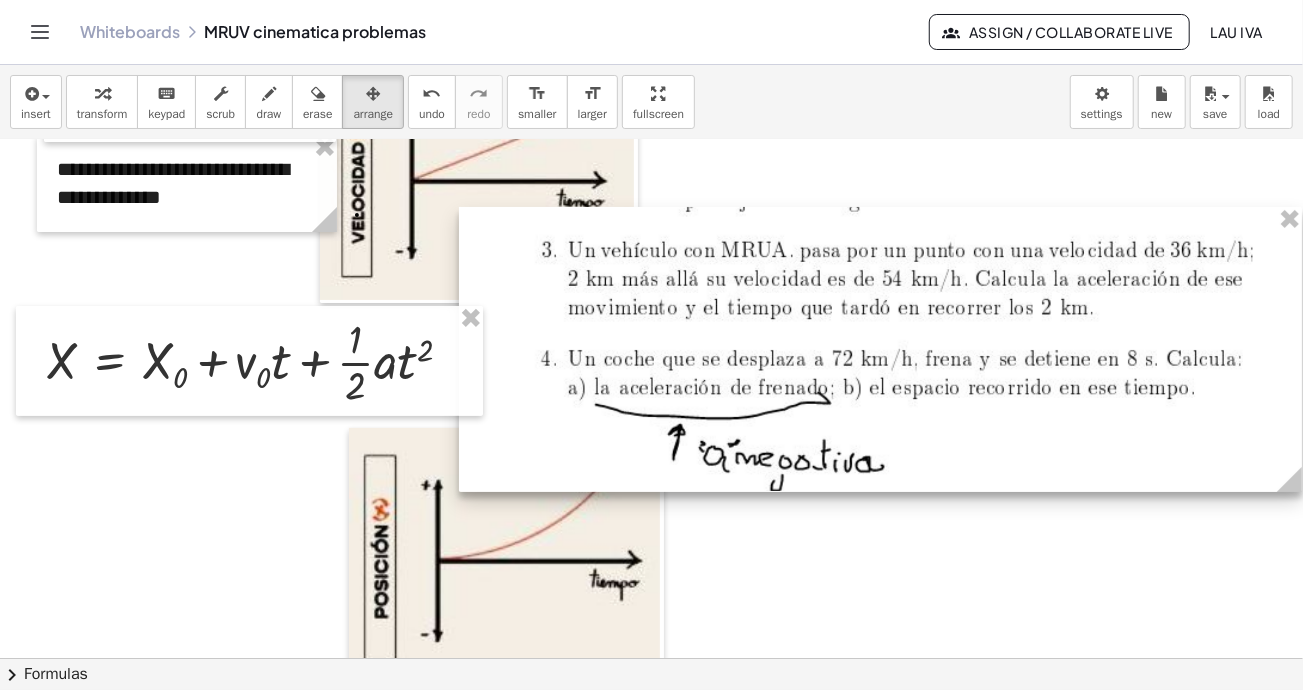 drag, startPoint x: 1148, startPoint y: 469, endPoint x: 1144, endPoint y: 388, distance: 81.09871 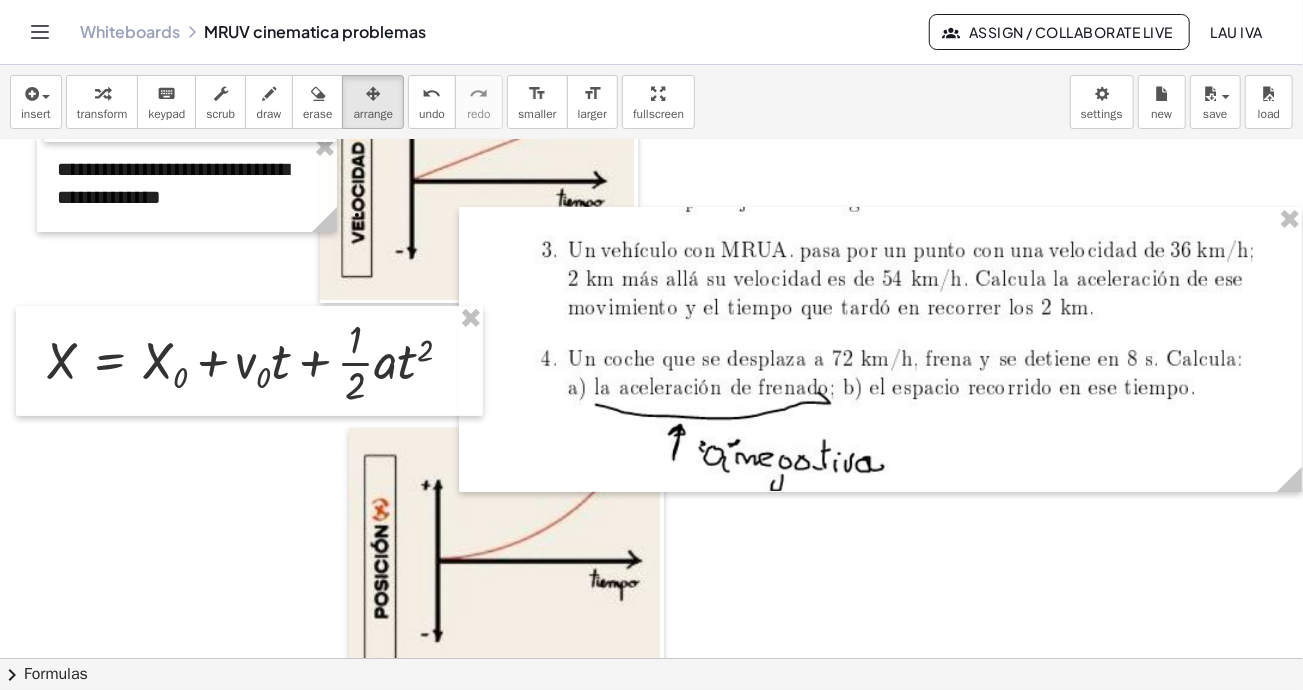 click on "draw" at bounding box center [269, 114] 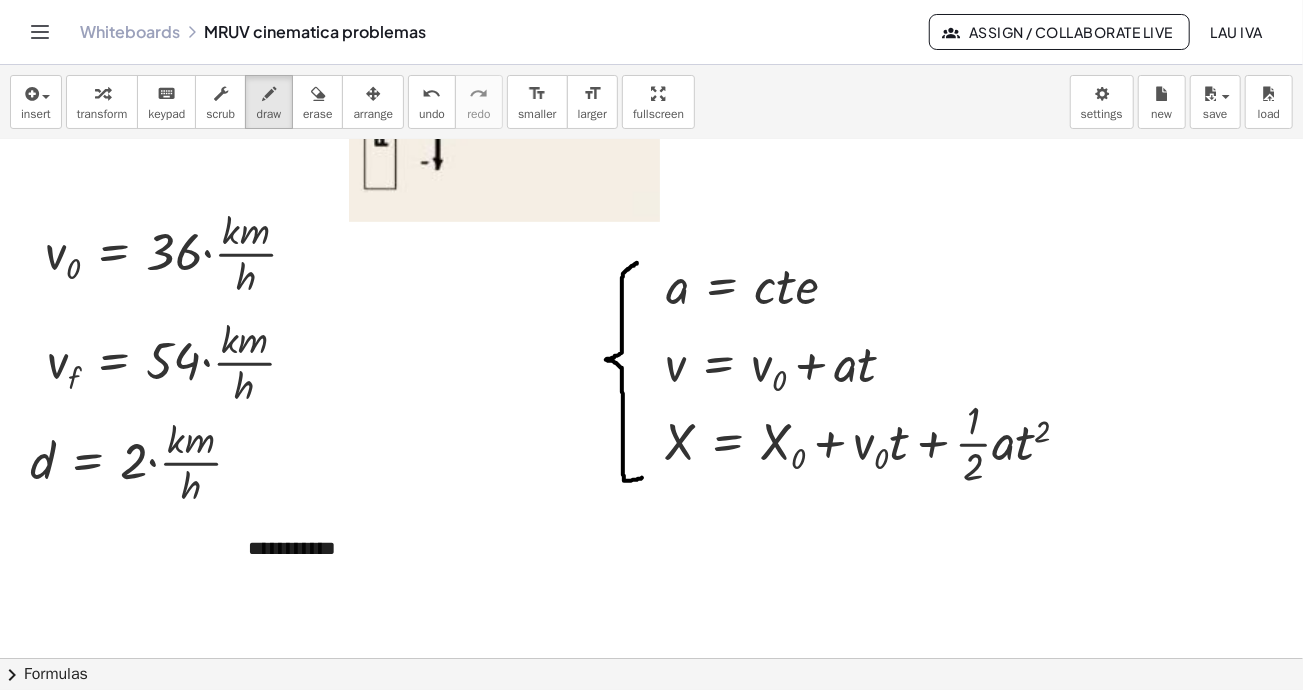 scroll, scrollTop: 800, scrollLeft: 0, axis: vertical 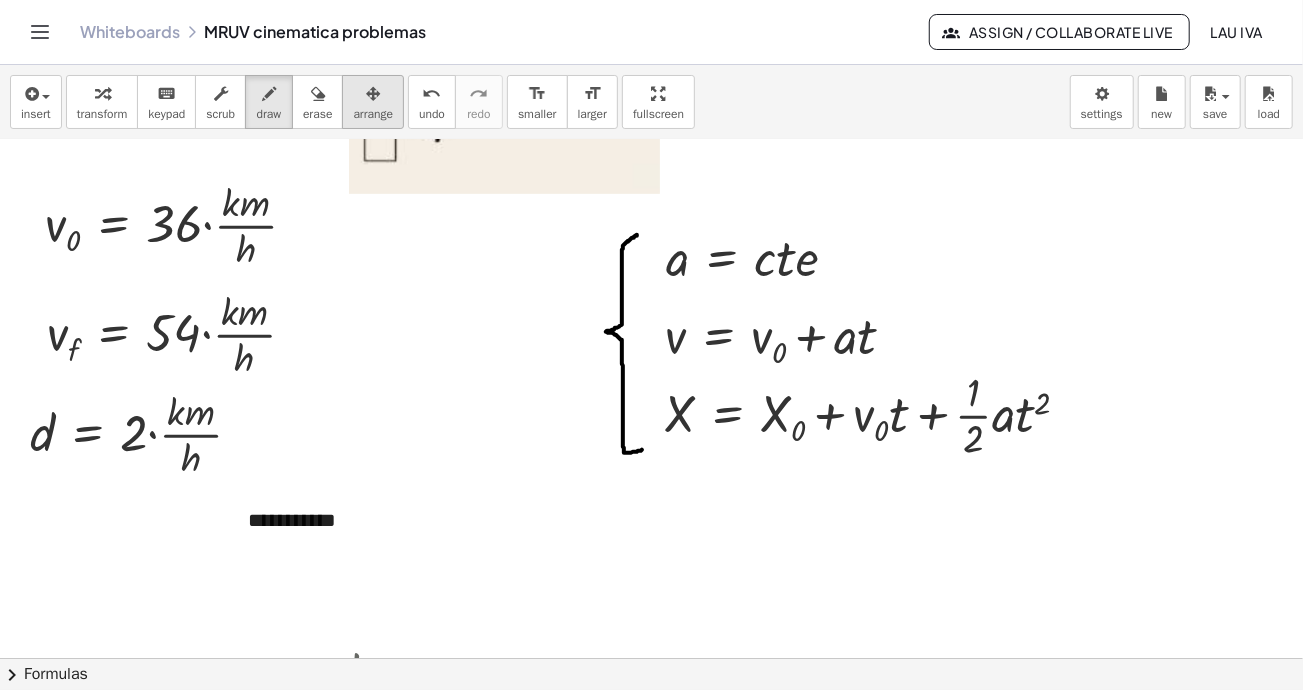 click at bounding box center [373, 93] 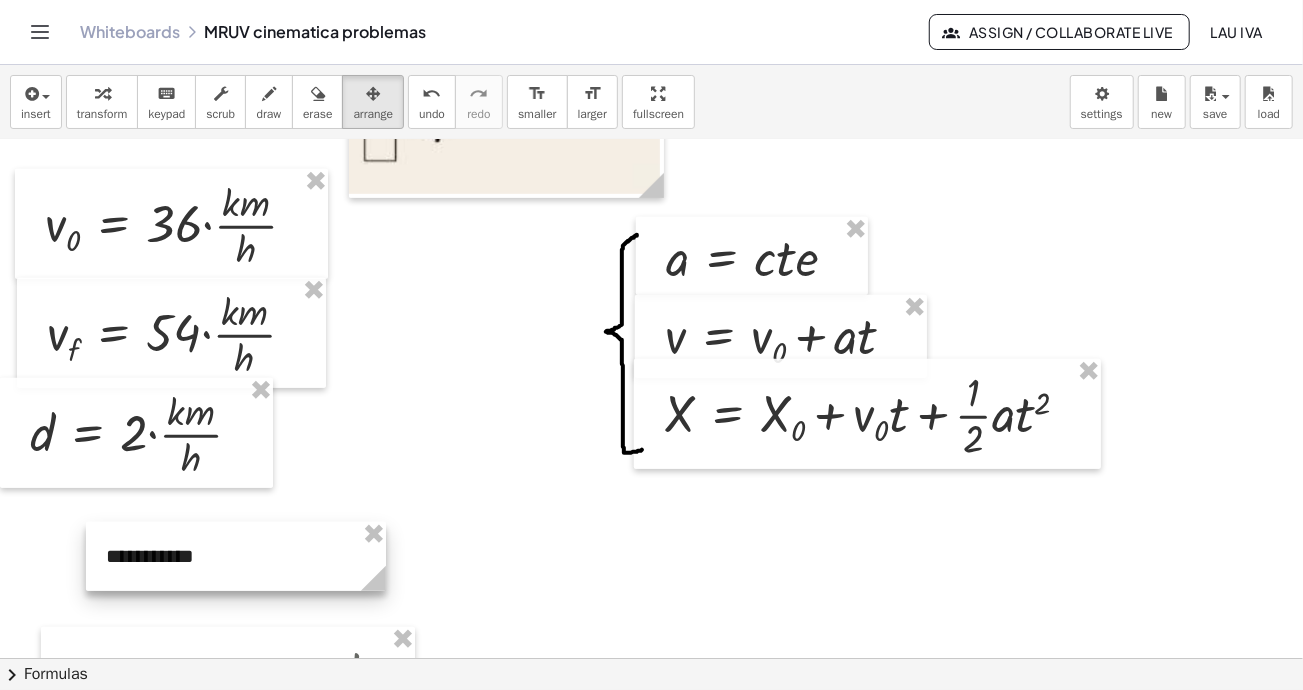drag, startPoint x: 304, startPoint y: 523, endPoint x: 318, endPoint y: 570, distance: 49.0408 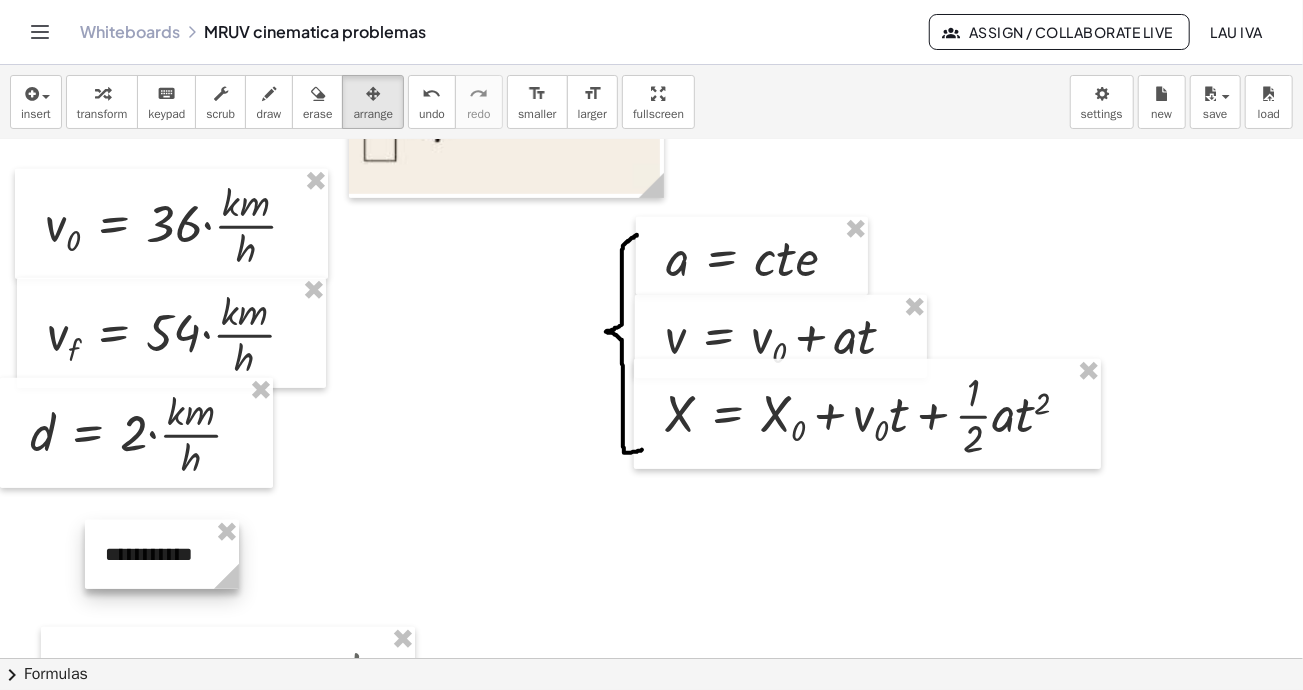 drag, startPoint x: 418, startPoint y: 600, endPoint x: 237, endPoint y: 570, distance: 183.46935 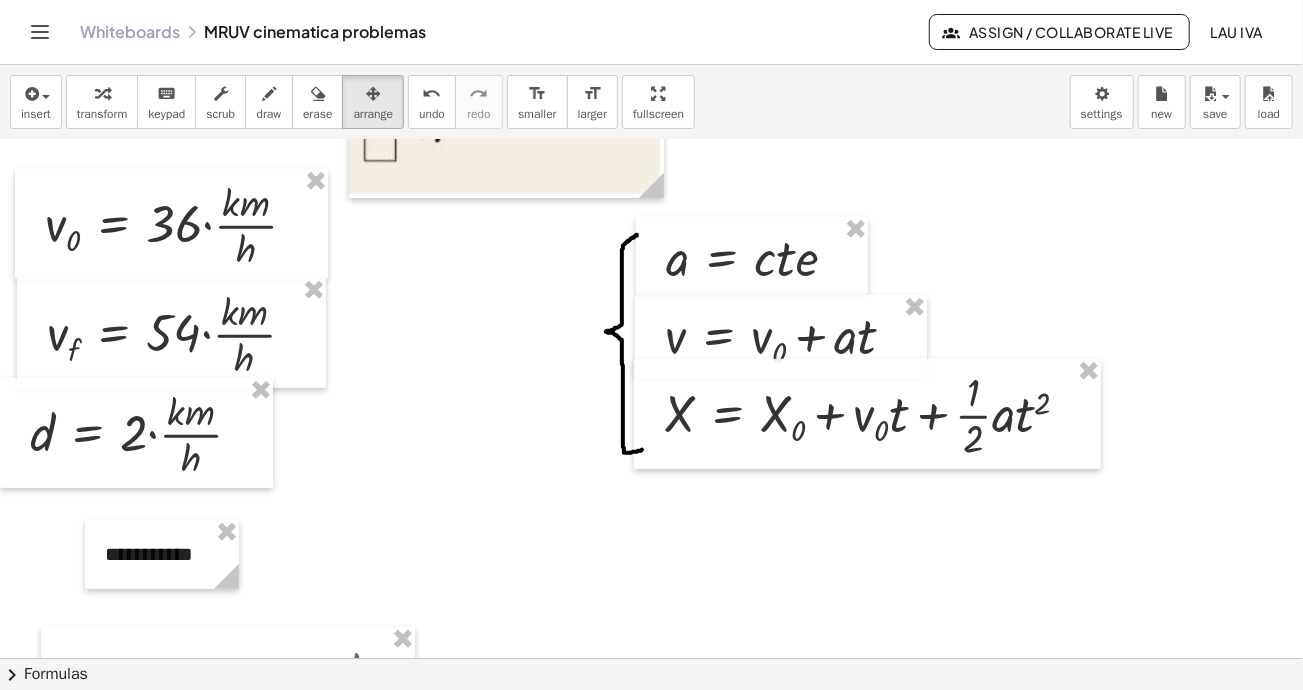 click at bounding box center (102, 94) 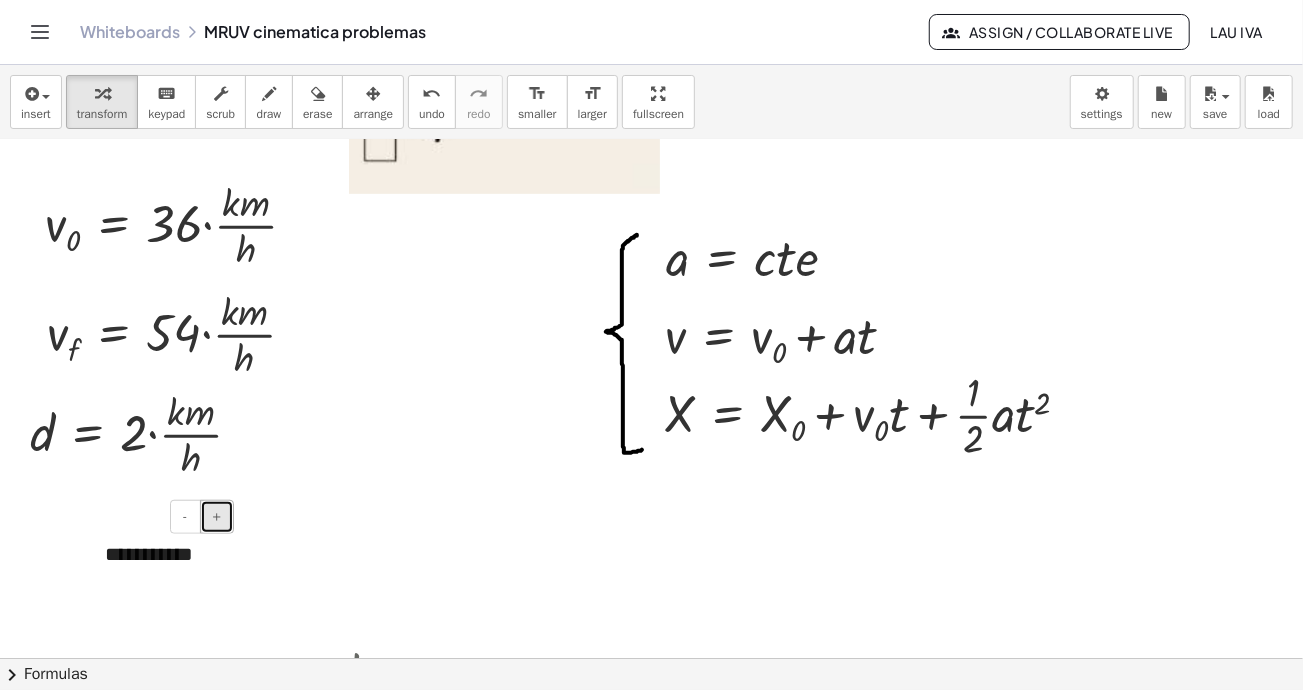 click on "+" at bounding box center [217, 516] 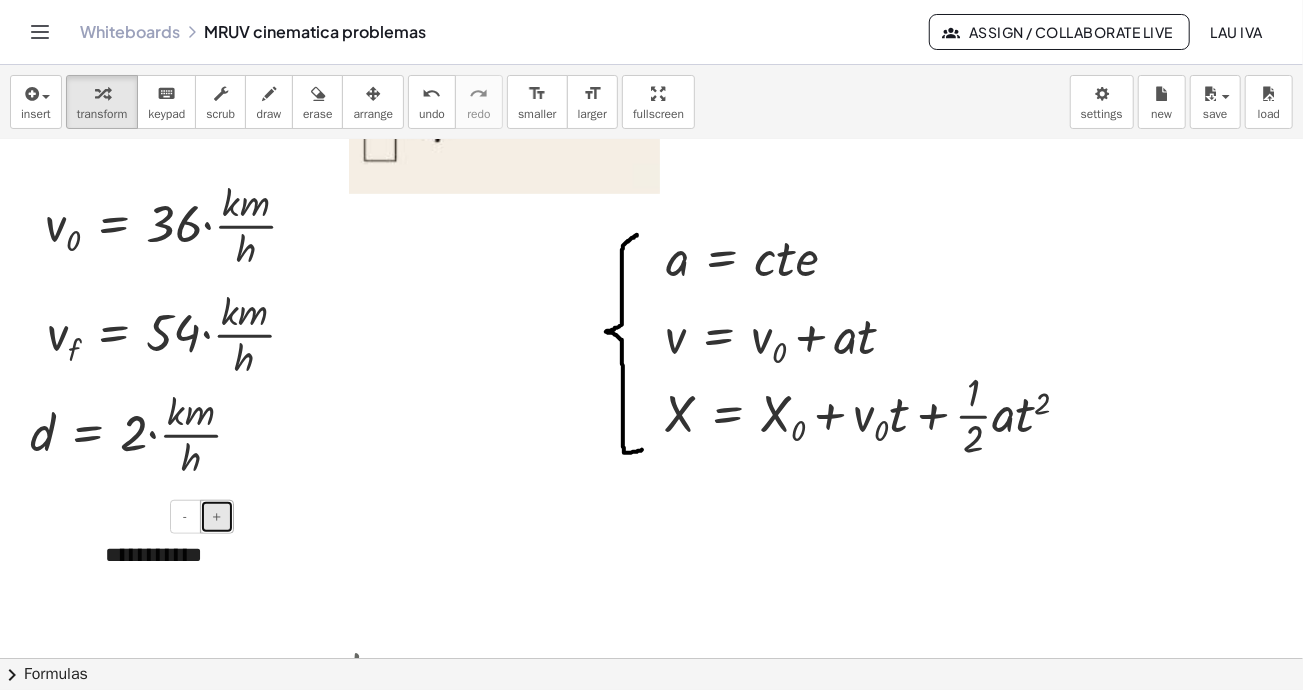 click on "+" at bounding box center (217, 516) 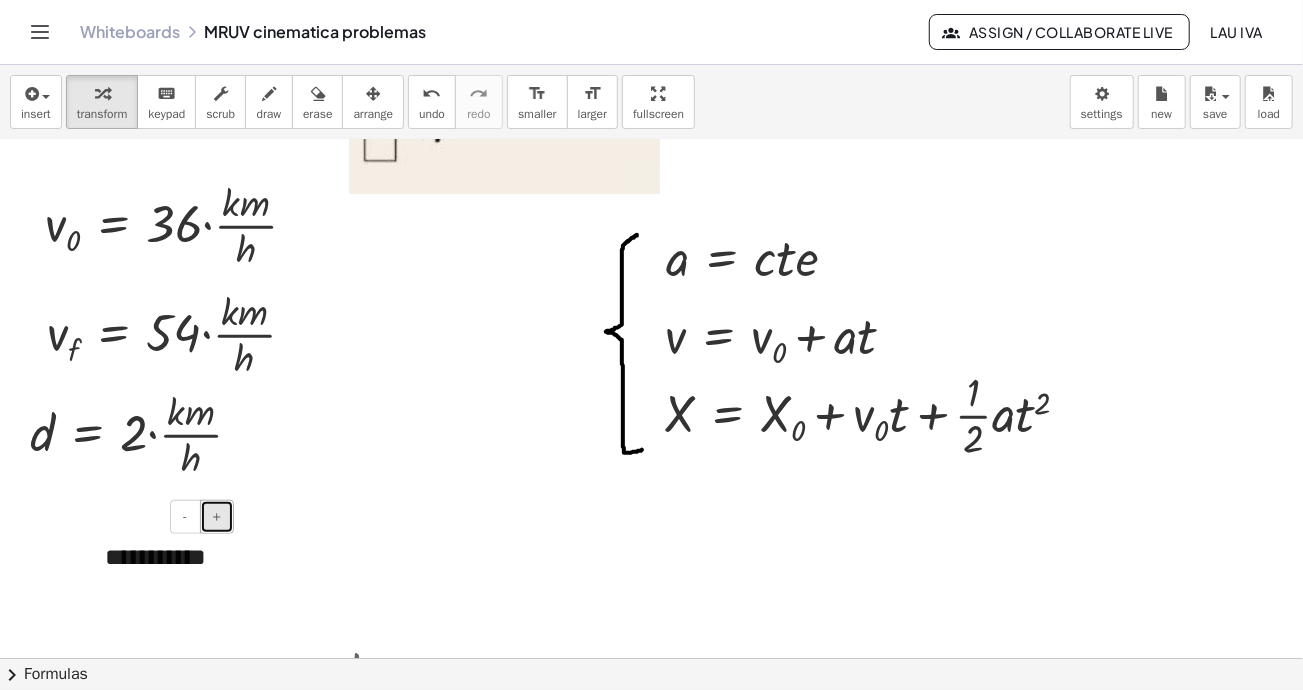 click on "+" at bounding box center [217, 516] 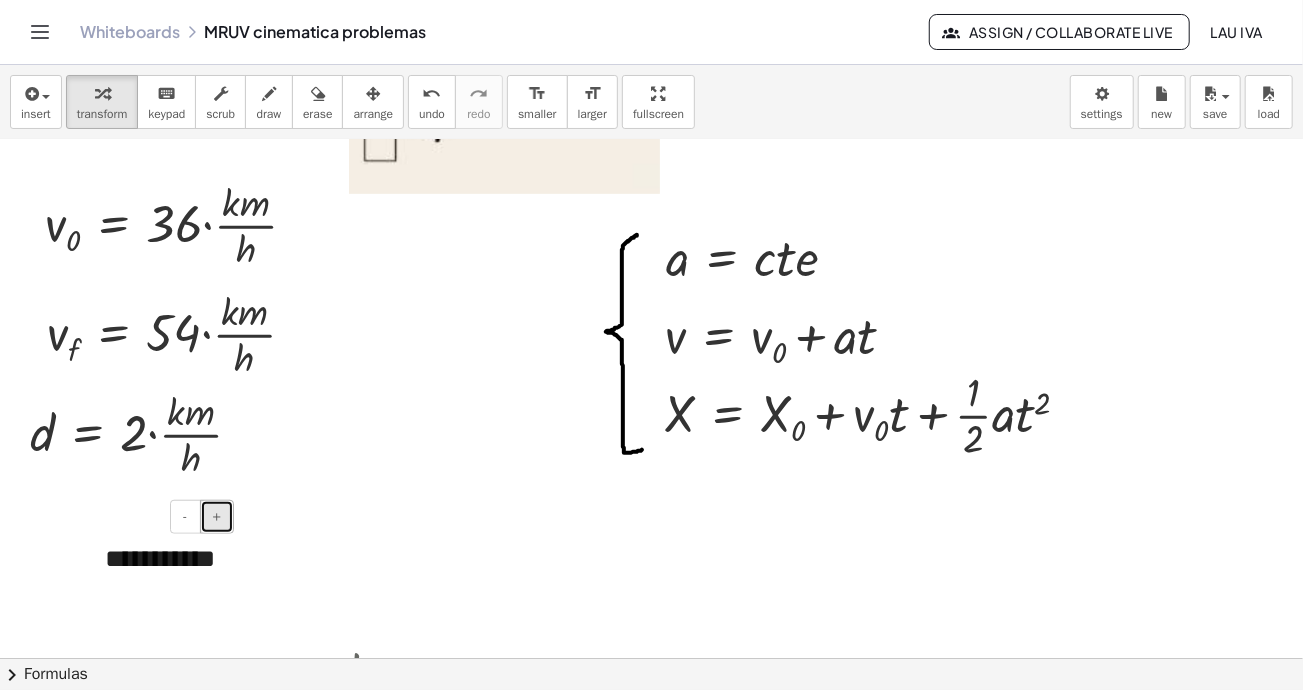 click on "+" at bounding box center [217, 516] 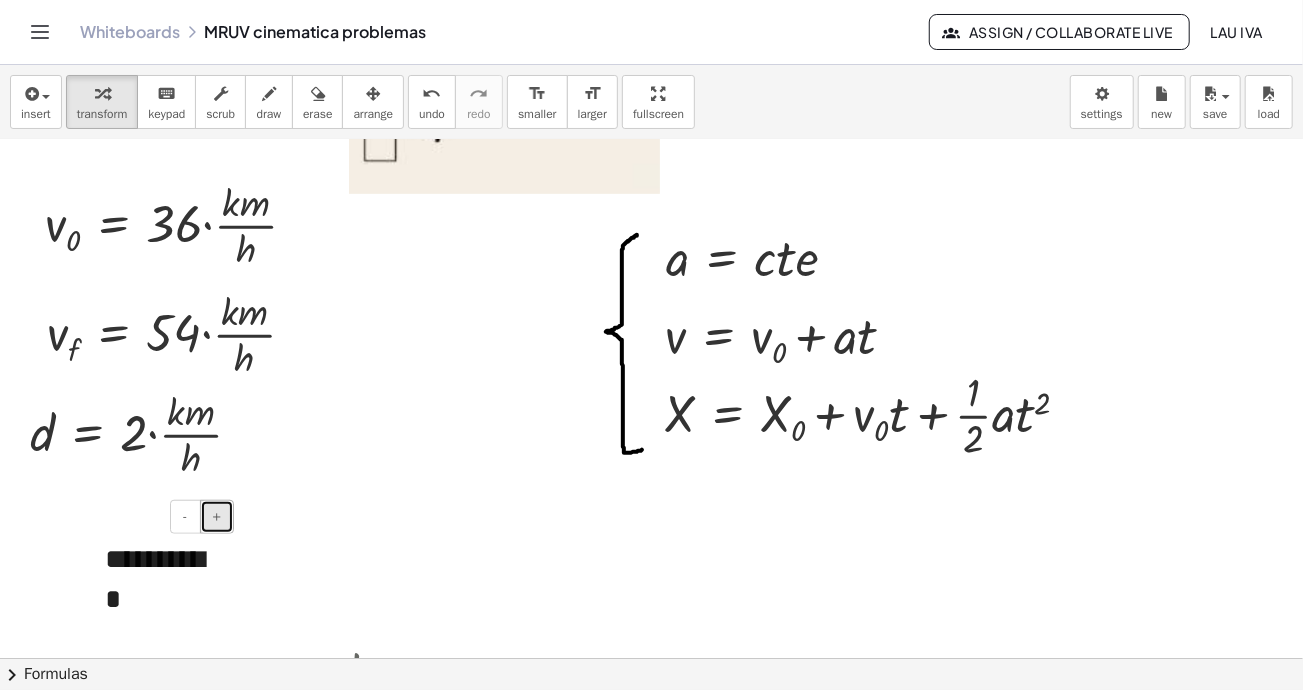 click on "+" at bounding box center (217, 516) 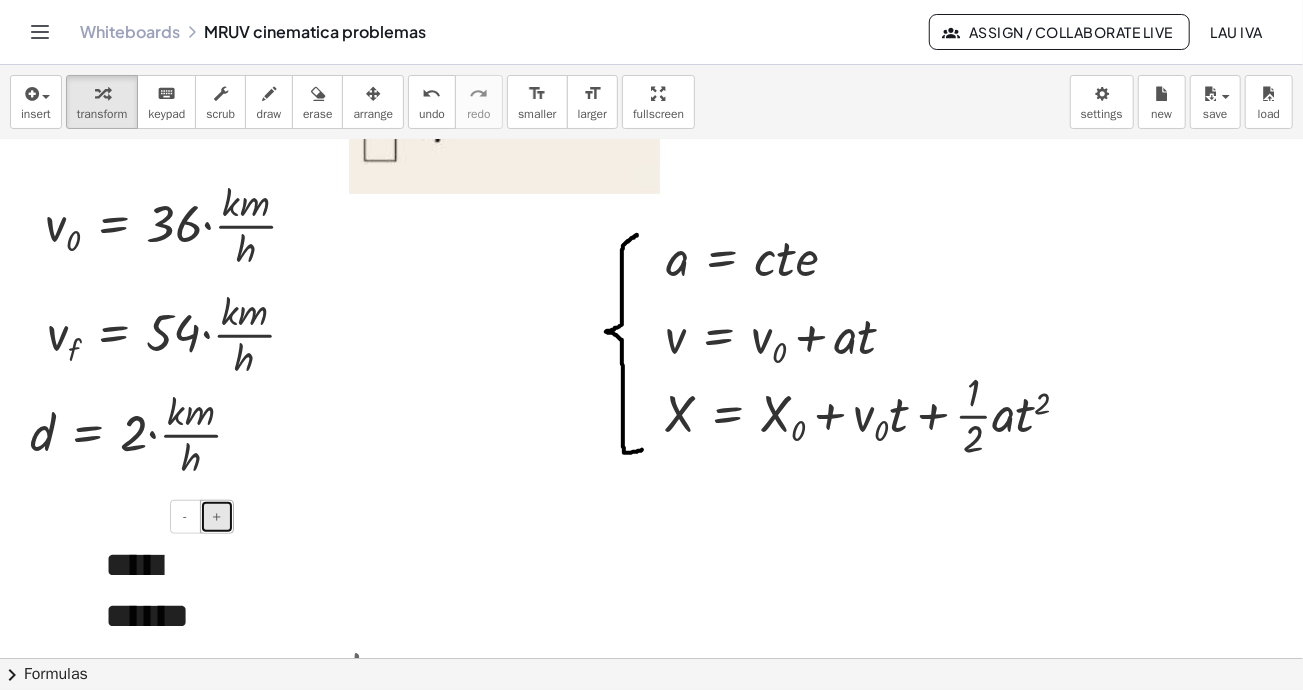 click on "+" at bounding box center (217, 516) 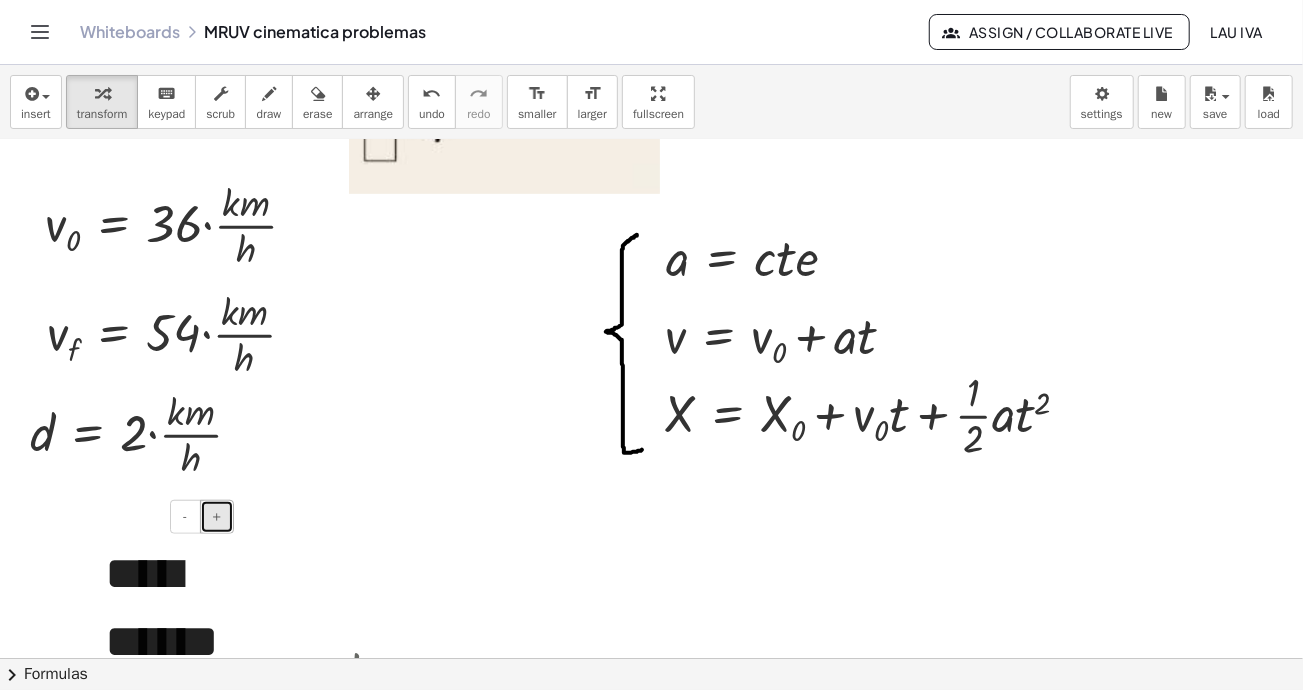 click on "+" at bounding box center (217, 516) 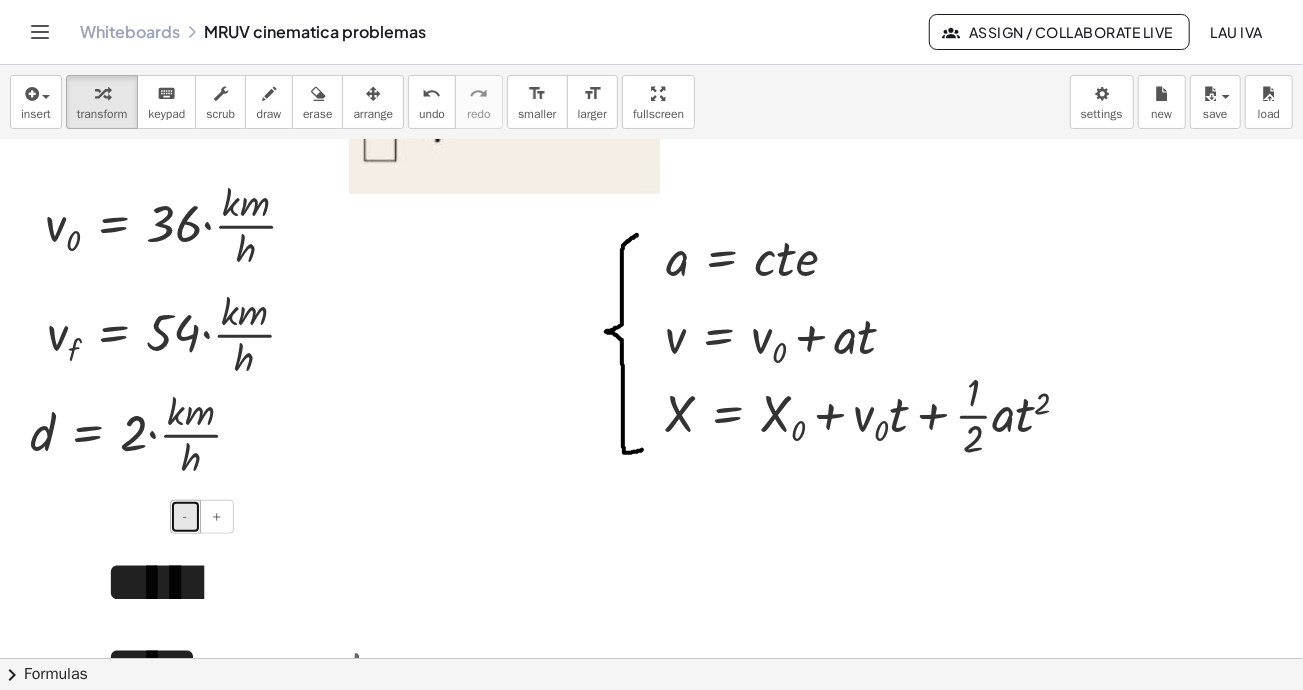 click on "-" at bounding box center (185, 517) 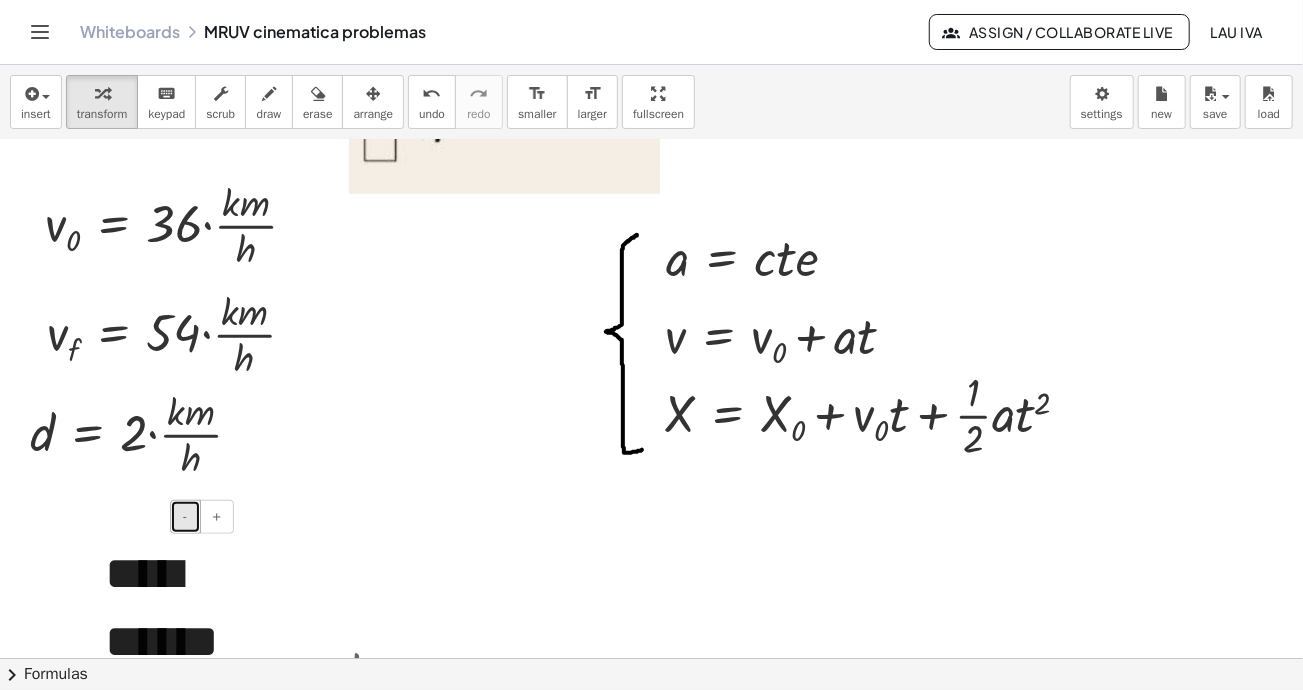 click on "-" at bounding box center [185, 516] 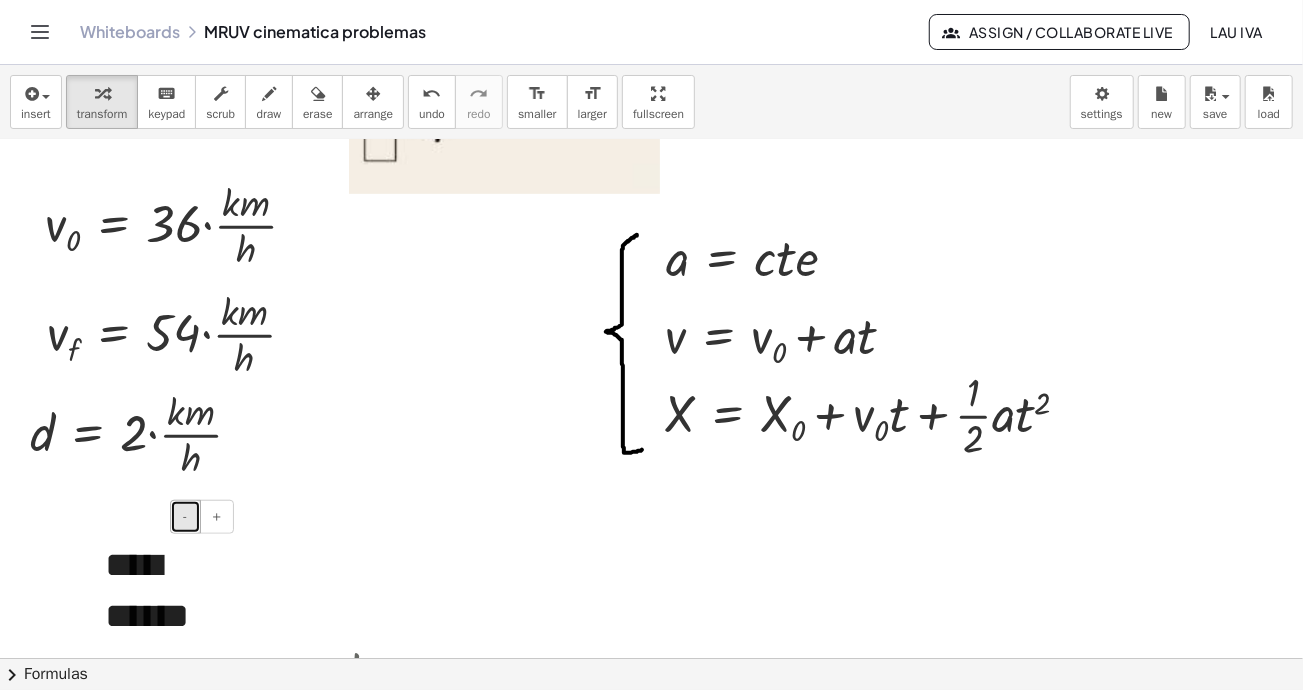 click on "-" at bounding box center (185, 516) 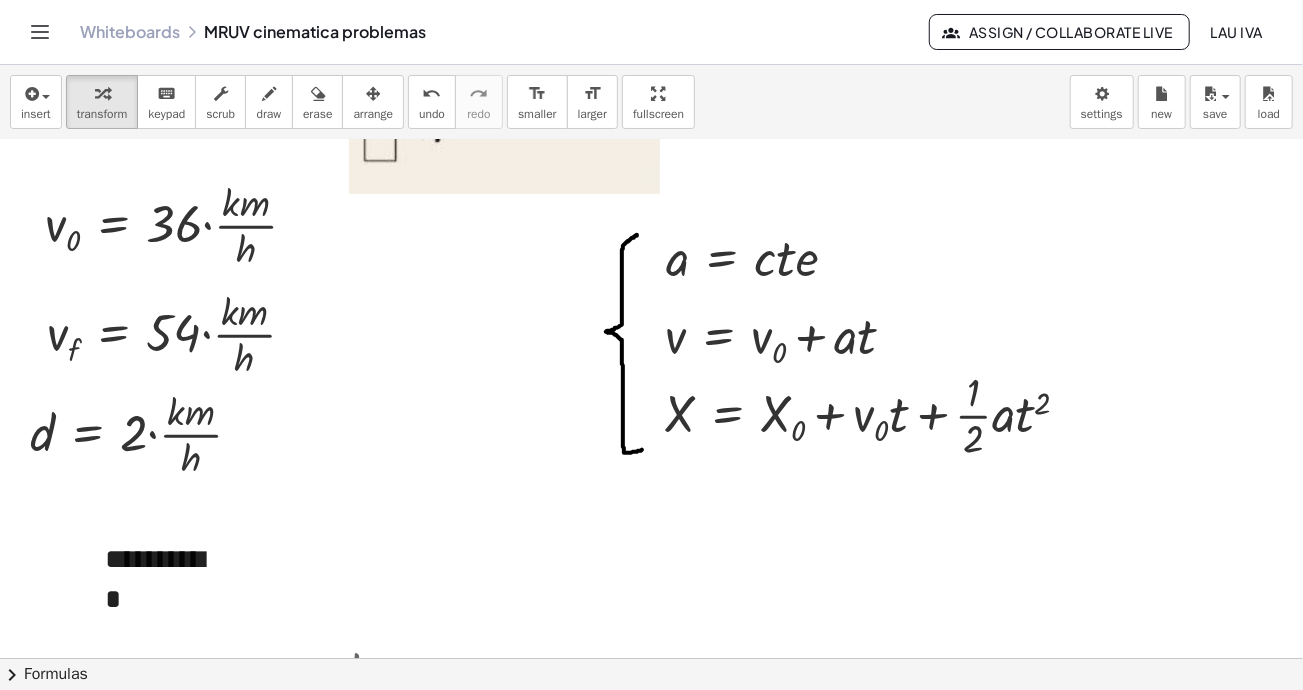 click on "arrange" at bounding box center (373, 114) 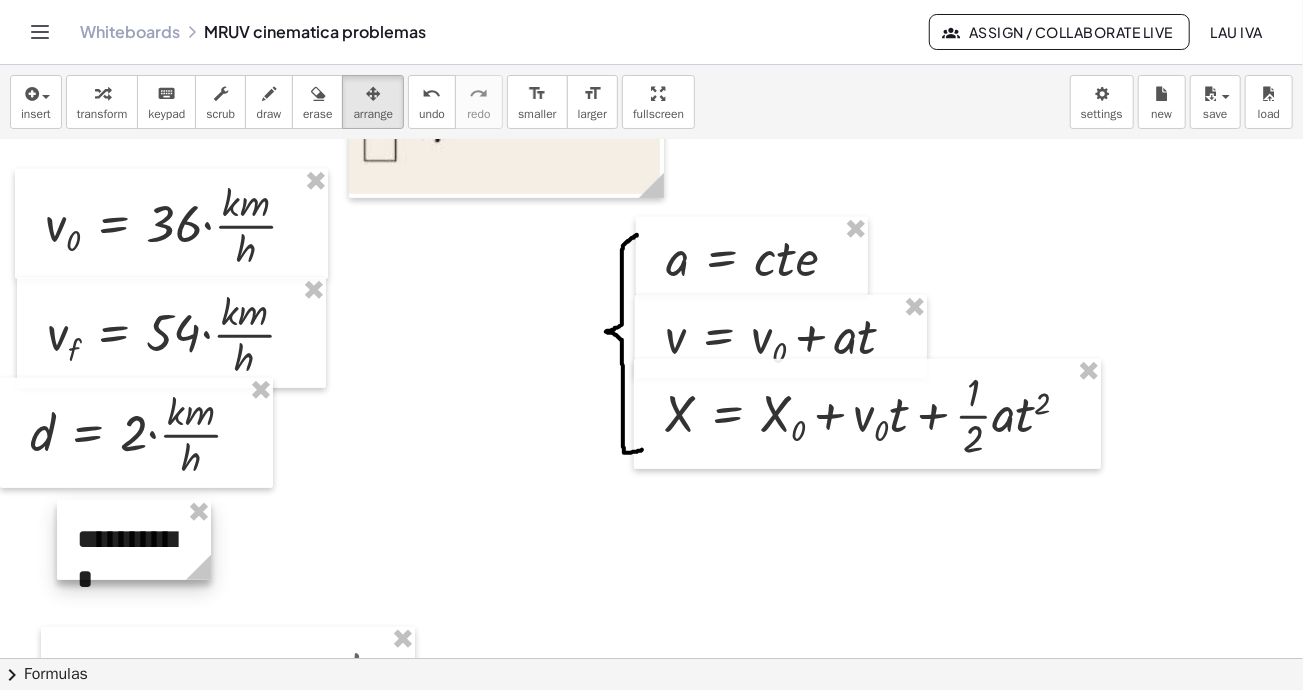 drag, startPoint x: 174, startPoint y: 567, endPoint x: 207, endPoint y: 551, distance: 36.67424 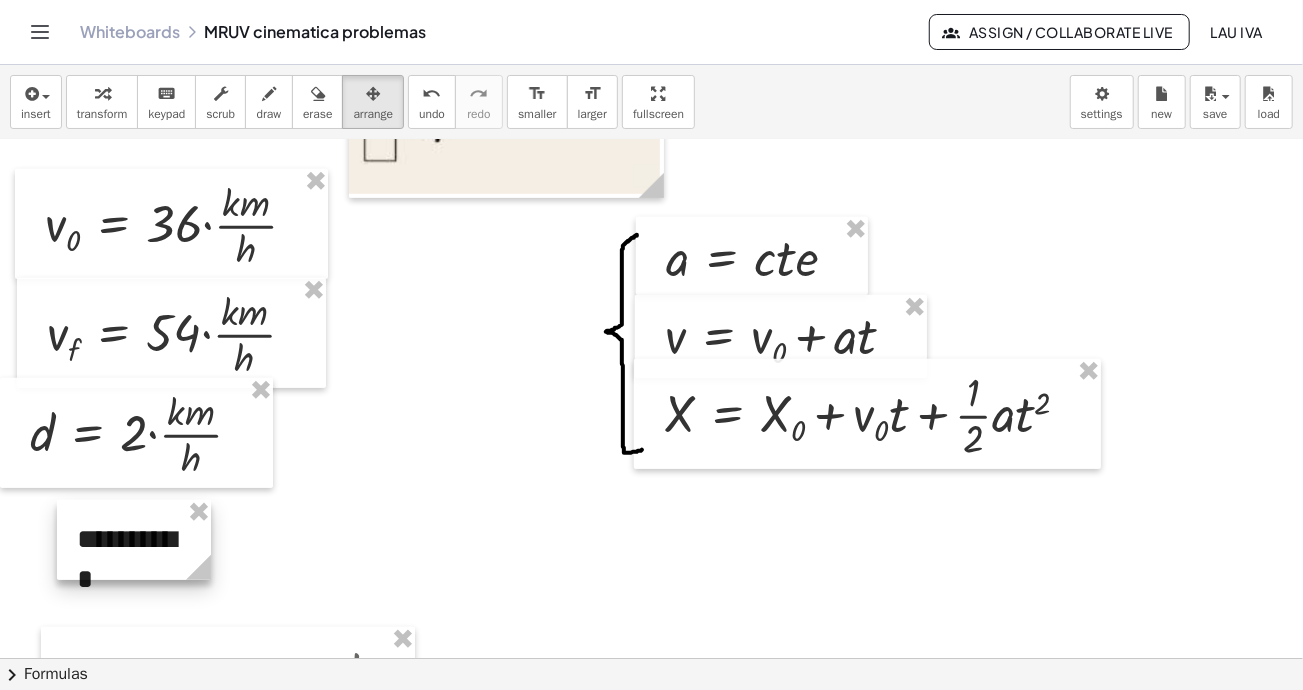 click at bounding box center (134, 540) 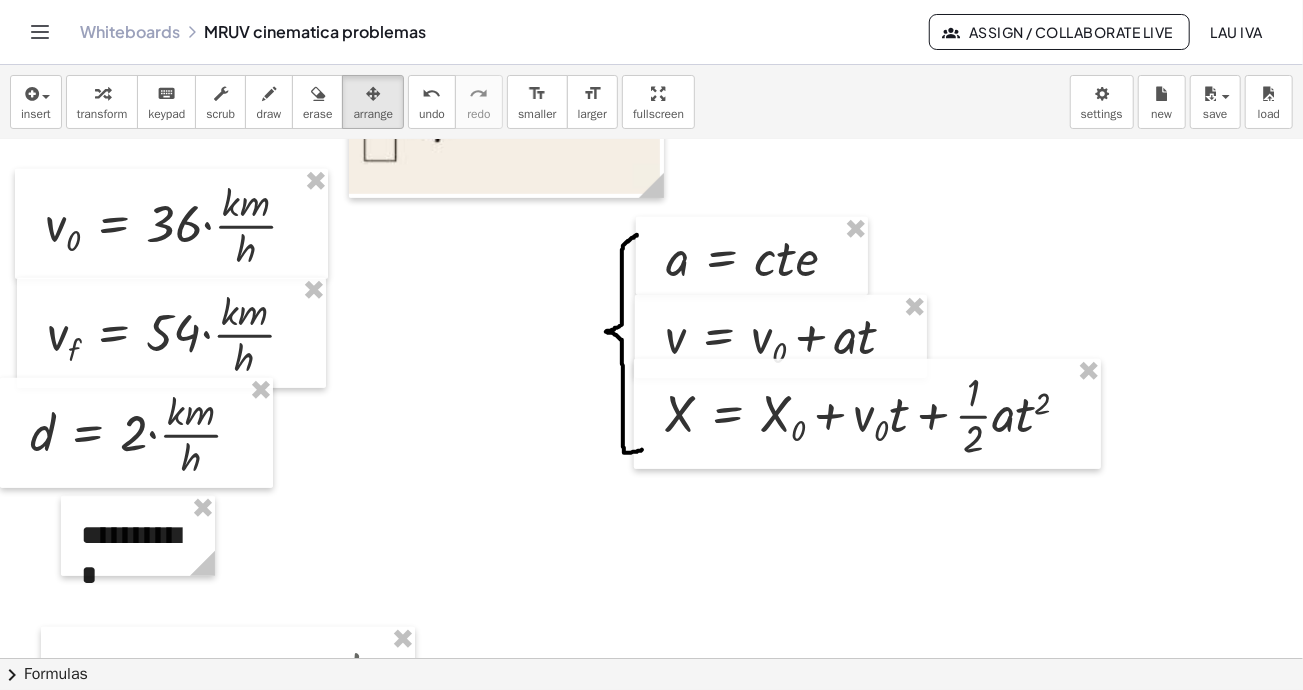 click at bounding box center [799, 1056] 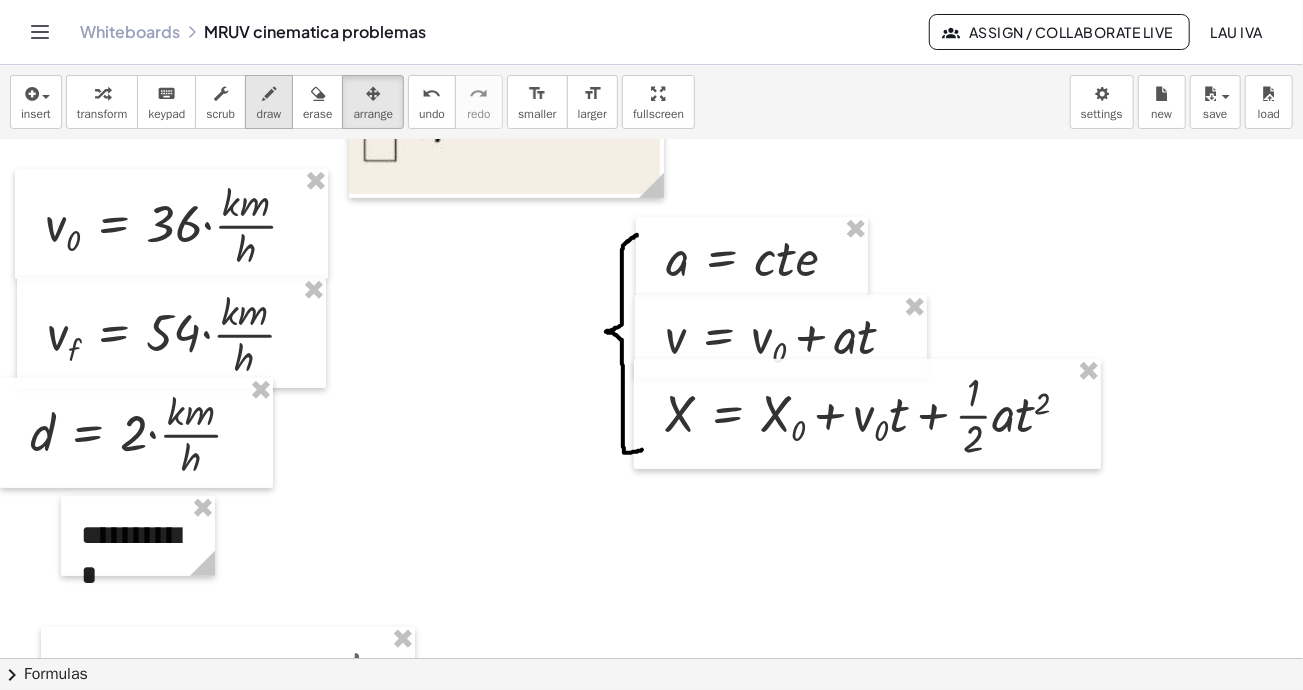 click at bounding box center [269, 94] 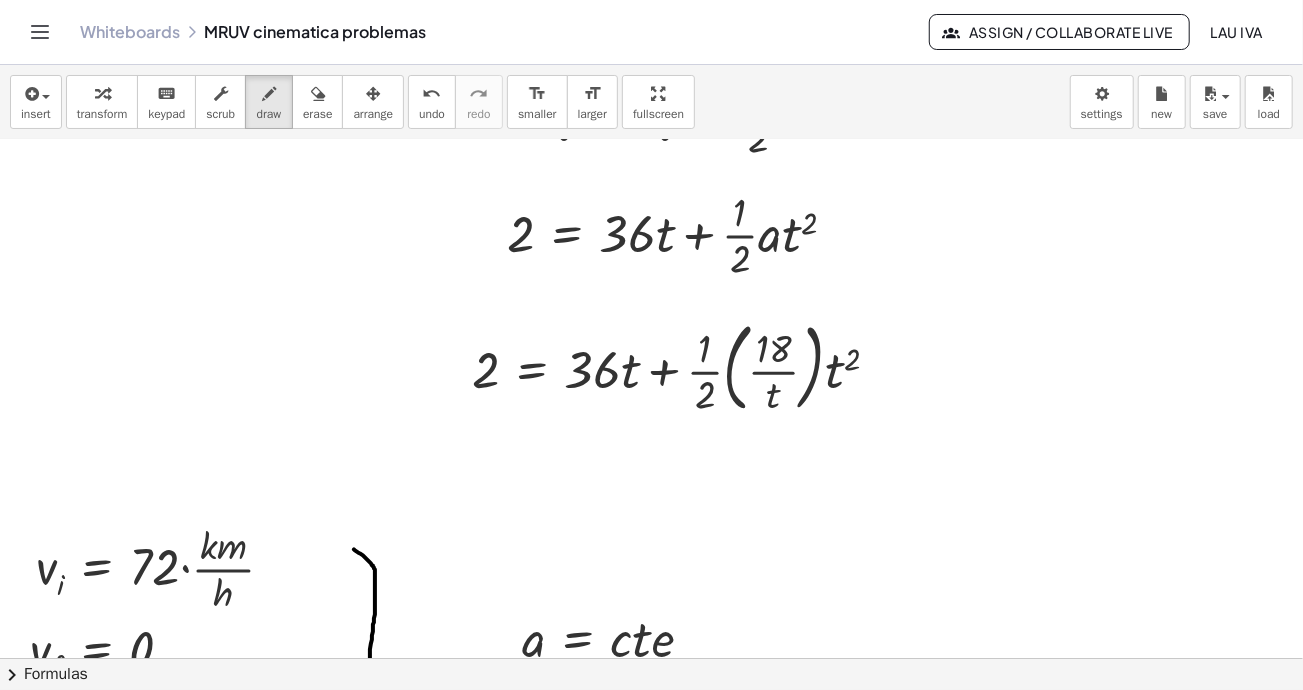 scroll, scrollTop: 1800, scrollLeft: 0, axis: vertical 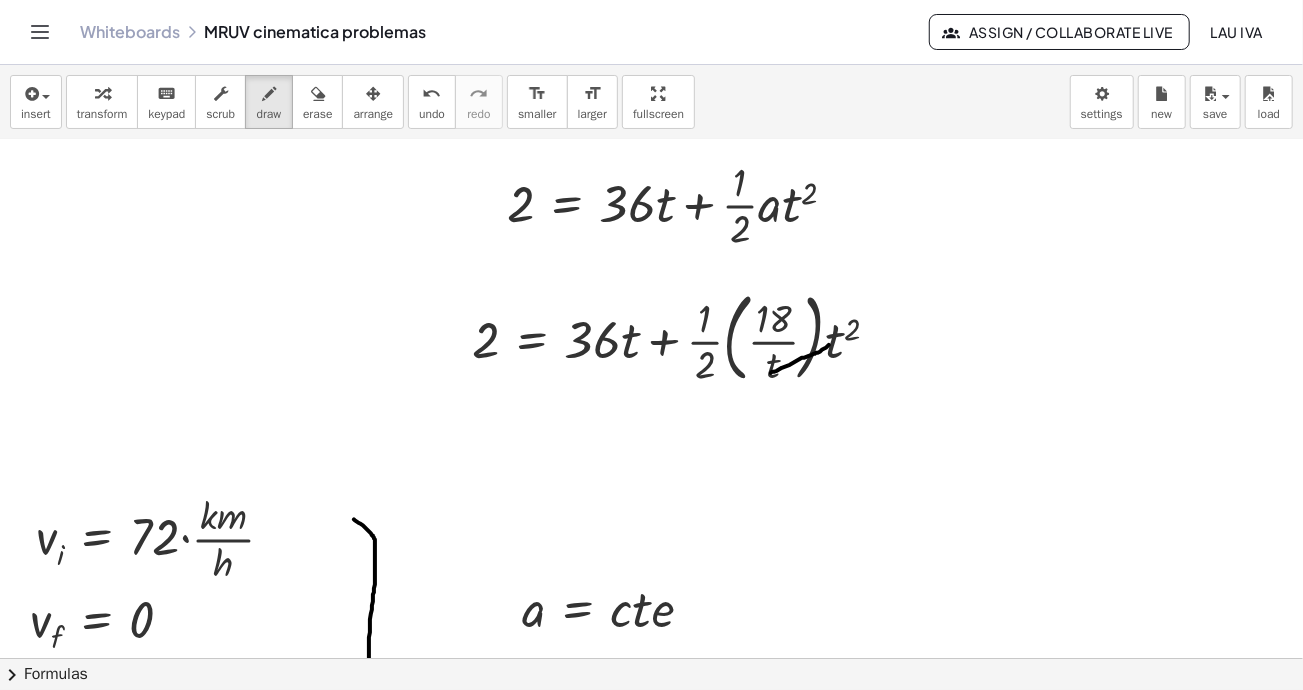 drag, startPoint x: 771, startPoint y: 372, endPoint x: 800, endPoint y: 344, distance: 40.311287 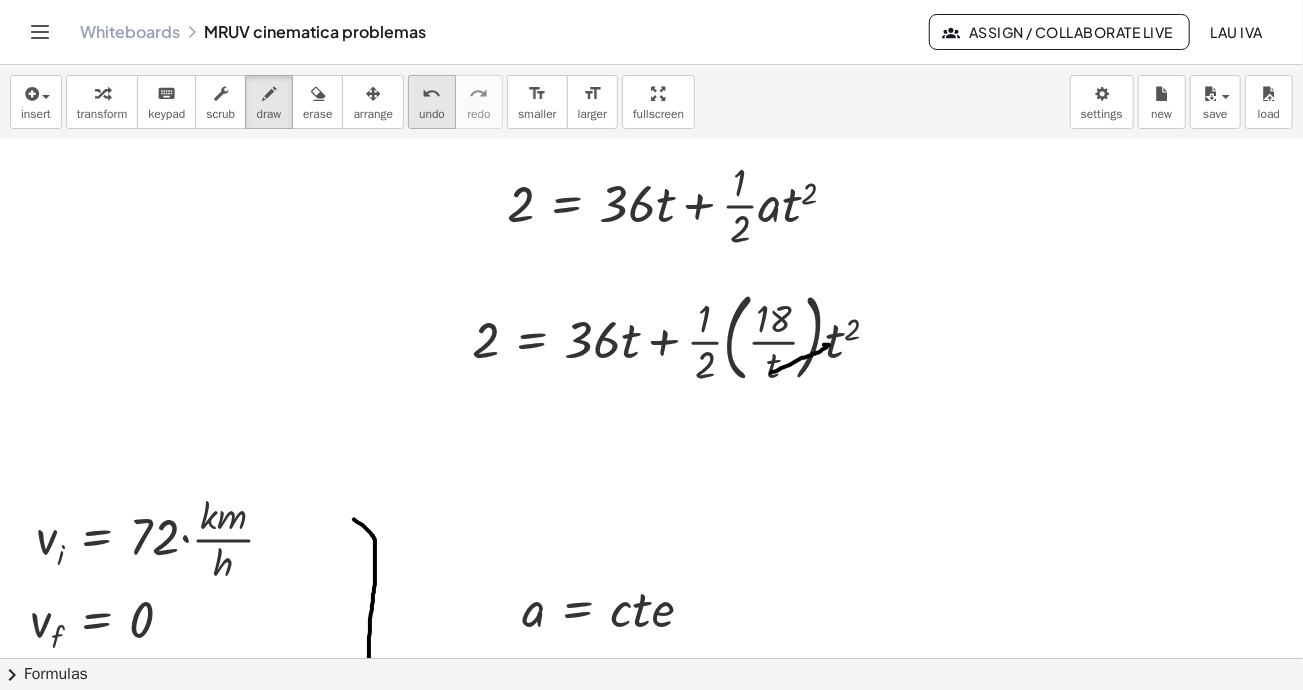 click on "undo" at bounding box center [432, 94] 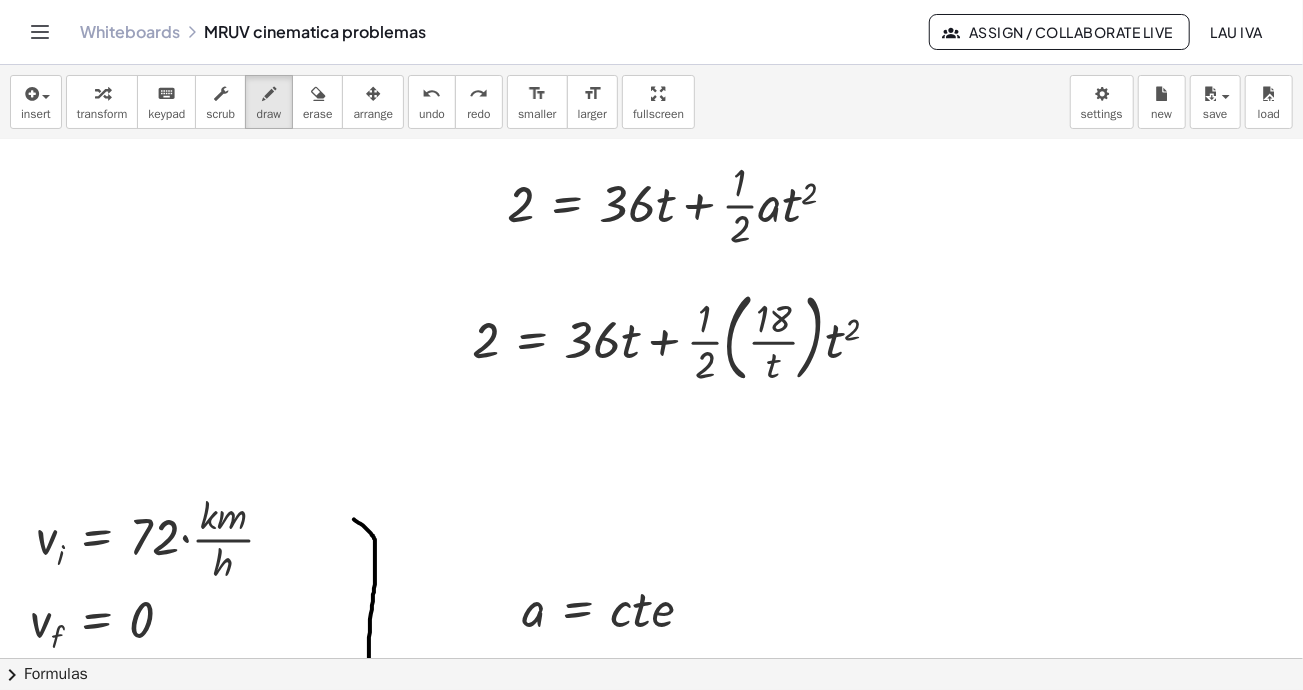 click on "transform" at bounding box center (102, 114) 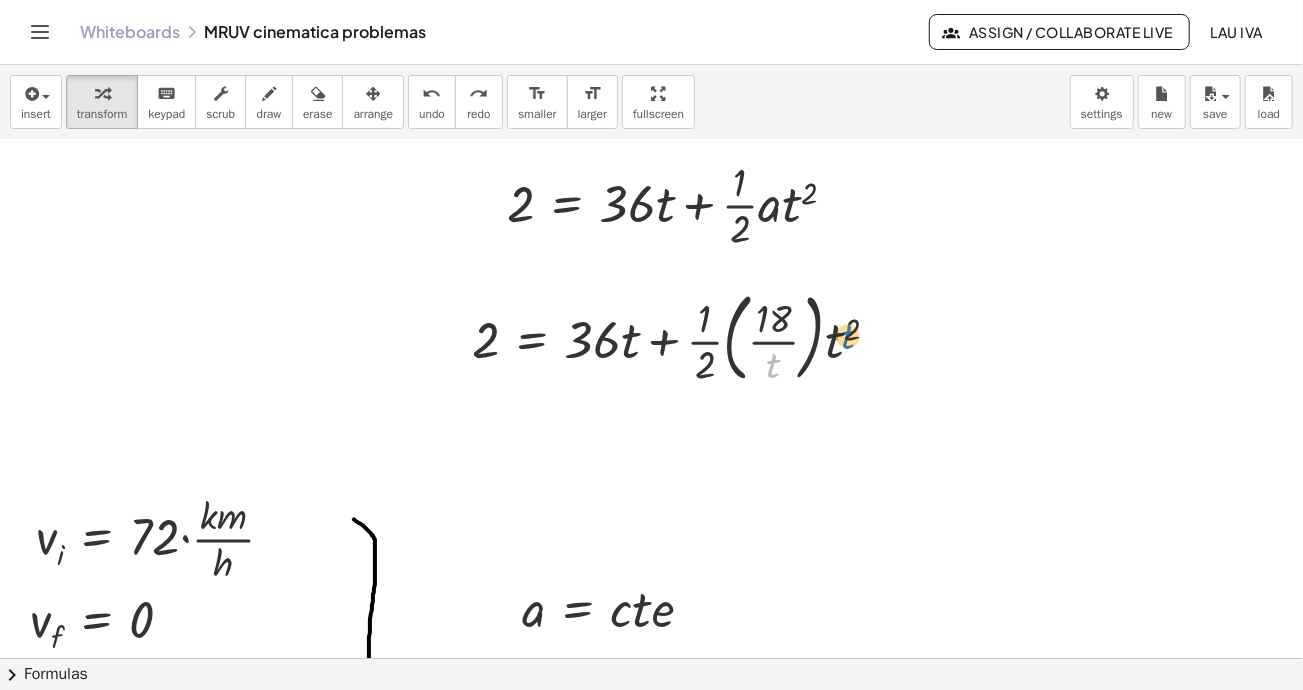 drag, startPoint x: 771, startPoint y: 362, endPoint x: 845, endPoint y: 333, distance: 79.47956 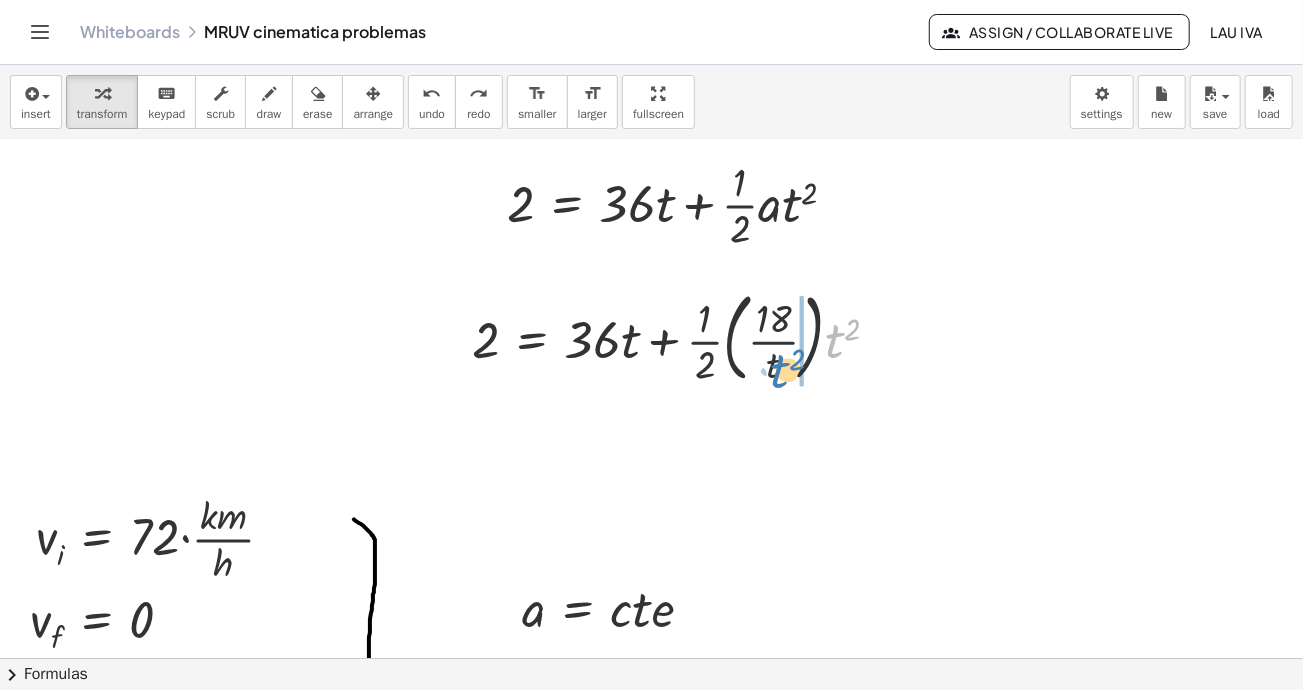 drag, startPoint x: 833, startPoint y: 341, endPoint x: 778, endPoint y: 371, distance: 62.649822 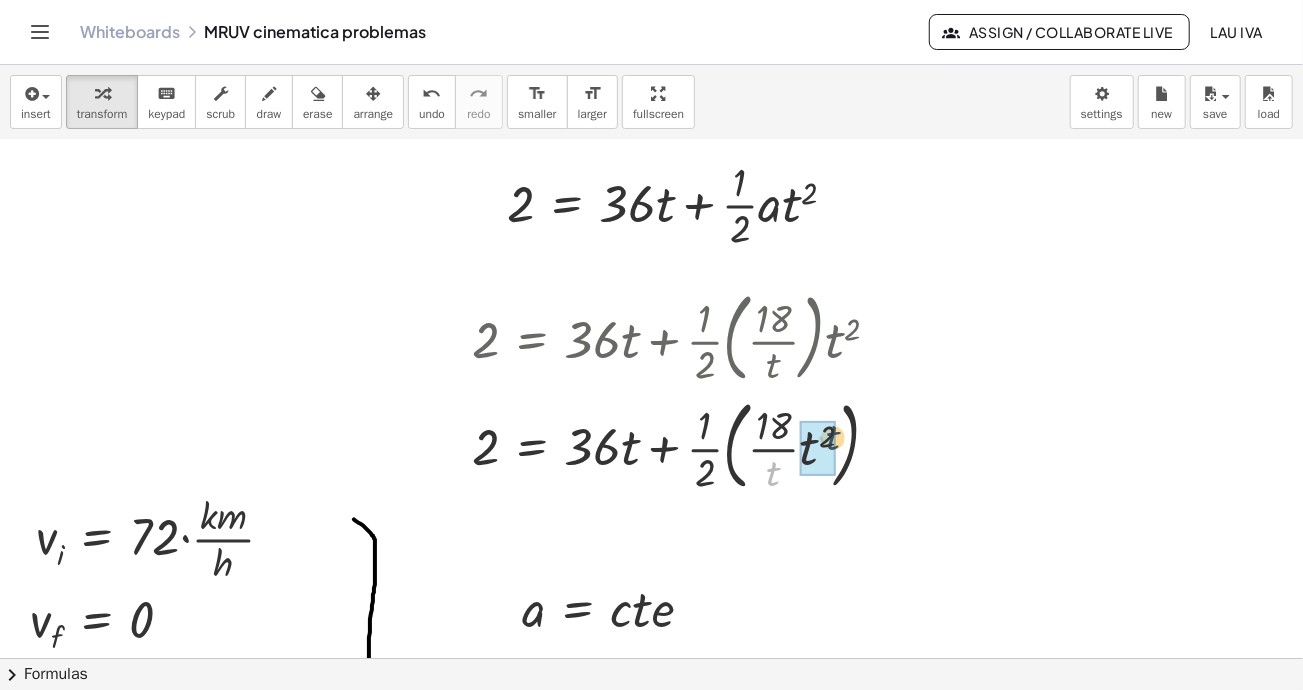 drag, startPoint x: 774, startPoint y: 477, endPoint x: 834, endPoint y: 441, distance: 69.97142 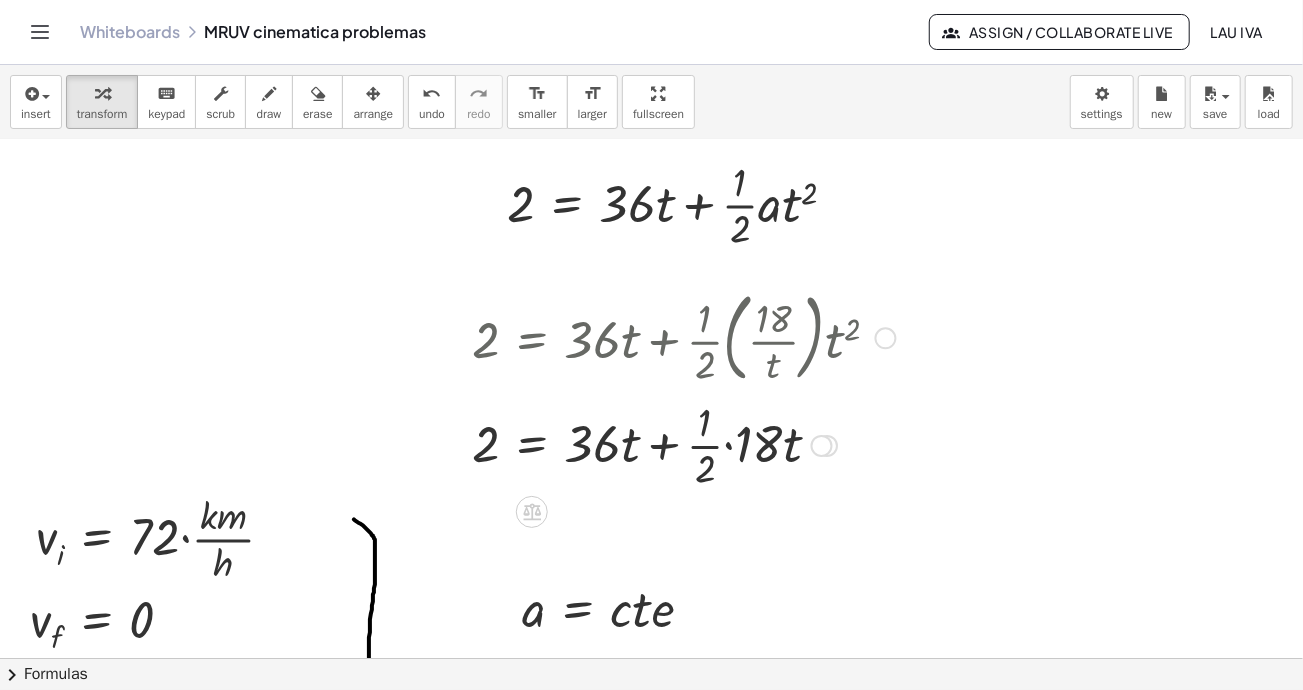 click at bounding box center [684, 444] 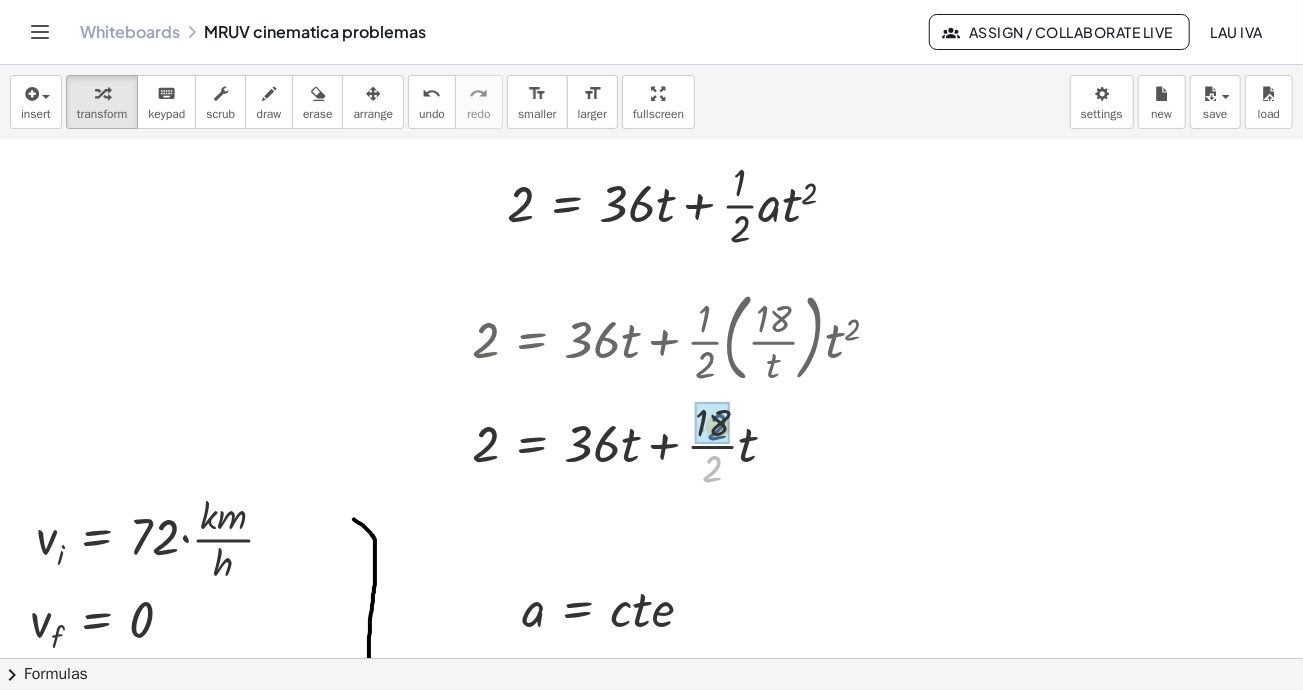 drag, startPoint x: 712, startPoint y: 475, endPoint x: 717, endPoint y: 432, distance: 43.289722 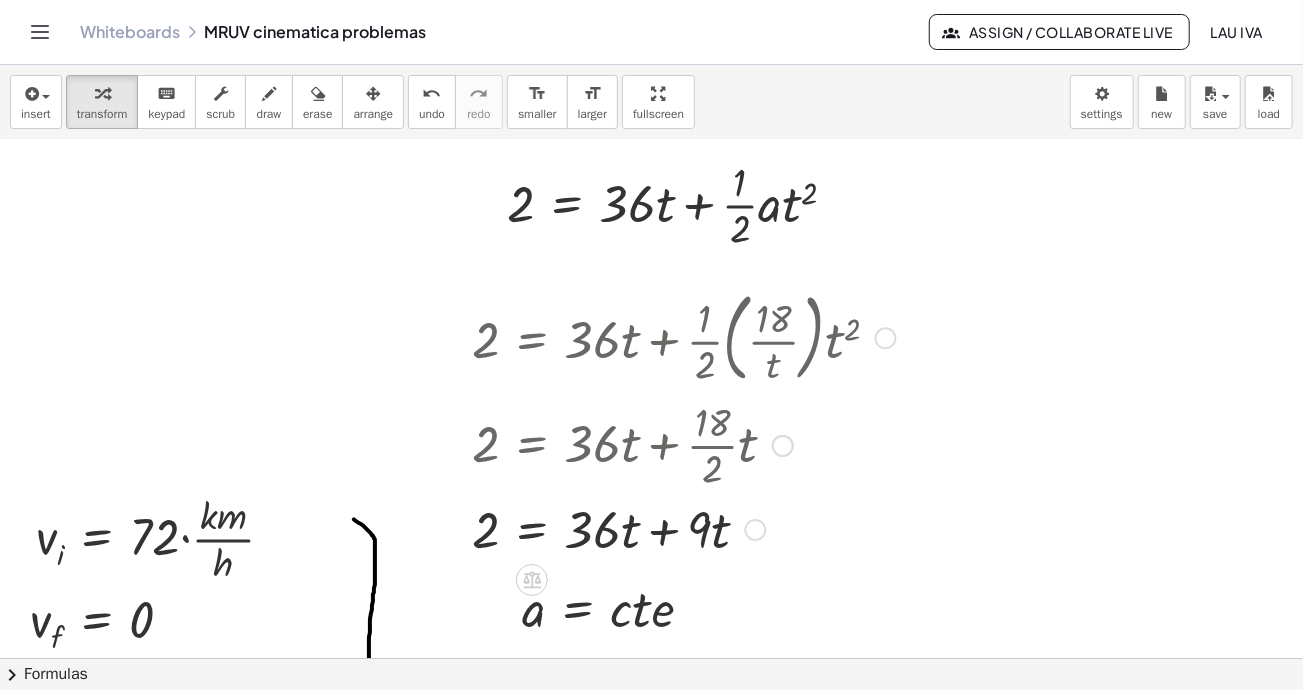 scroll, scrollTop: 1900, scrollLeft: 0, axis: vertical 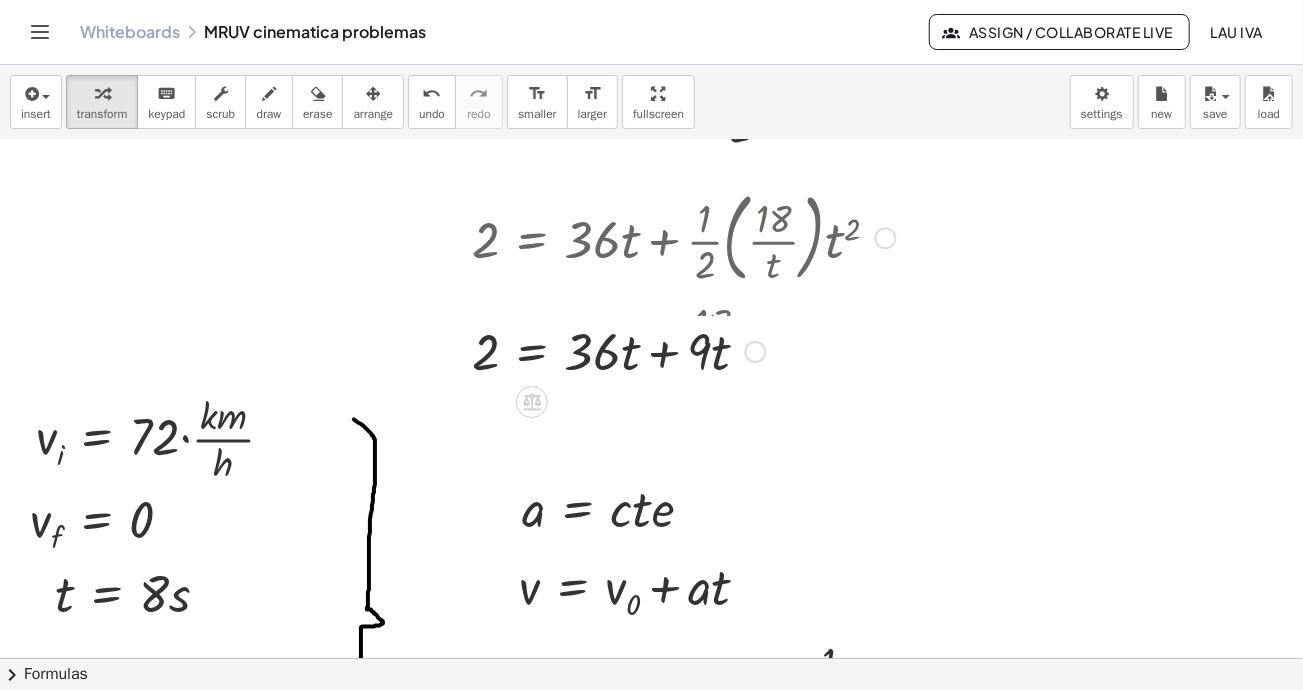 drag, startPoint x: 756, startPoint y: 425, endPoint x: 782, endPoint y: 337, distance: 91.76056 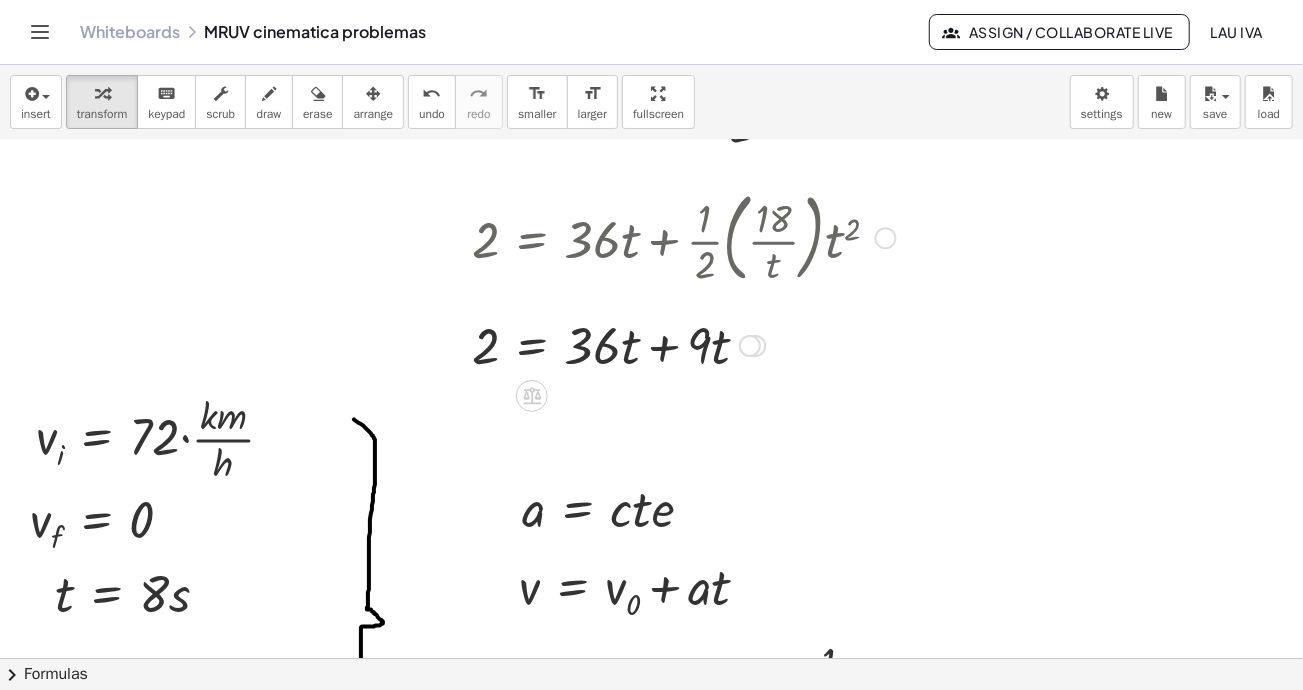 click at bounding box center (684, 344) 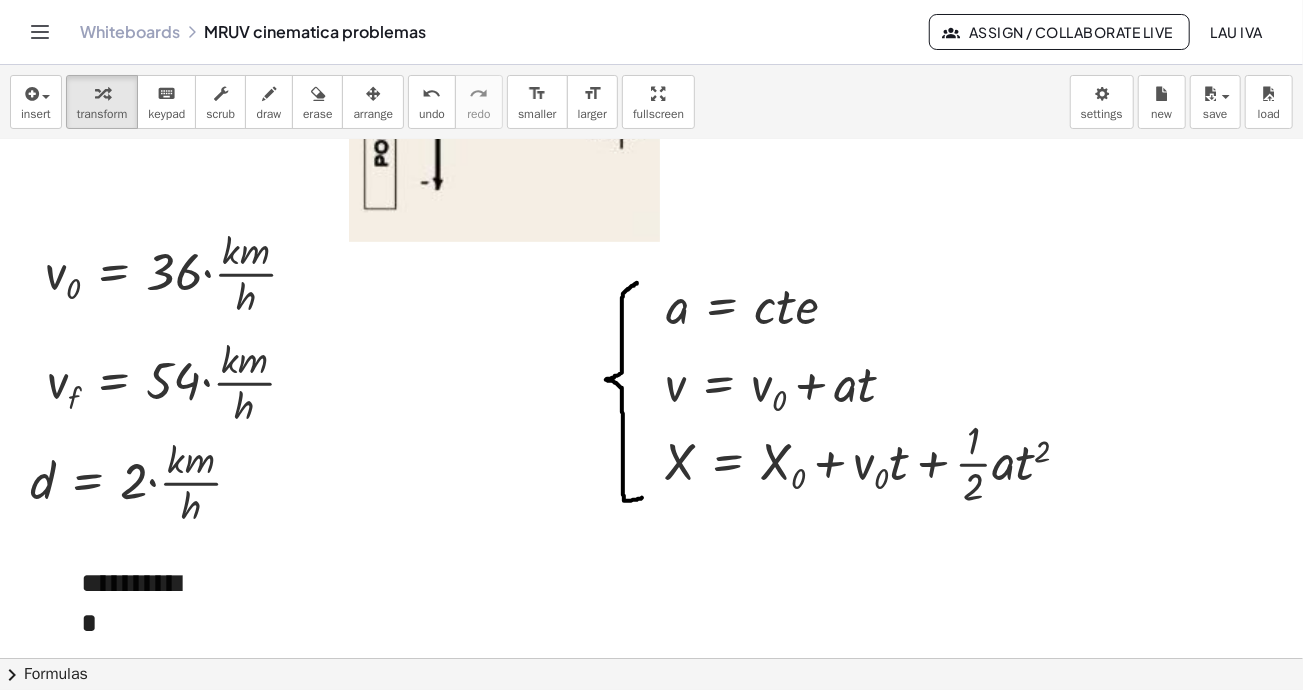 scroll, scrollTop: 800, scrollLeft: 0, axis: vertical 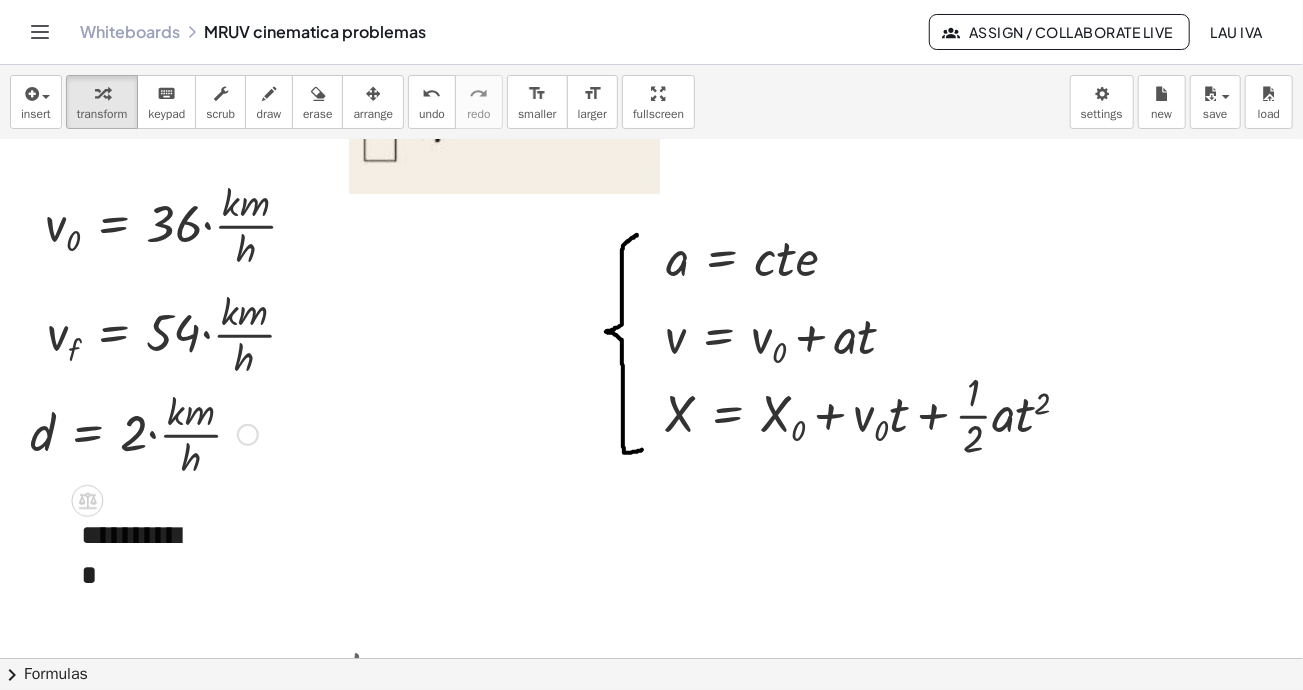 click at bounding box center (144, 433) 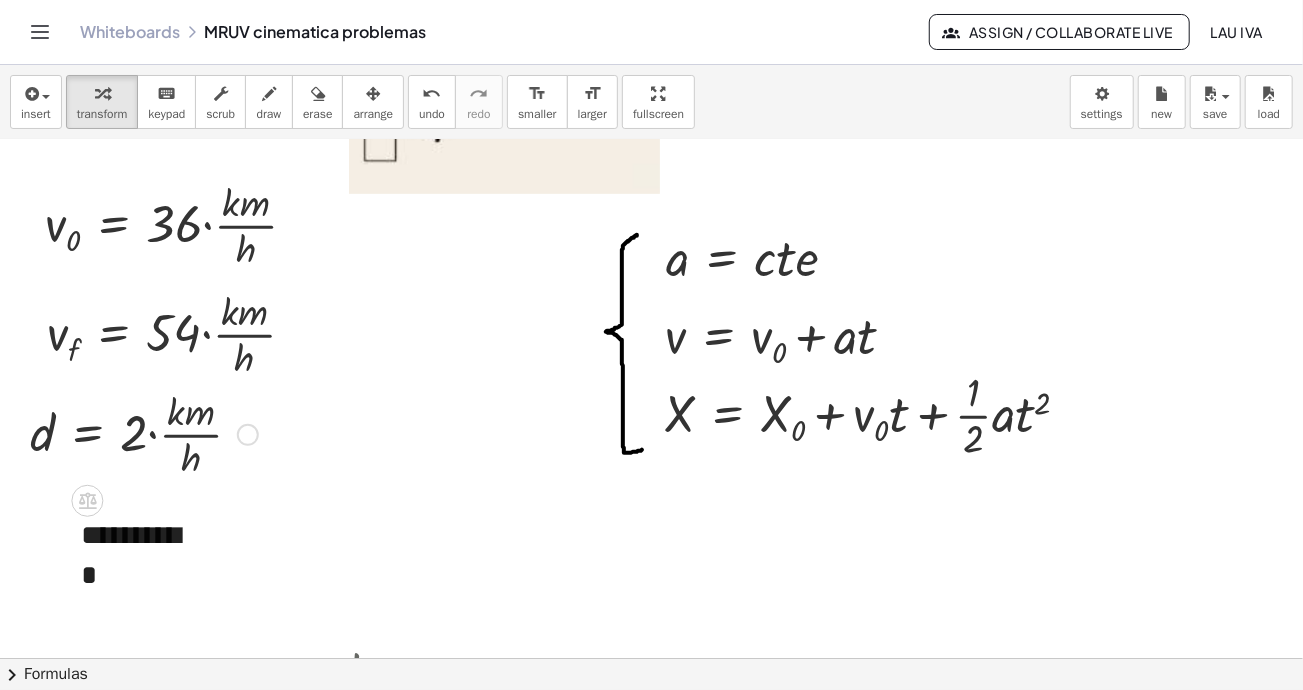 click at bounding box center [248, 435] 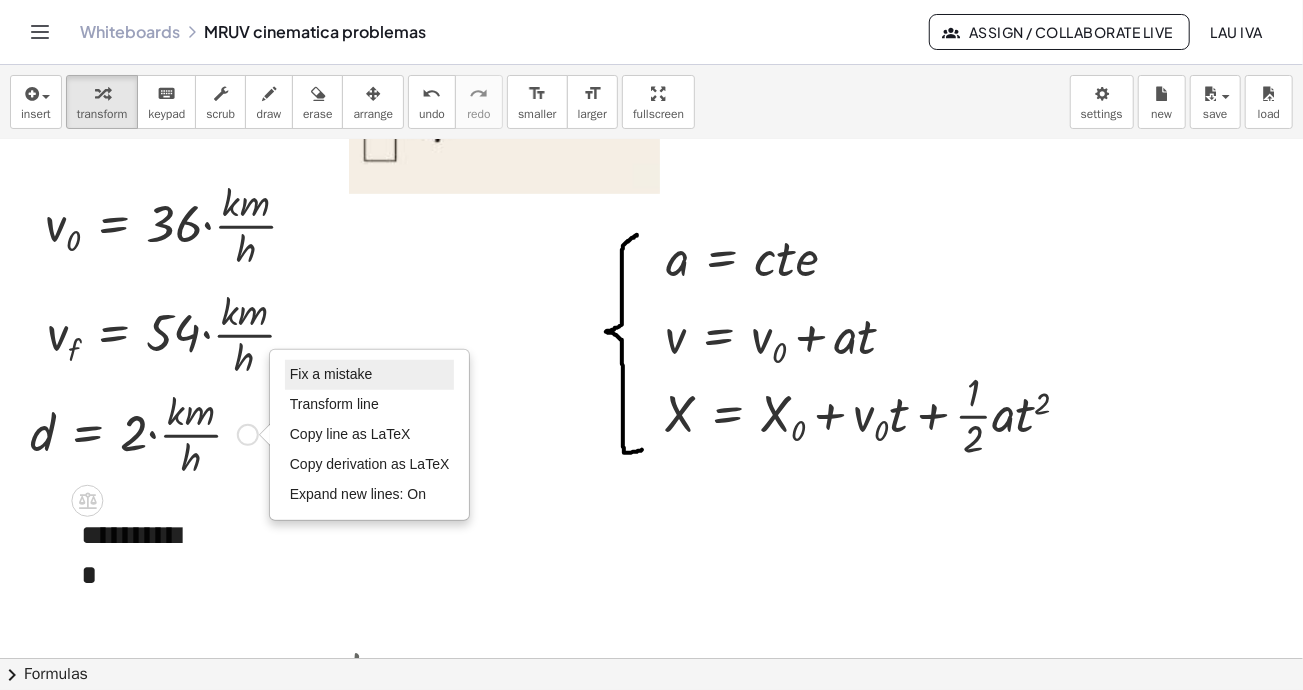 click on "Fix a mistake" at bounding box center (331, 374) 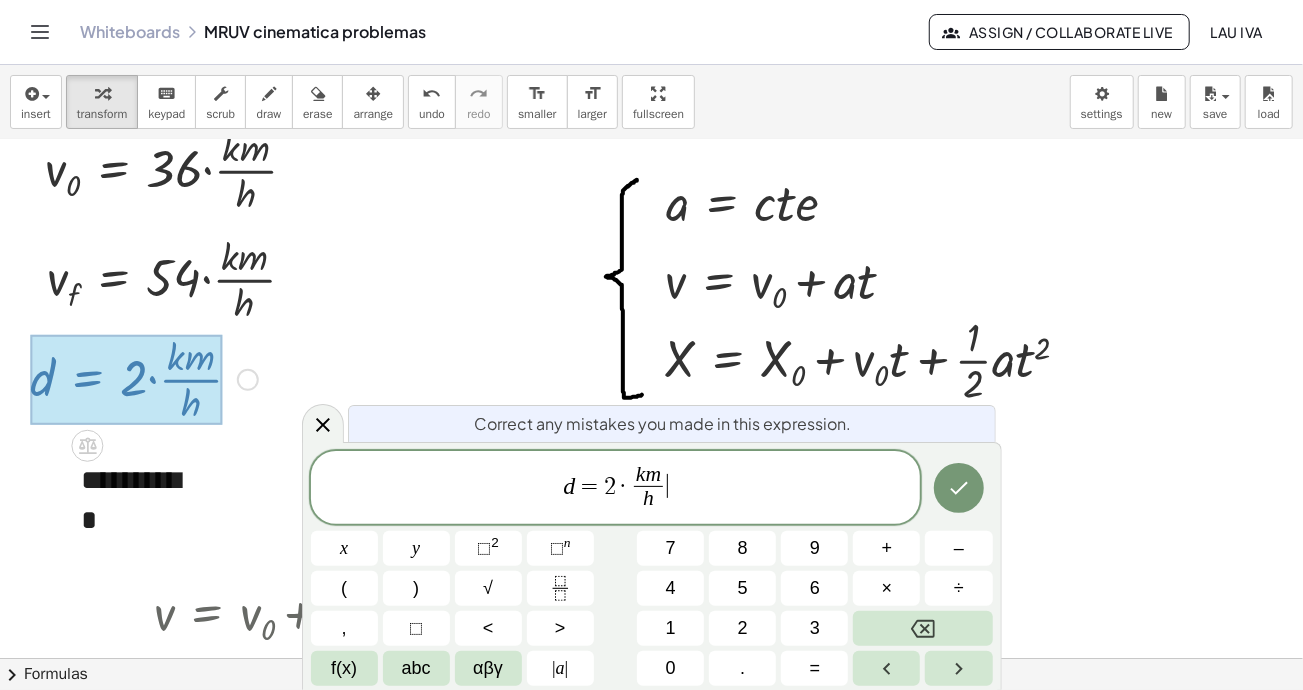 scroll, scrollTop: 872, scrollLeft: 0, axis: vertical 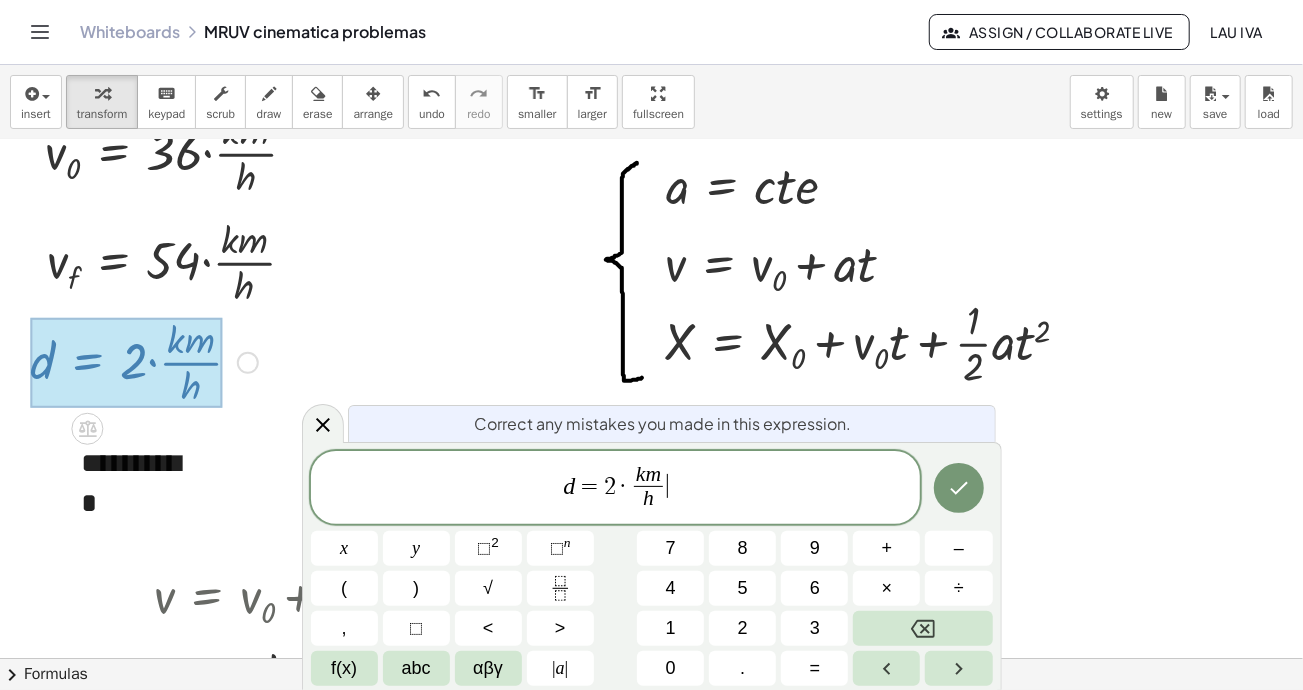 click on "h" at bounding box center [649, 499] 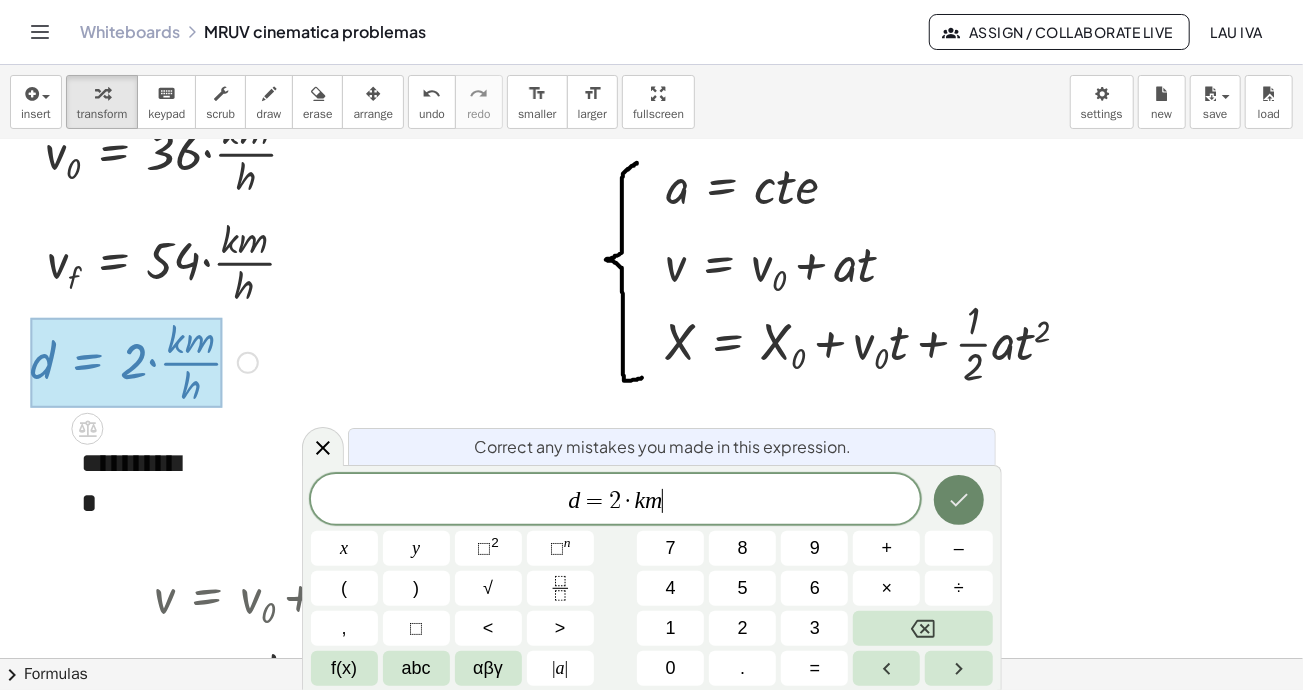 click at bounding box center [959, 500] 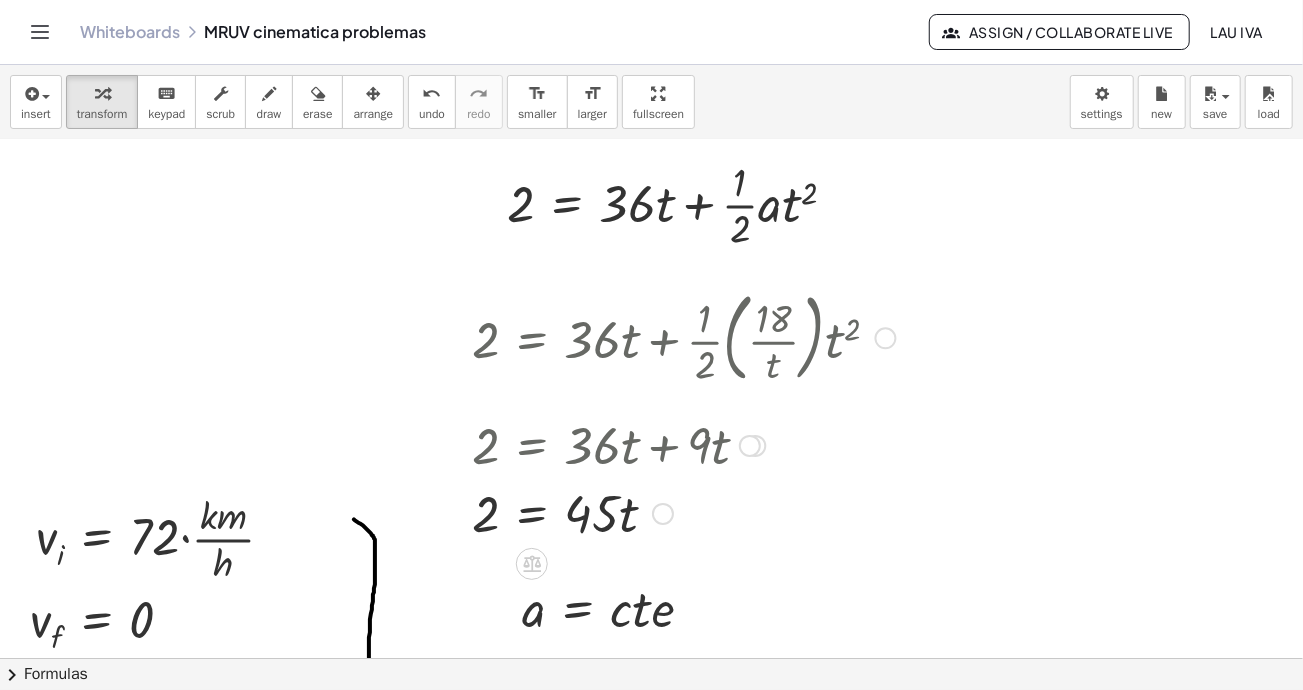 scroll, scrollTop: 1900, scrollLeft: 0, axis: vertical 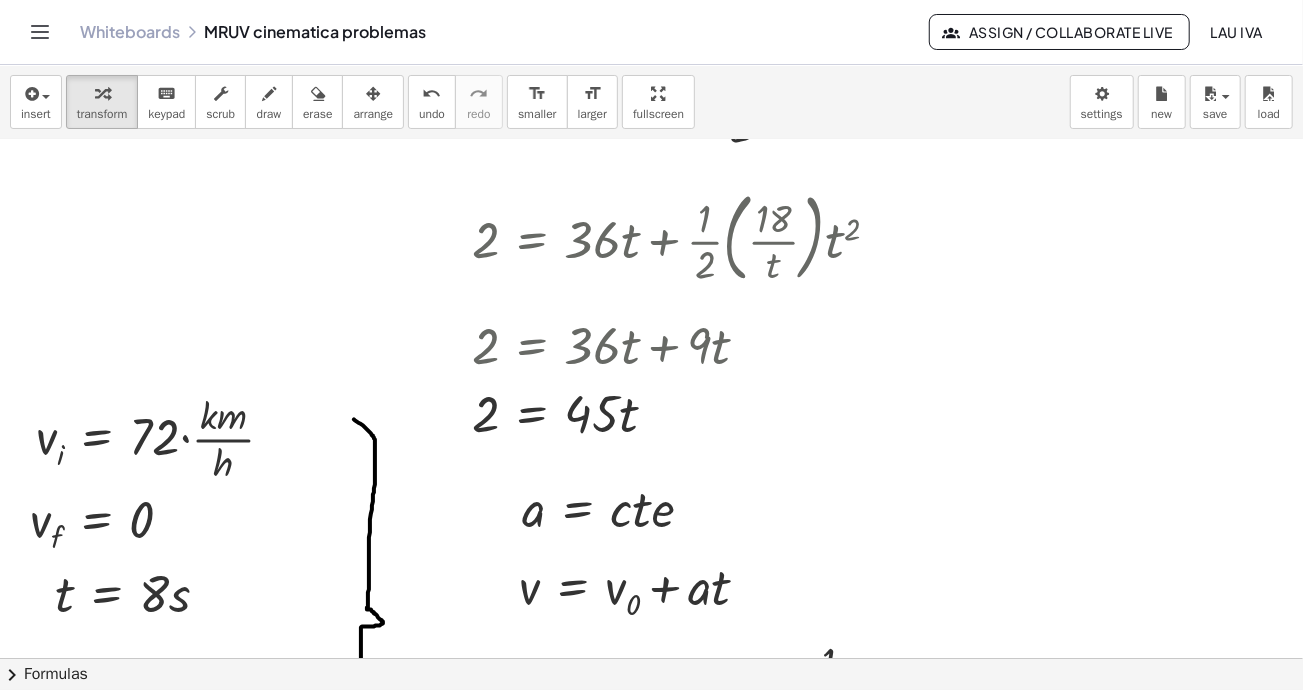 click at bounding box center [269, 94] 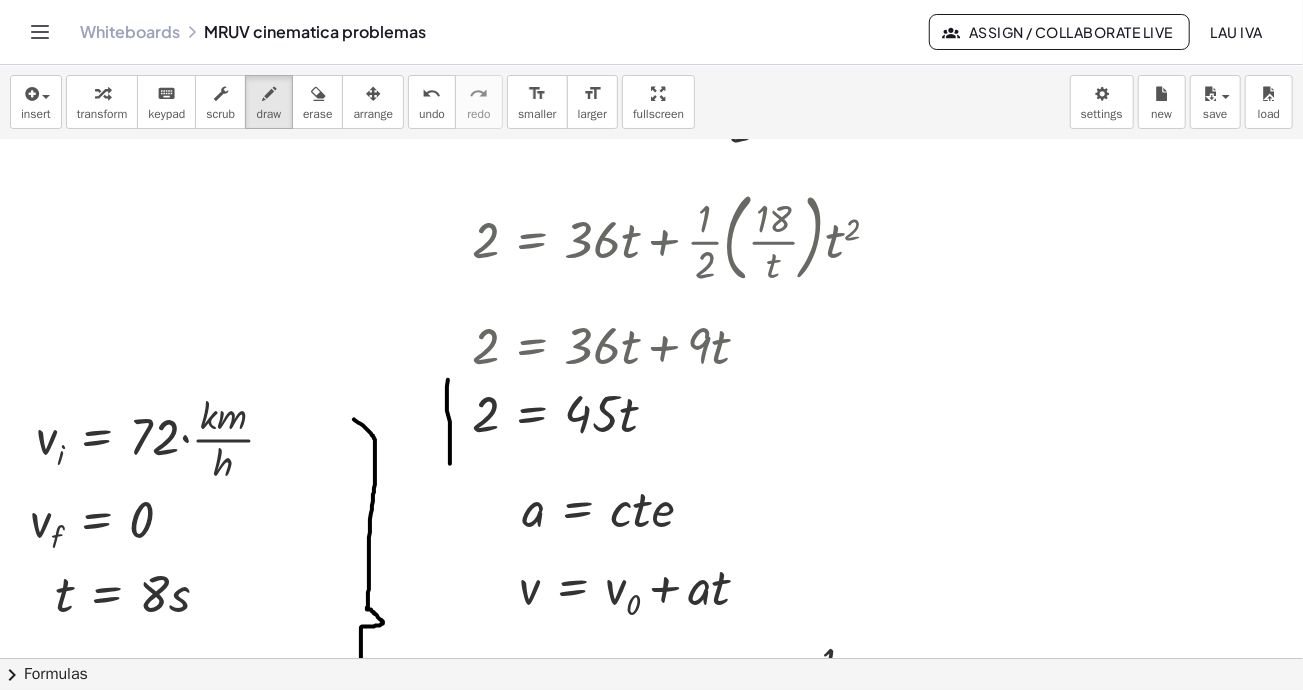 drag, startPoint x: 448, startPoint y: 379, endPoint x: 449, endPoint y: 390, distance: 11.045361 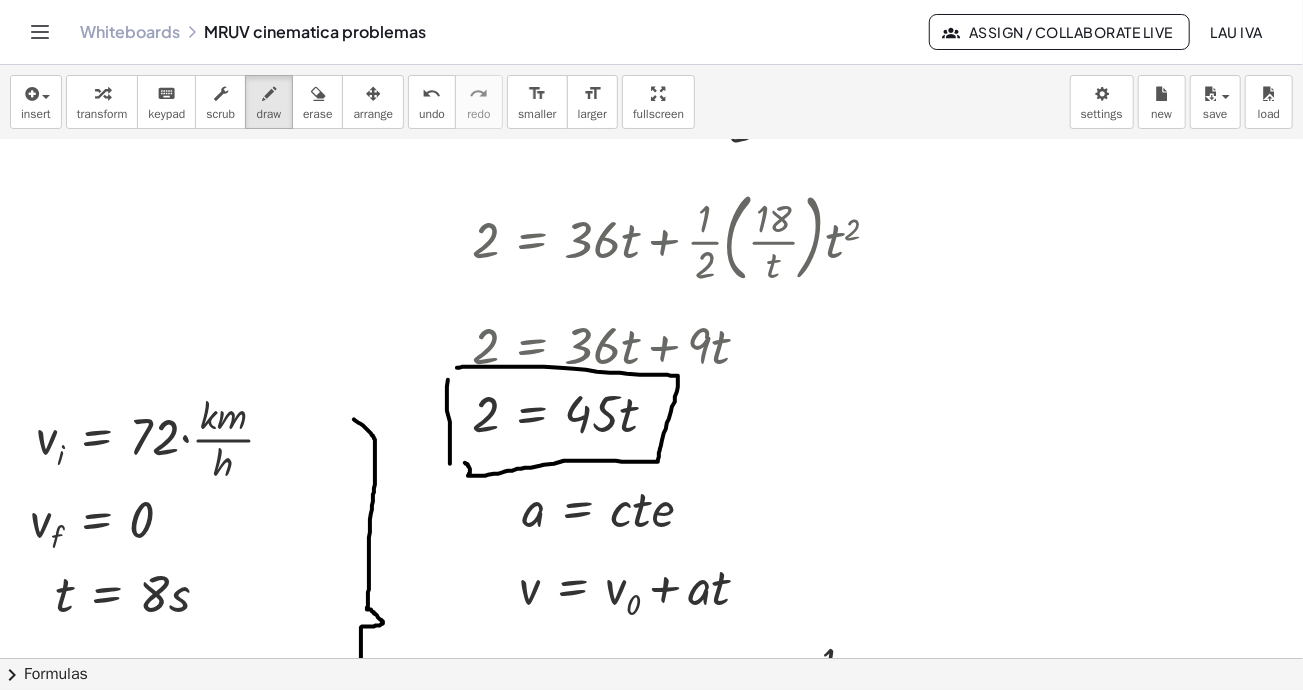drag, startPoint x: 508, startPoint y: 366, endPoint x: 466, endPoint y: 451, distance: 94.81033 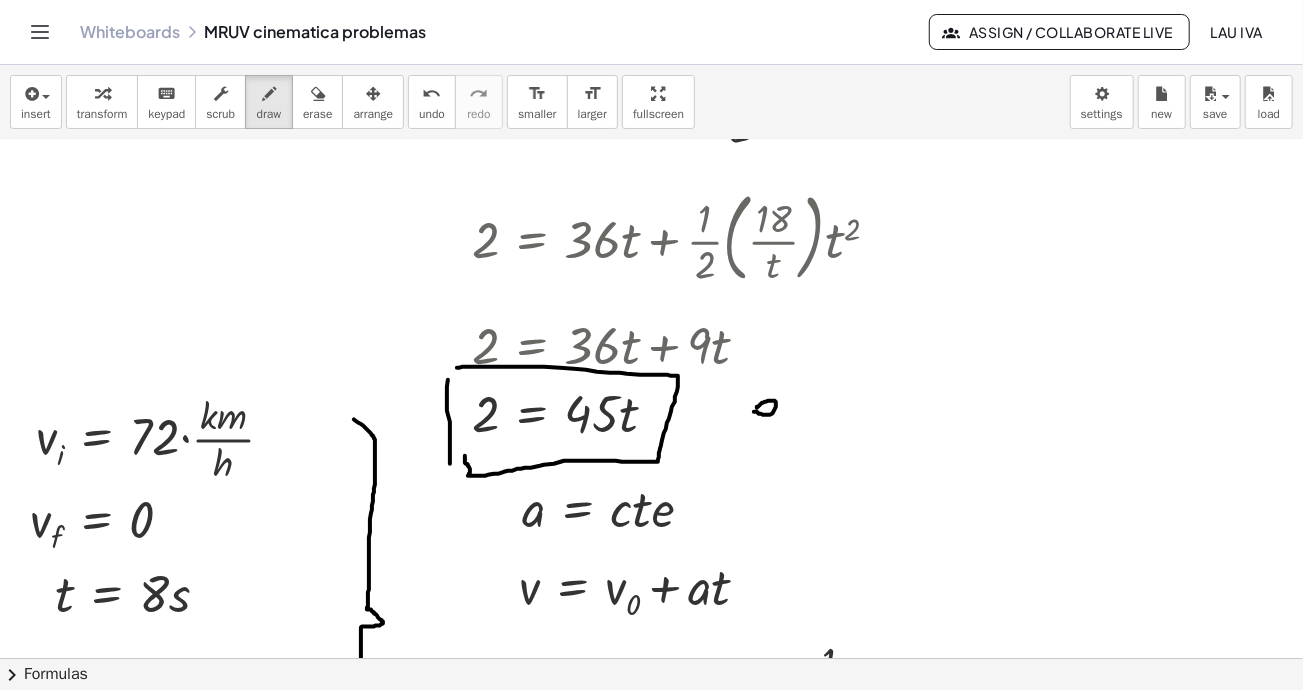 drag, startPoint x: 754, startPoint y: 411, endPoint x: 773, endPoint y: 404, distance: 20.248457 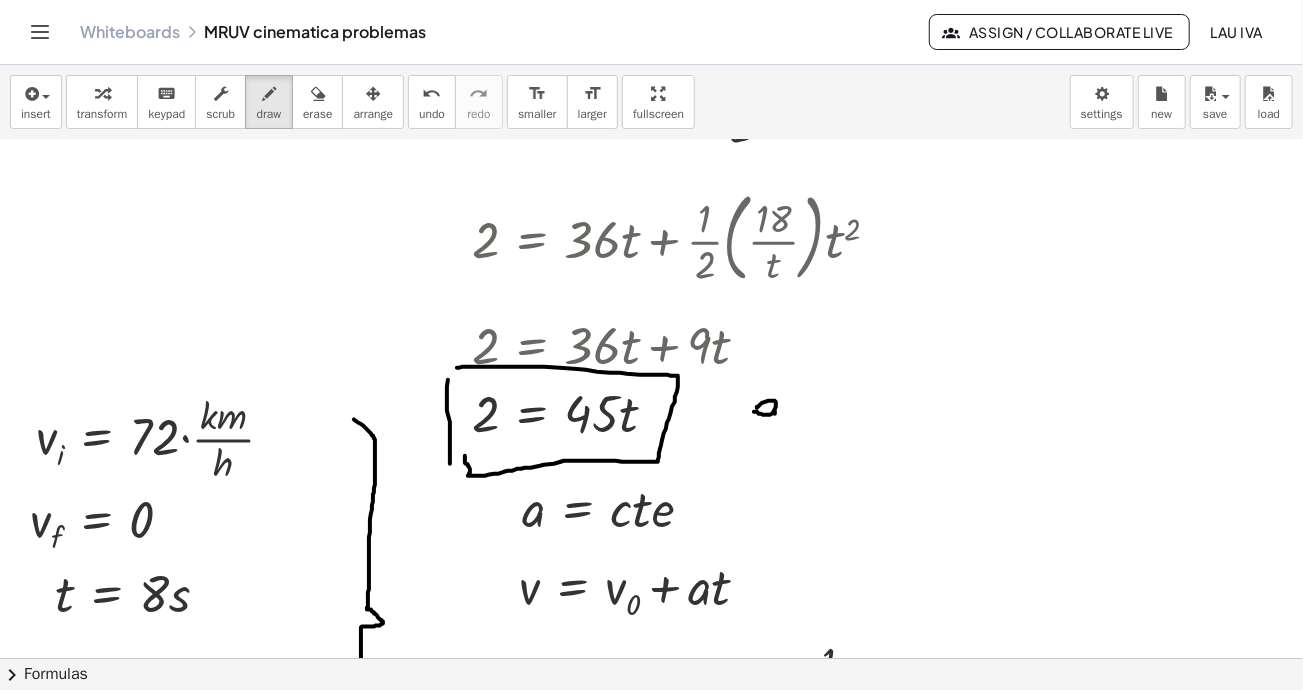 click at bounding box center [799, -44] 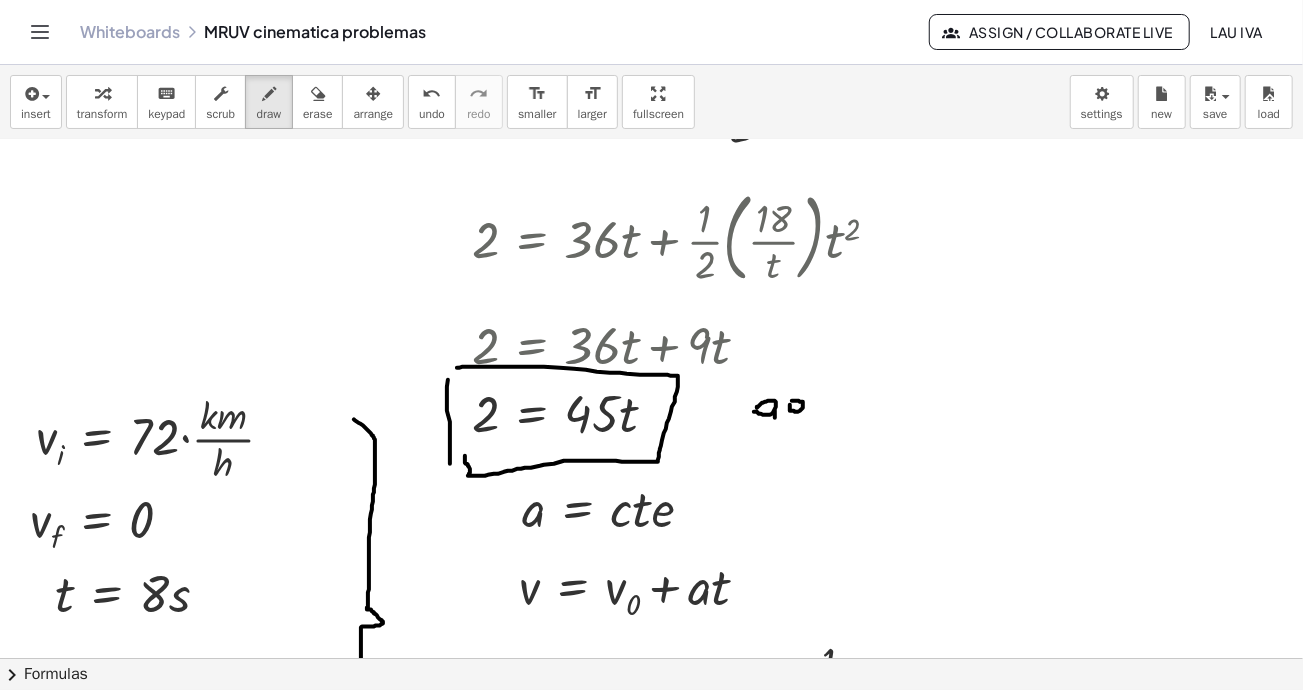 click at bounding box center [799, -44] 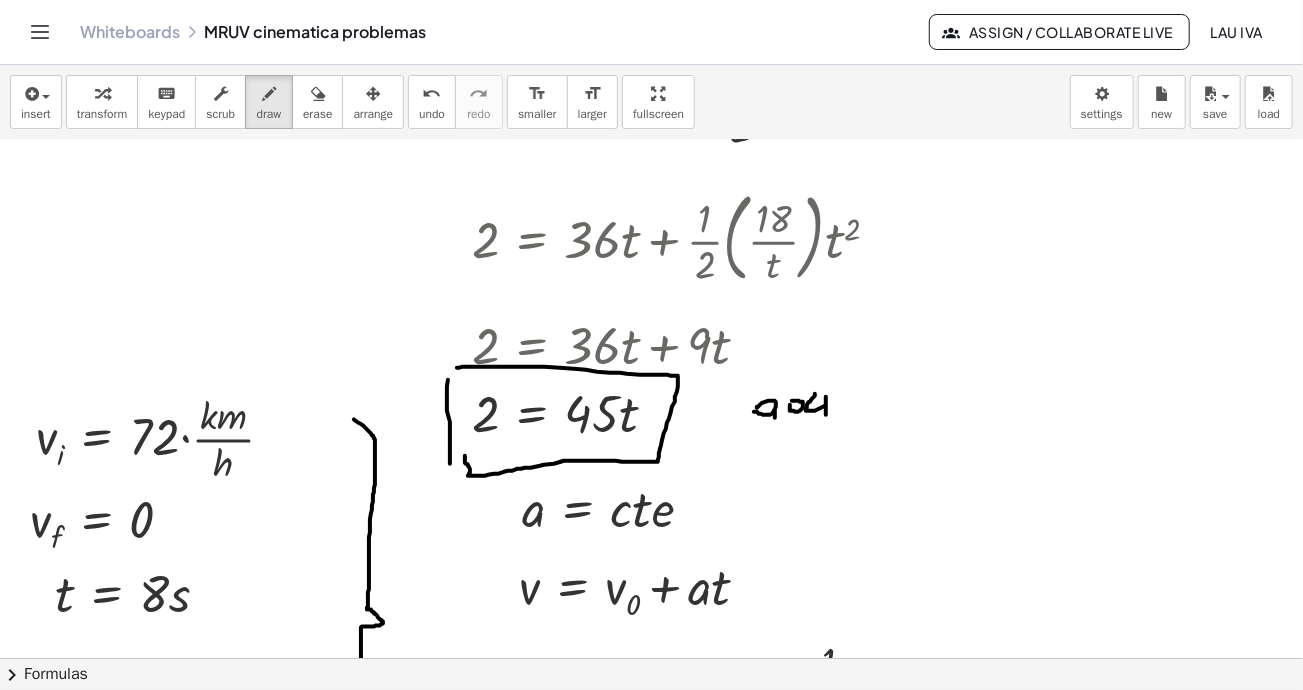 drag, startPoint x: 815, startPoint y: 393, endPoint x: 826, endPoint y: 422, distance: 31.016125 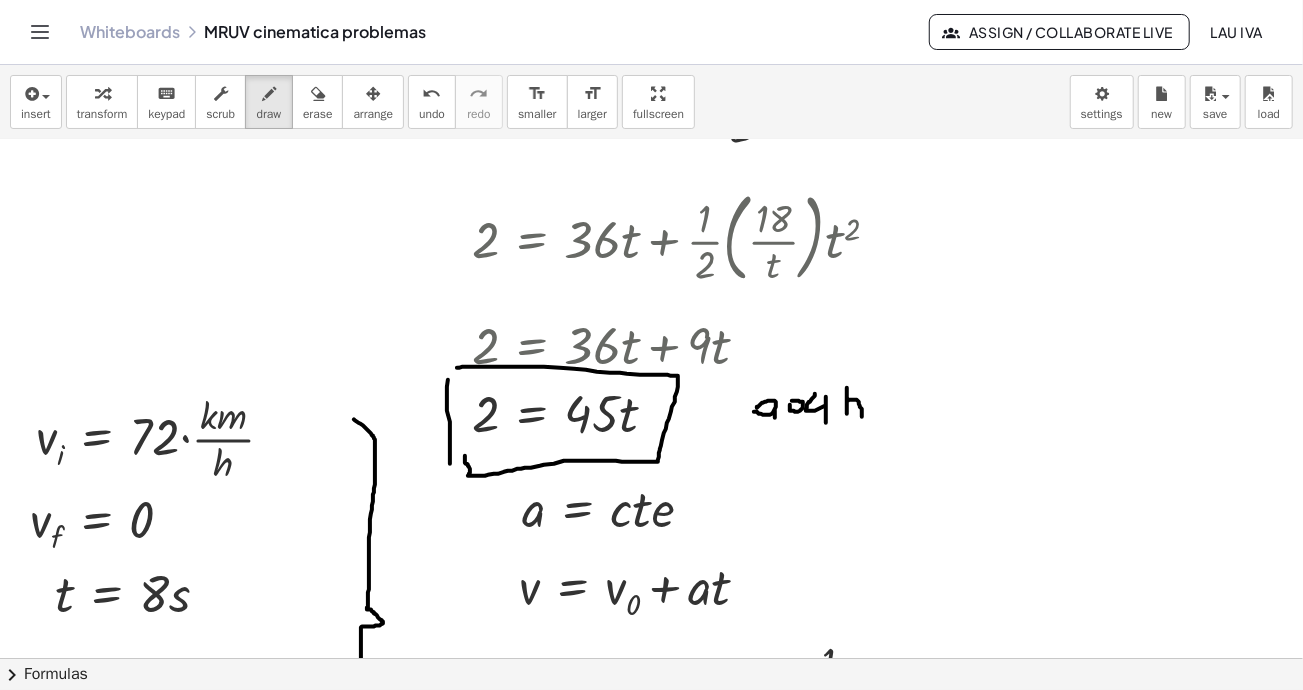 drag, startPoint x: 847, startPoint y: 387, endPoint x: 862, endPoint y: 416, distance: 32.649654 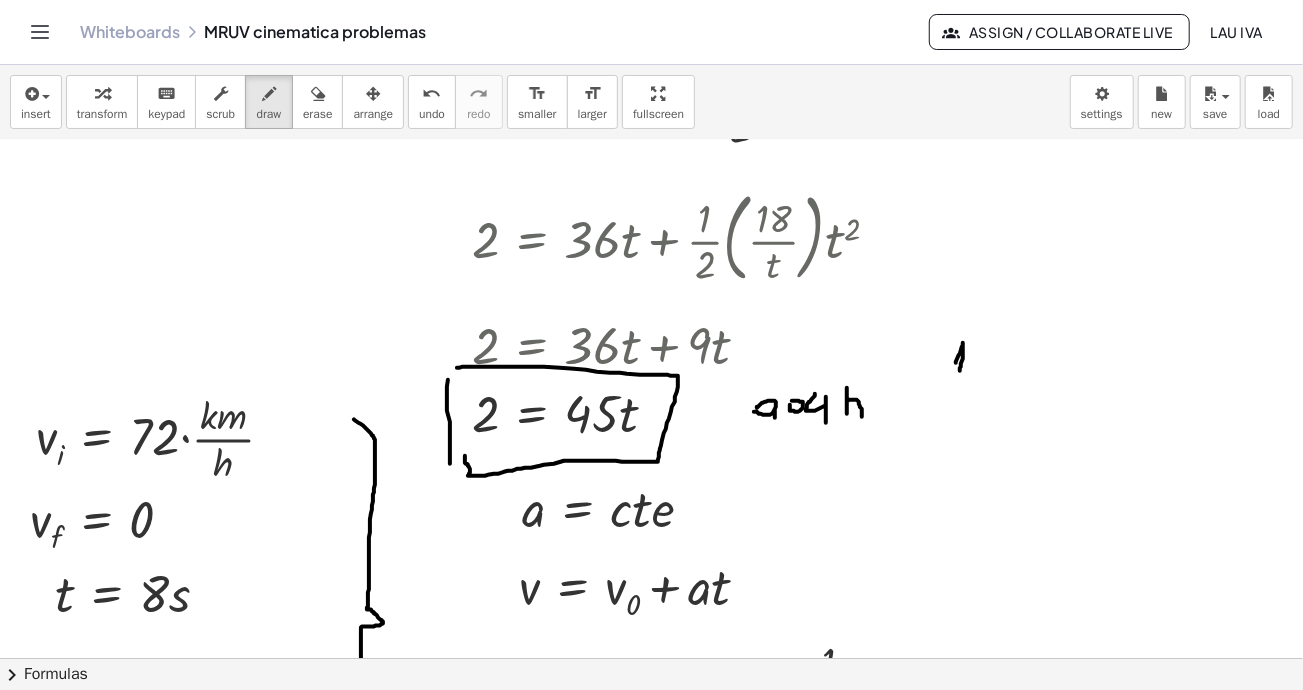 click at bounding box center [799, -44] 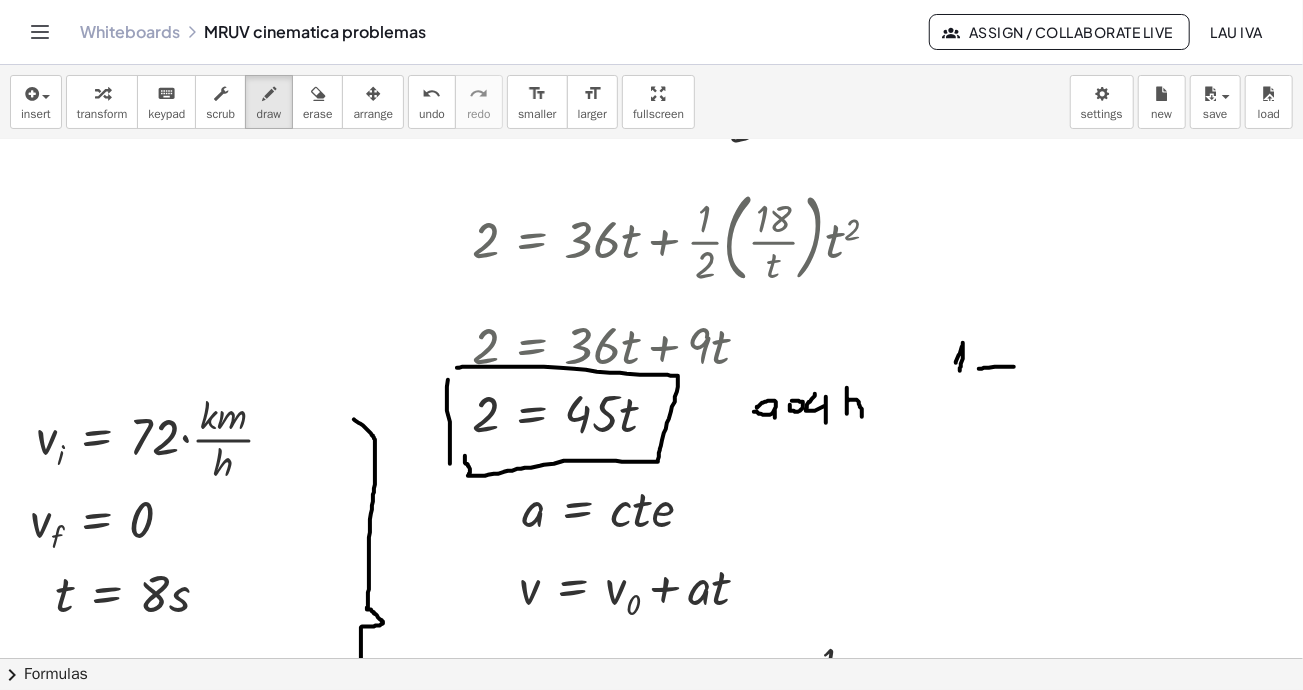 drag, startPoint x: 979, startPoint y: 368, endPoint x: 1014, endPoint y: 366, distance: 35.057095 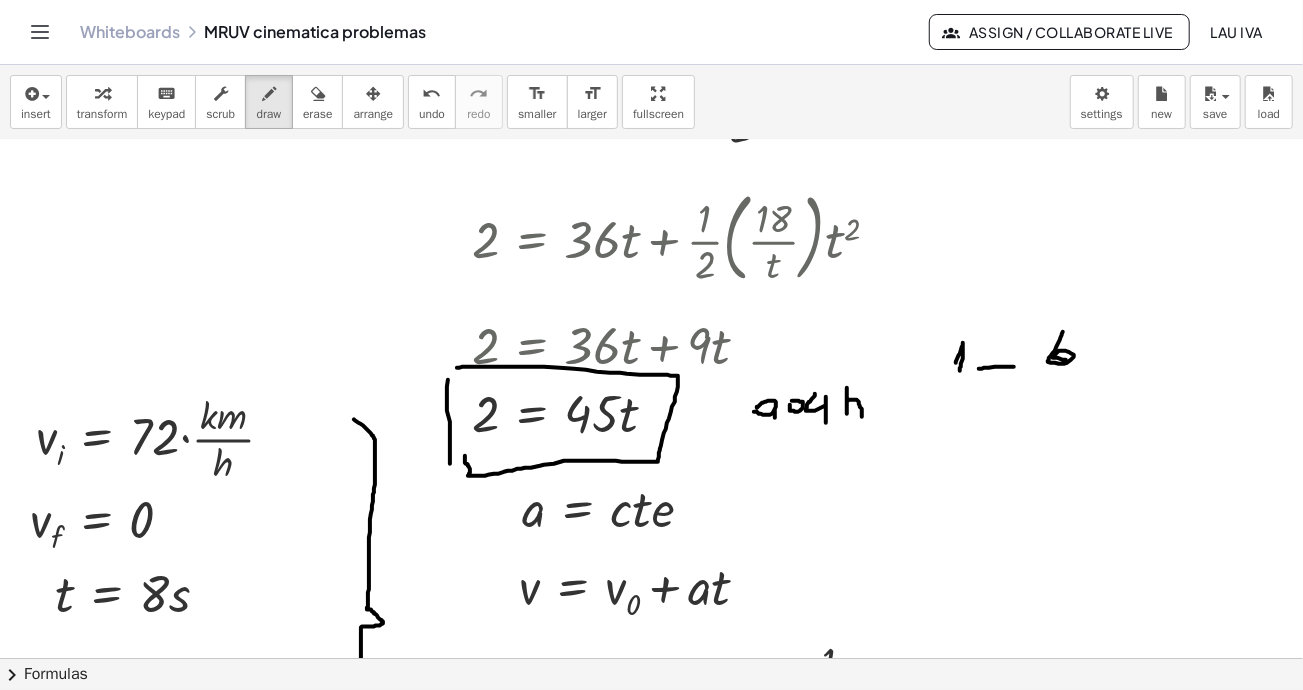 drag, startPoint x: 1063, startPoint y: 331, endPoint x: 1078, endPoint y: 359, distance: 31.764761 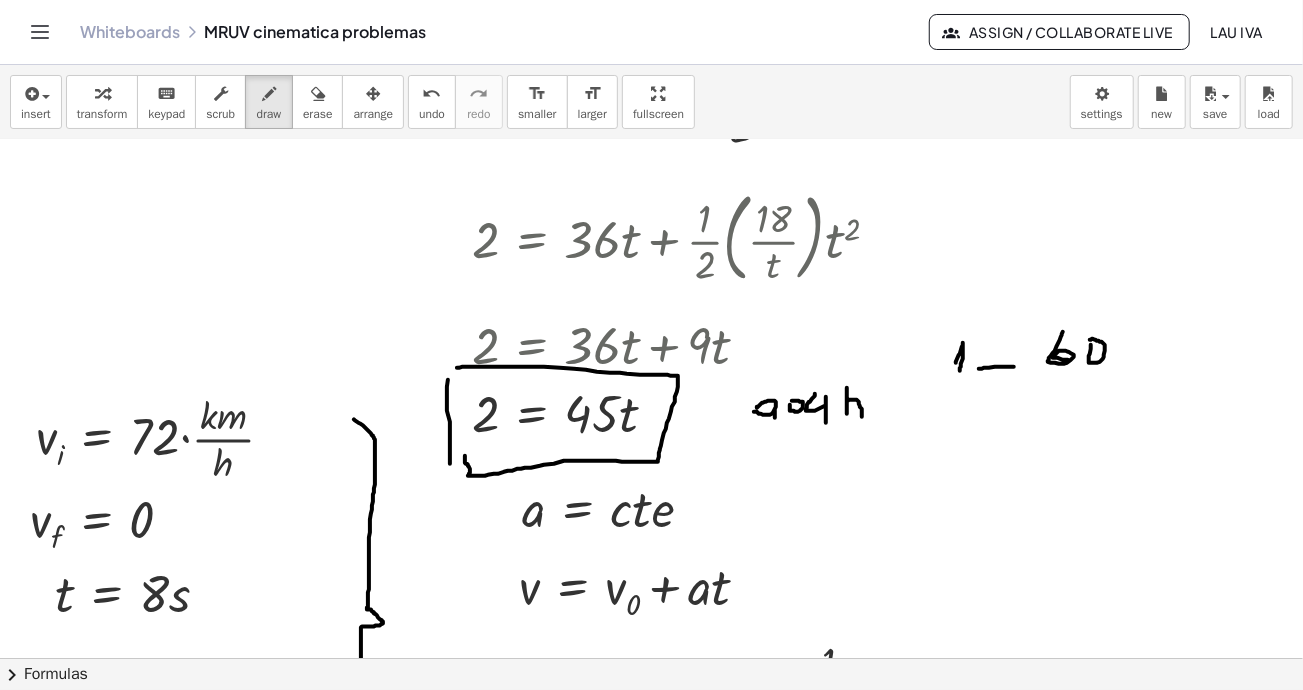 click at bounding box center (799, -44) 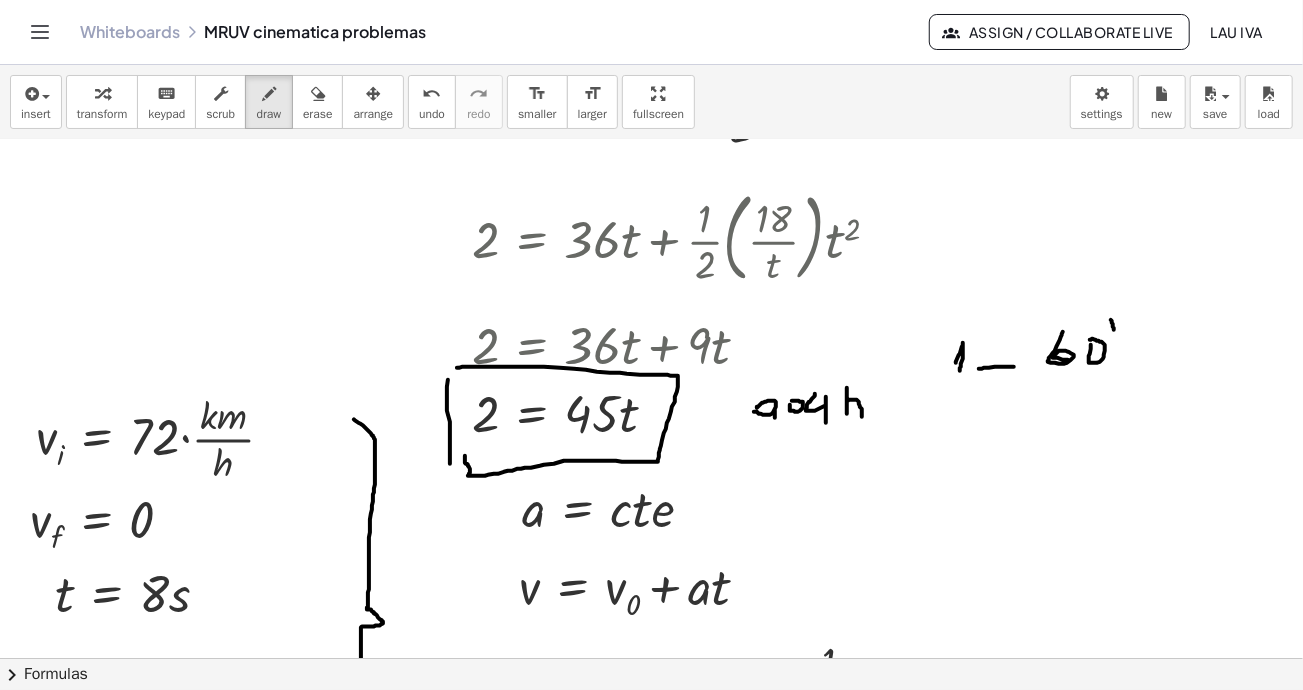 drag, startPoint x: 1111, startPoint y: 319, endPoint x: 1114, endPoint y: 330, distance: 11.401754 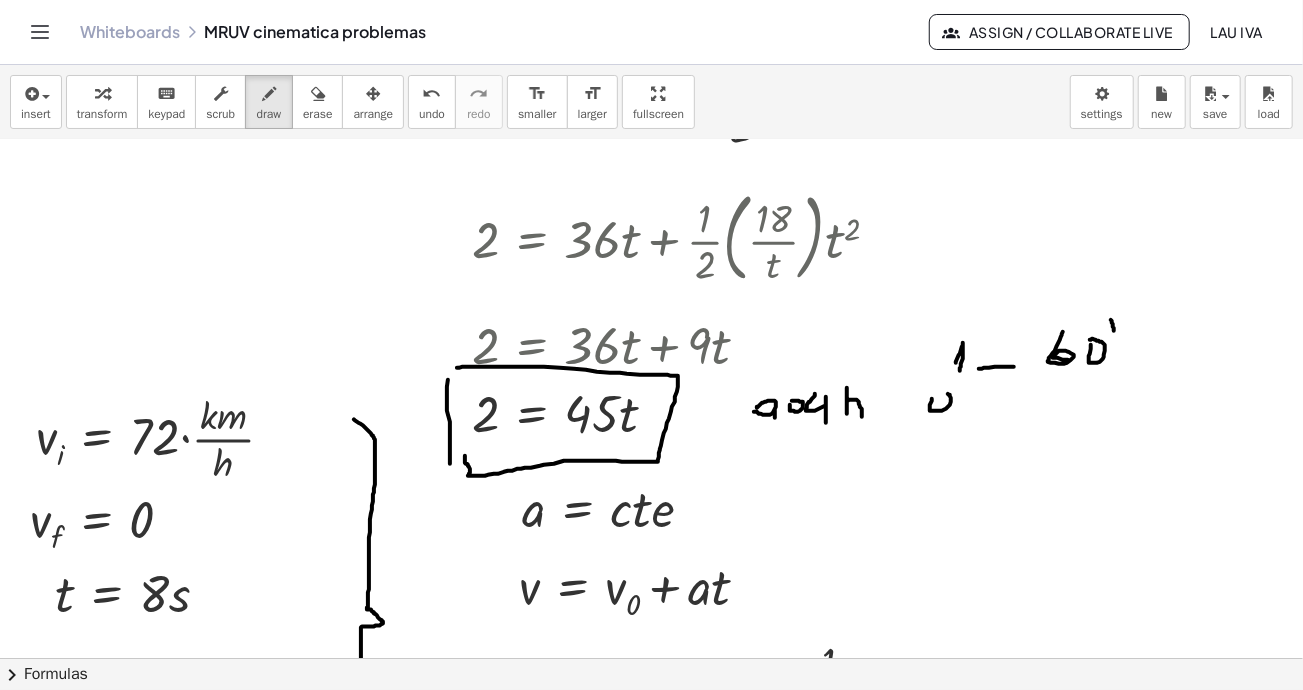 drag, startPoint x: 932, startPoint y: 398, endPoint x: 942, endPoint y: 407, distance: 13.453624 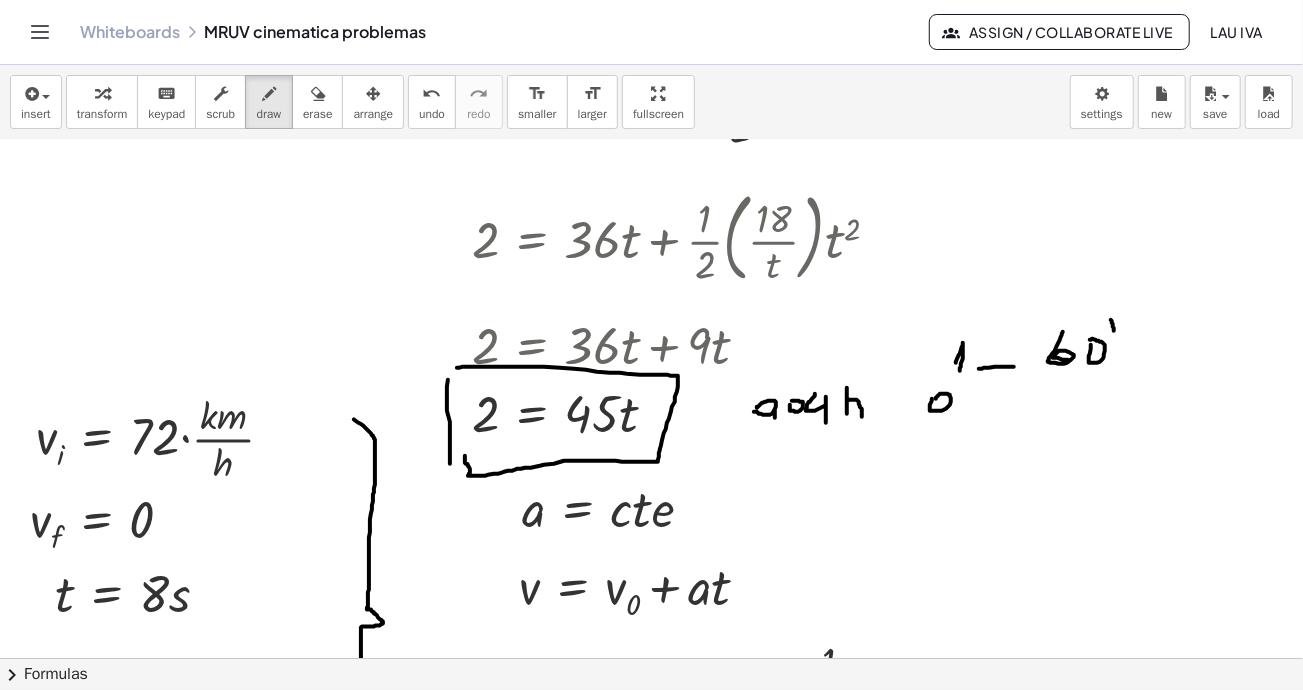 click at bounding box center [799, -44] 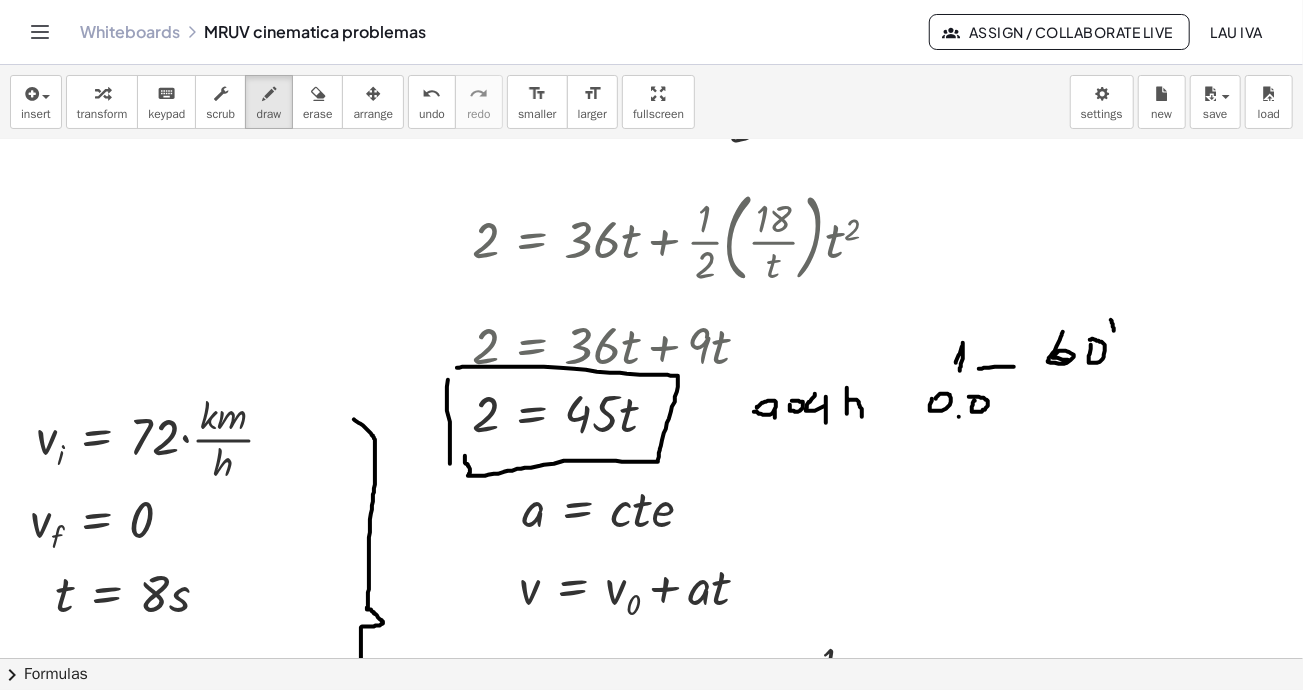 click at bounding box center (799, -44) 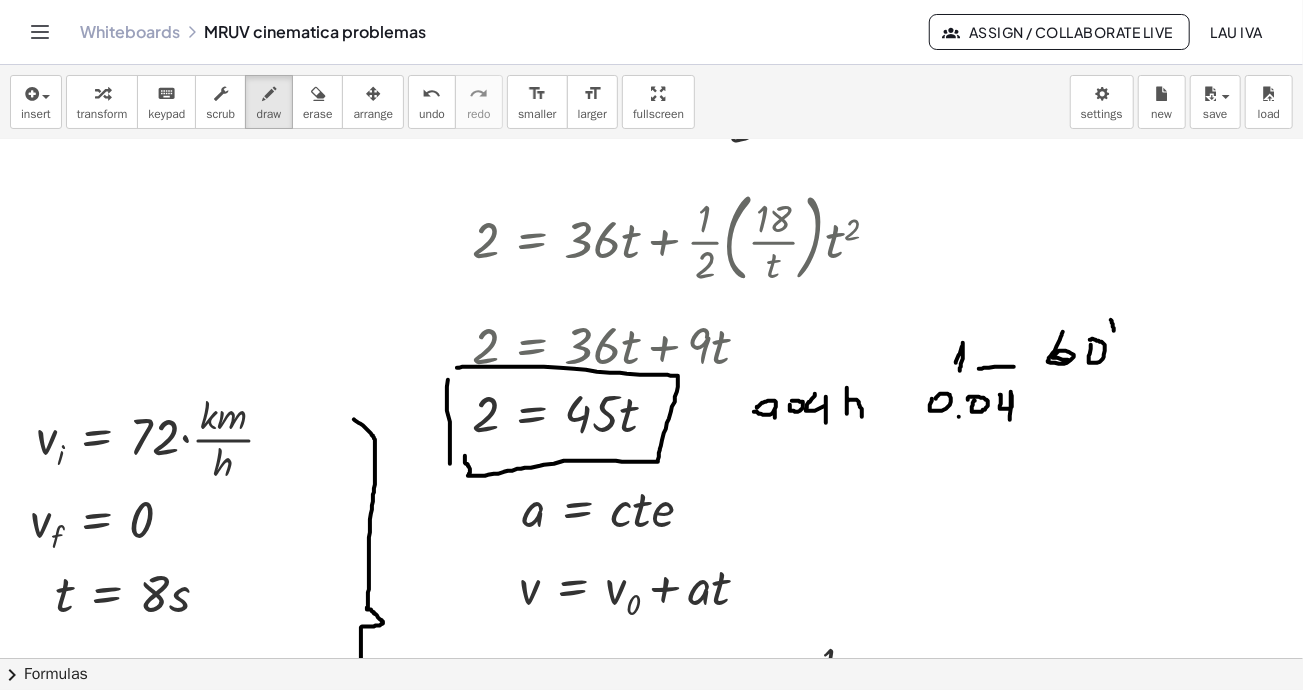 drag, startPoint x: 1000, startPoint y: 394, endPoint x: 1016, endPoint y: 420, distance: 30.528675 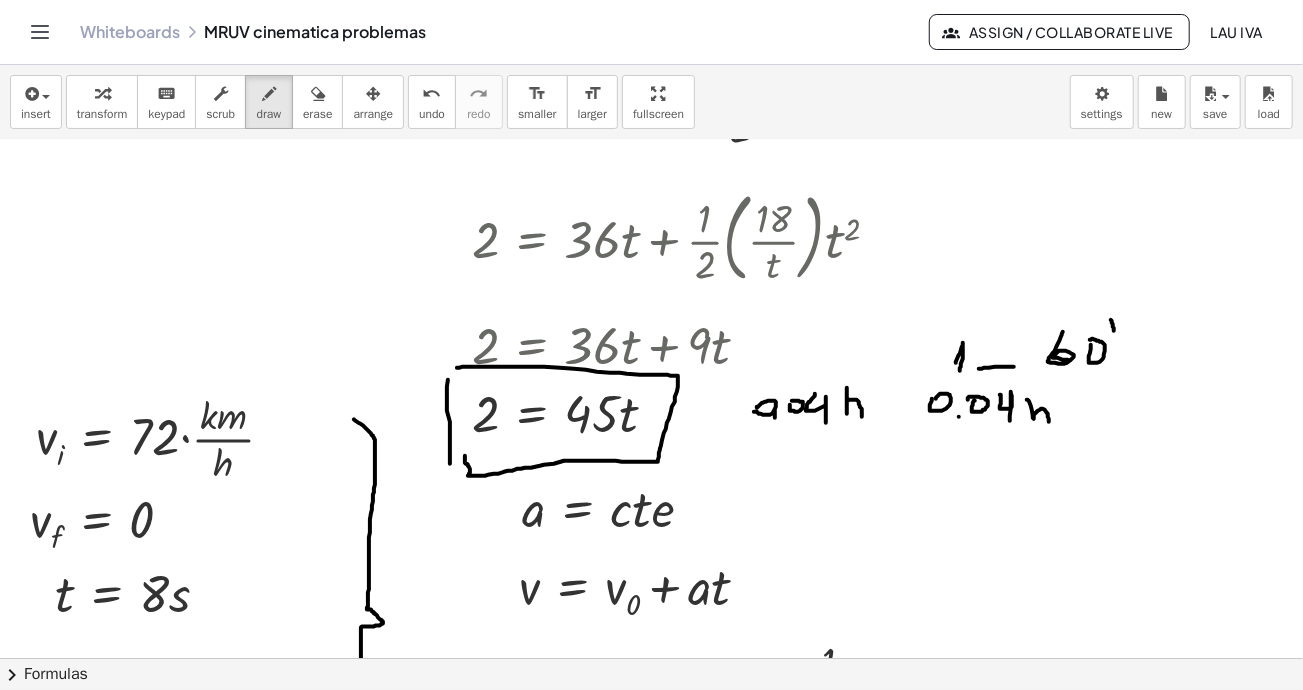 drag, startPoint x: 1033, startPoint y: 416, endPoint x: 1056, endPoint y: 420, distance: 23.345236 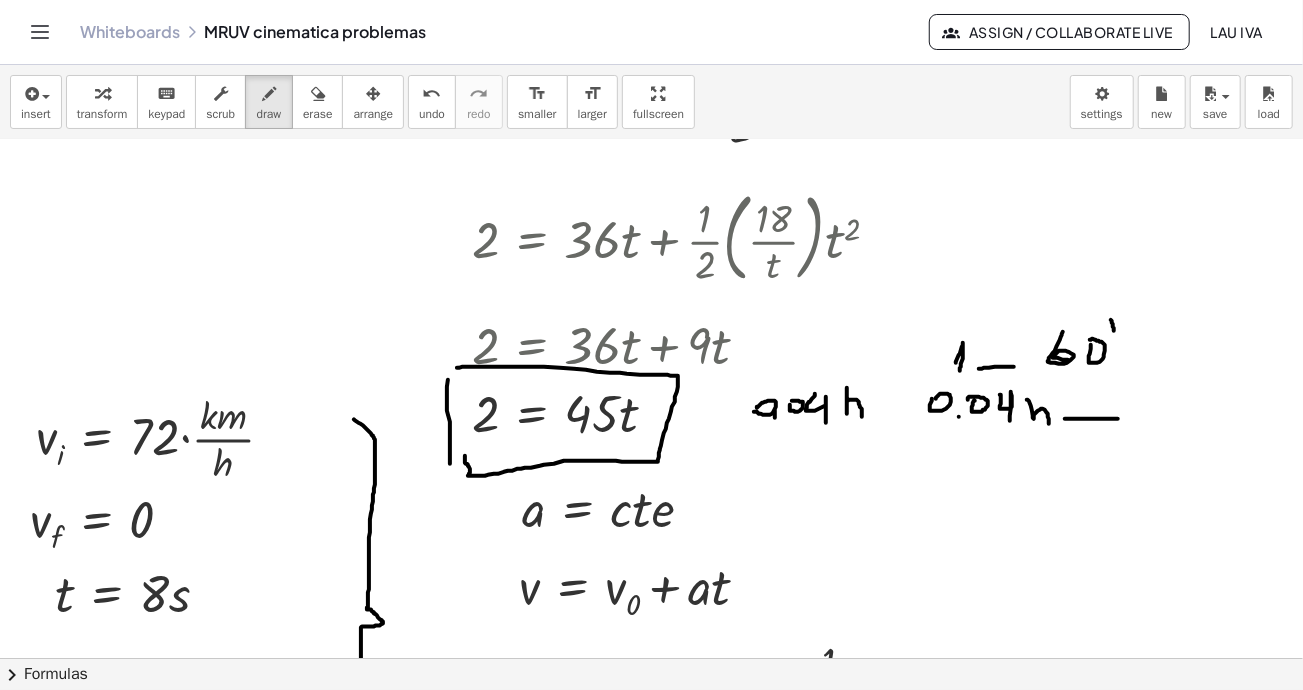 drag, startPoint x: 1065, startPoint y: 418, endPoint x: 1124, endPoint y: 418, distance: 59 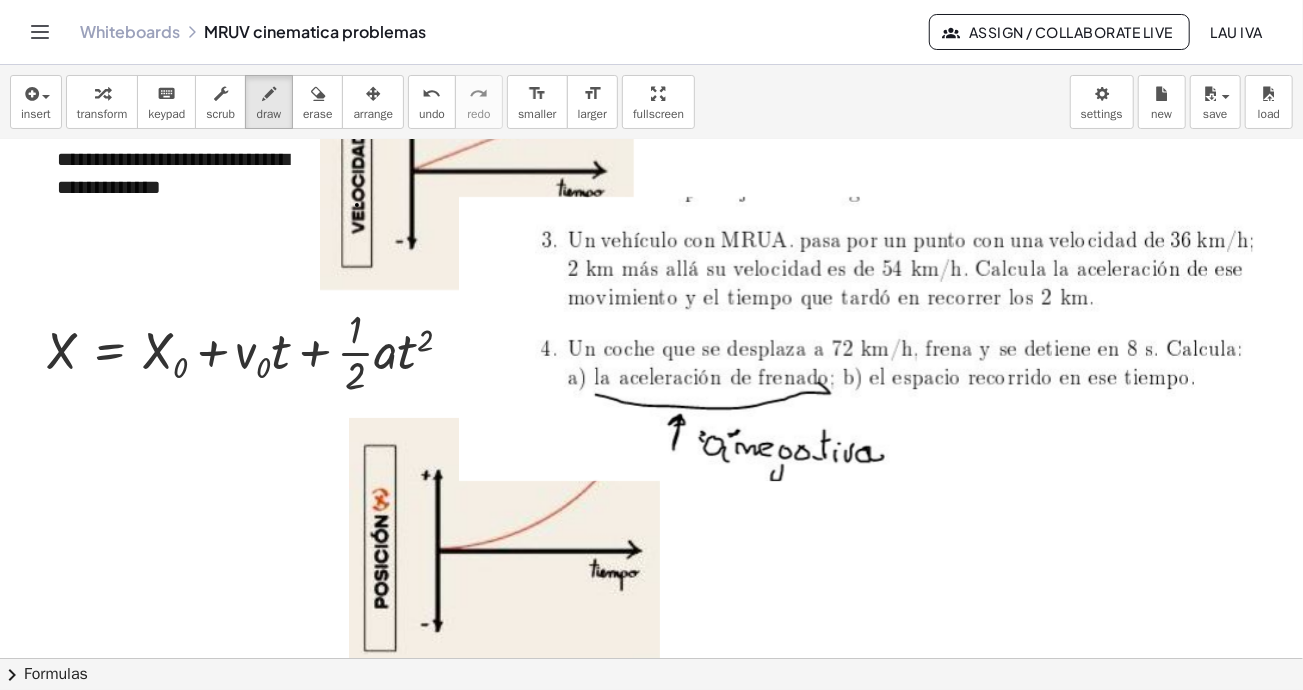 scroll, scrollTop: 300, scrollLeft: 0, axis: vertical 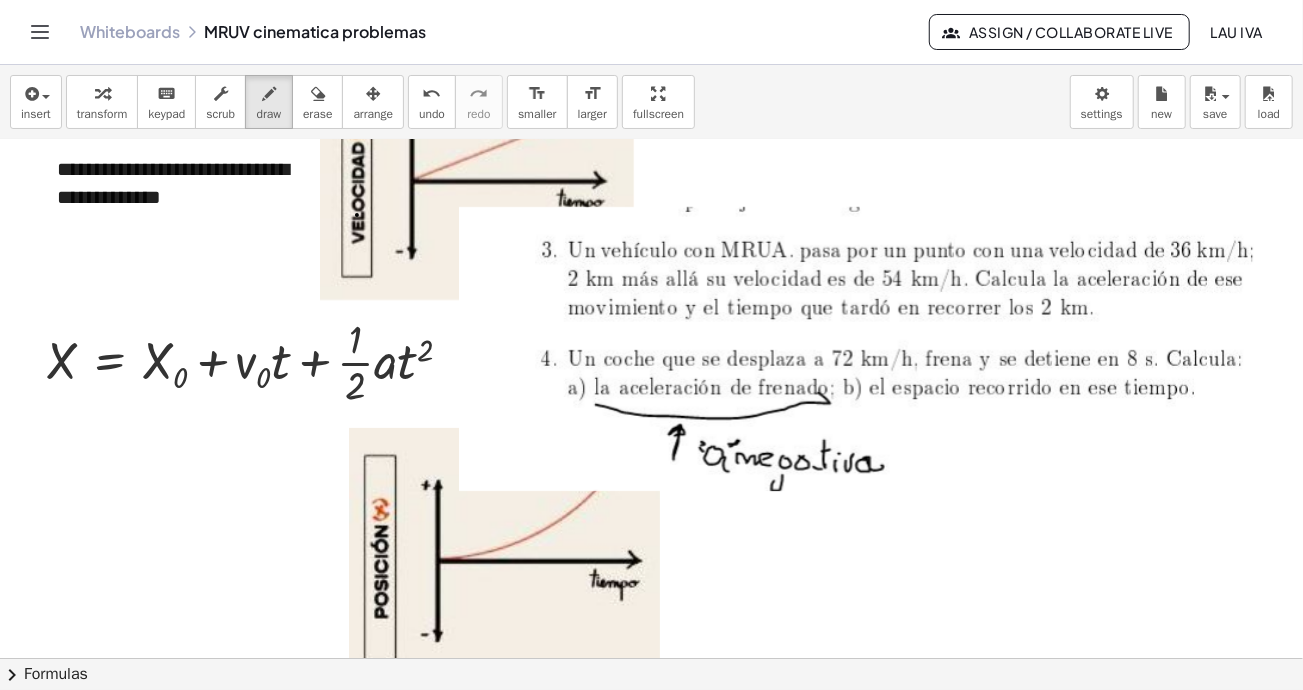 click at bounding box center (799, 1556) 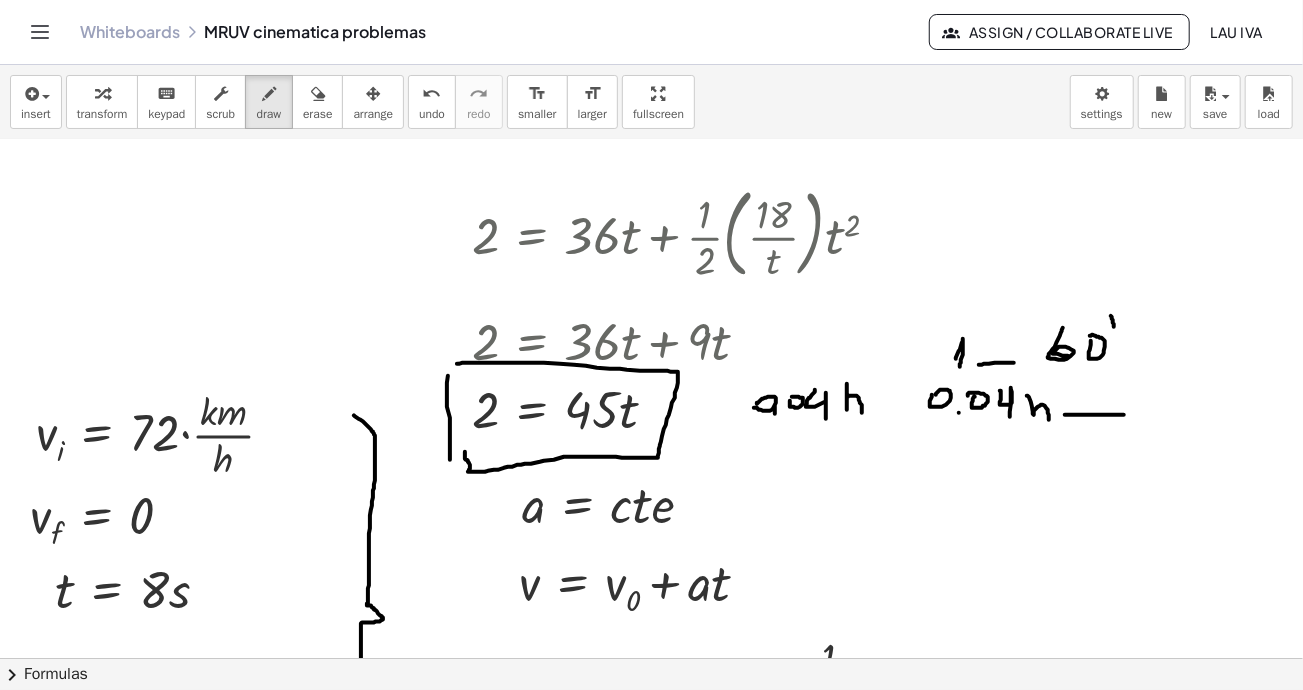 scroll, scrollTop: 1900, scrollLeft: 0, axis: vertical 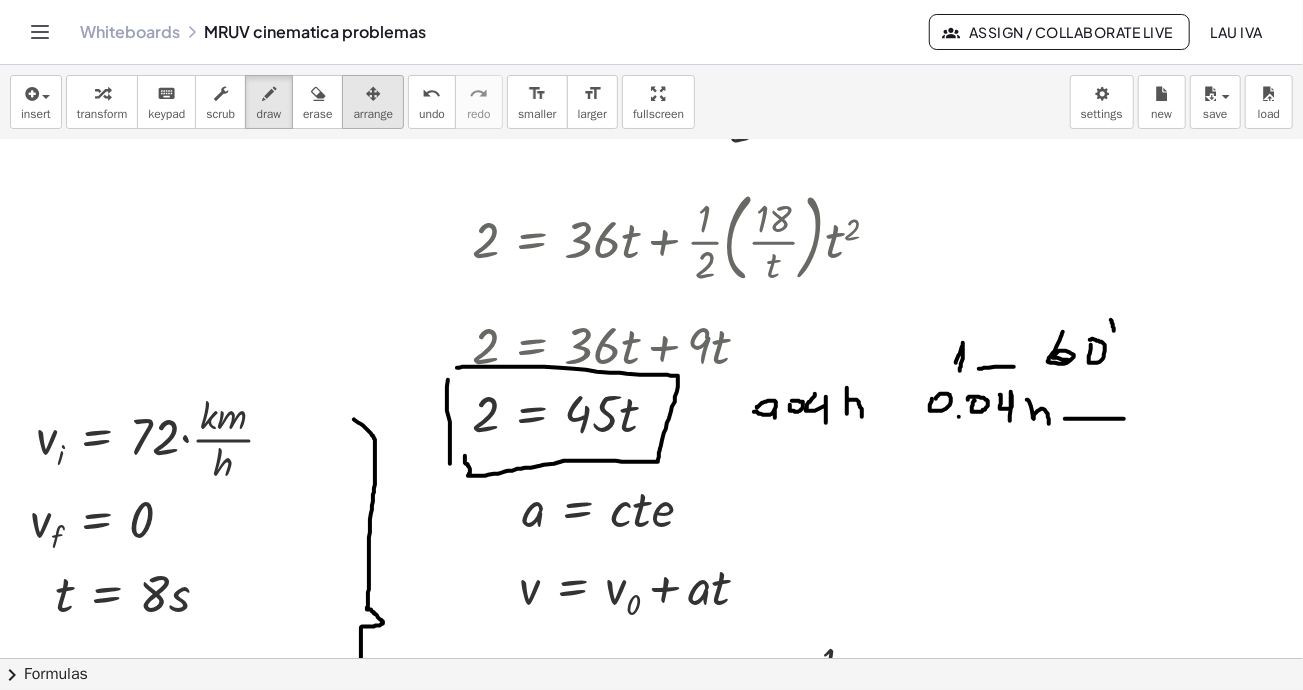 click on "arrange" at bounding box center [373, 114] 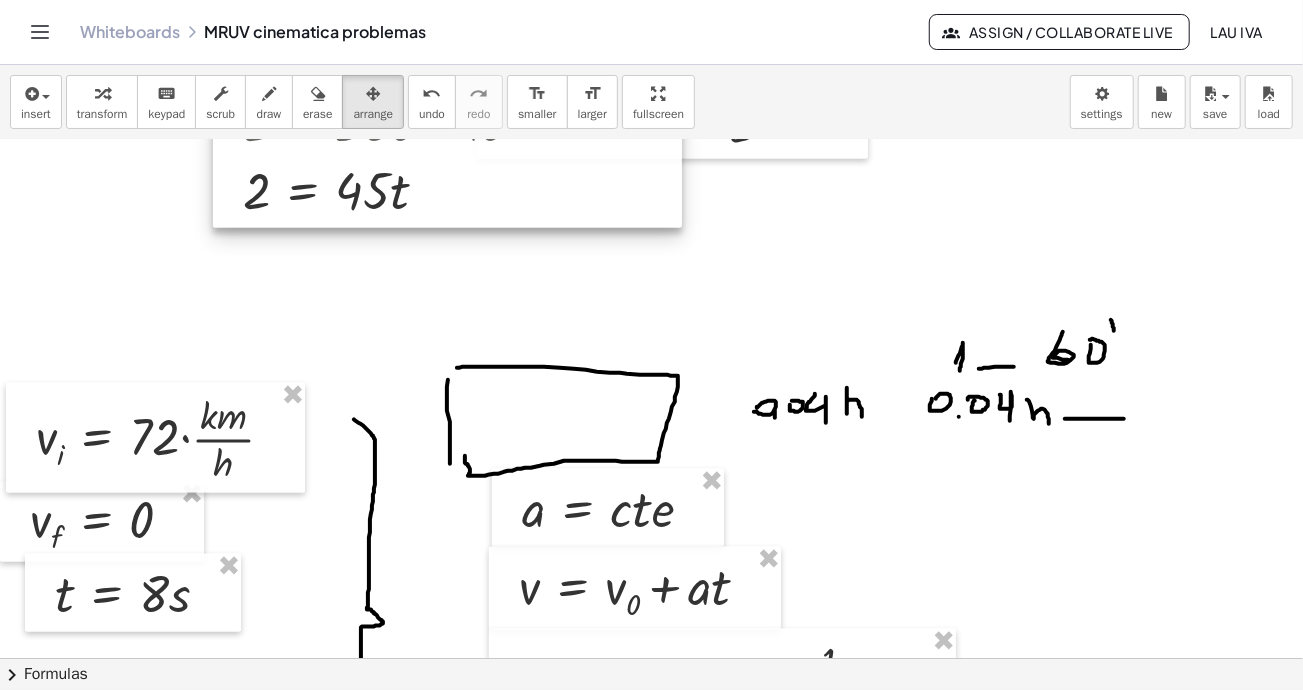 drag, startPoint x: 560, startPoint y: 413, endPoint x: 332, endPoint y: 190, distance: 318.92474 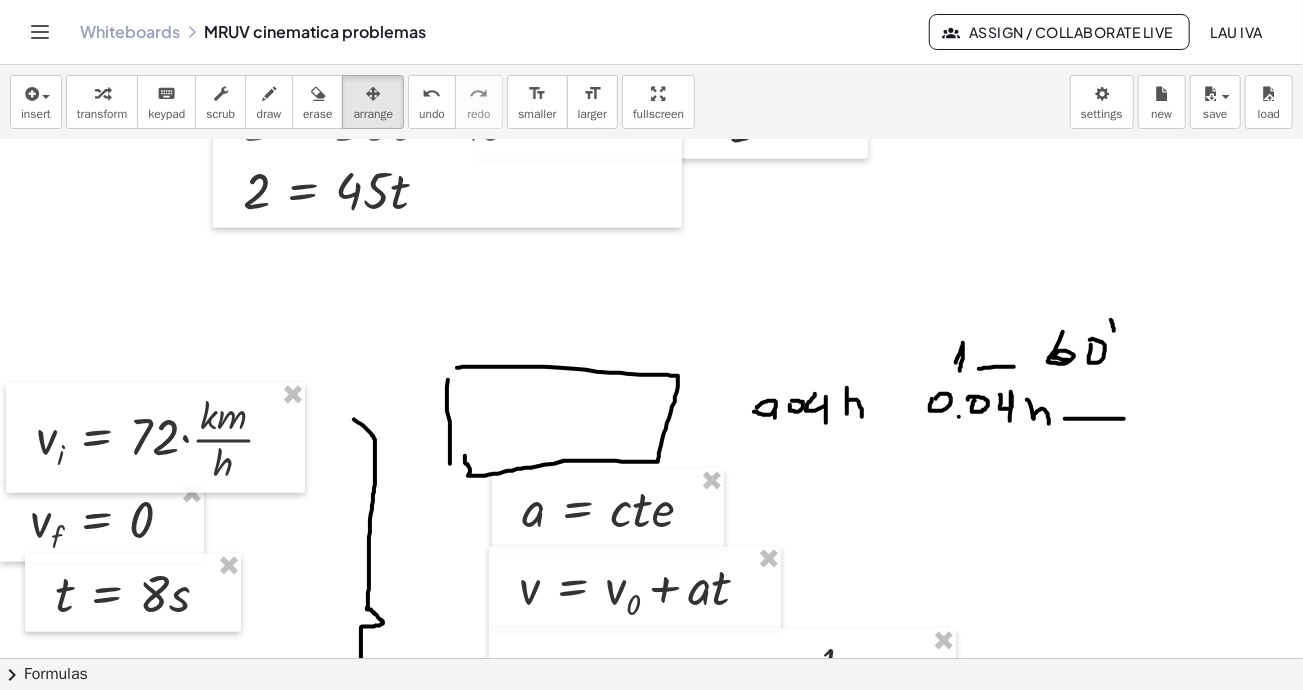click at bounding box center (317, 93) 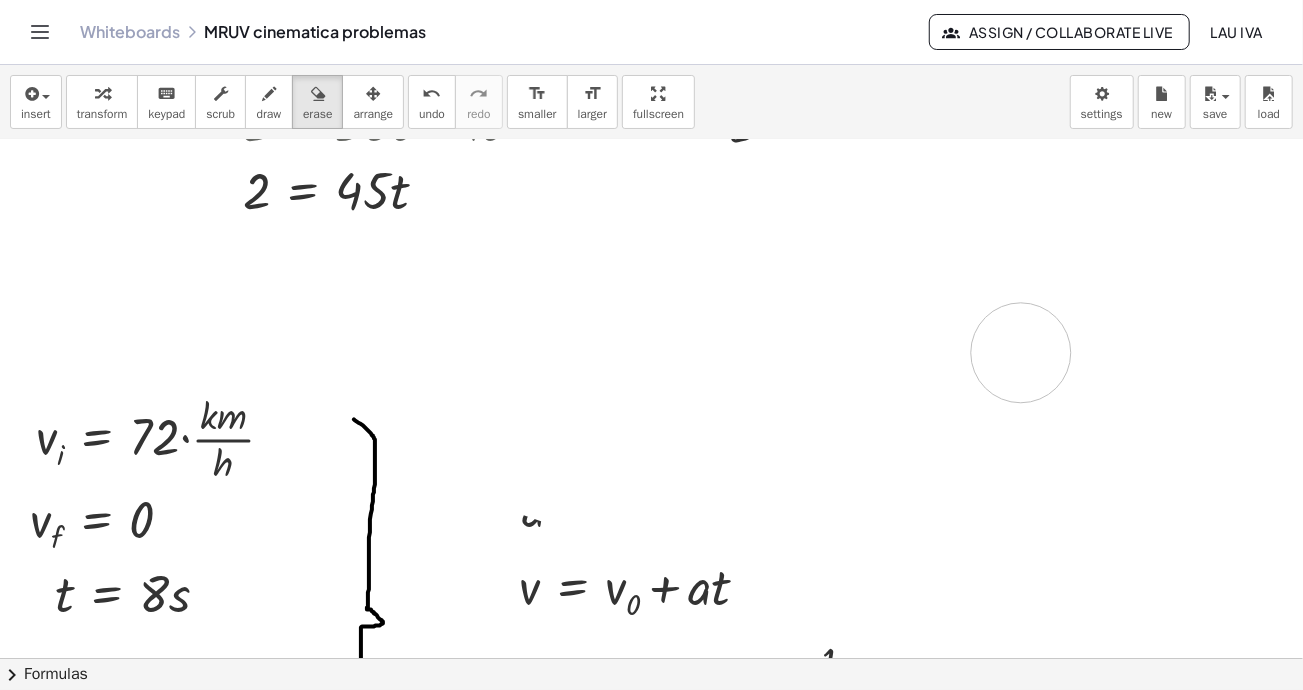 drag, startPoint x: 420, startPoint y: 377, endPoint x: 712, endPoint y: 300, distance: 301.98178 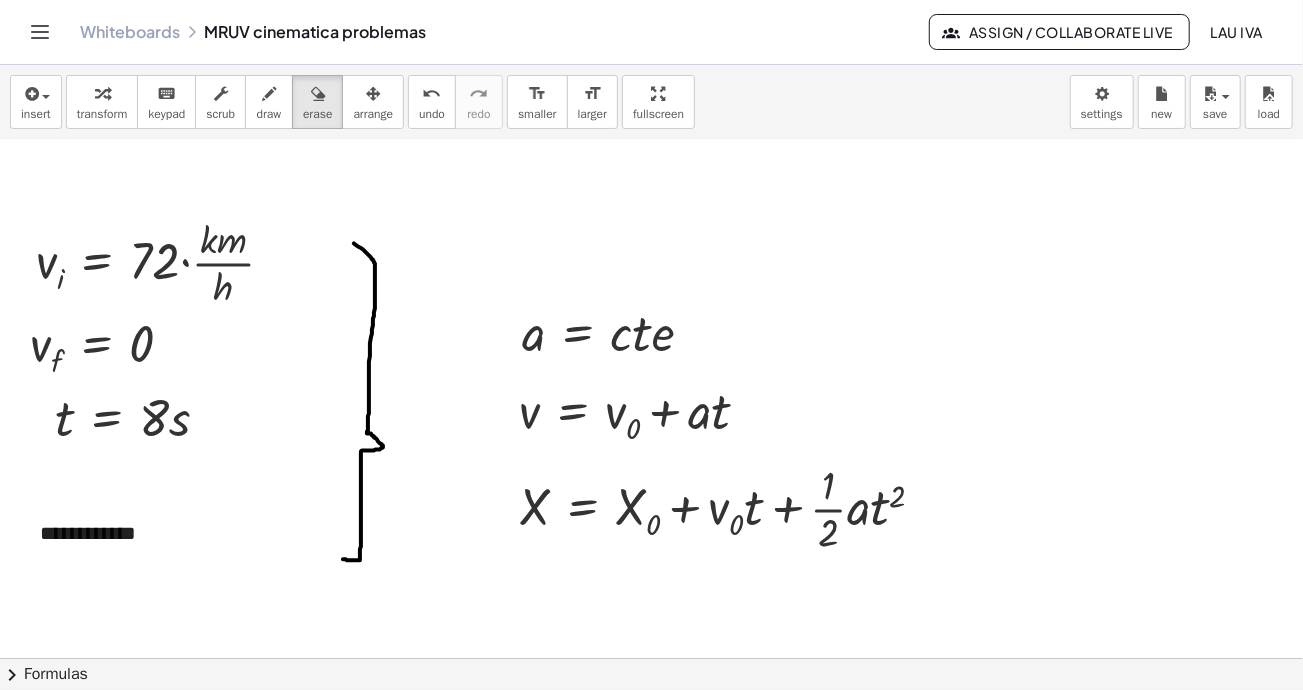 scroll, scrollTop: 2100, scrollLeft: 0, axis: vertical 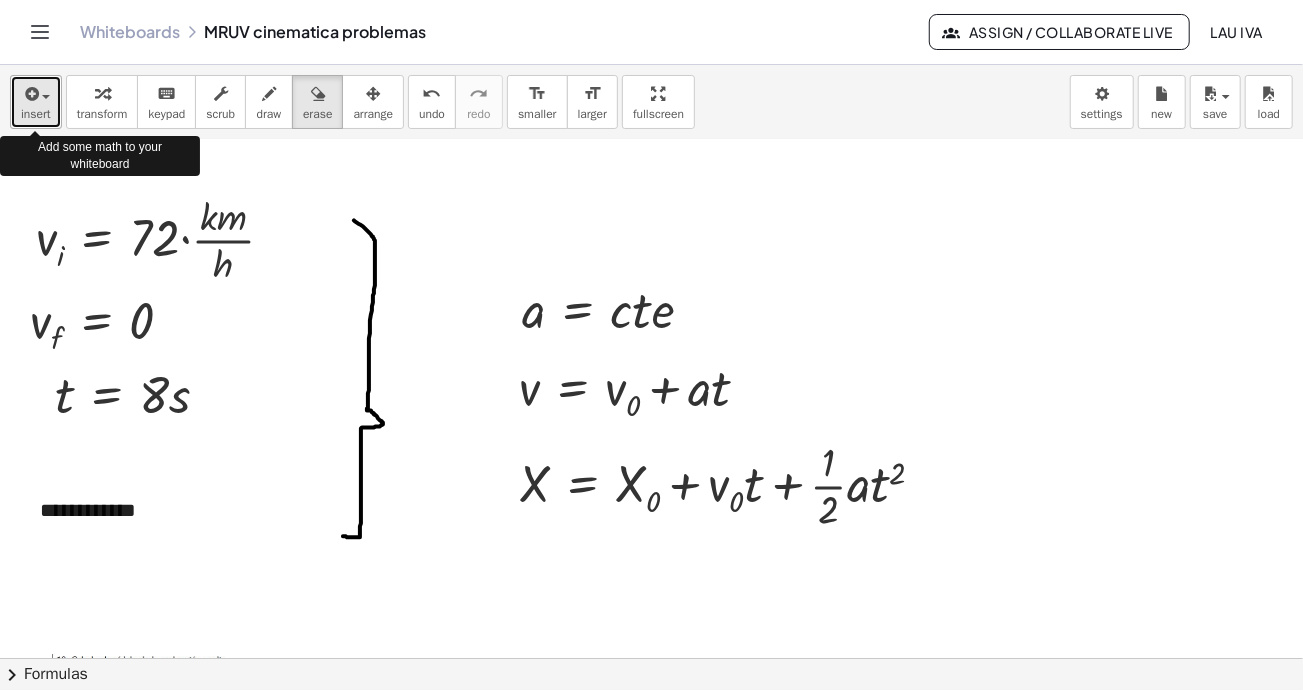 click at bounding box center [41, 96] 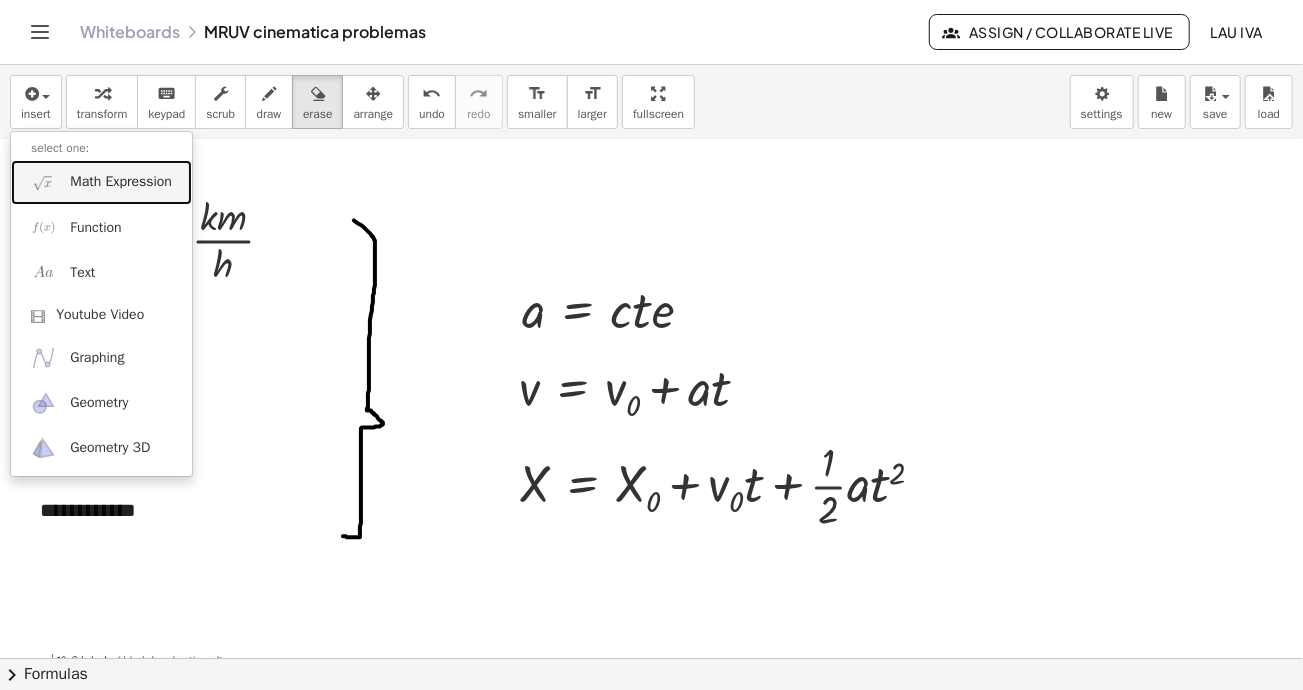 click on "Math Expression" at bounding box center (121, 182) 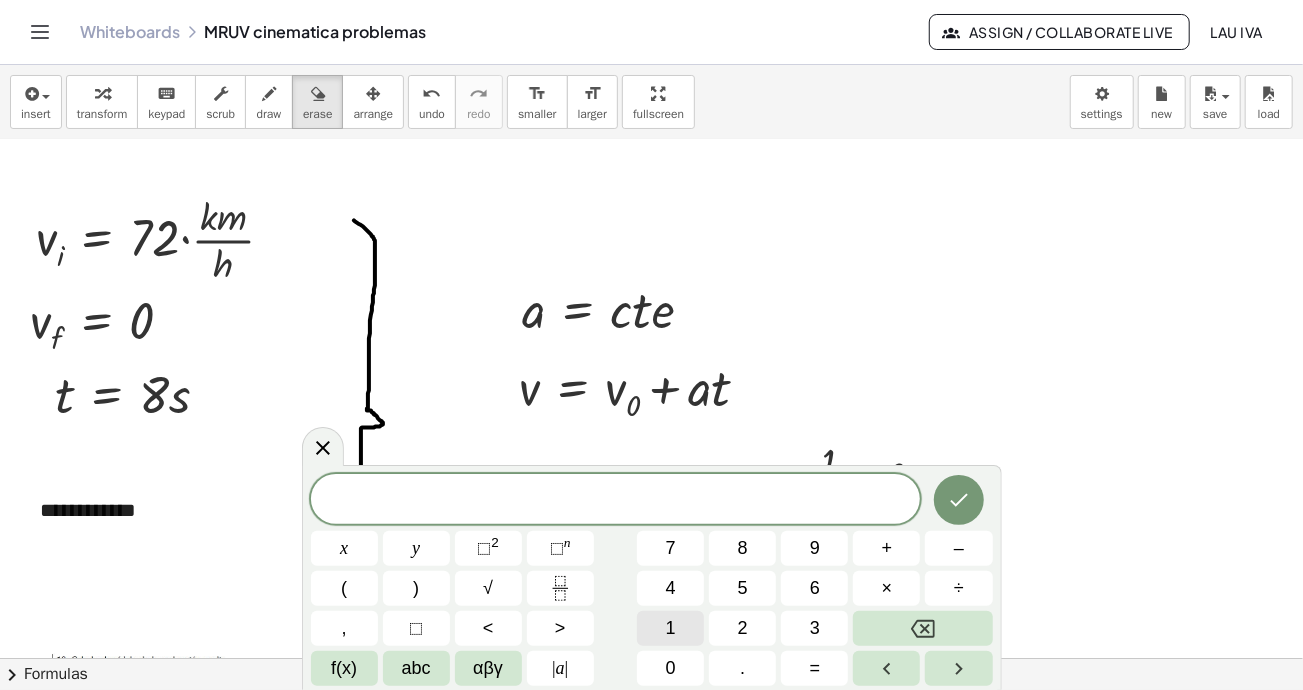 click on "1" at bounding box center [670, 628] 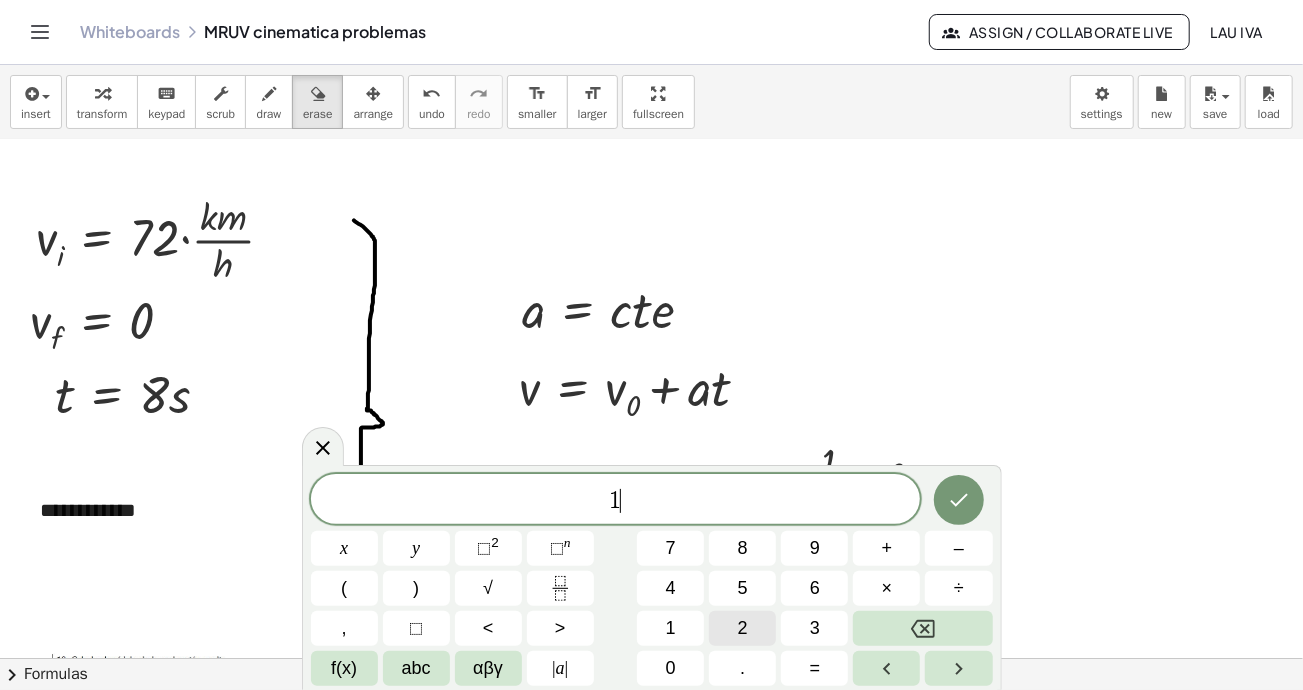 click on "2" at bounding box center [742, 628] 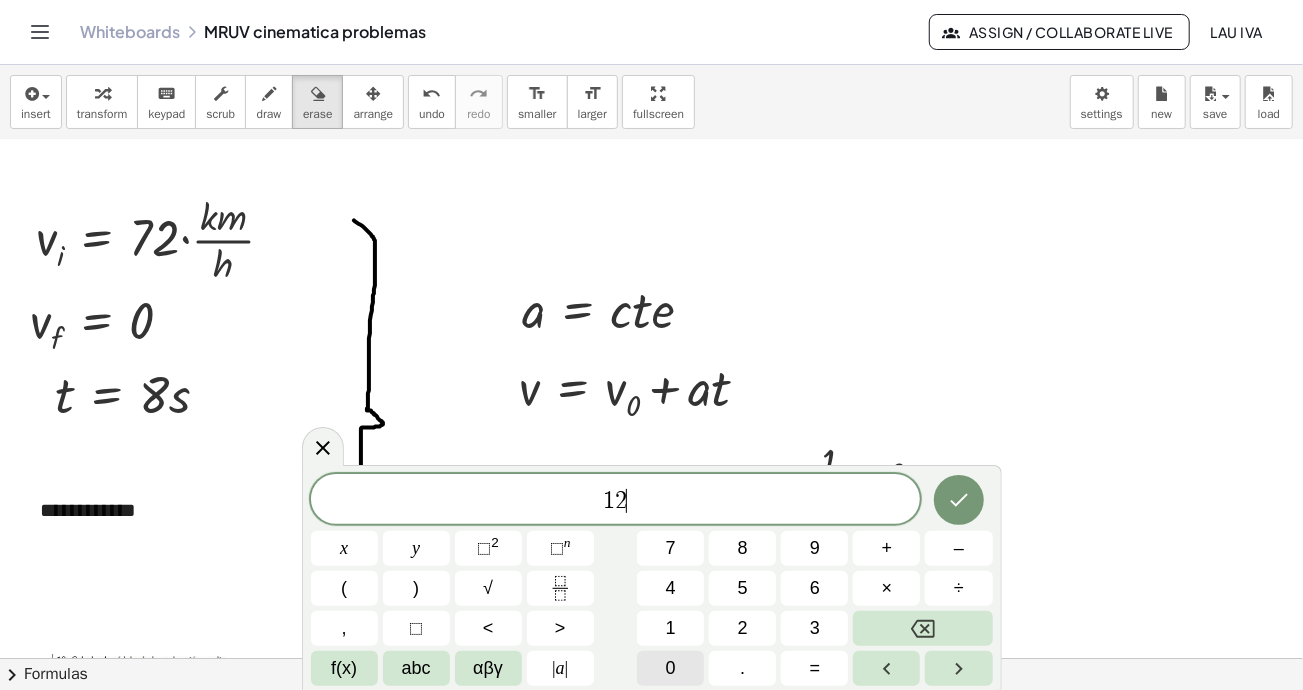 click on "0" at bounding box center (671, 668) 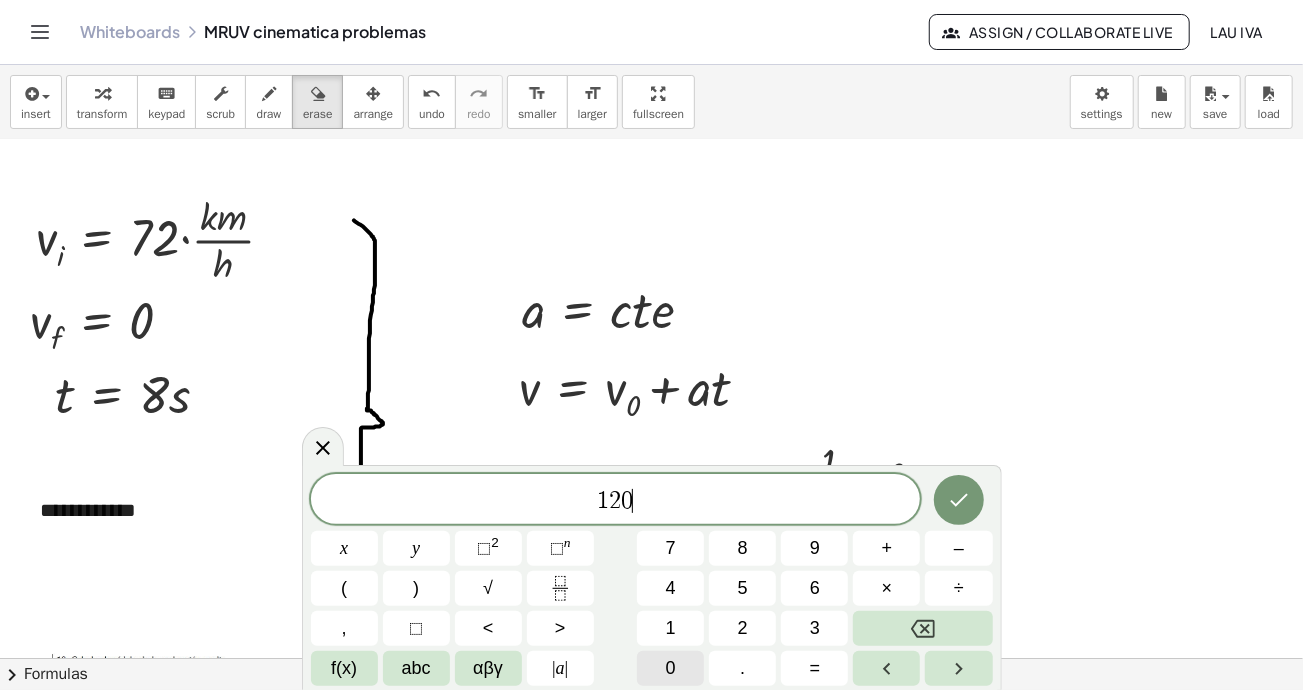 click on "0" at bounding box center [671, 668] 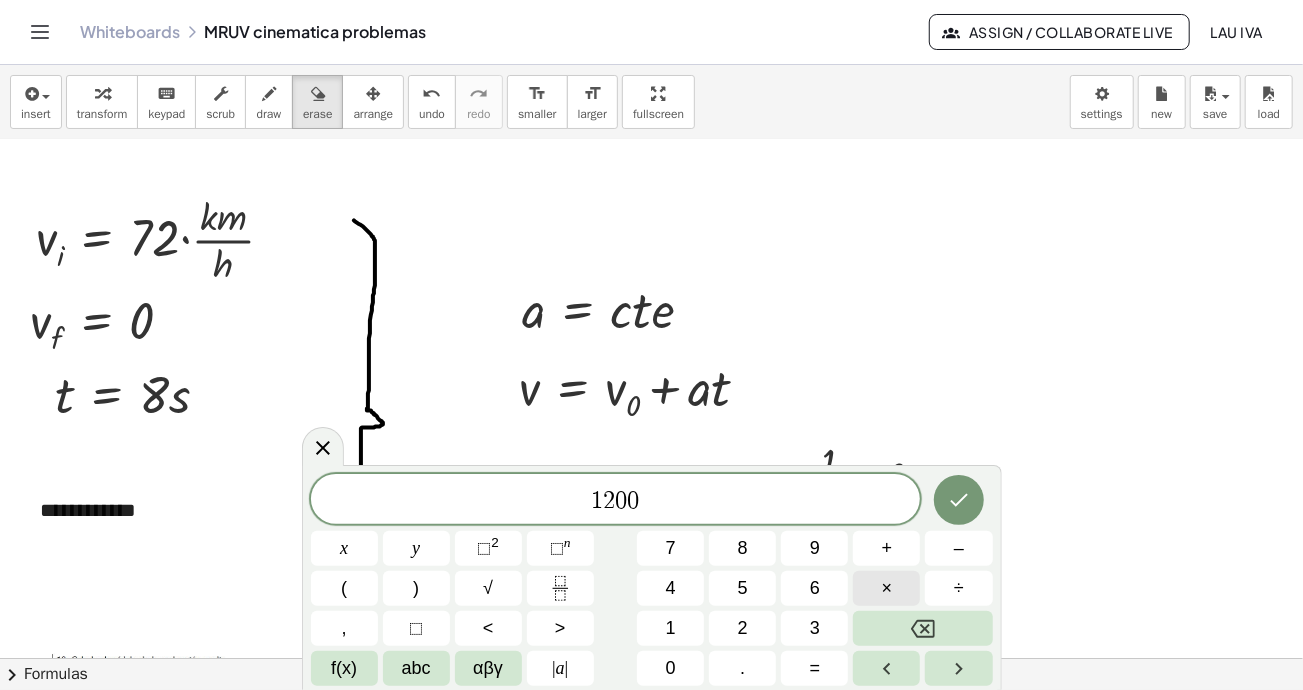 click on "×" at bounding box center [887, 588] 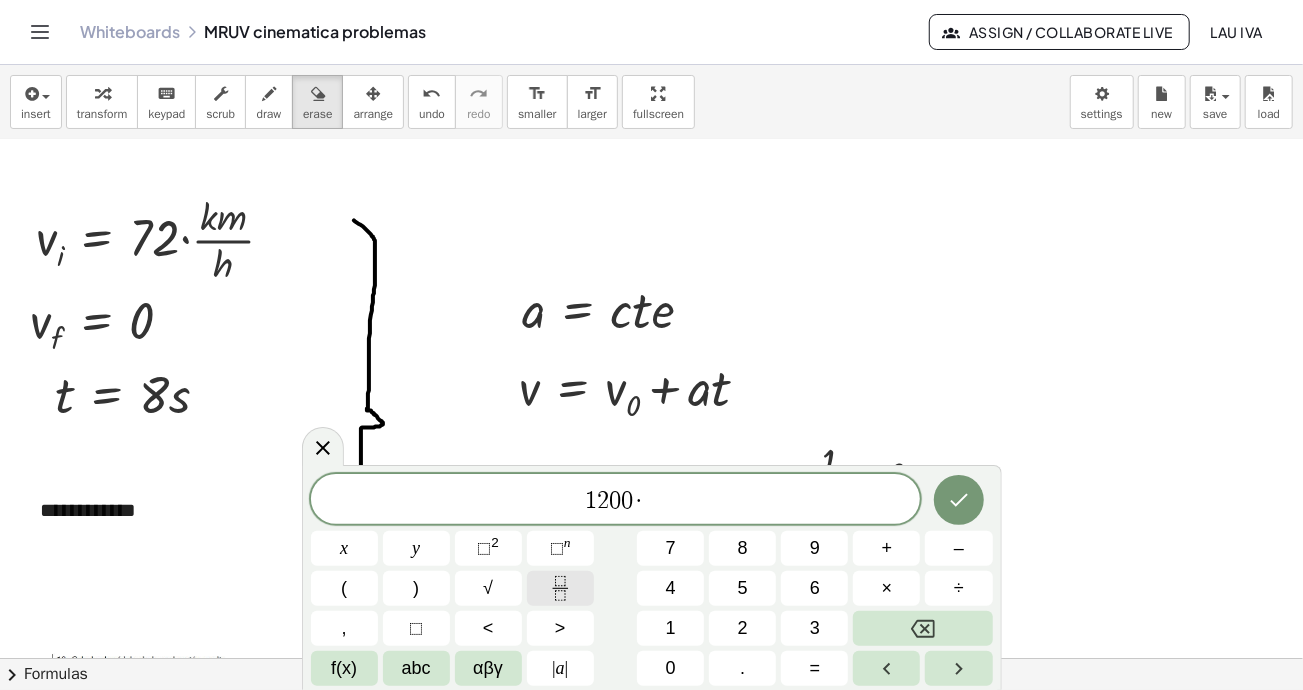 click 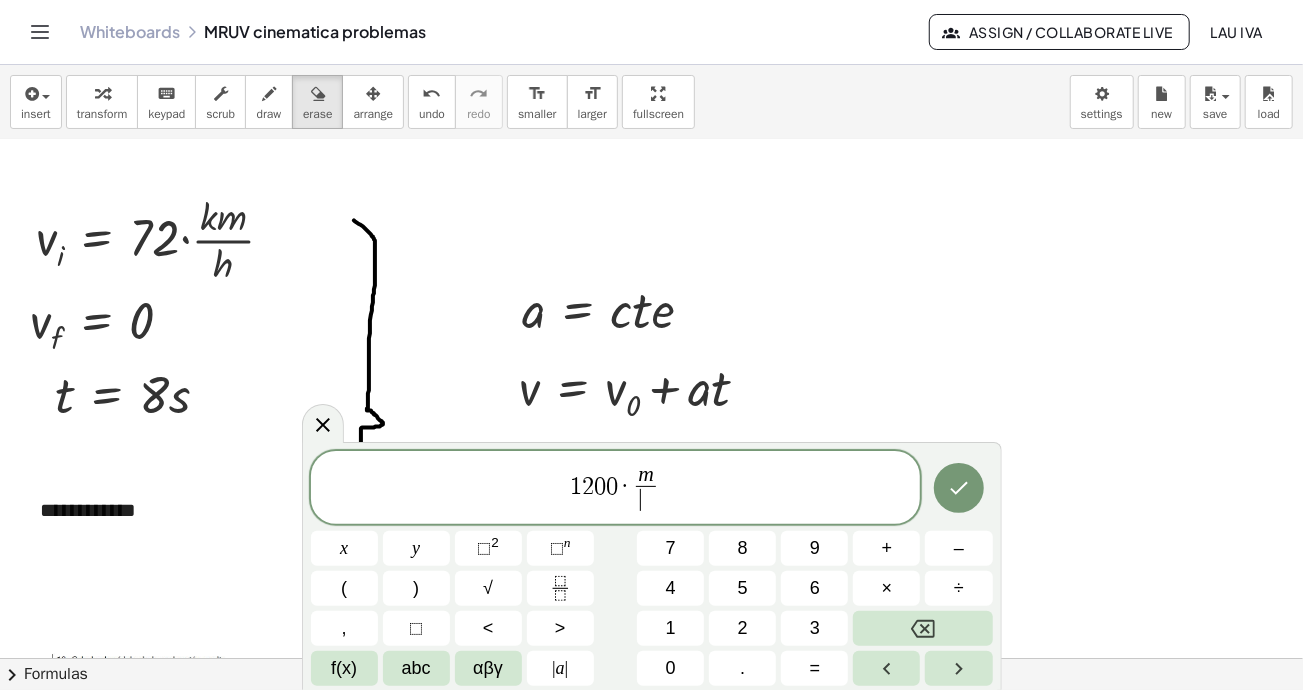 click on "​" at bounding box center (646, 499) 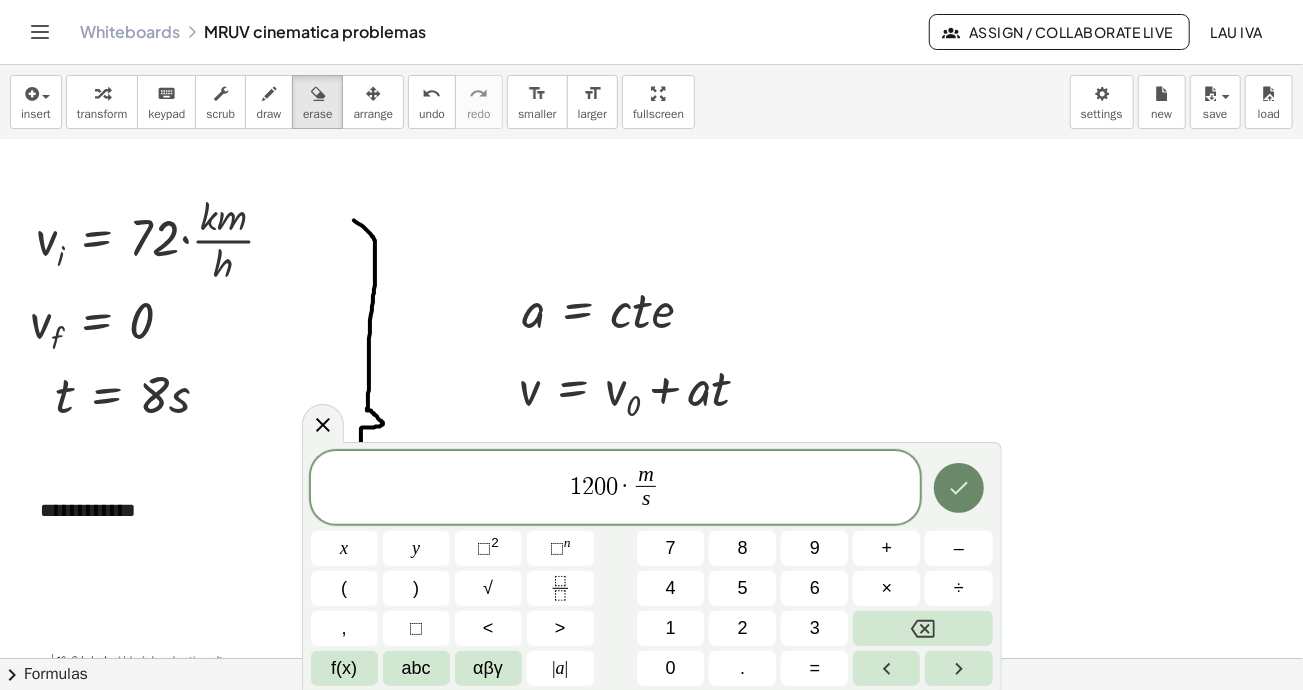 click 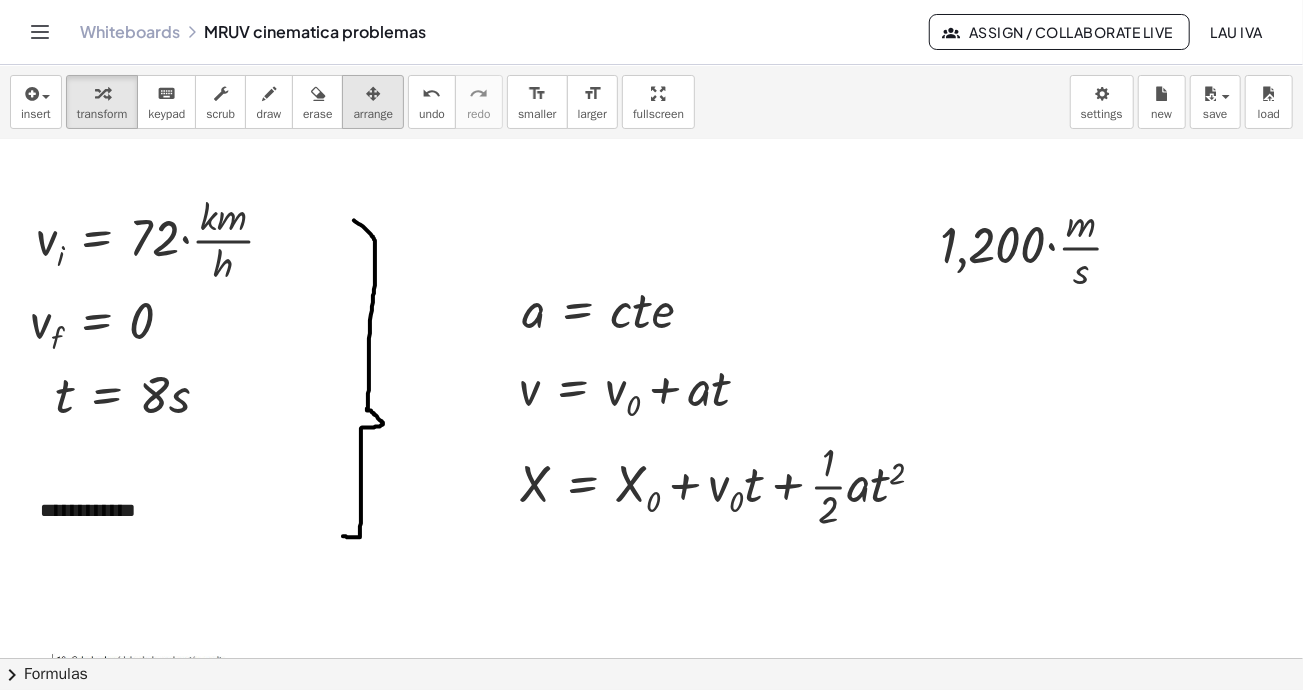 click at bounding box center (373, 93) 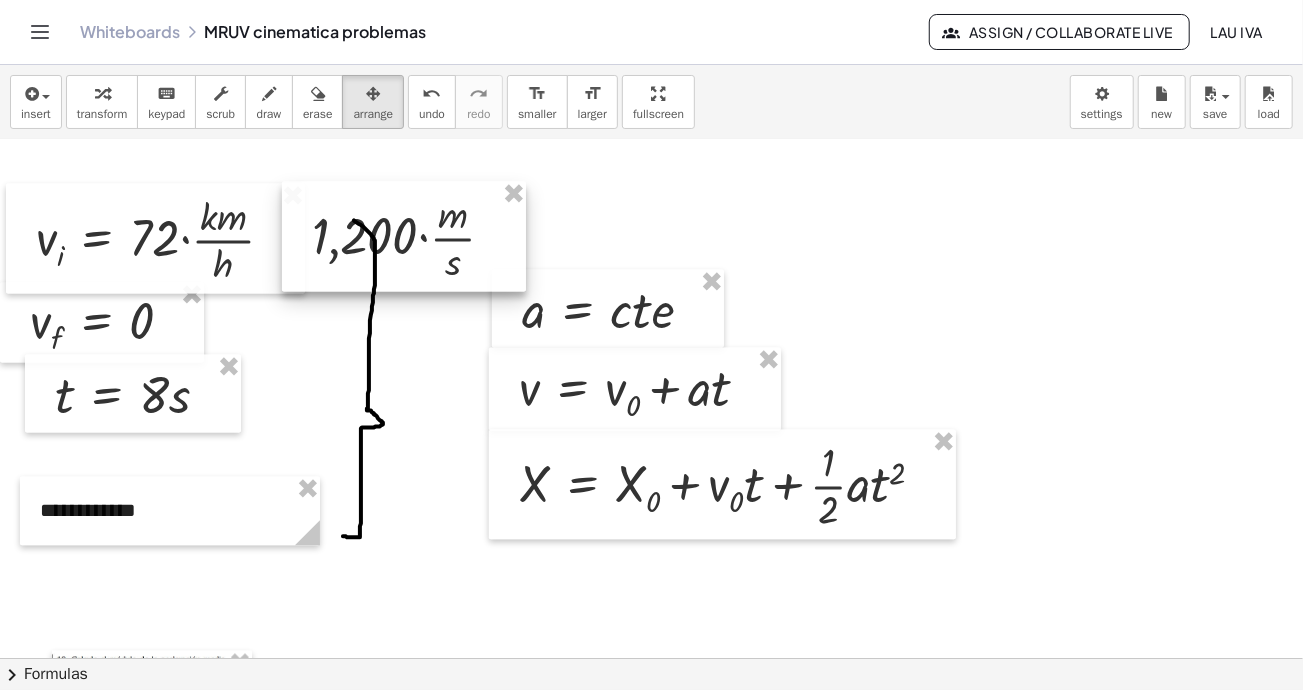 drag, startPoint x: 764, startPoint y: 252, endPoint x: 565, endPoint y: 215, distance: 202.41048 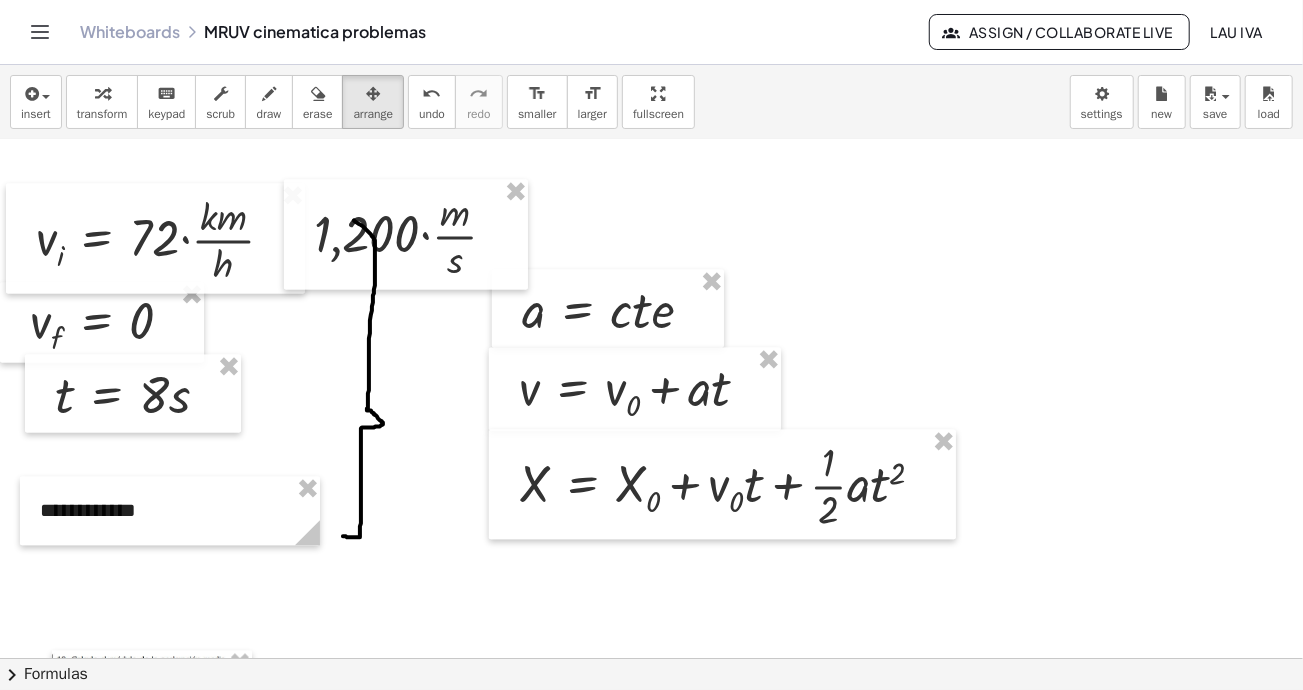 click at bounding box center (799, -244) 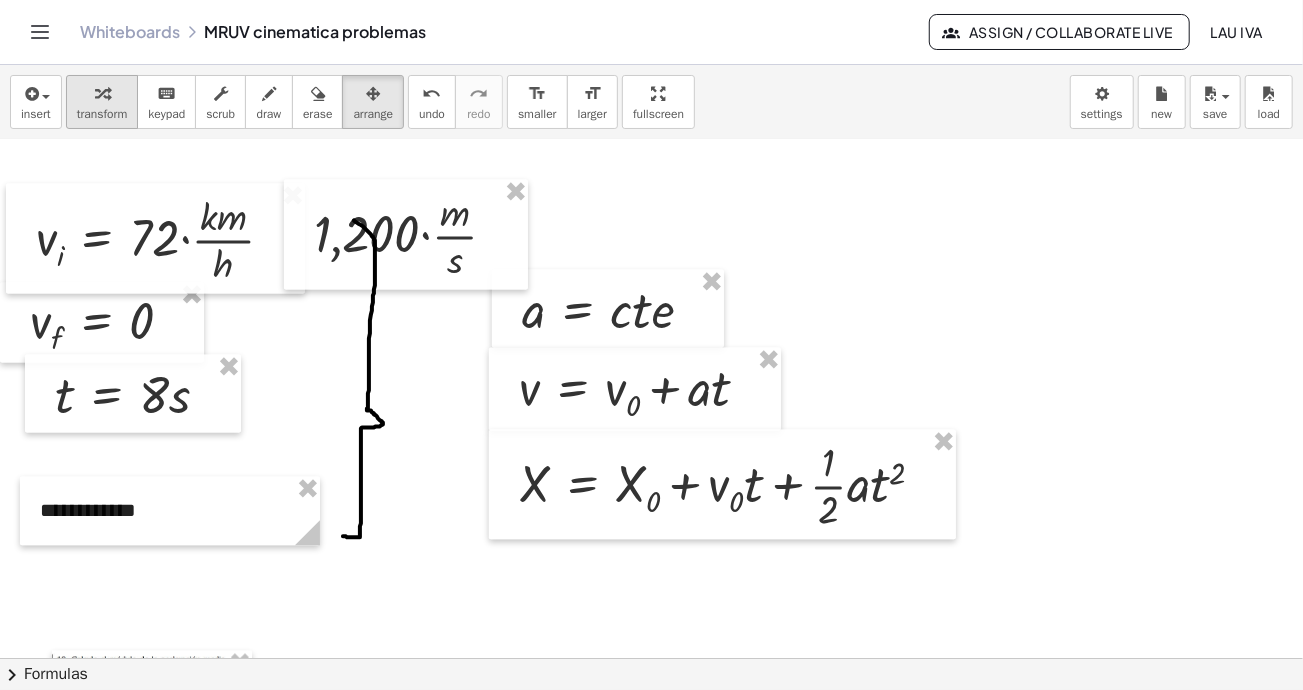 click at bounding box center [102, 94] 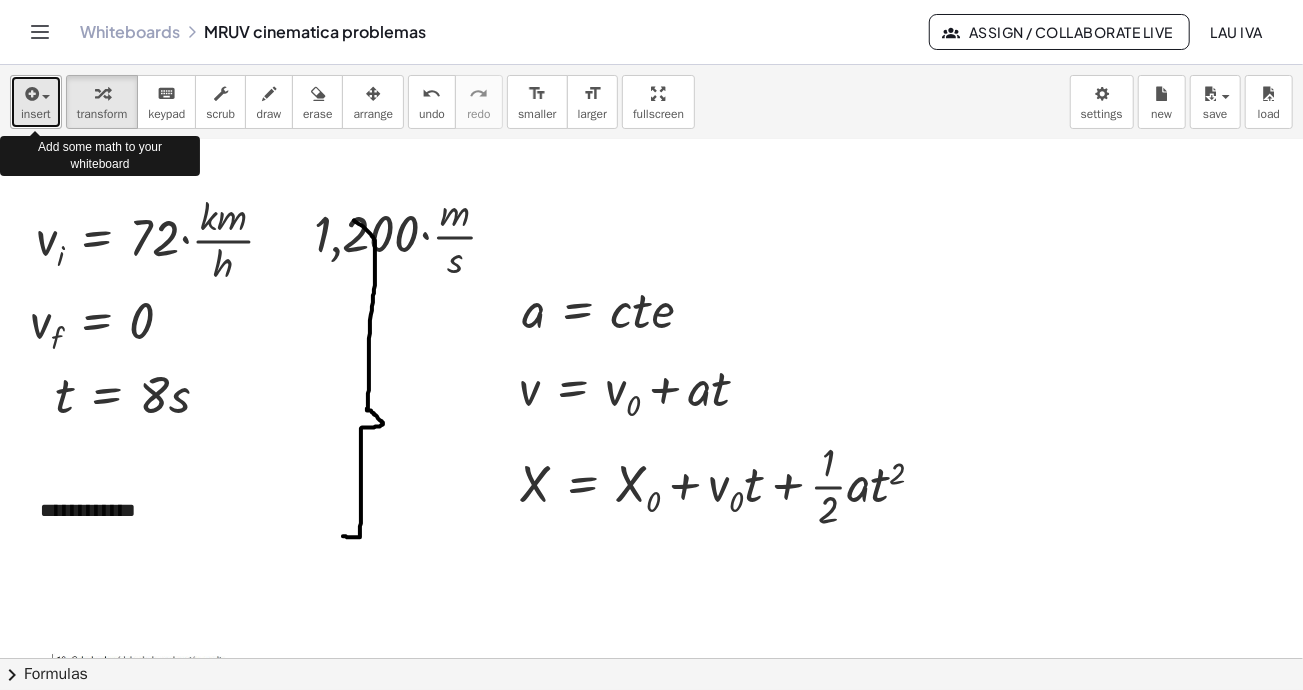 click on "insert" at bounding box center [36, 114] 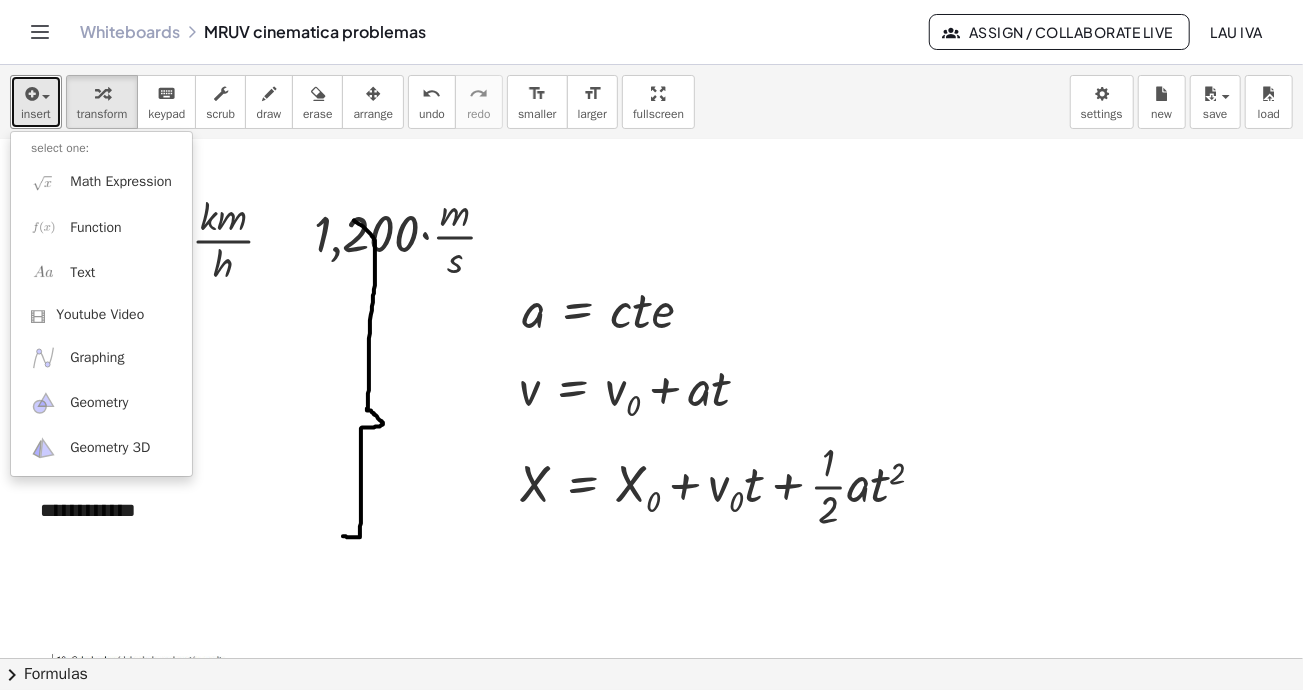 drag, startPoint x: 103, startPoint y: 557, endPoint x: 152, endPoint y: 504, distance: 72.18033 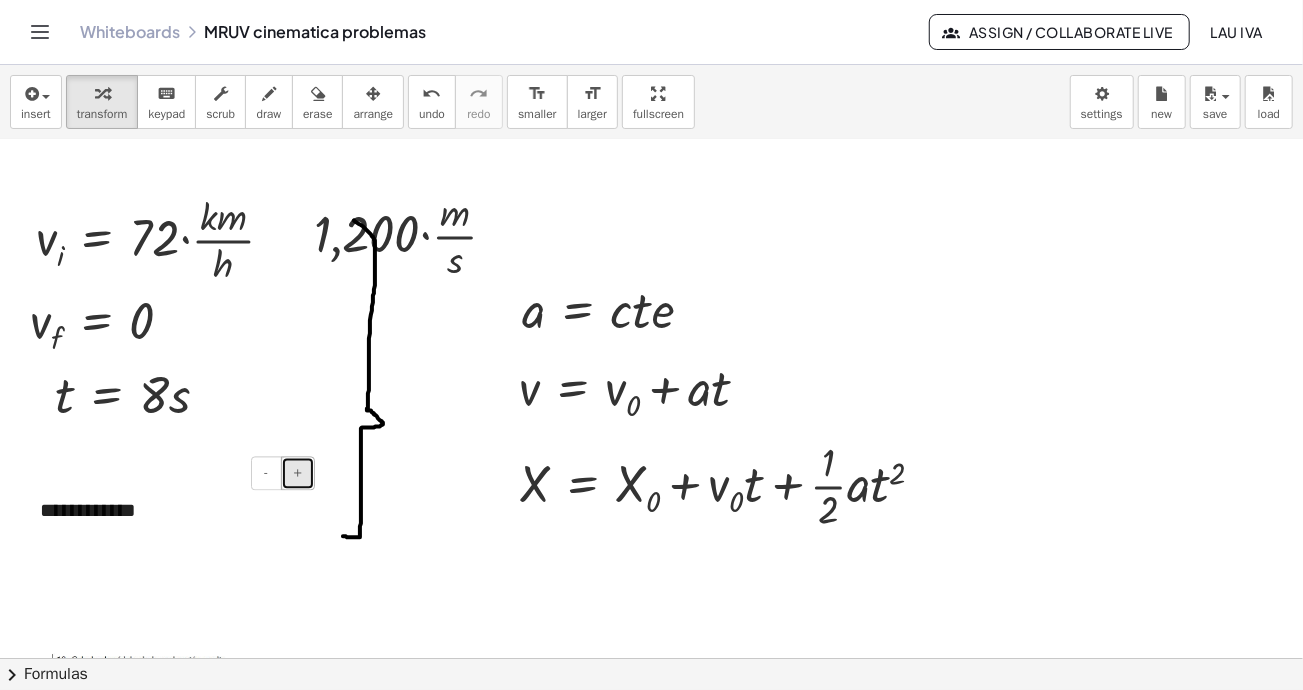 click on "+" at bounding box center [298, 473] 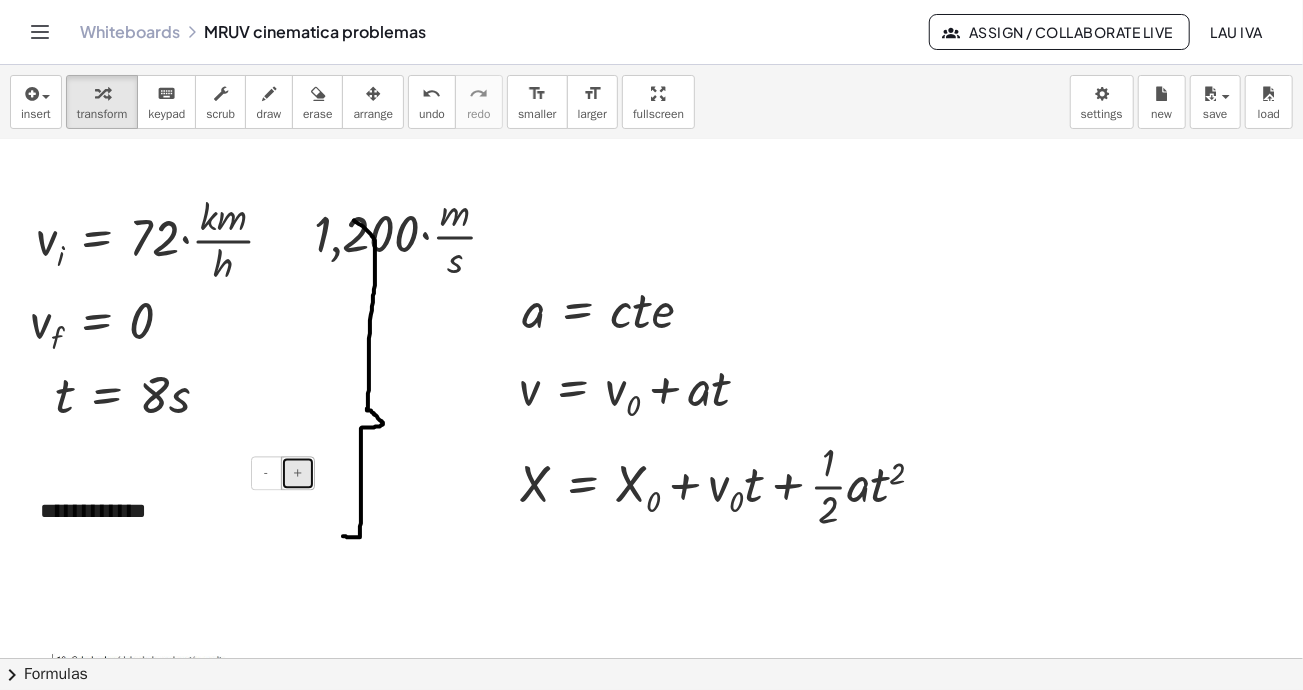 click on "+" at bounding box center [298, 473] 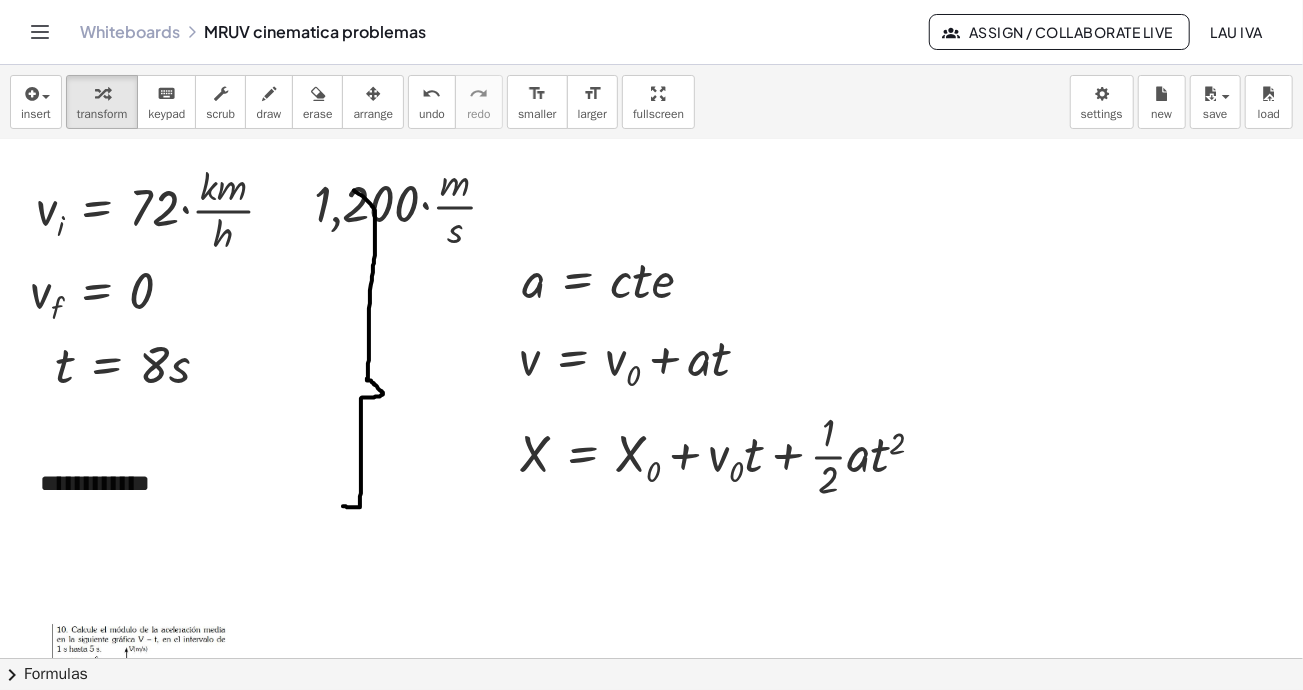 scroll, scrollTop: 2100, scrollLeft: 0, axis: vertical 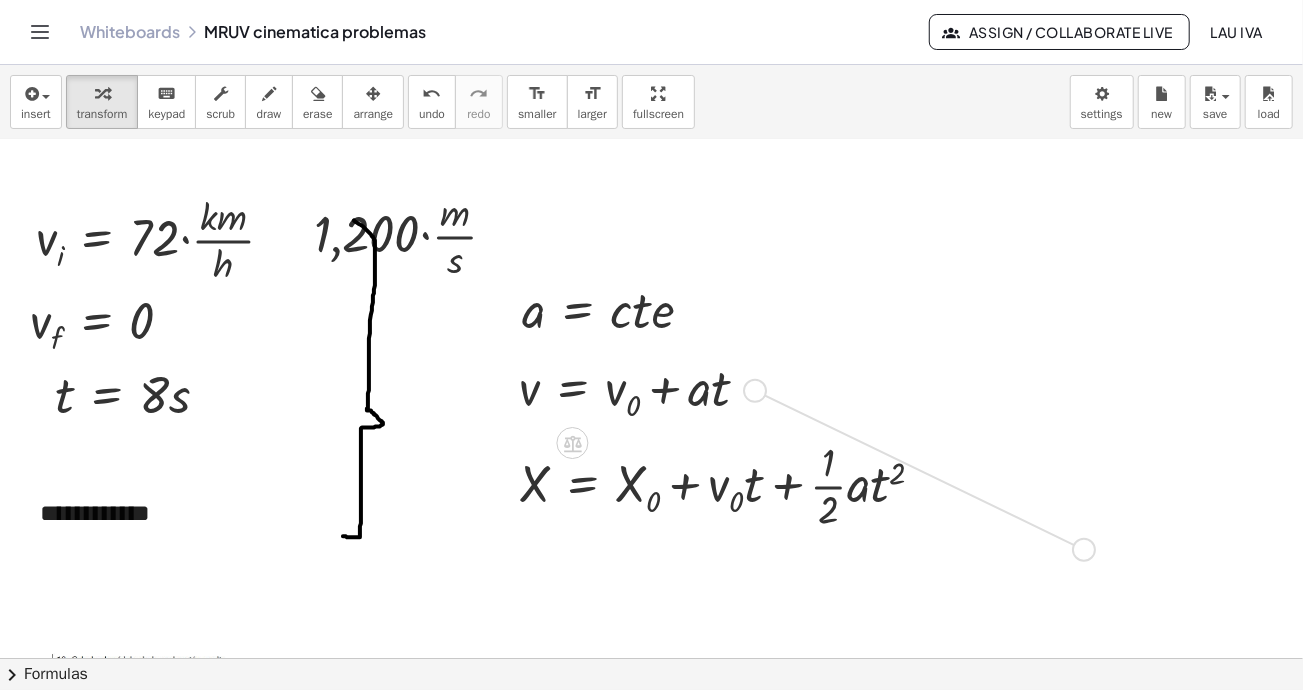 drag, startPoint x: 755, startPoint y: 388, endPoint x: 1086, endPoint y: 547, distance: 367.20837 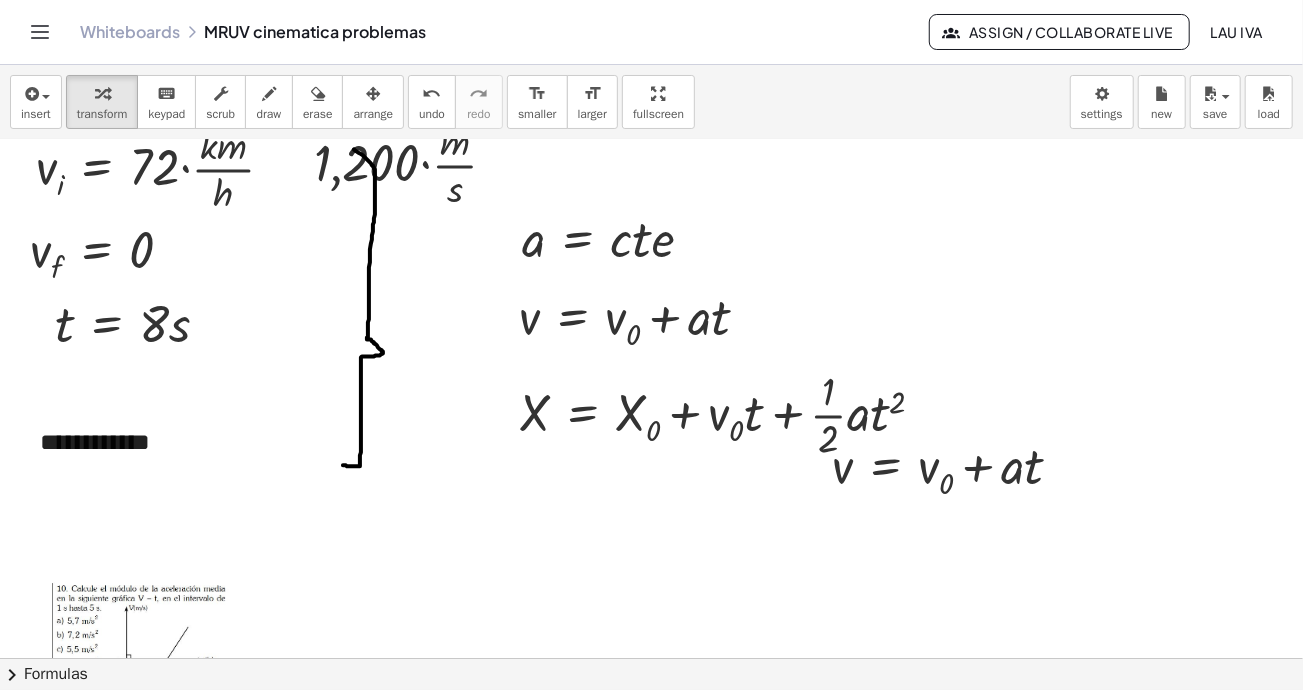 scroll, scrollTop: 2200, scrollLeft: 0, axis: vertical 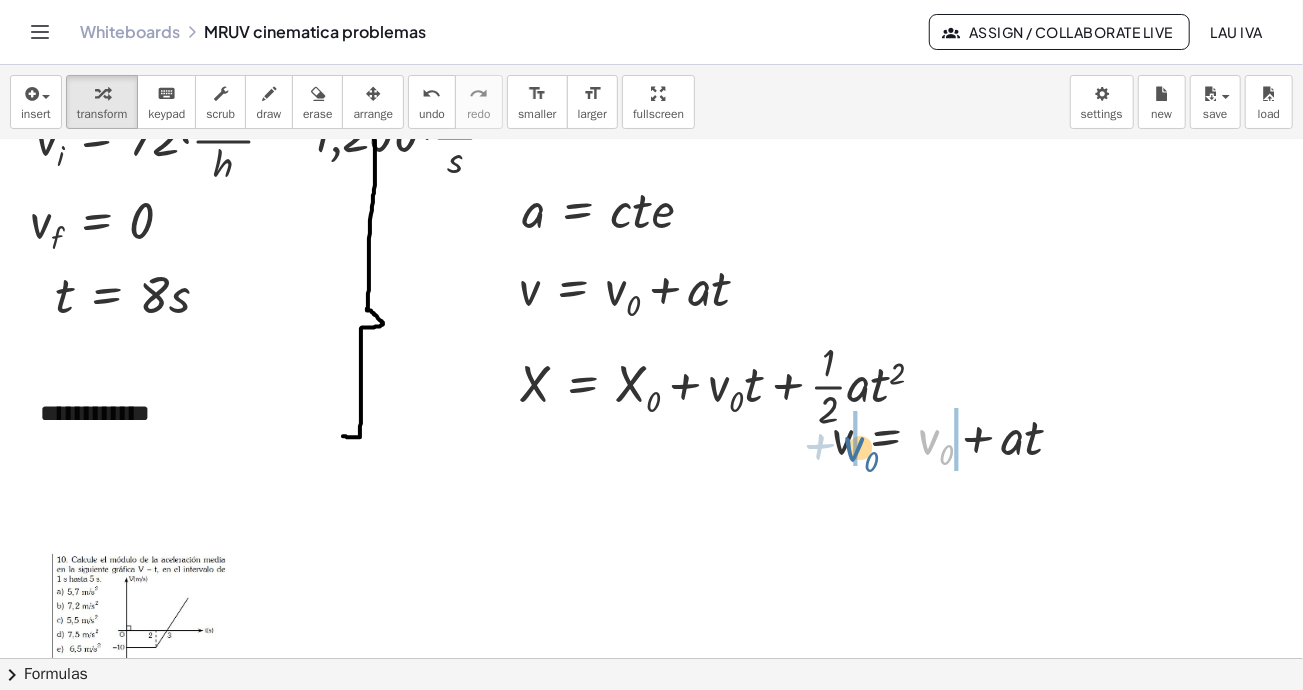 drag, startPoint x: 931, startPoint y: 440, endPoint x: 835, endPoint y: 532, distance: 132.96616 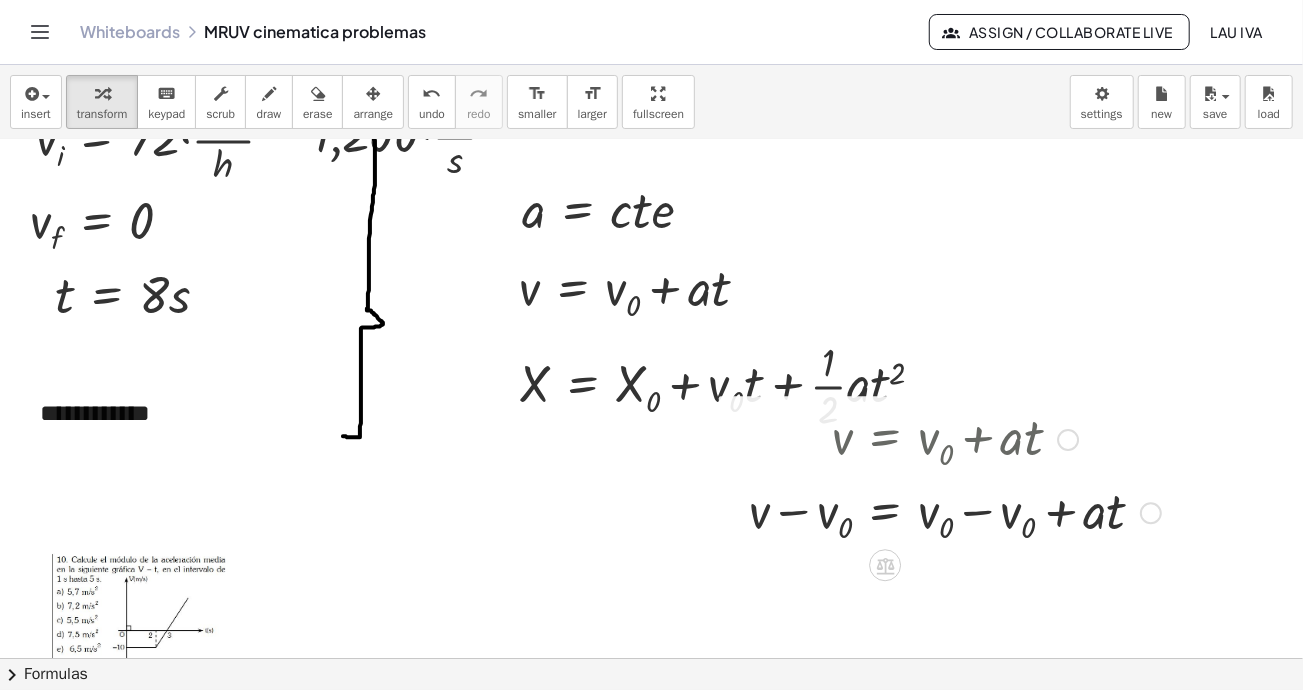 click at bounding box center [955, 510] 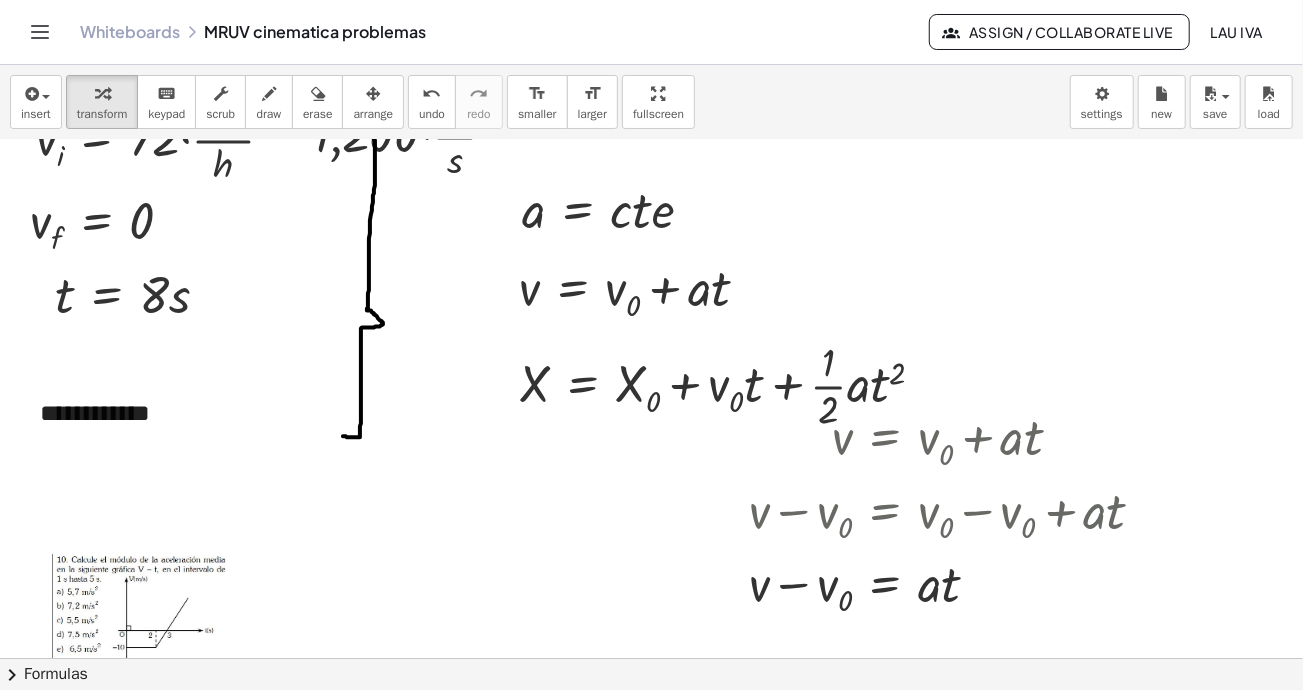 scroll, scrollTop: 2400, scrollLeft: 0, axis: vertical 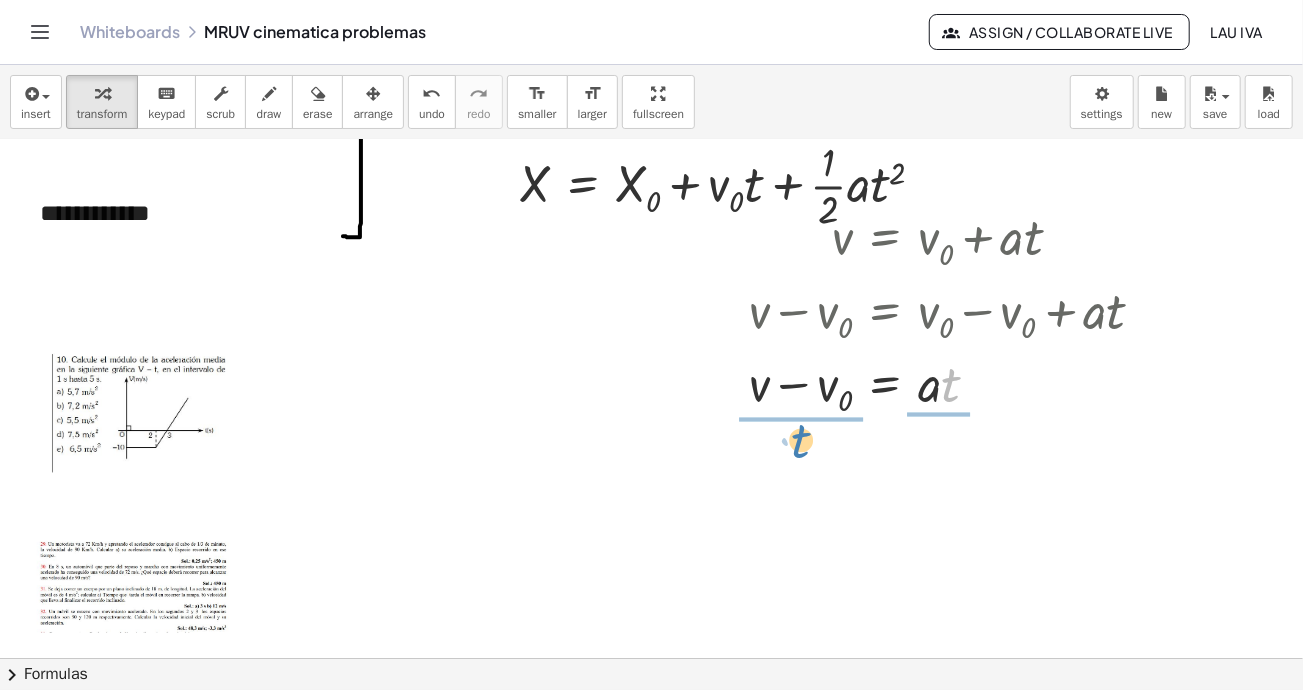 drag, startPoint x: 949, startPoint y: 398, endPoint x: 799, endPoint y: 454, distance: 160.11246 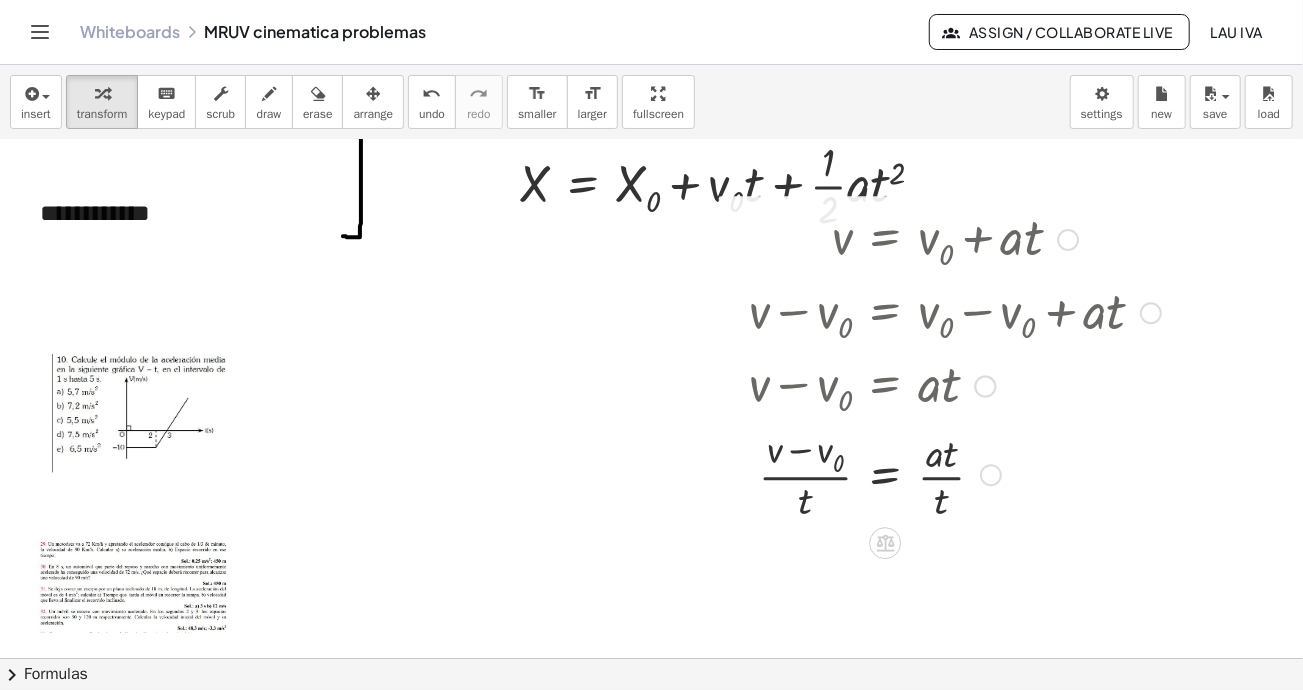 click at bounding box center [955, 473] 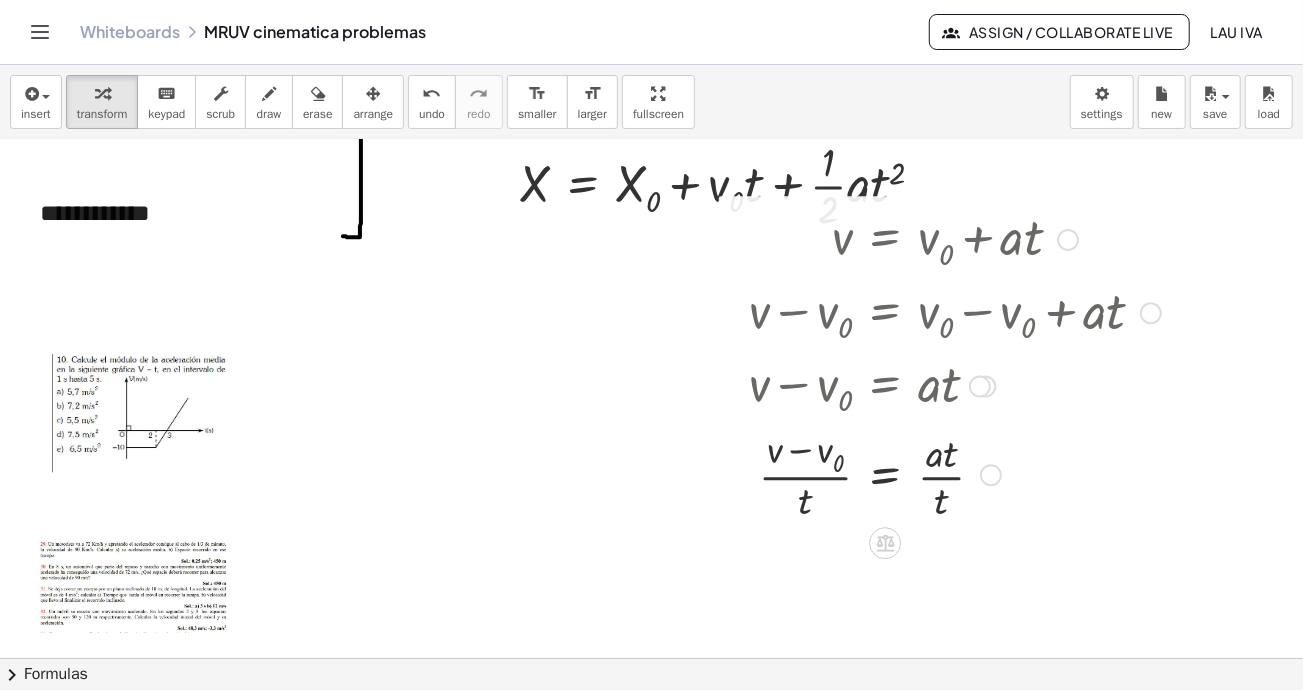 click at bounding box center (955, 473) 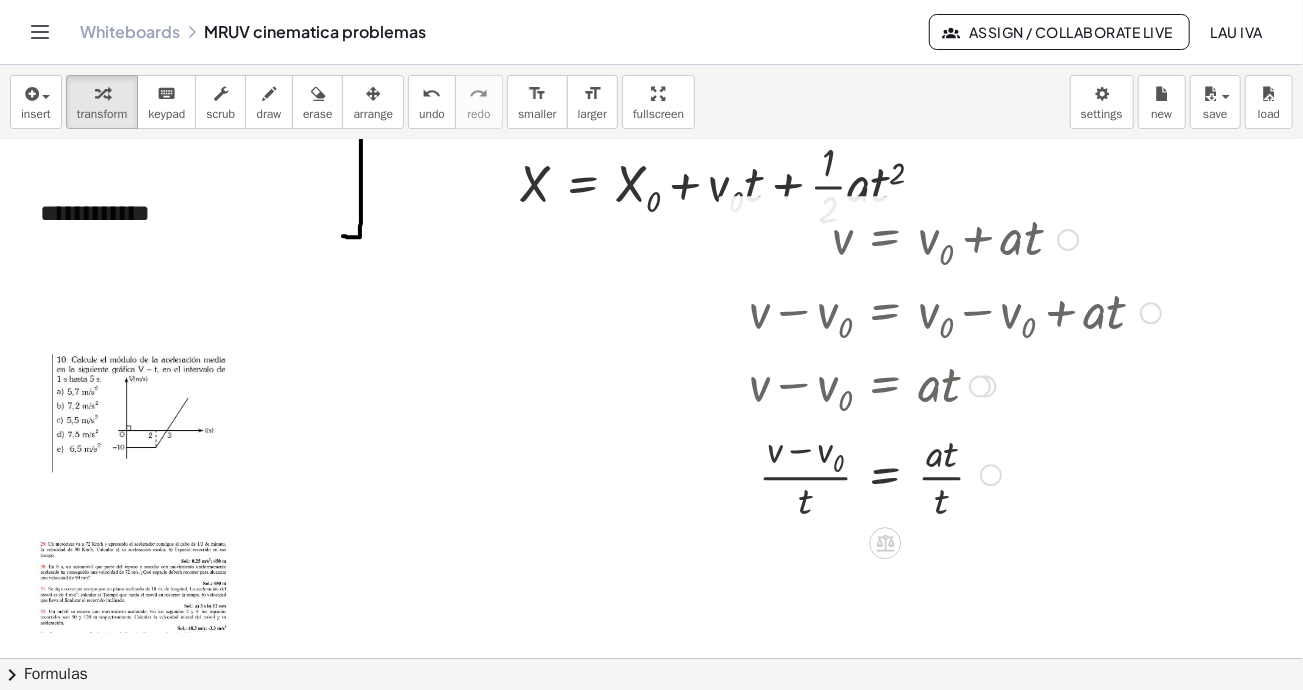 click at bounding box center [955, 473] 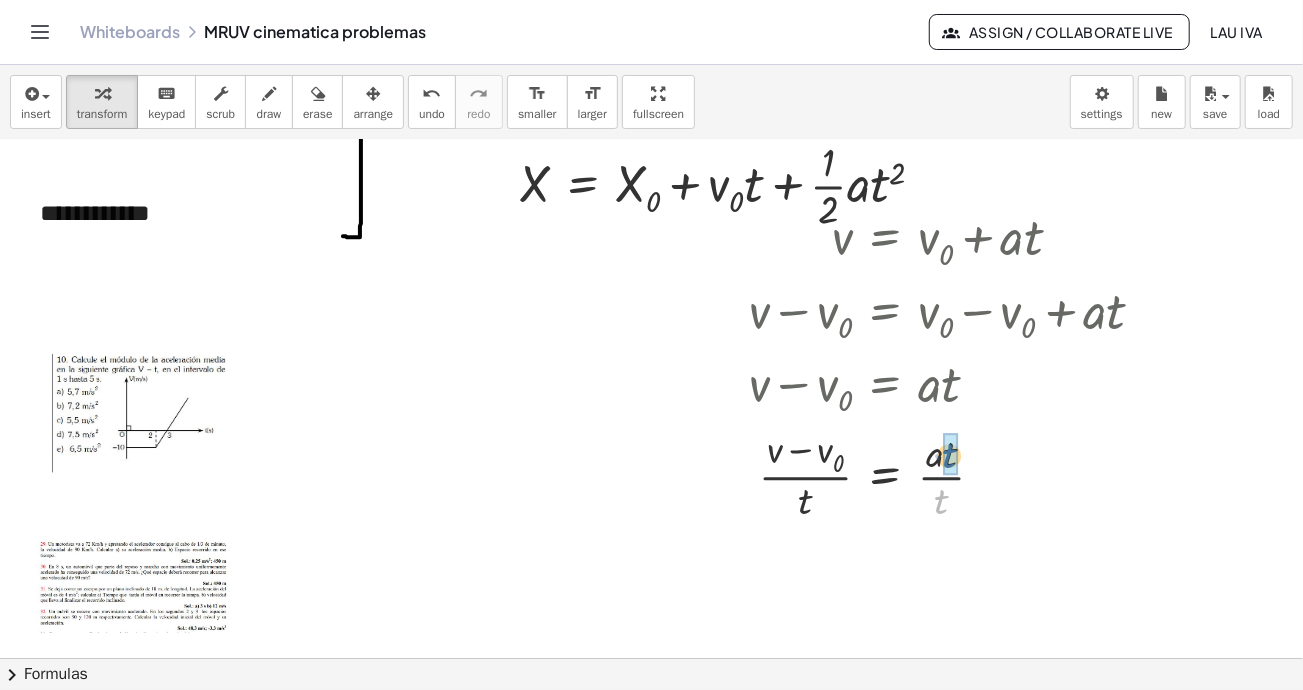drag, startPoint x: 939, startPoint y: 506, endPoint x: 962, endPoint y: 507, distance: 23.021729 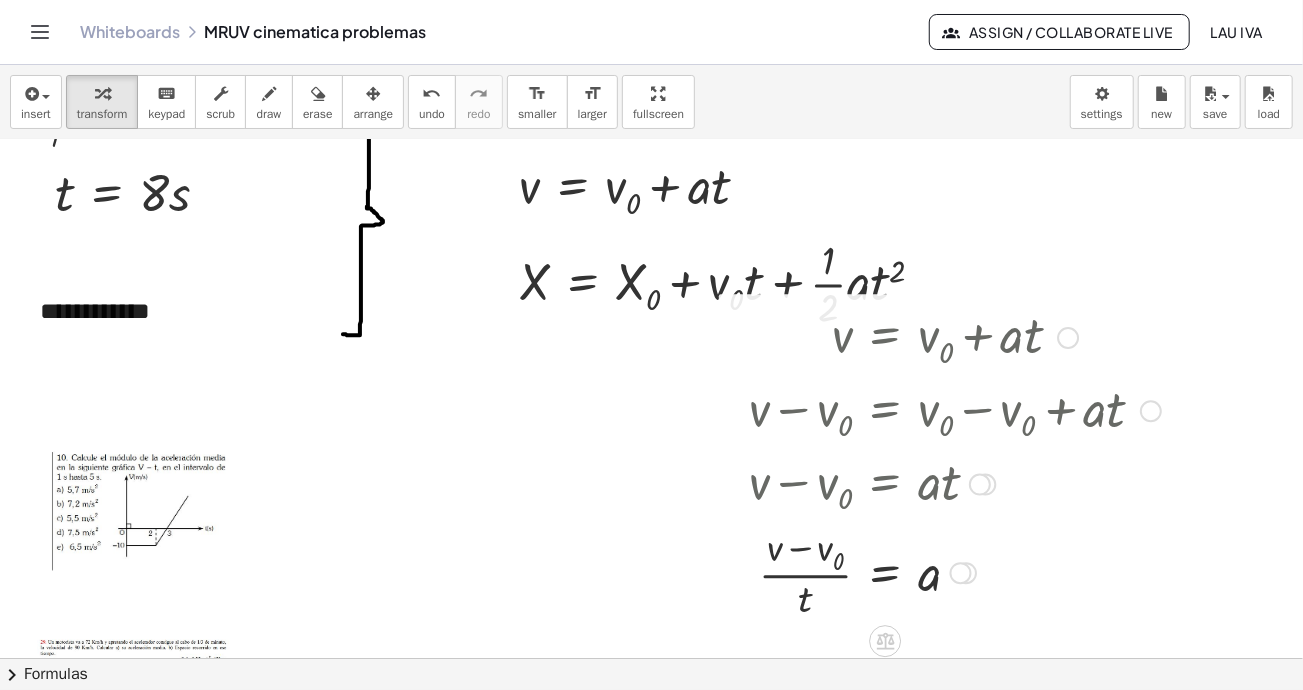 scroll, scrollTop: 2300, scrollLeft: 0, axis: vertical 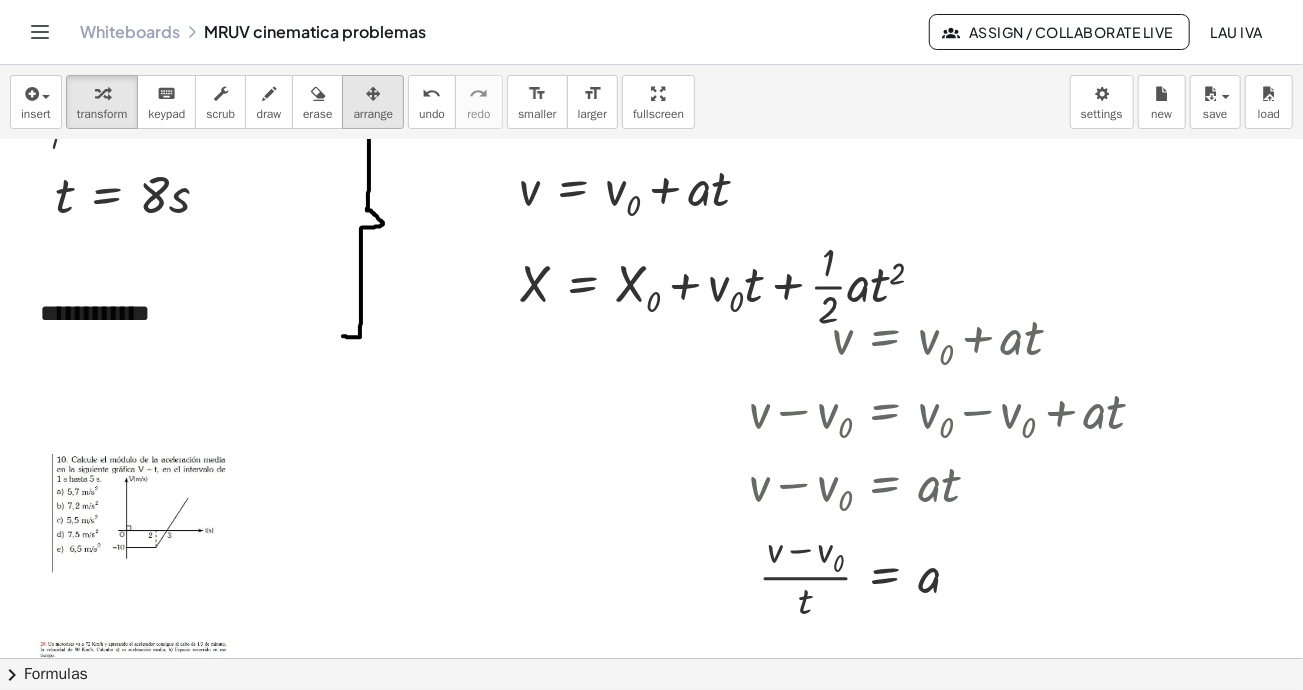 click at bounding box center (373, 94) 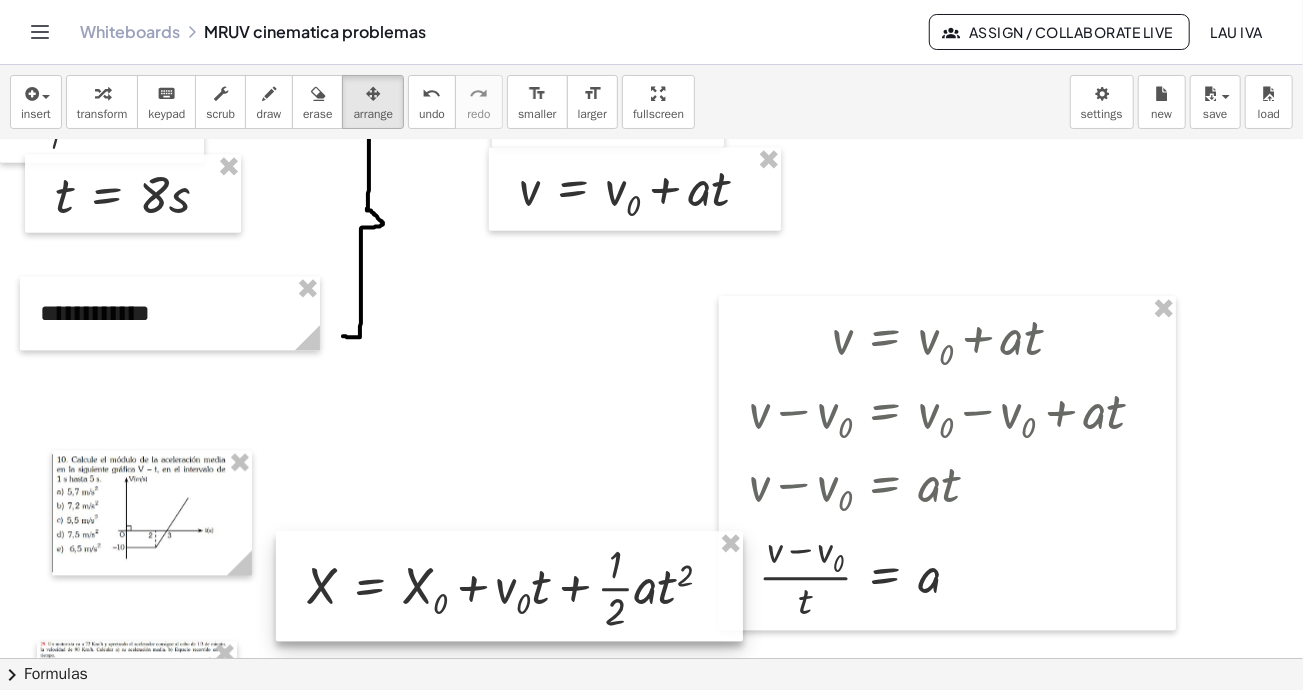 drag, startPoint x: 601, startPoint y: 273, endPoint x: 404, endPoint y: 544, distance: 335.03732 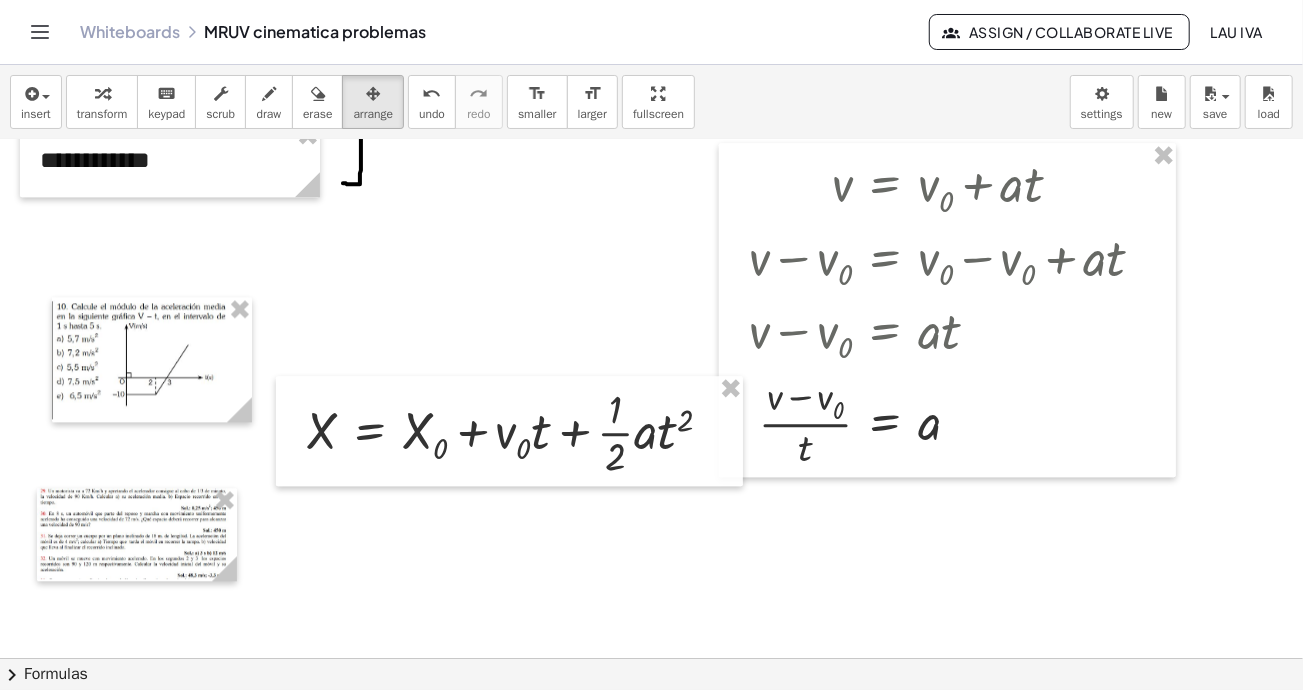 scroll, scrollTop: 2500, scrollLeft: 0, axis: vertical 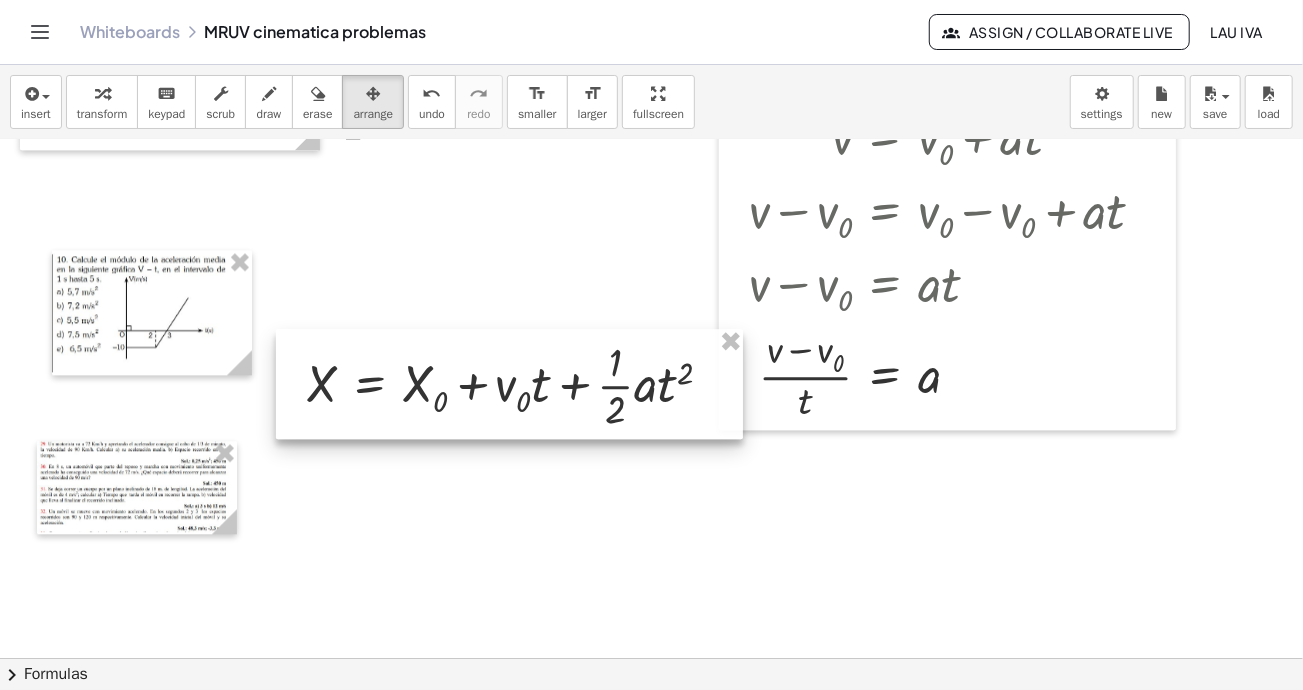 click at bounding box center [509, 384] 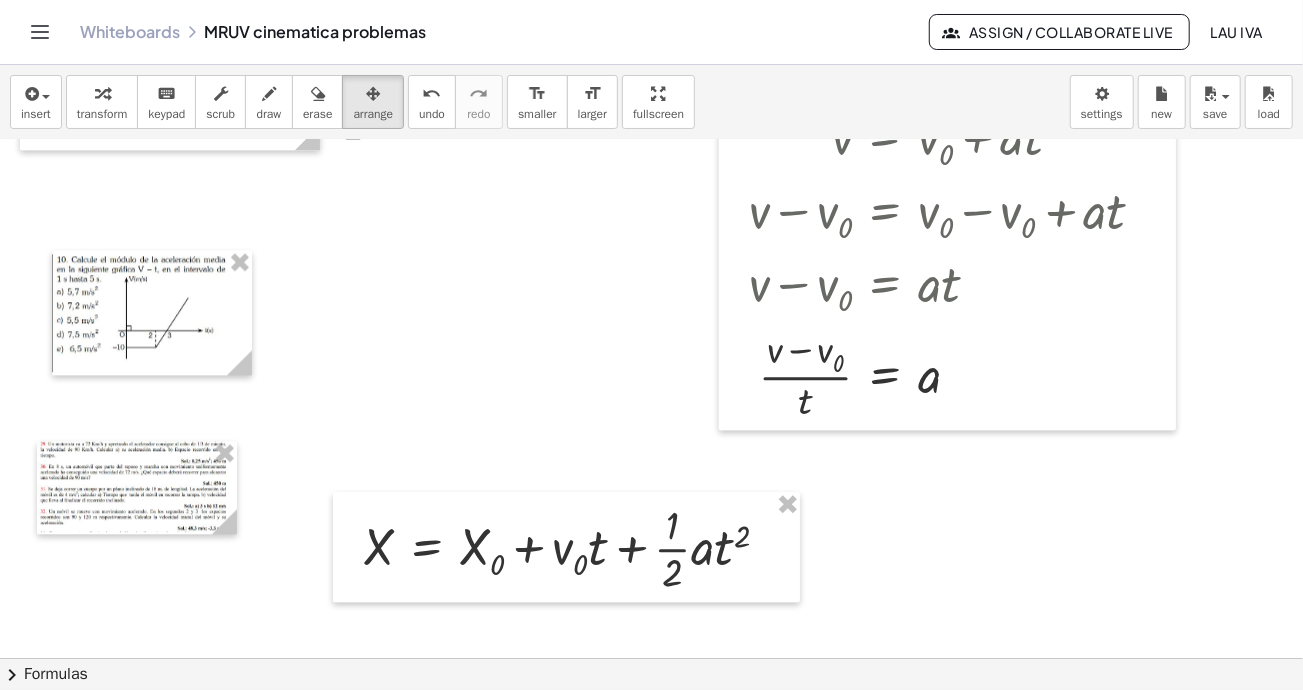 drag, startPoint x: 547, startPoint y: 491, endPoint x: 573, endPoint y: 479, distance: 28.635643 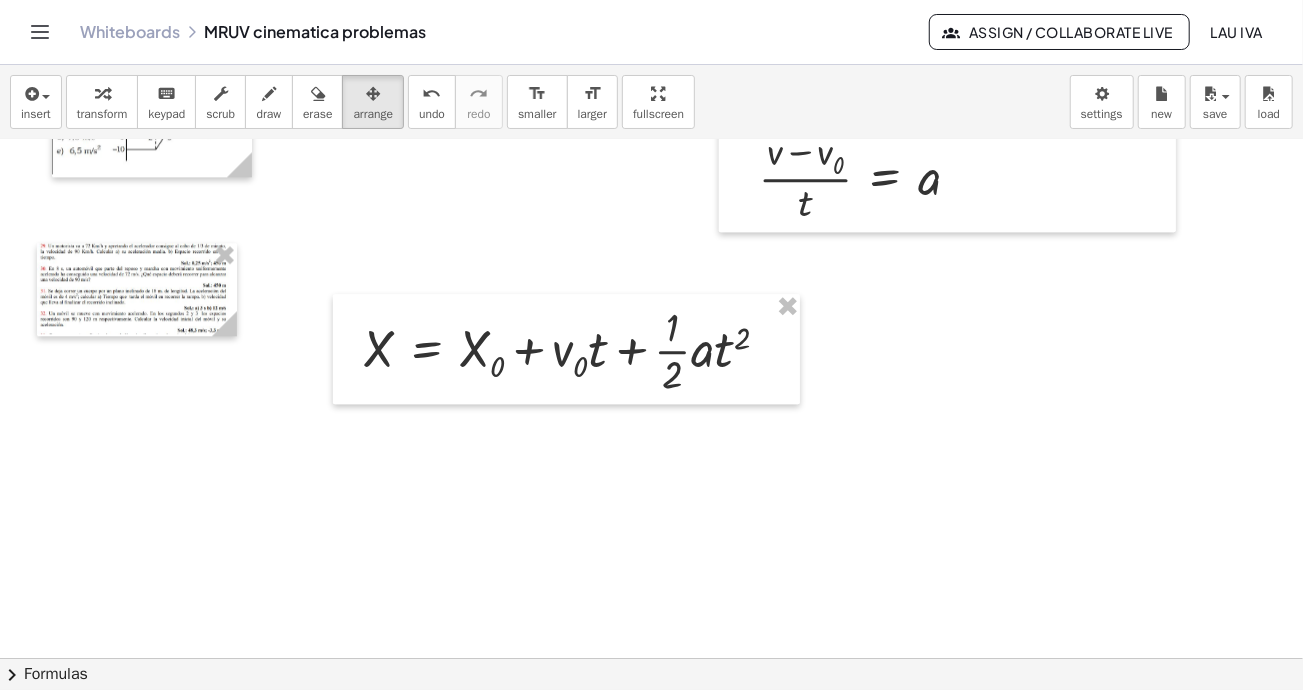 scroll, scrollTop: 2700, scrollLeft: 0, axis: vertical 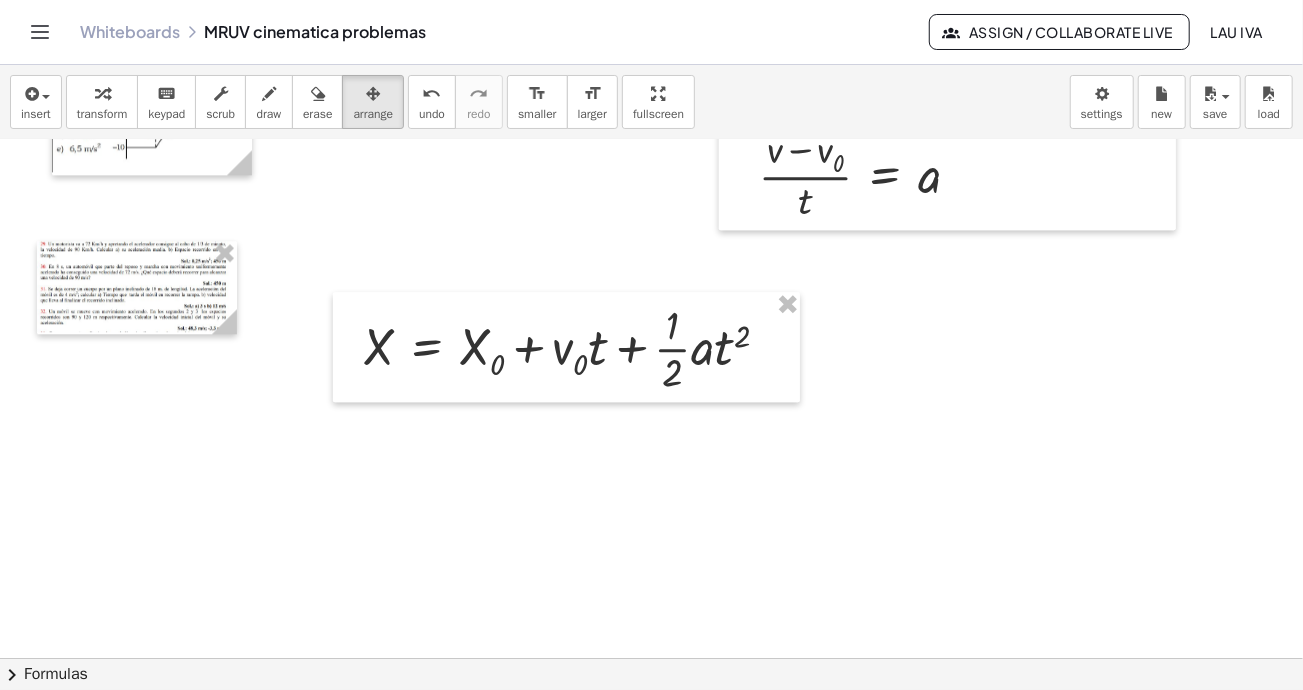 click at bounding box center (799, -844) 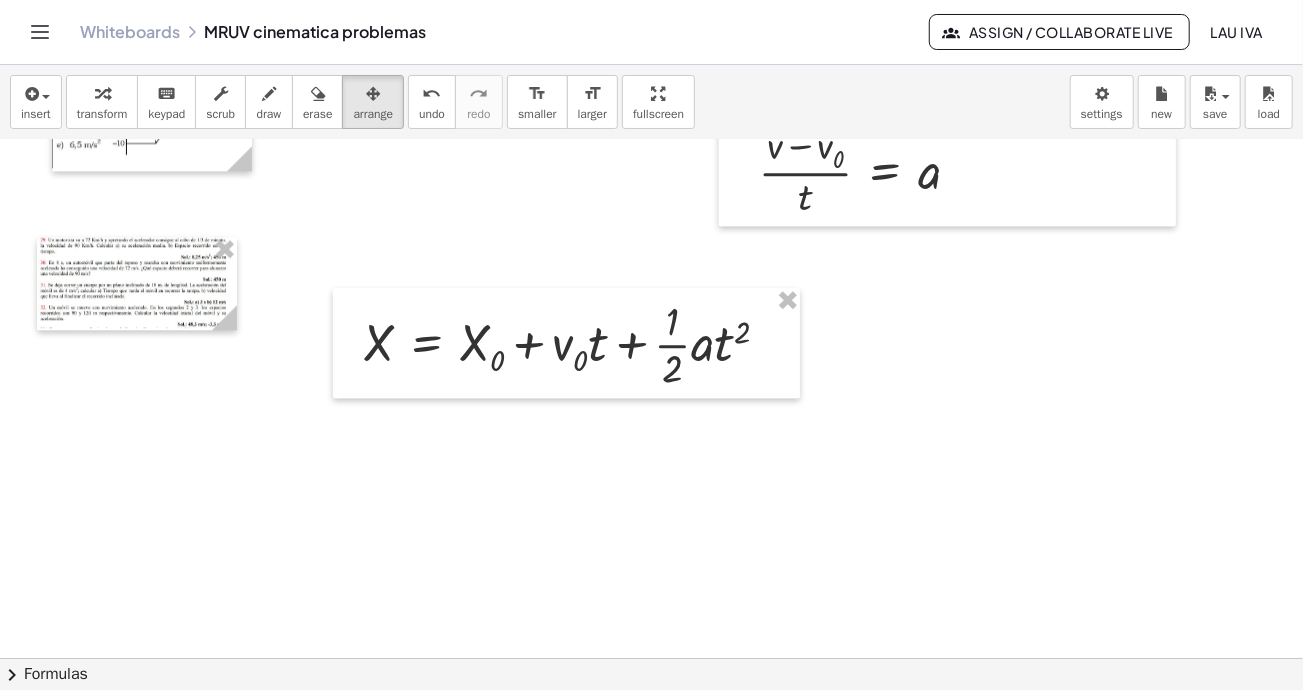 scroll, scrollTop: 2600, scrollLeft: 0, axis: vertical 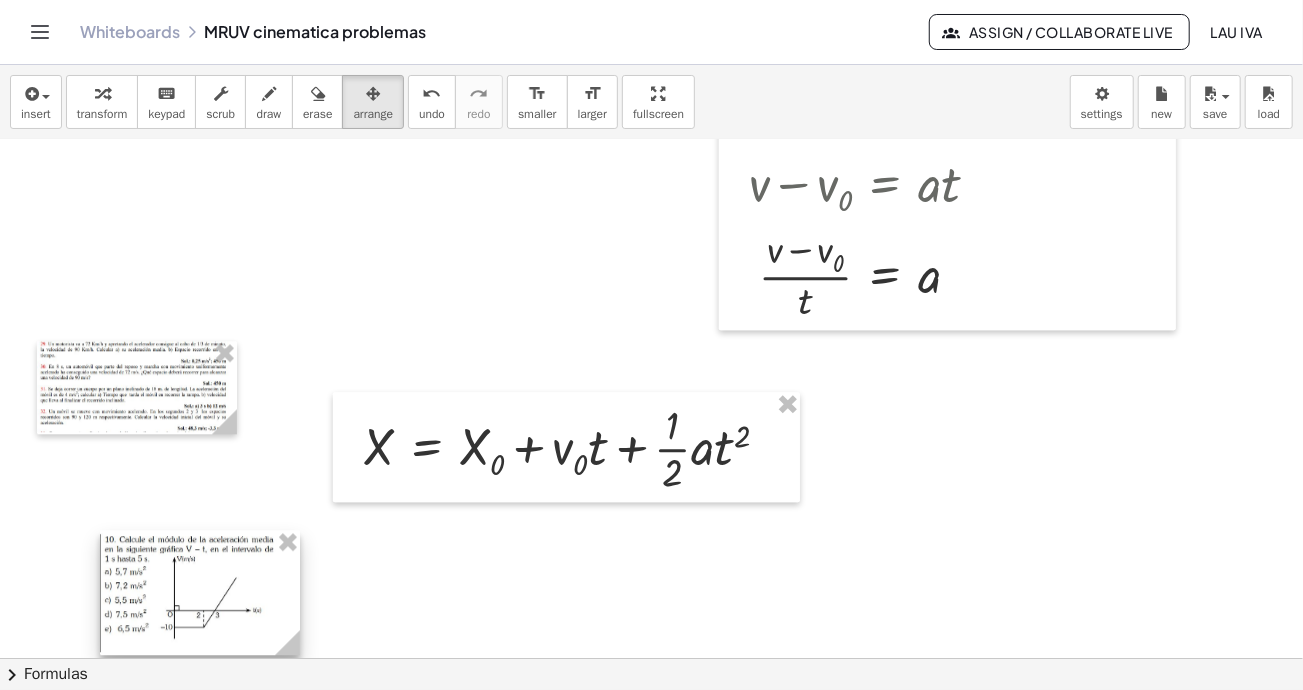 drag, startPoint x: 162, startPoint y: 380, endPoint x: 225, endPoint y: 591, distance: 220.20445 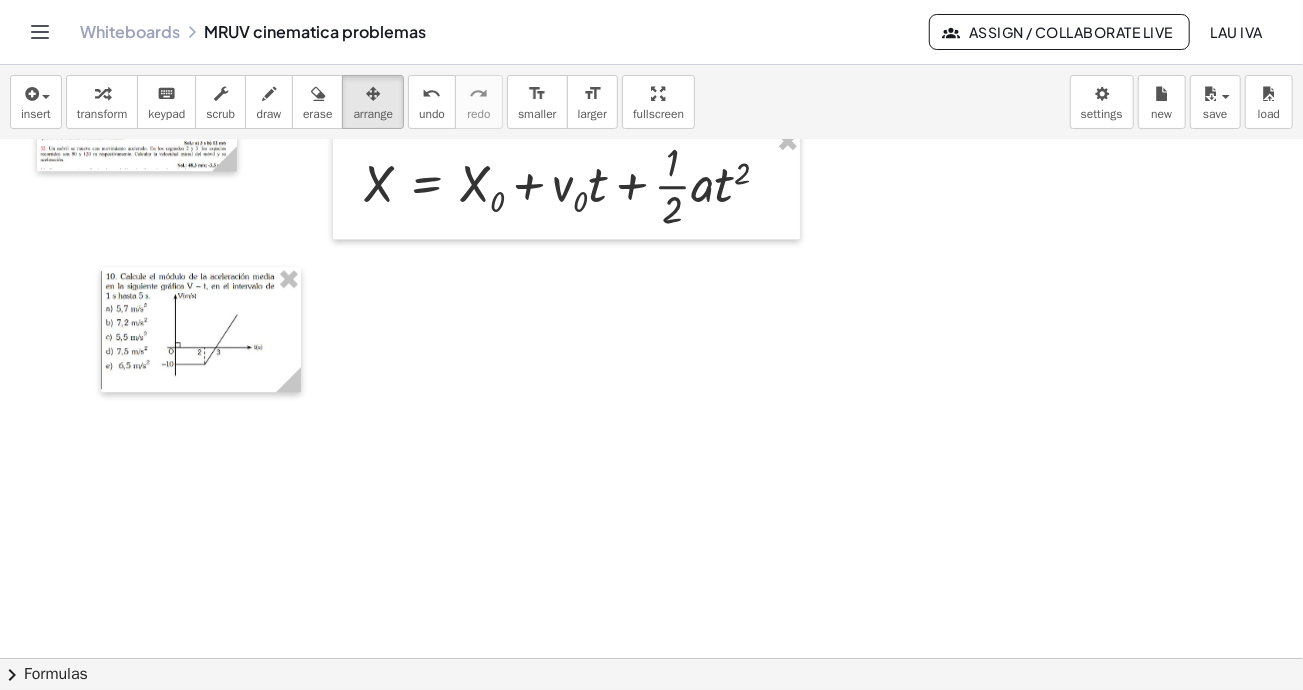 scroll, scrollTop: 2900, scrollLeft: 0, axis: vertical 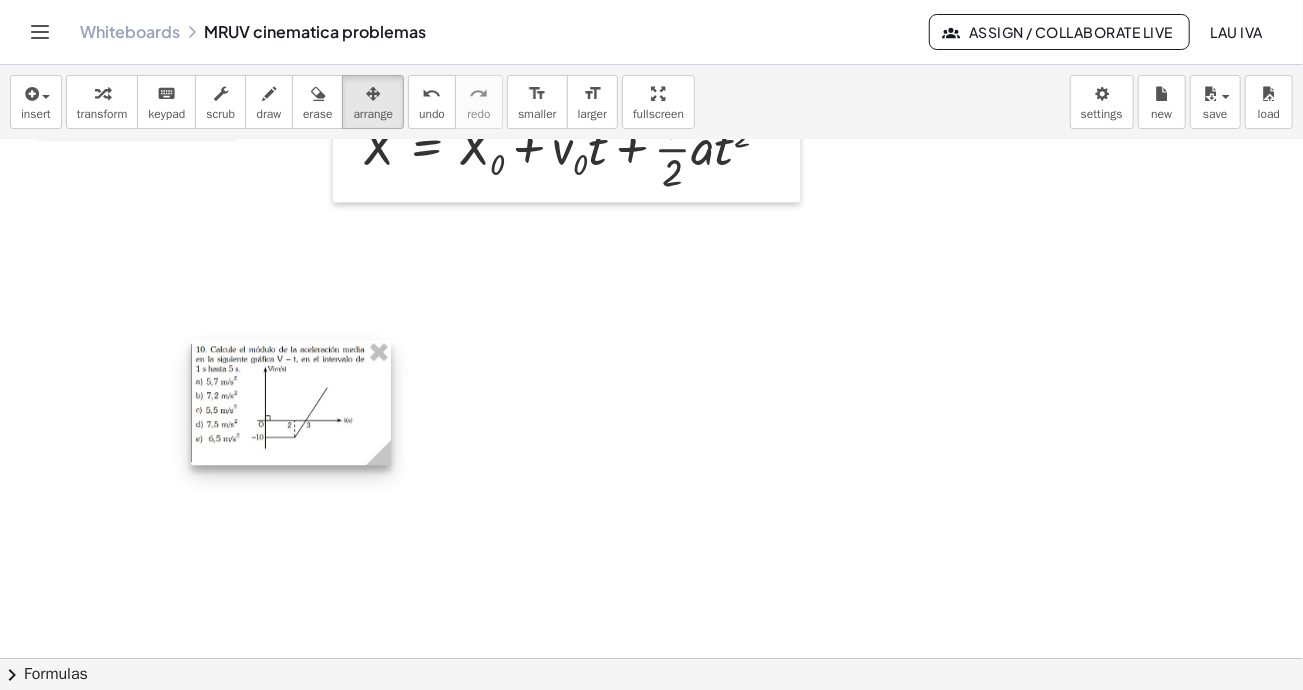 drag, startPoint x: 250, startPoint y: 280, endPoint x: 362, endPoint y: 397, distance: 161.96605 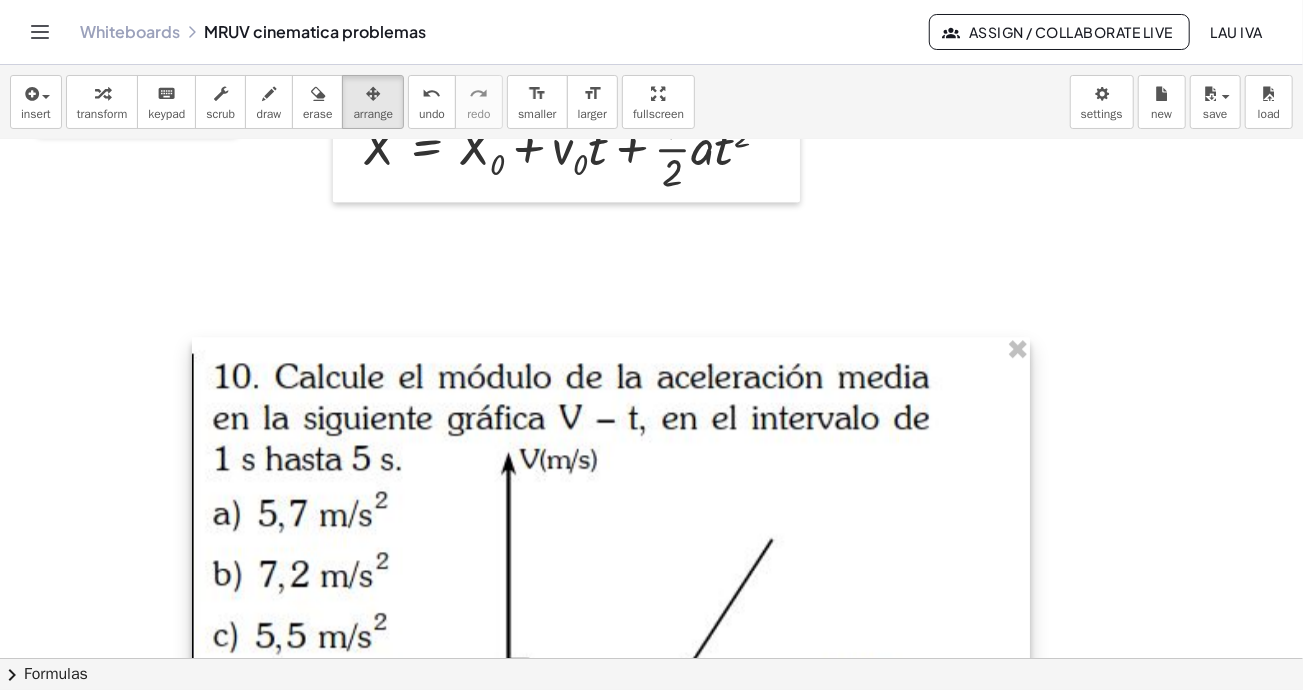 drag, startPoint x: 388, startPoint y: 462, endPoint x: 1026, endPoint y: 663, distance: 668.91327 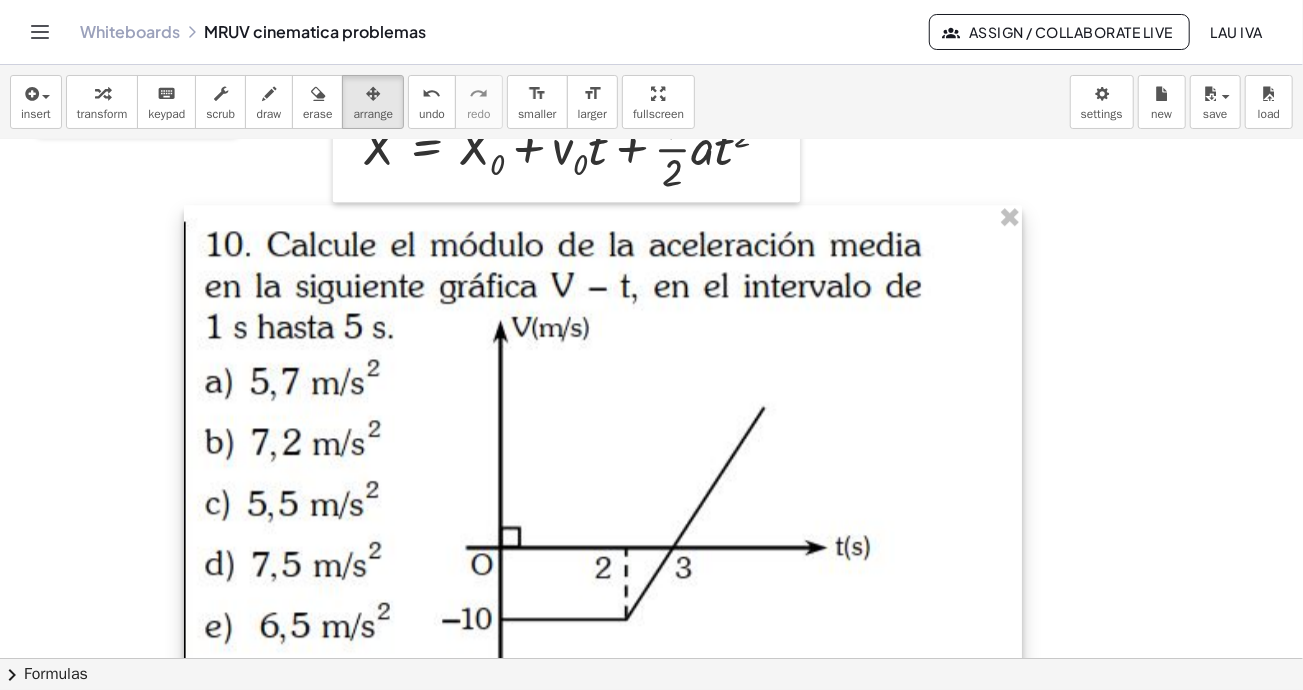 drag, startPoint x: 536, startPoint y: 507, endPoint x: 528, endPoint y: 375, distance: 132.2422 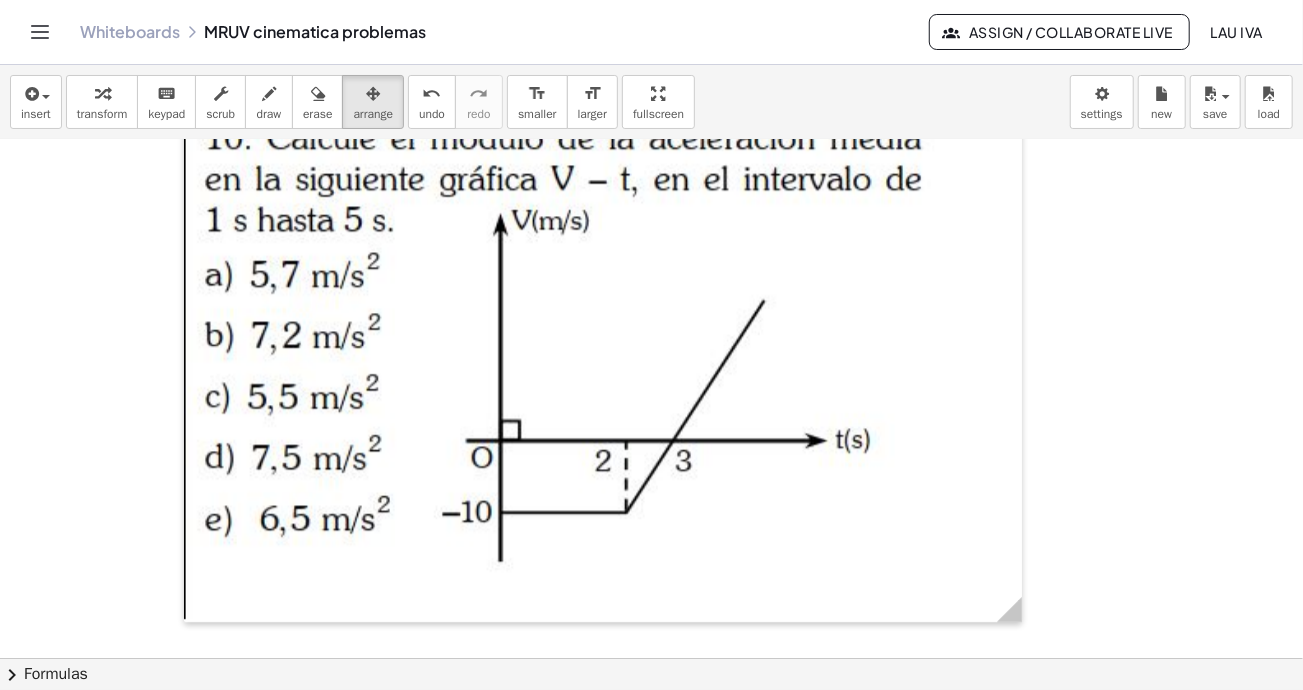 scroll, scrollTop: 3100, scrollLeft: 0, axis: vertical 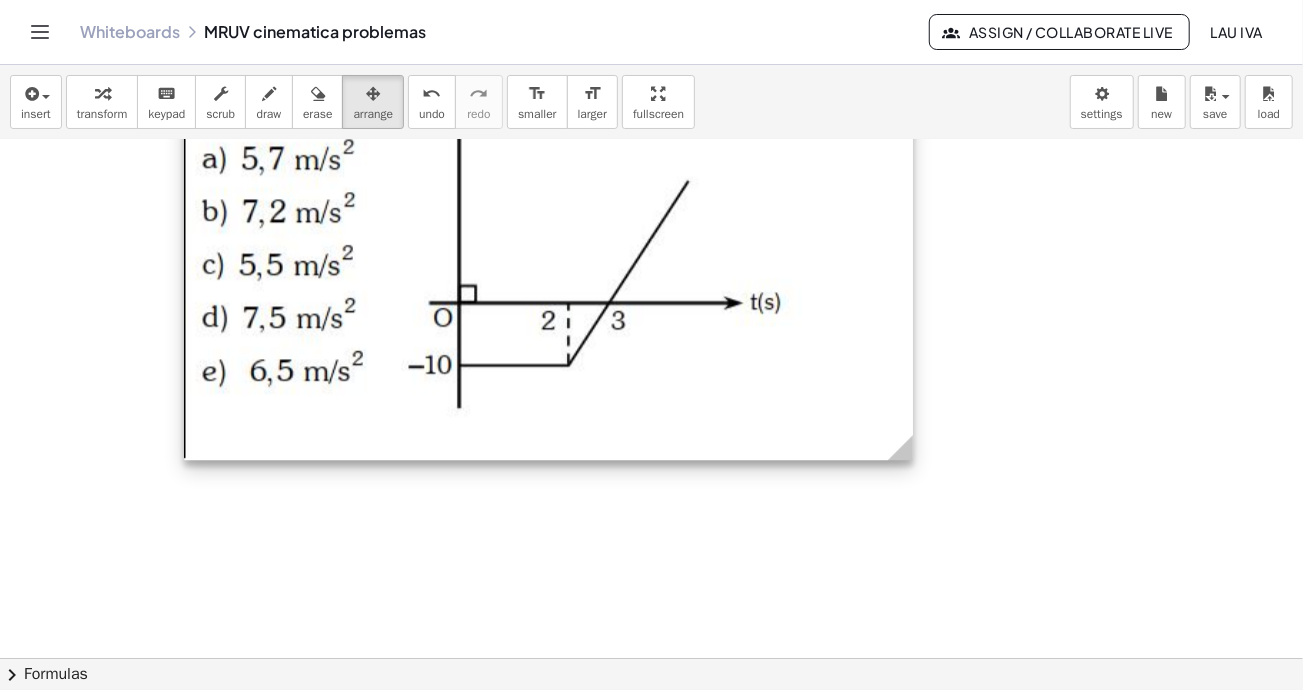 drag, startPoint x: 1018, startPoint y: 517, endPoint x: 908, endPoint y: 414, distance: 150.69505 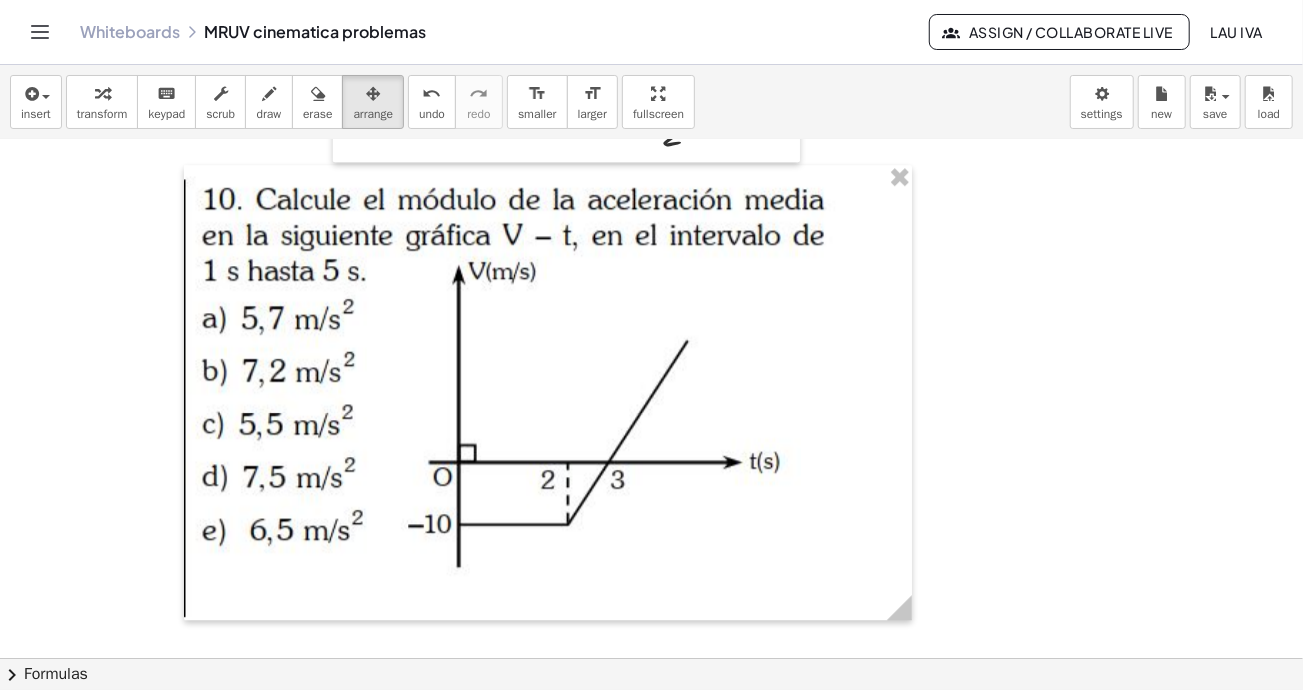 scroll, scrollTop: 2900, scrollLeft: 0, axis: vertical 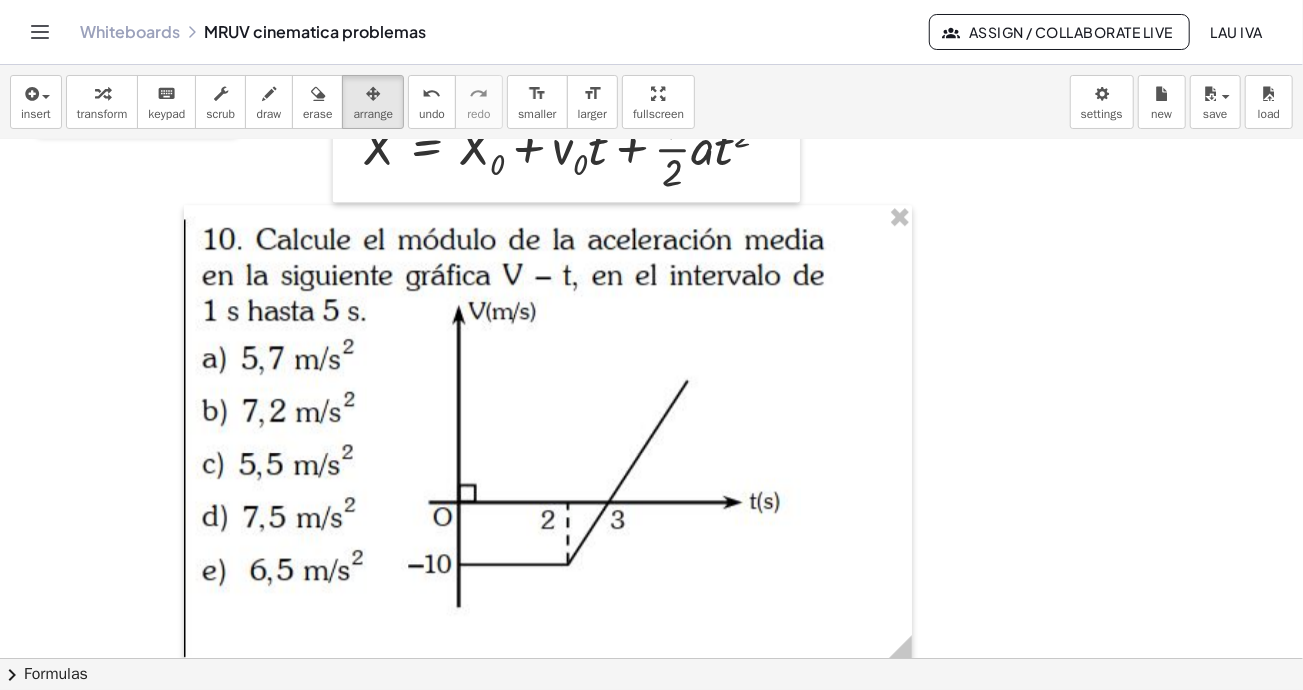 click at bounding box center [269, 94] 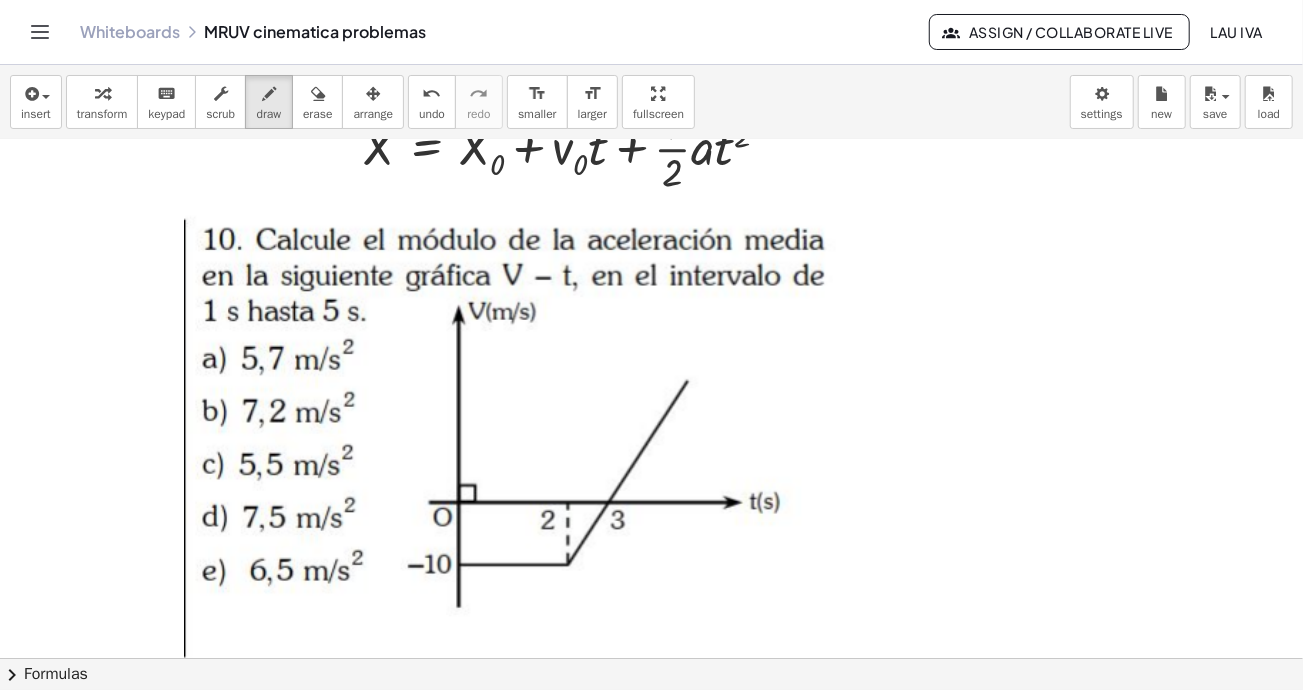 click at bounding box center [799, -947] 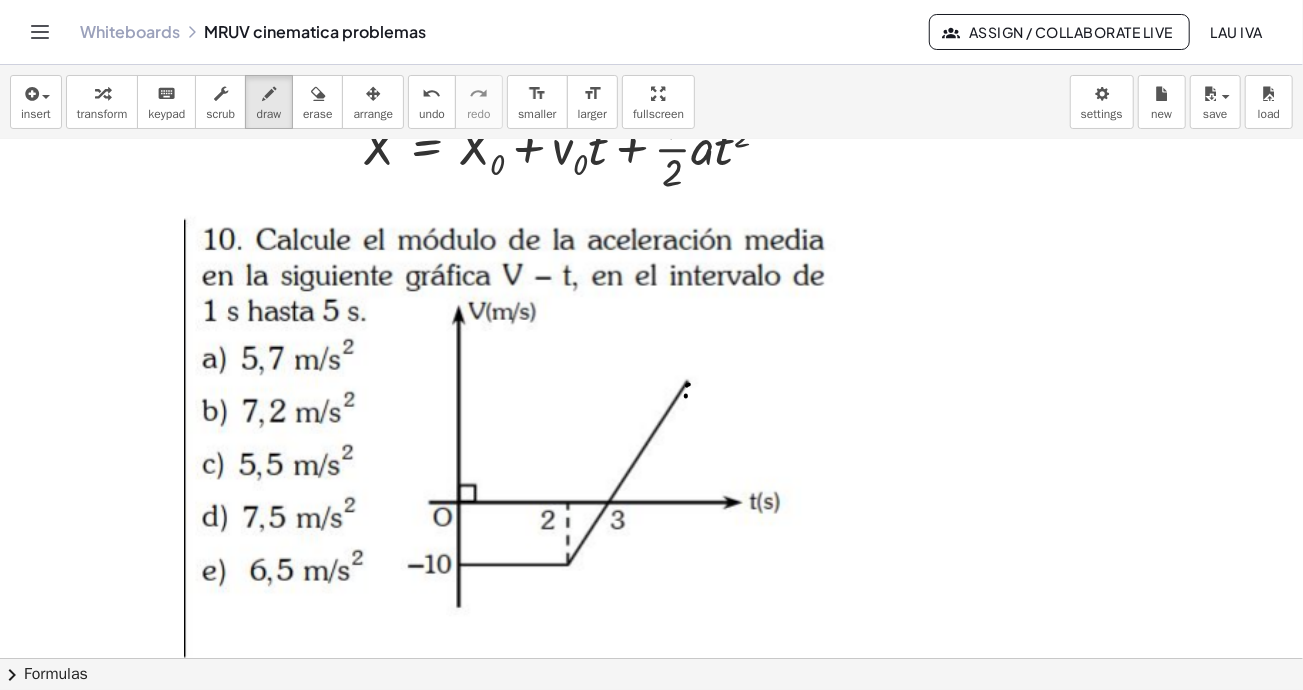 click at bounding box center (799, -947) 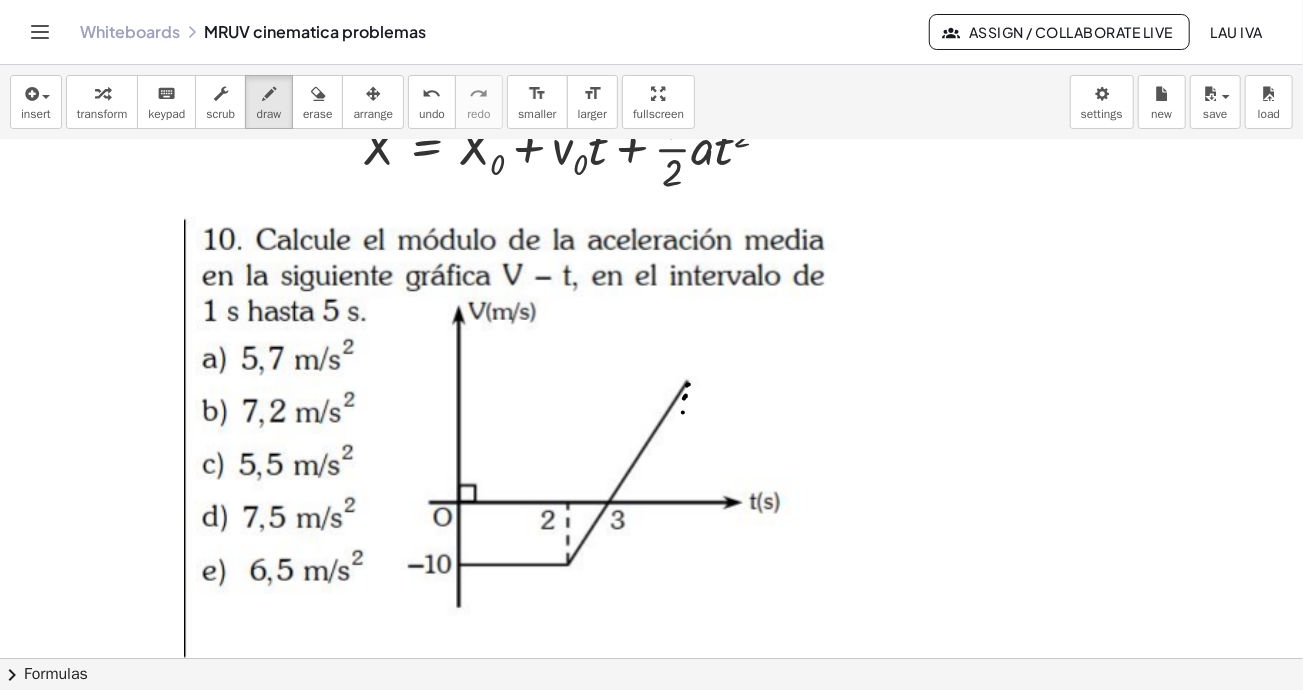 drag, startPoint x: 683, startPoint y: 411, endPoint x: 687, endPoint y: 425, distance: 14.56022 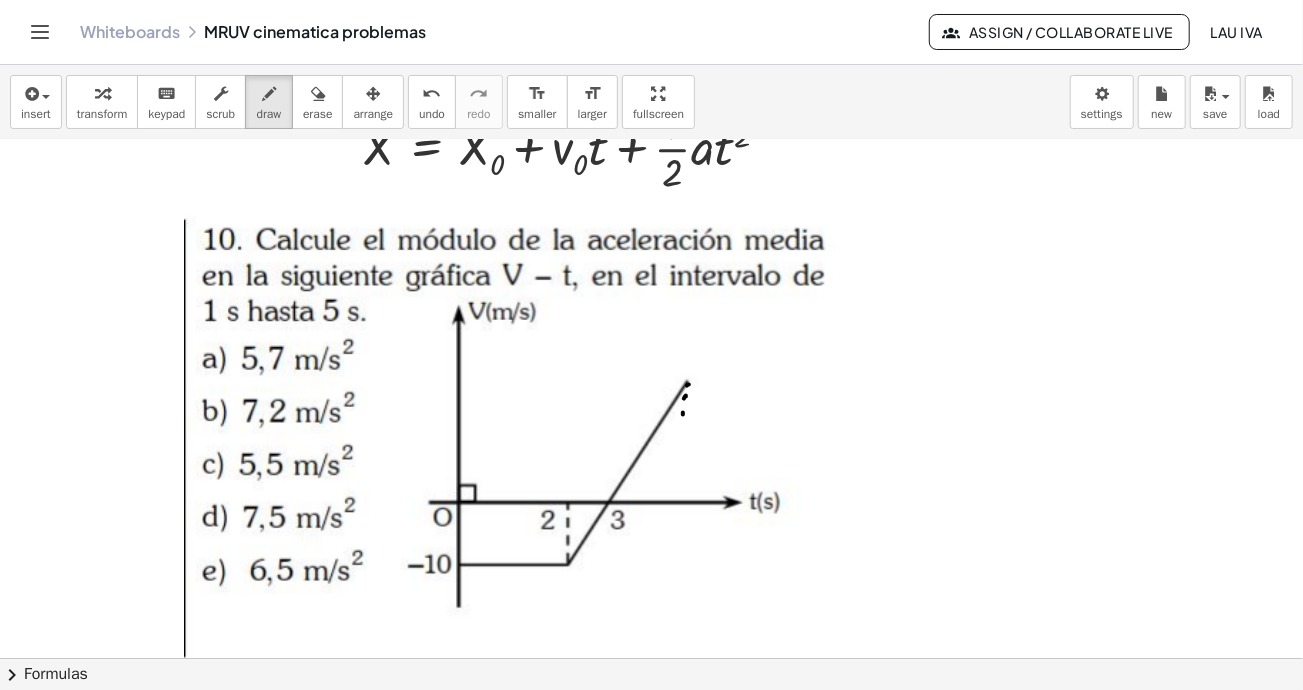 click at bounding box center [799, -947] 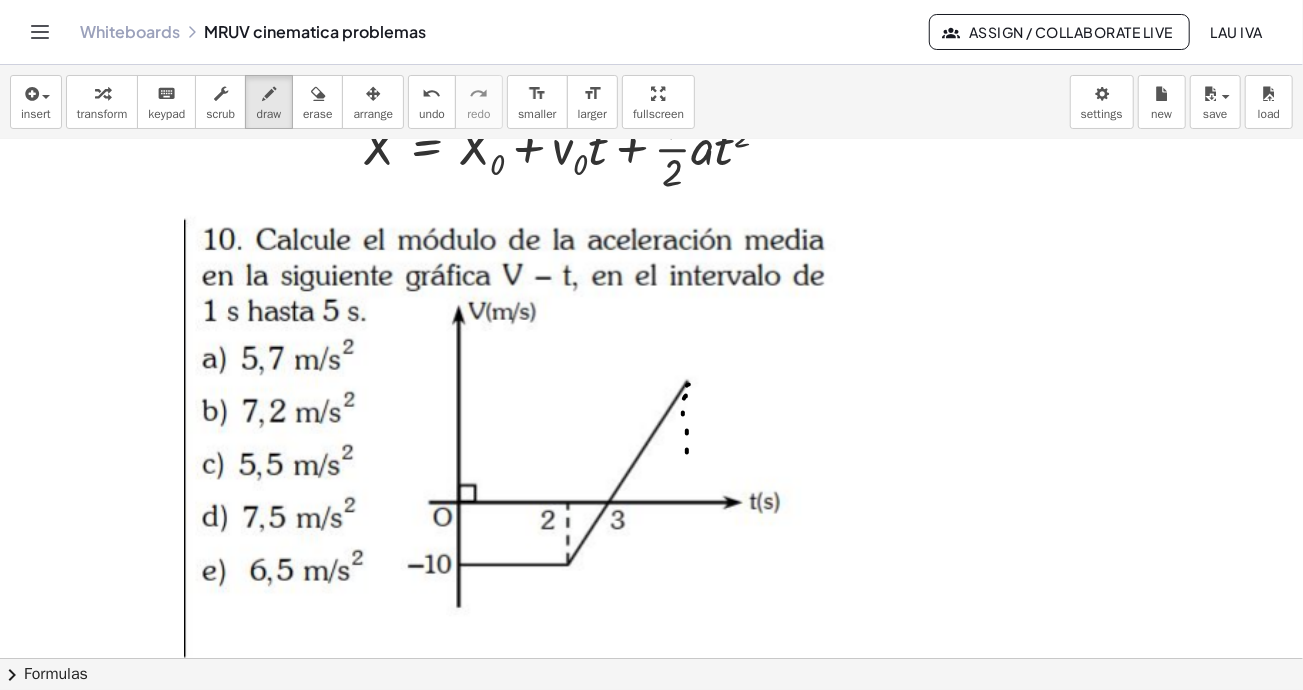 drag, startPoint x: 687, startPoint y: 451, endPoint x: 686, endPoint y: 471, distance: 20.024984 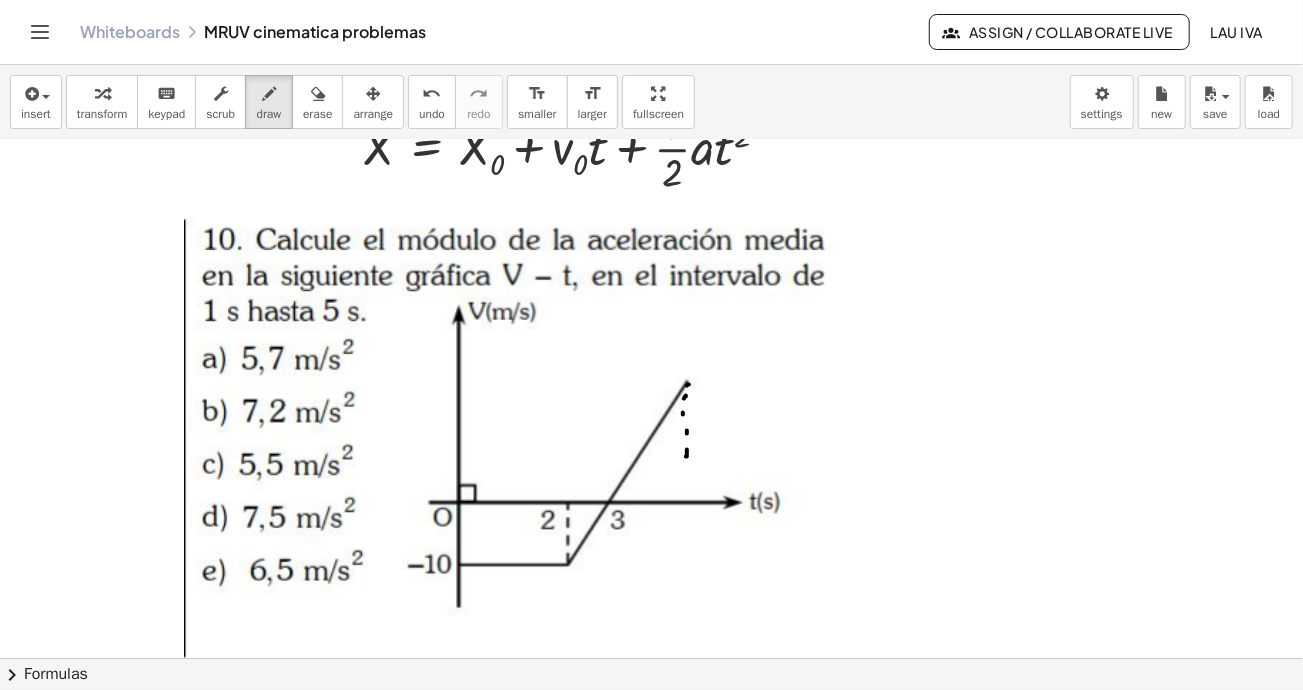 click at bounding box center (799, -947) 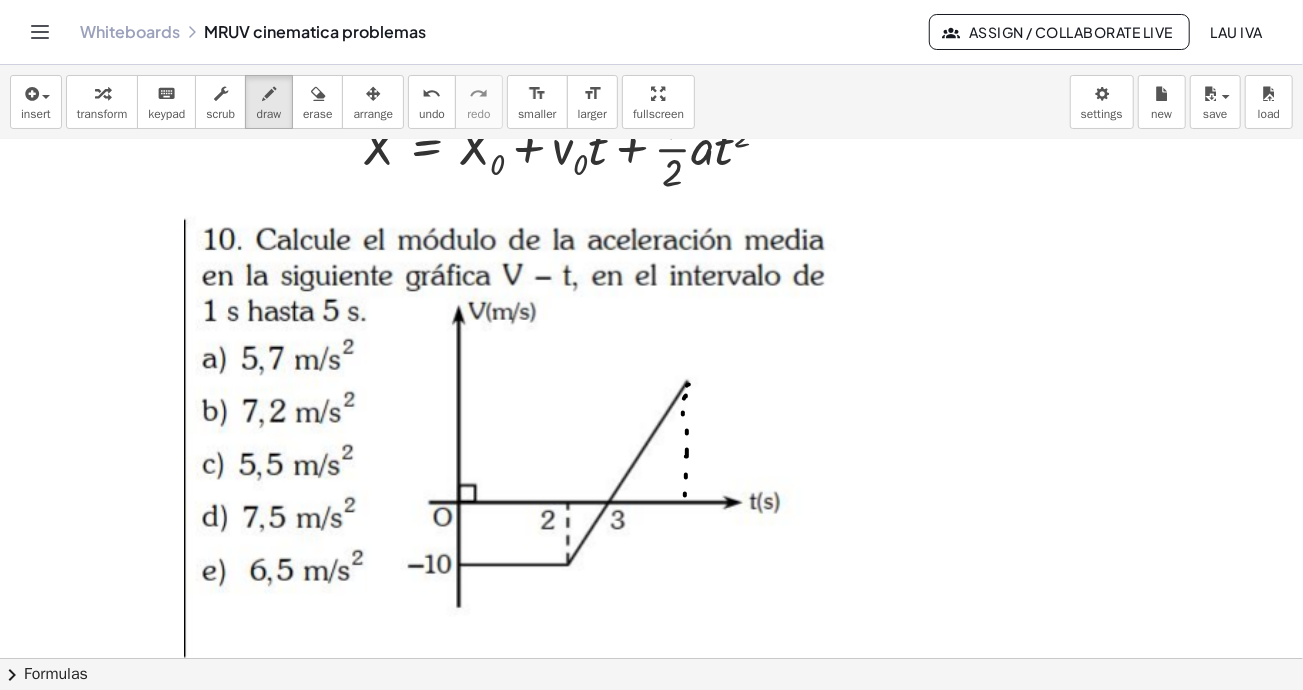 click at bounding box center [799, -947] 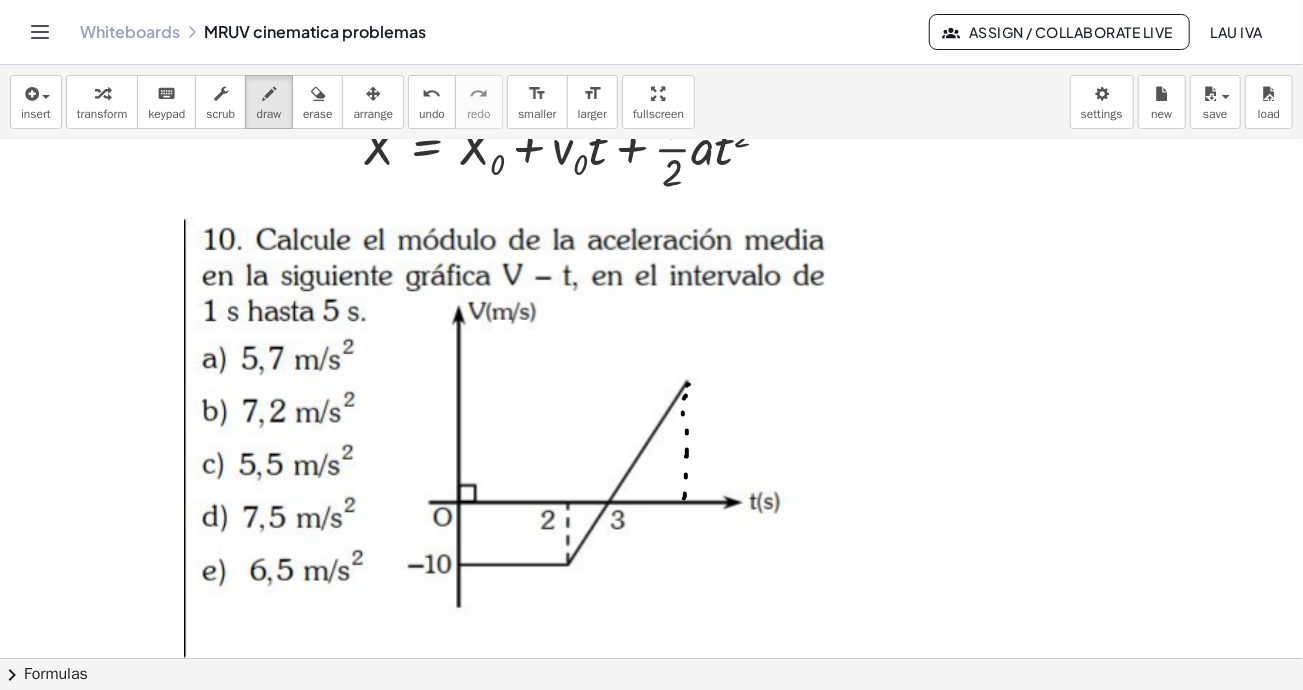 click at bounding box center (799, -947) 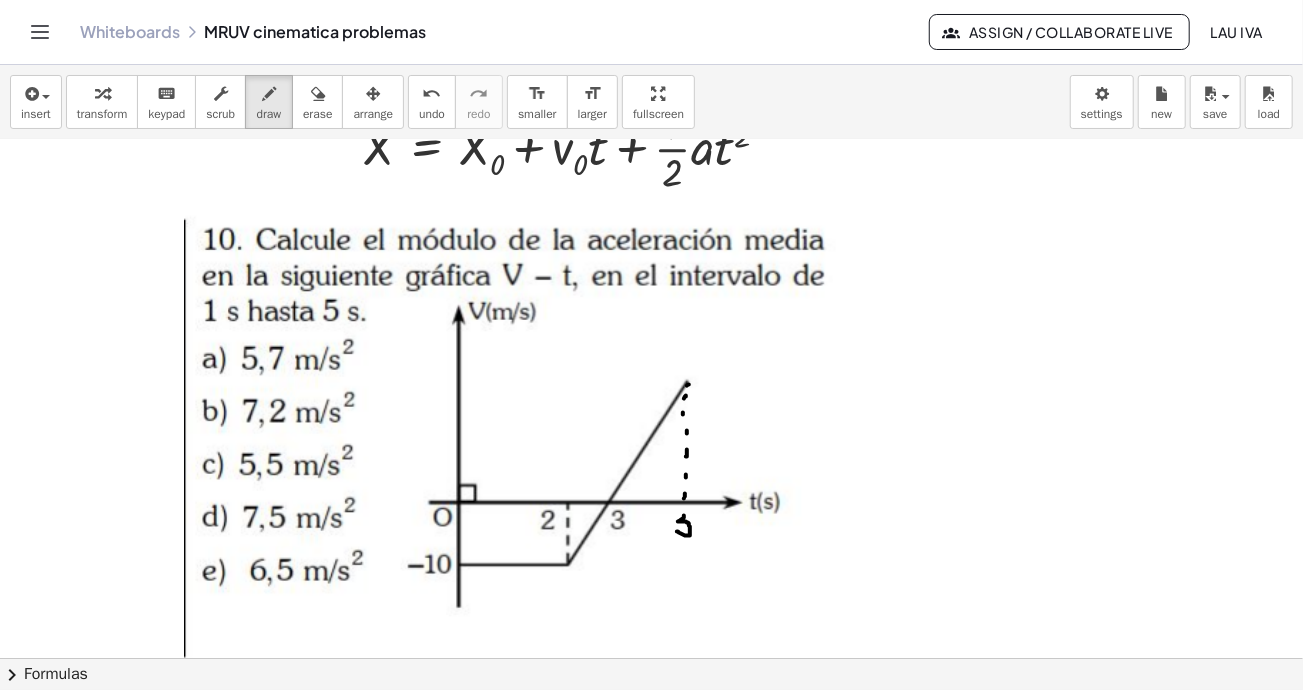 drag, startPoint x: 684, startPoint y: 514, endPoint x: 677, endPoint y: 530, distance: 17.464249 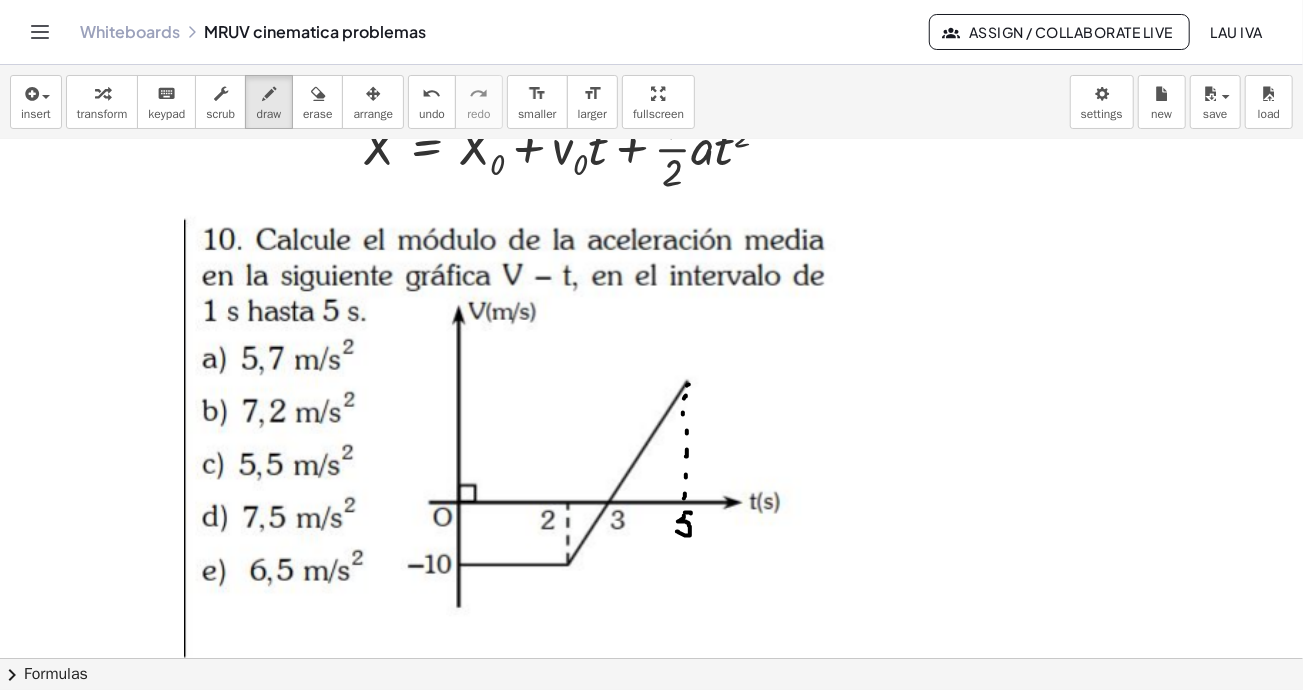 drag, startPoint x: 685, startPoint y: 511, endPoint x: 708, endPoint y: 437, distance: 77.491936 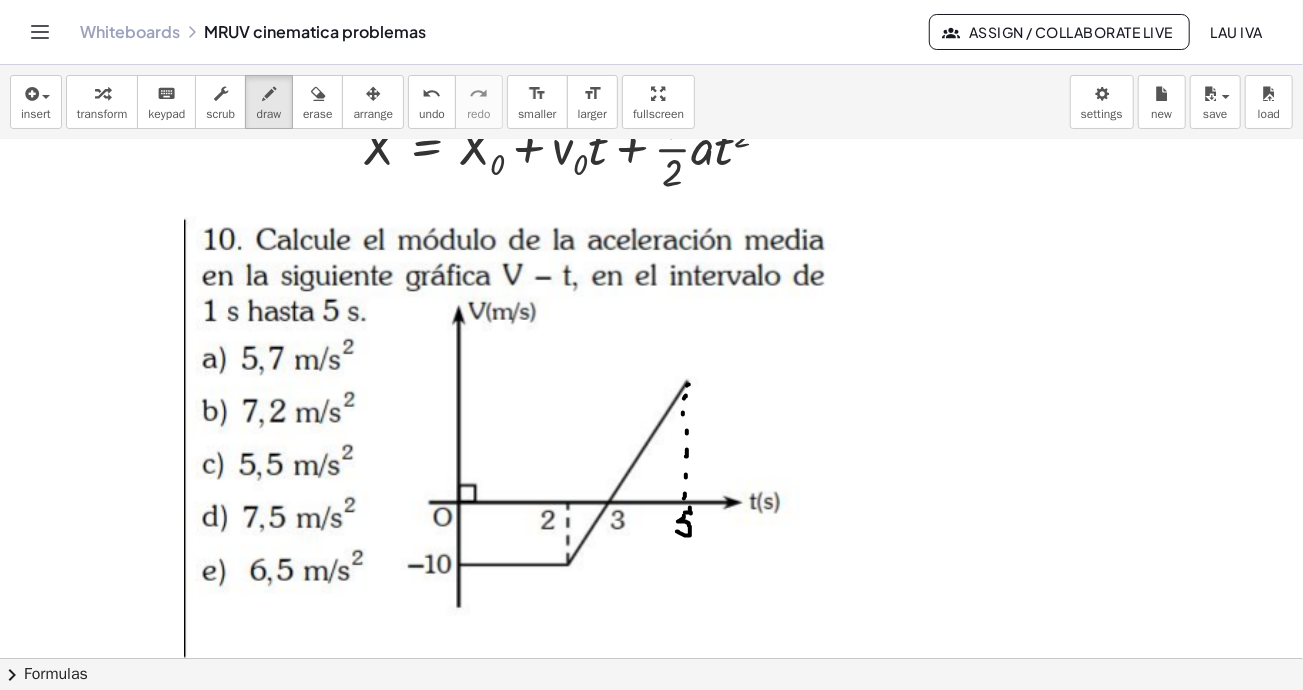 click at bounding box center (799, -947) 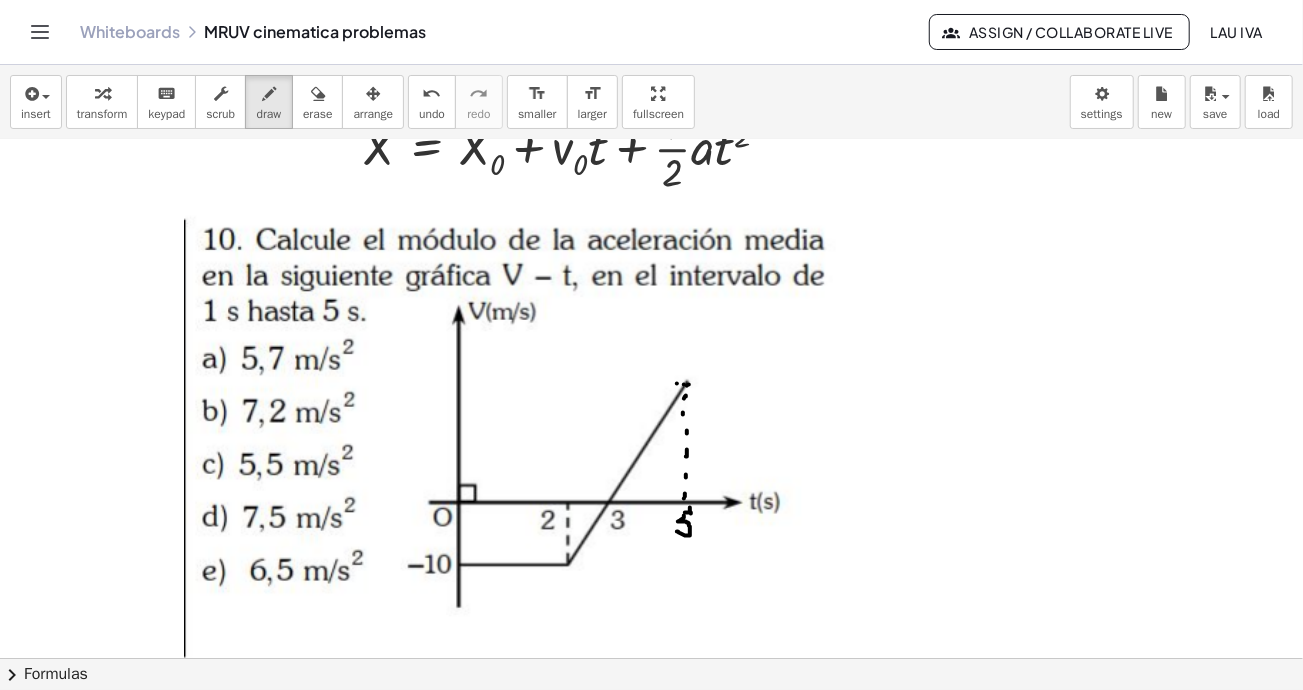 click at bounding box center (799, -947) 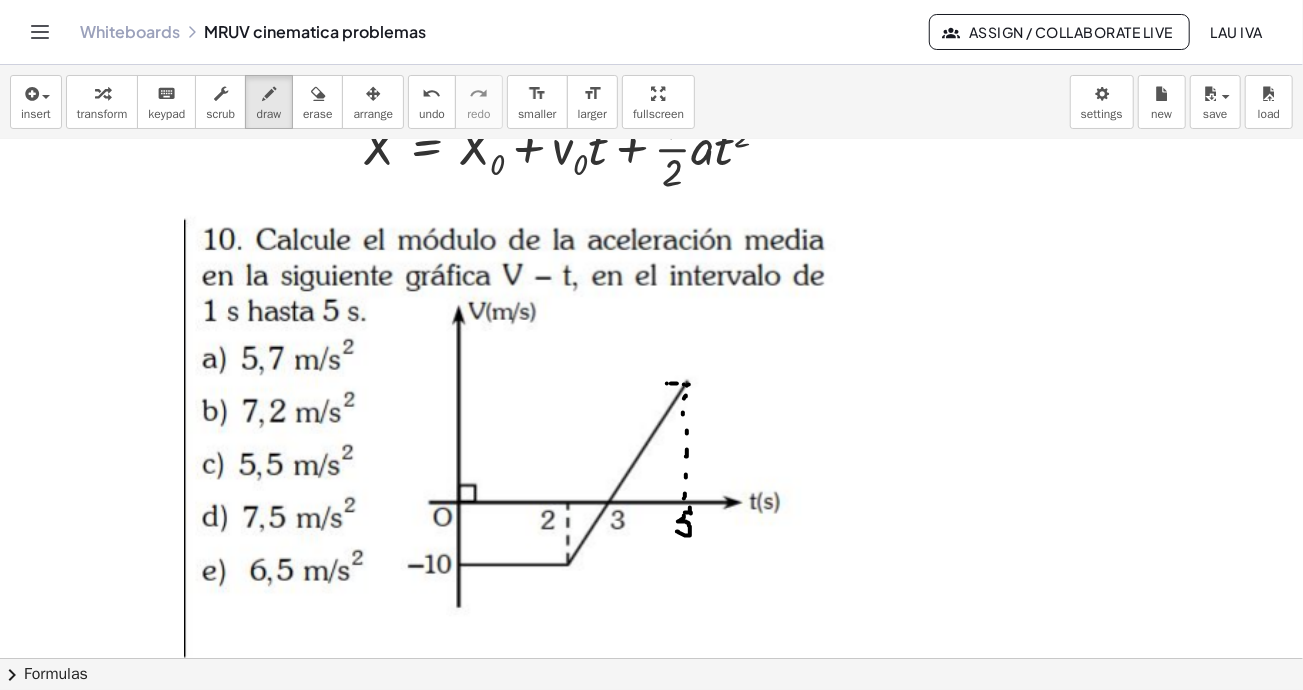 drag, startPoint x: 667, startPoint y: 382, endPoint x: 646, endPoint y: 376, distance: 21.84033 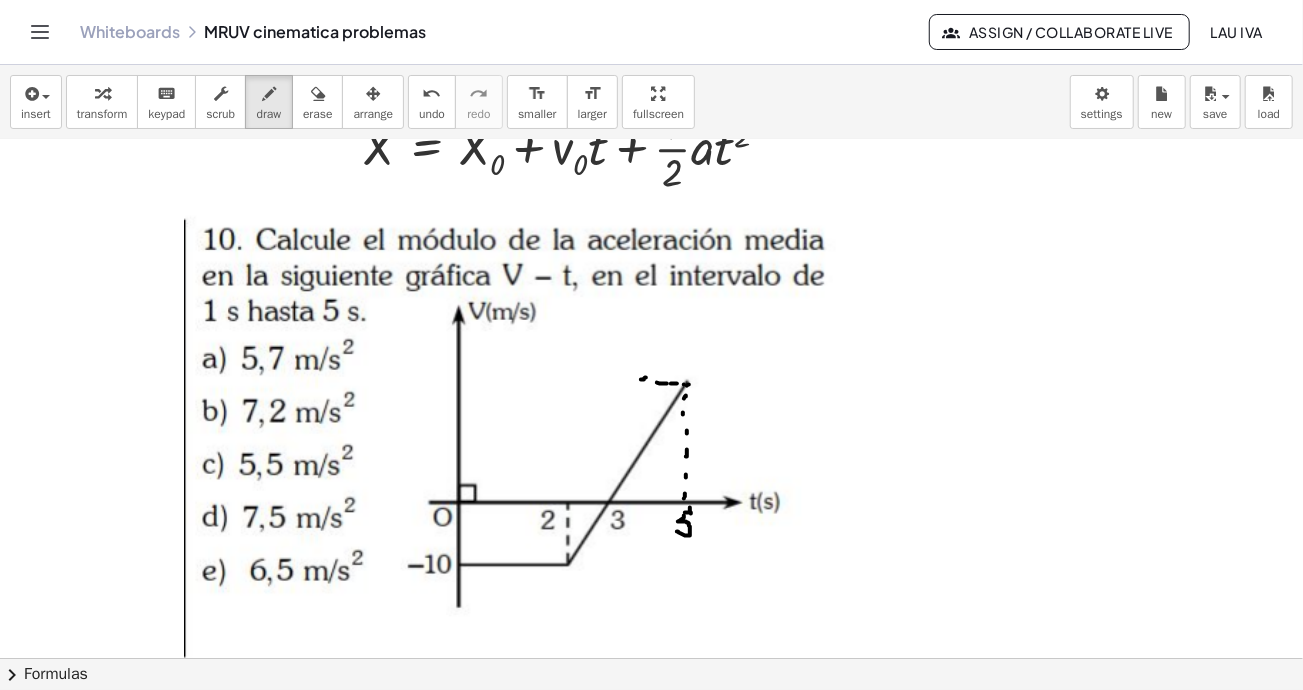 drag, startPoint x: 646, startPoint y: 376, endPoint x: 623, endPoint y: 381, distance: 23.537205 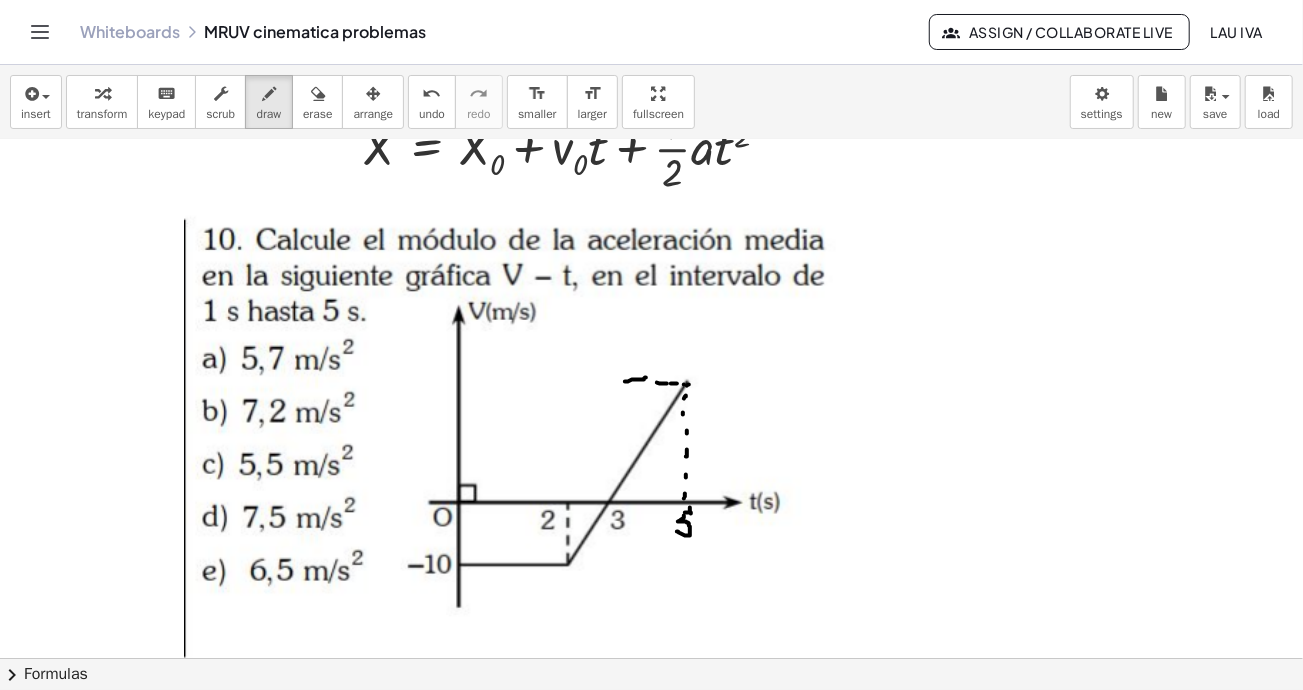 drag, startPoint x: 623, startPoint y: 381, endPoint x: 603, endPoint y: 380, distance: 20.024984 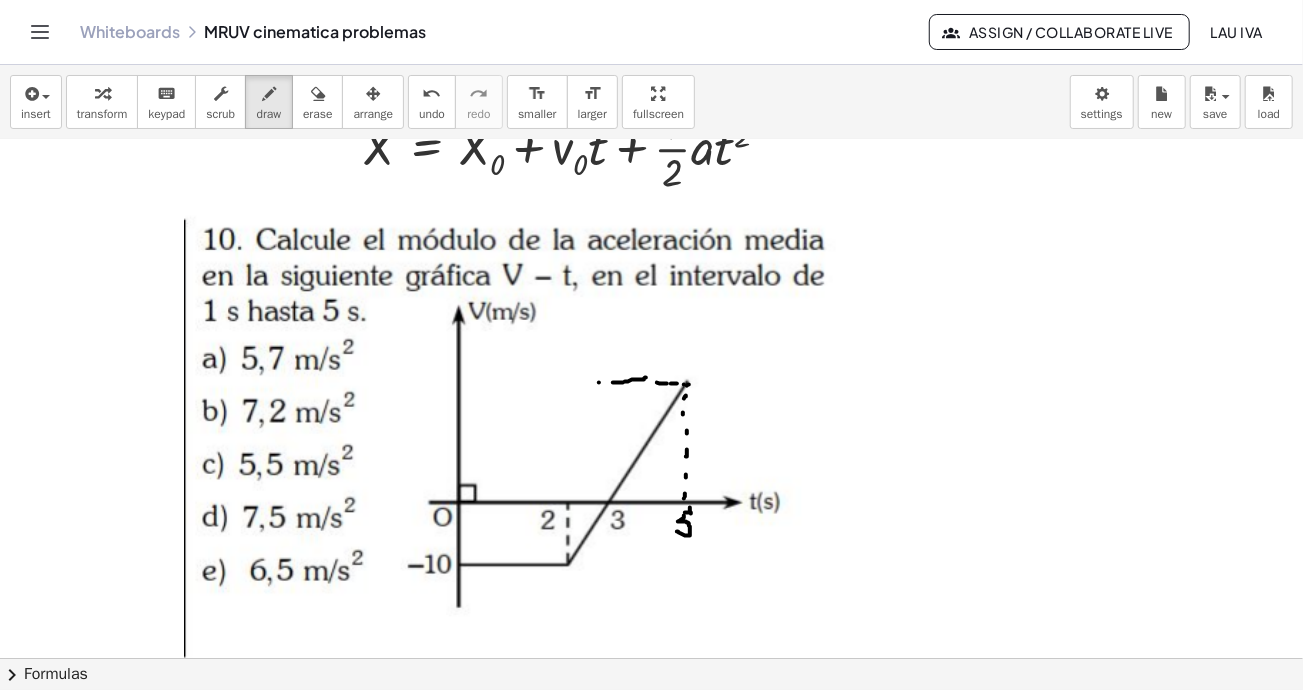click at bounding box center (799, -947) 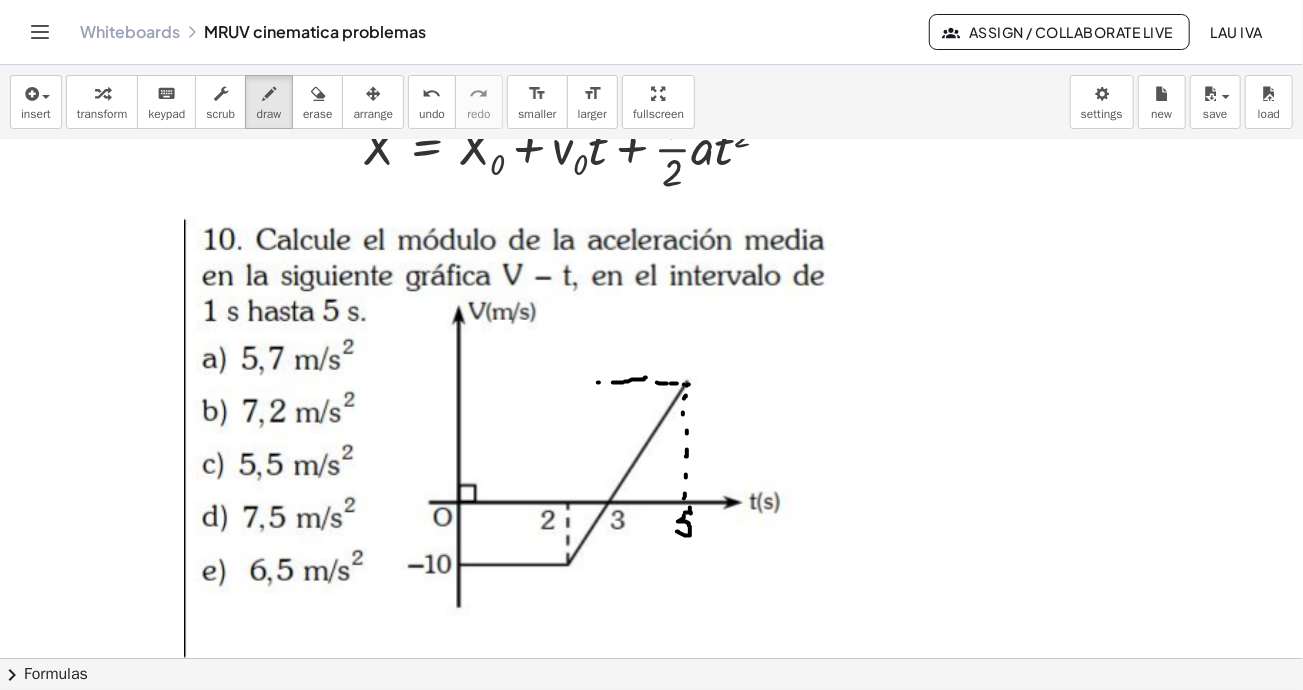 drag, startPoint x: 593, startPoint y: 381, endPoint x: 582, endPoint y: 381, distance: 11 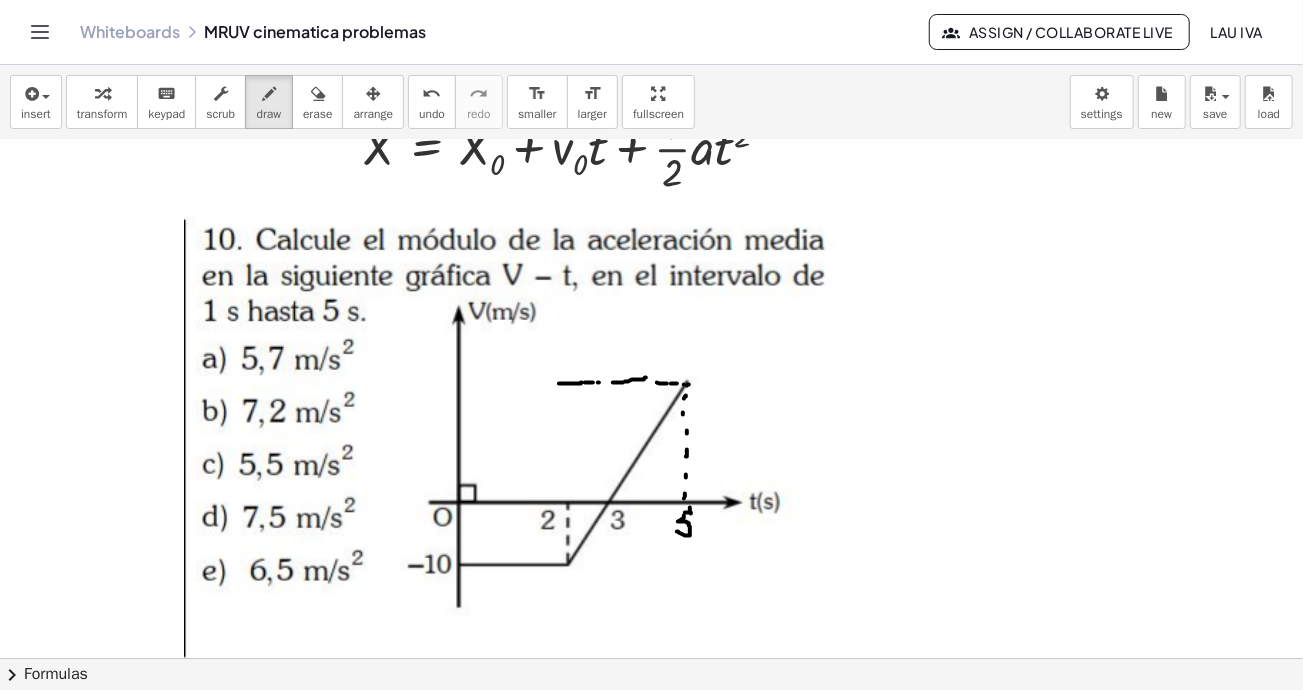 drag, startPoint x: 582, startPoint y: 381, endPoint x: 555, endPoint y: 381, distance: 27 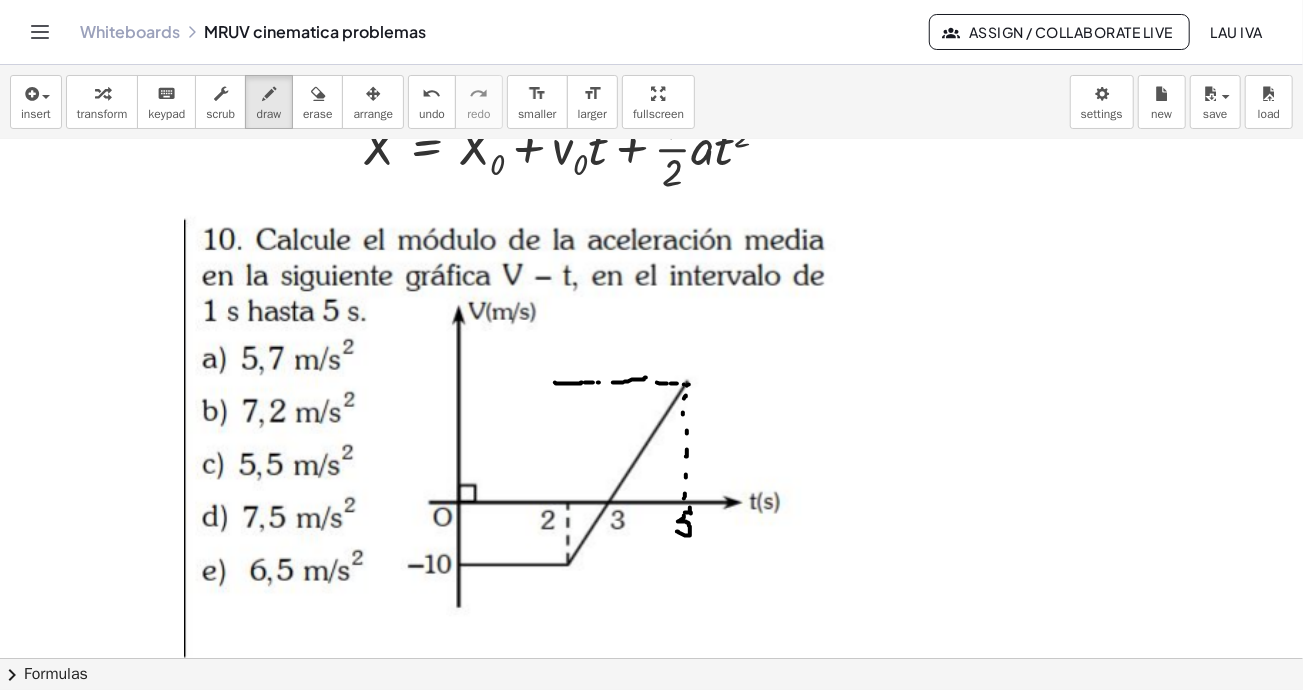 drag, startPoint x: 555, startPoint y: 381, endPoint x: 547, endPoint y: 374, distance: 10.630146 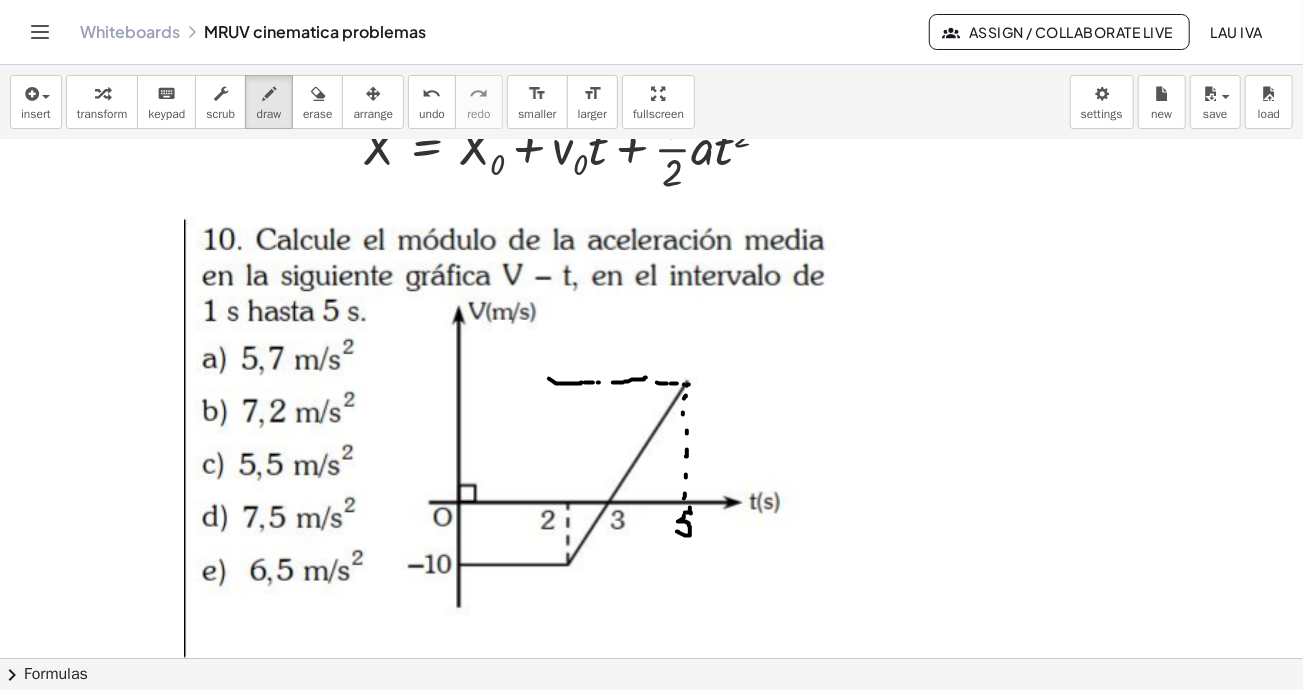 drag, startPoint x: 547, startPoint y: 374, endPoint x: 527, endPoint y: 372, distance: 20.09975 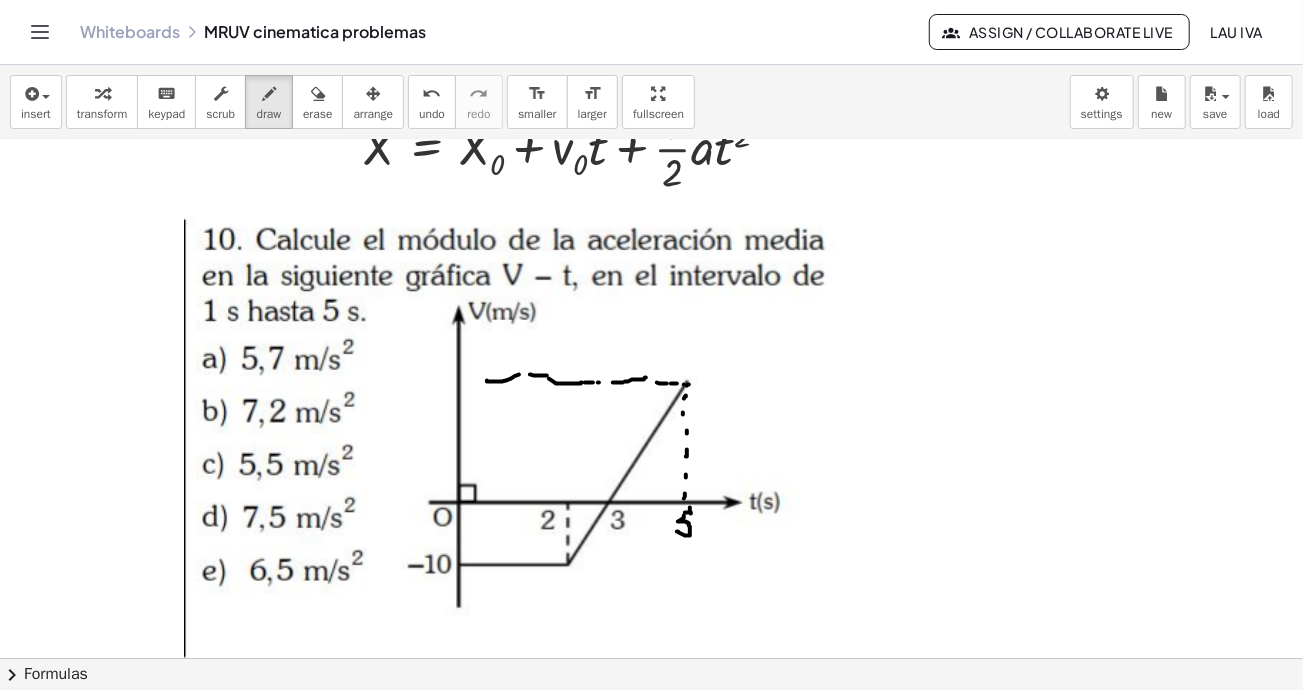 drag, startPoint x: 519, startPoint y: 373, endPoint x: 481, endPoint y: 374, distance: 38.013157 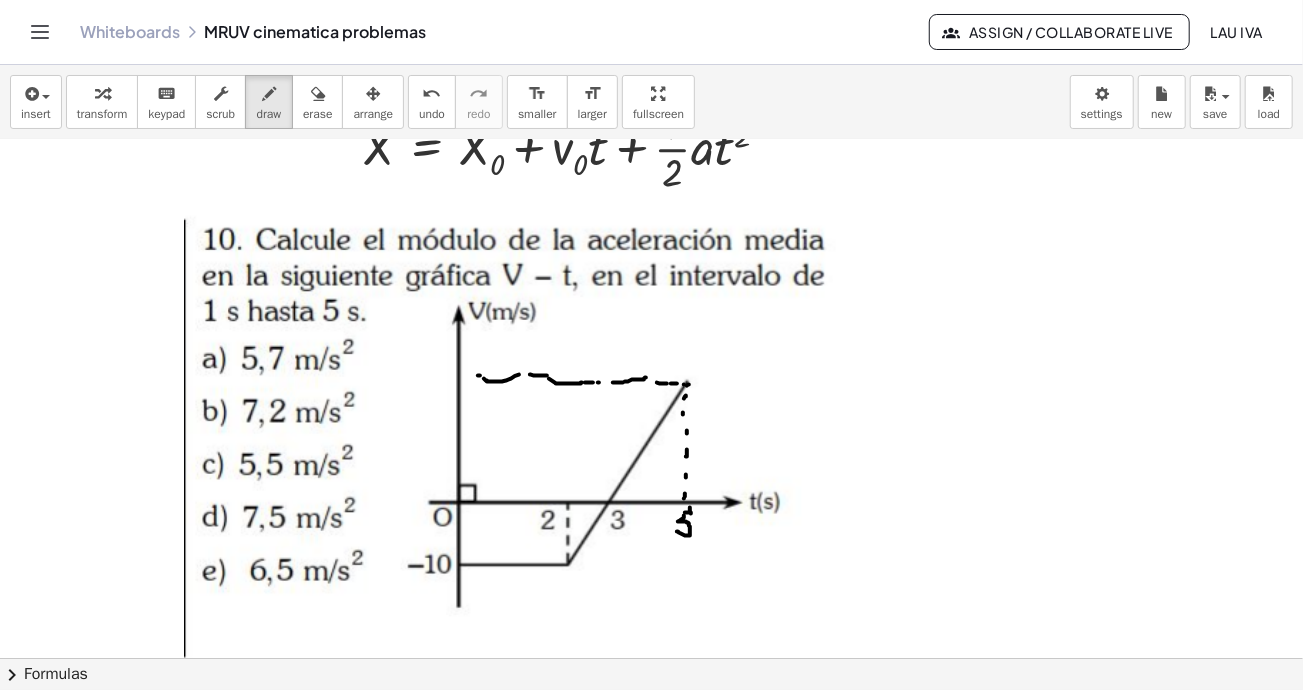 drag, startPoint x: 480, startPoint y: 374, endPoint x: 468, endPoint y: 368, distance: 13.416408 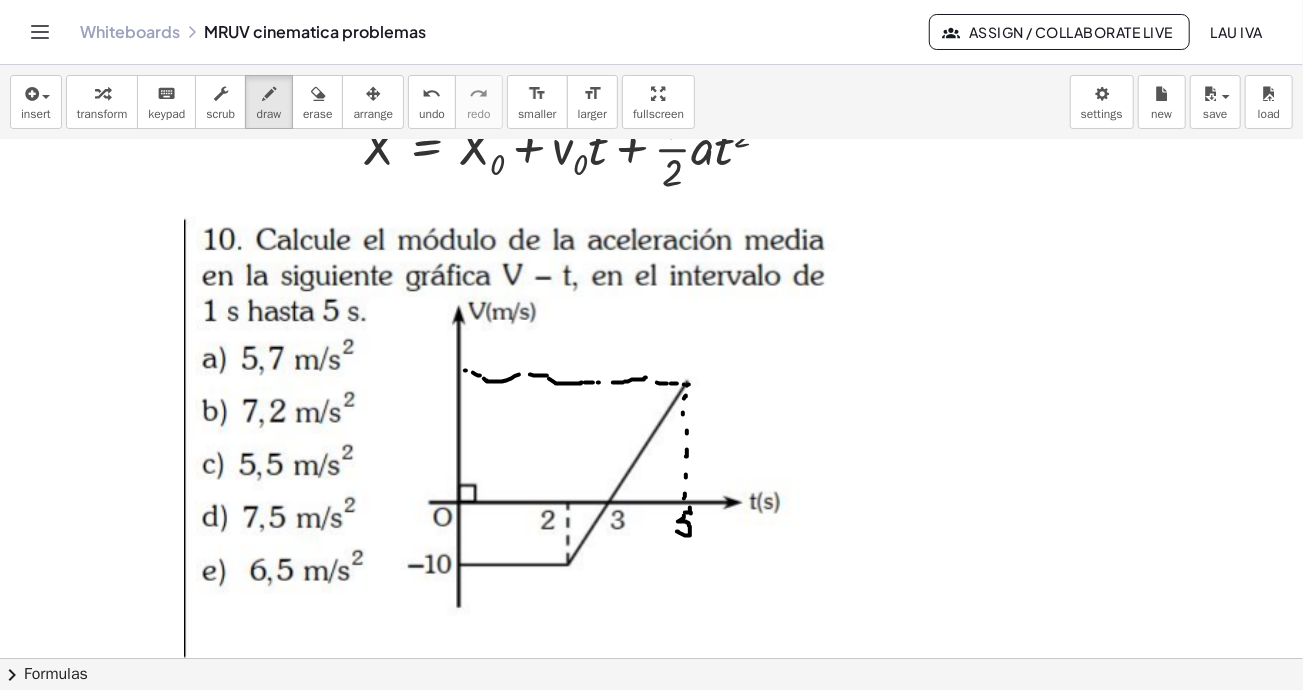 click at bounding box center [799, -947] 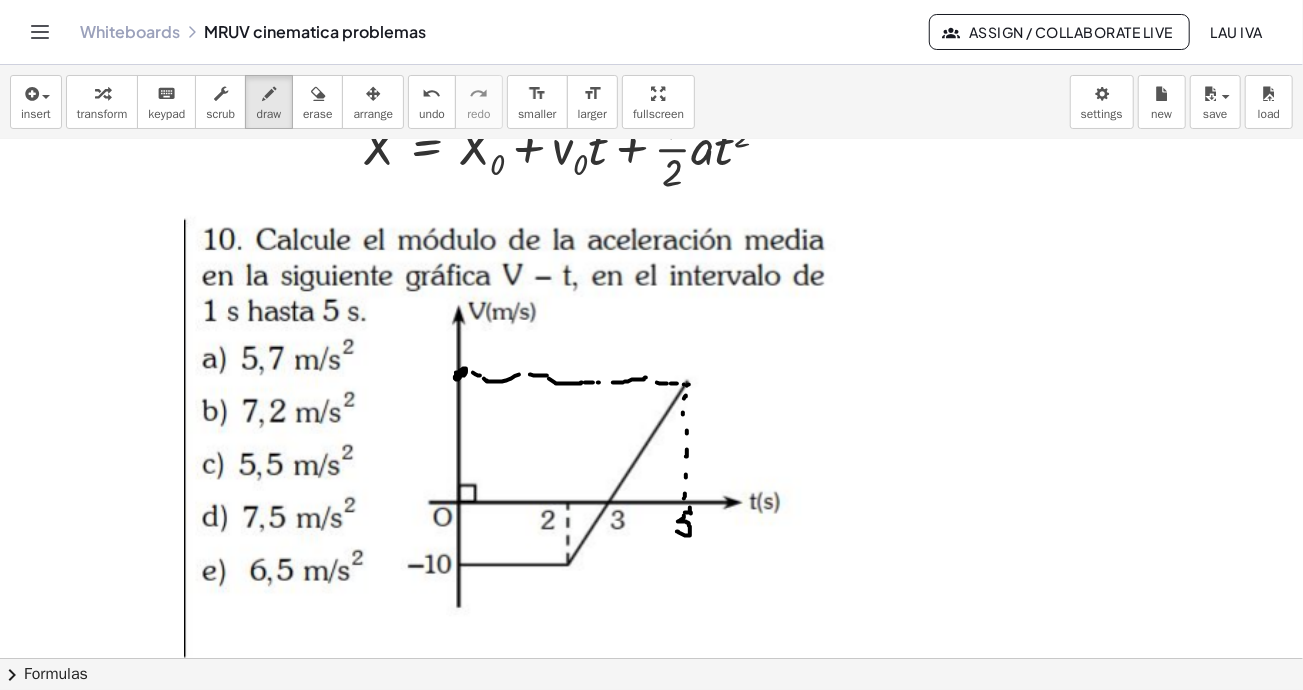 click at bounding box center [799, -947] 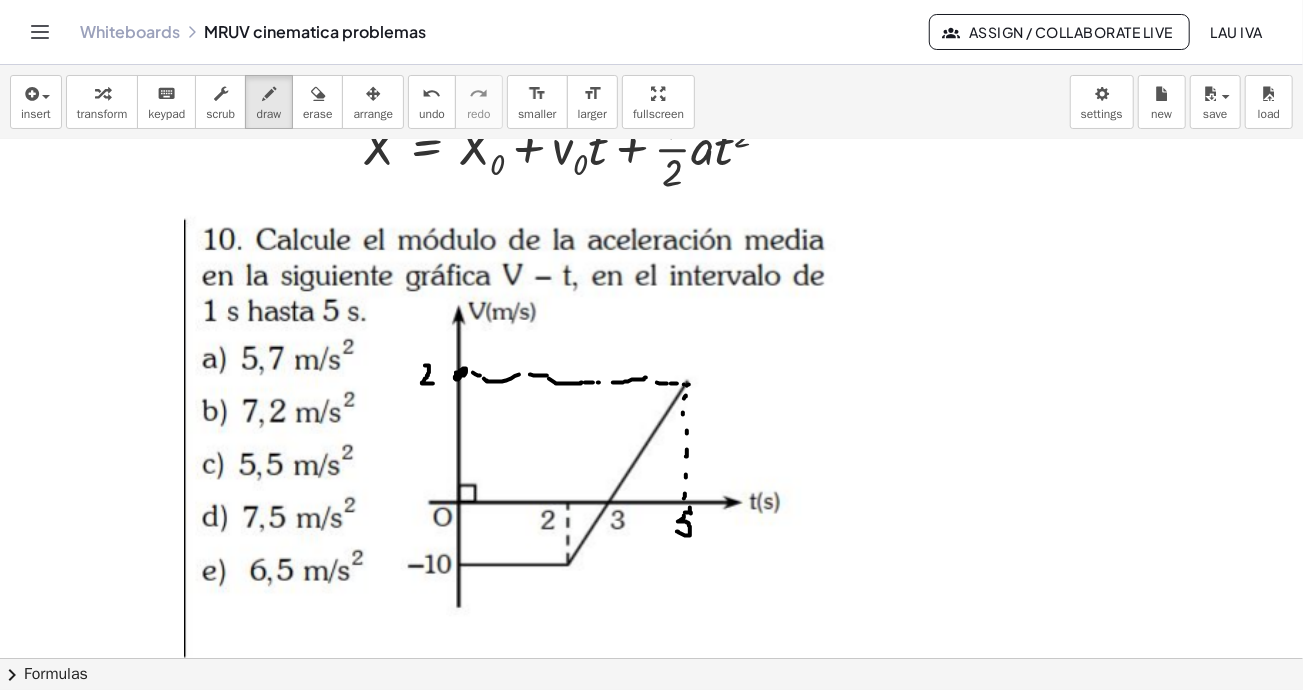 click at bounding box center [799, -947] 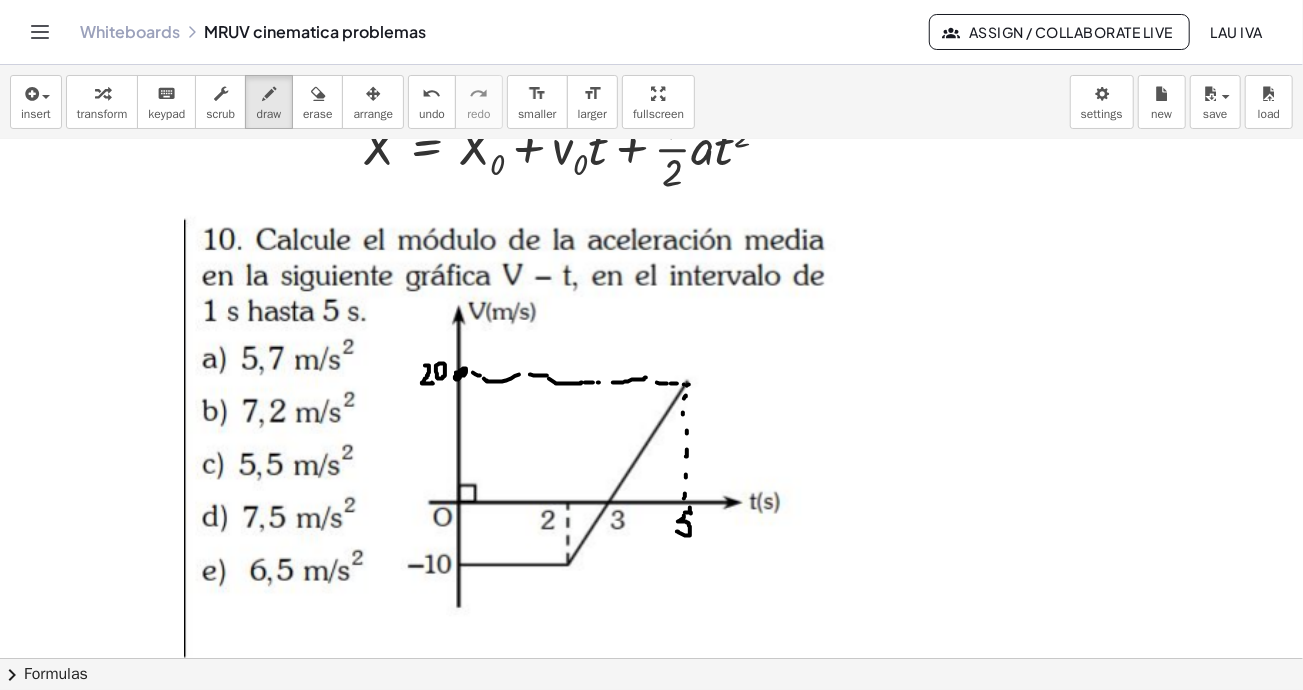 drag, startPoint x: 437, startPoint y: 375, endPoint x: 463, endPoint y: 374, distance: 26.019224 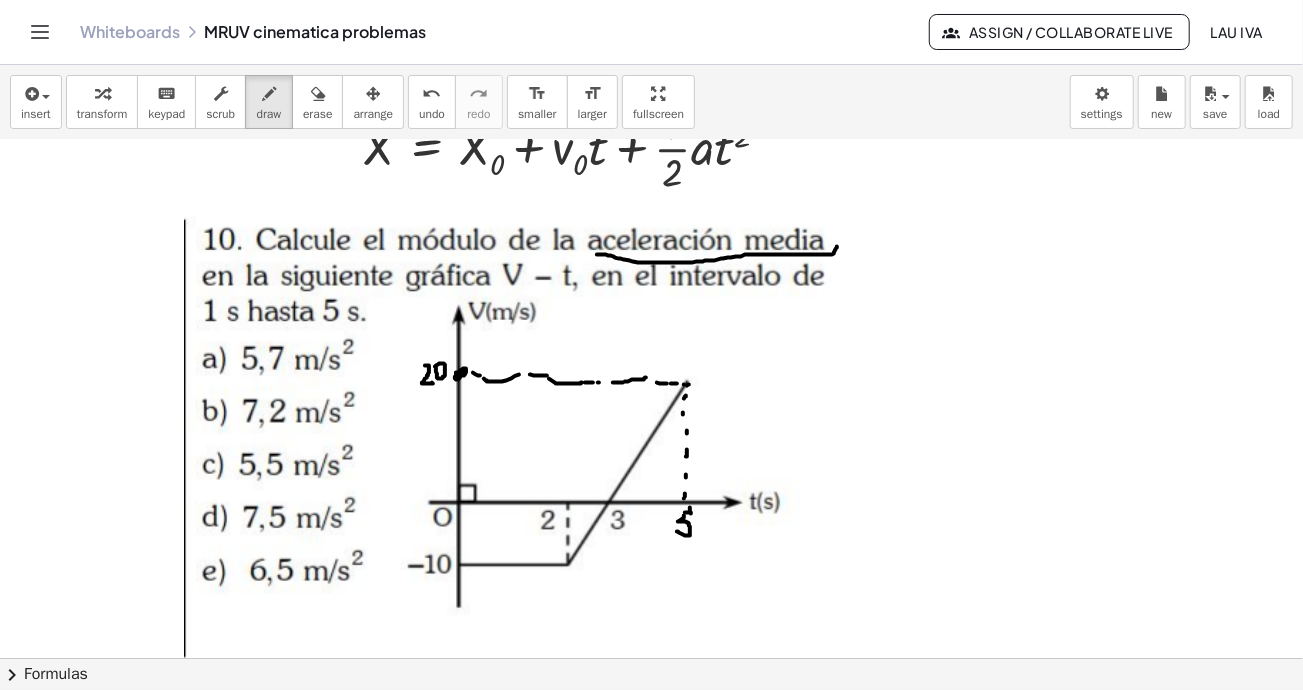 drag, startPoint x: 597, startPoint y: 253, endPoint x: 924, endPoint y: 263, distance: 327.15286 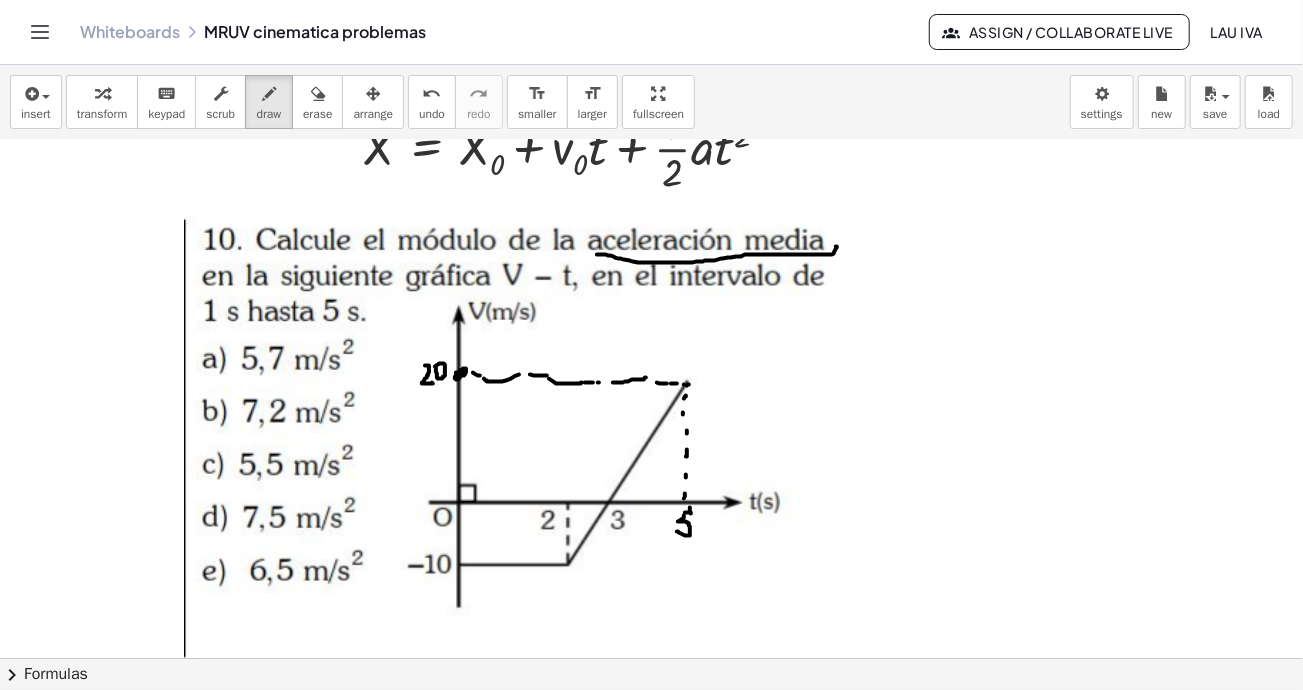 click at bounding box center [799, -947] 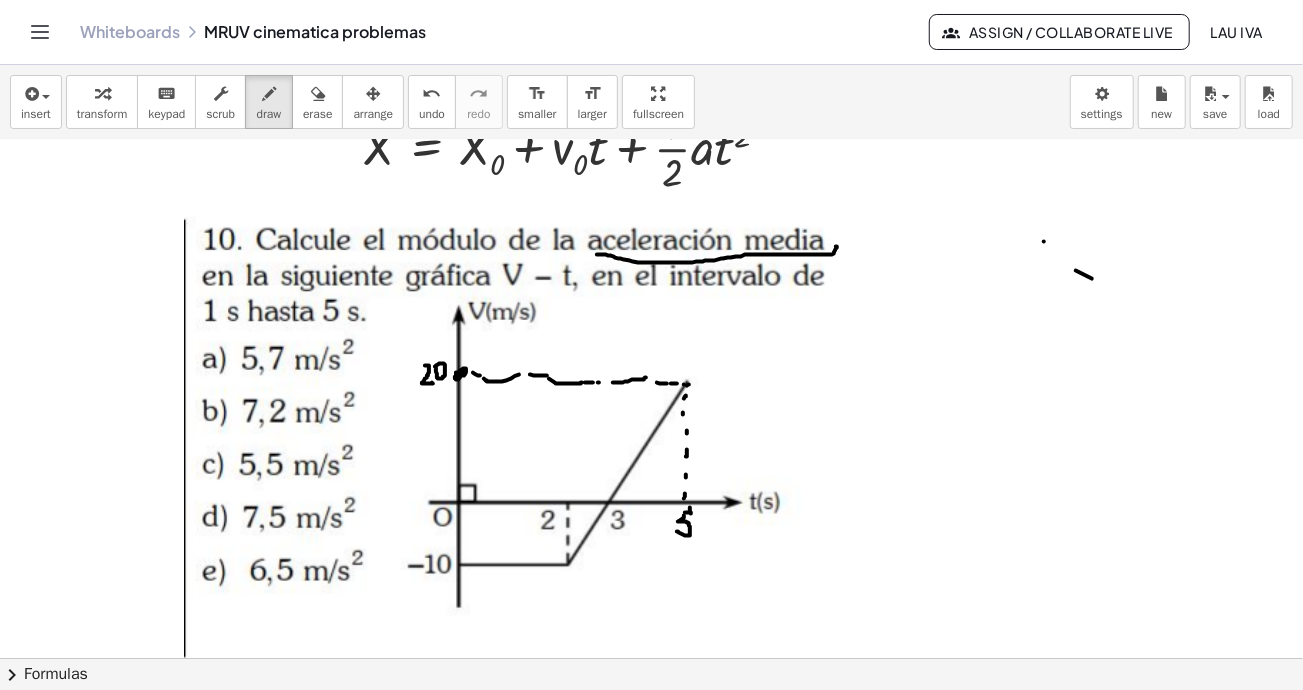 click at bounding box center [799, -947] 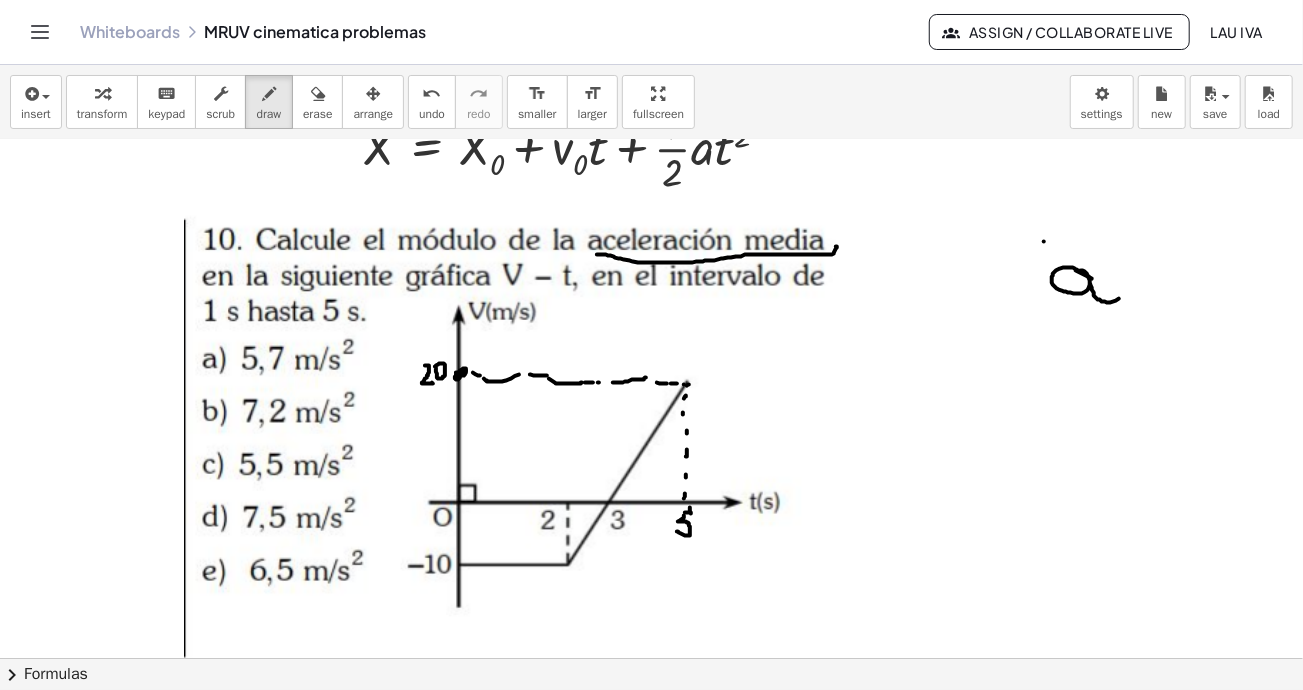 drag, startPoint x: 1086, startPoint y: 272, endPoint x: 1138, endPoint y: 278, distance: 52.34501 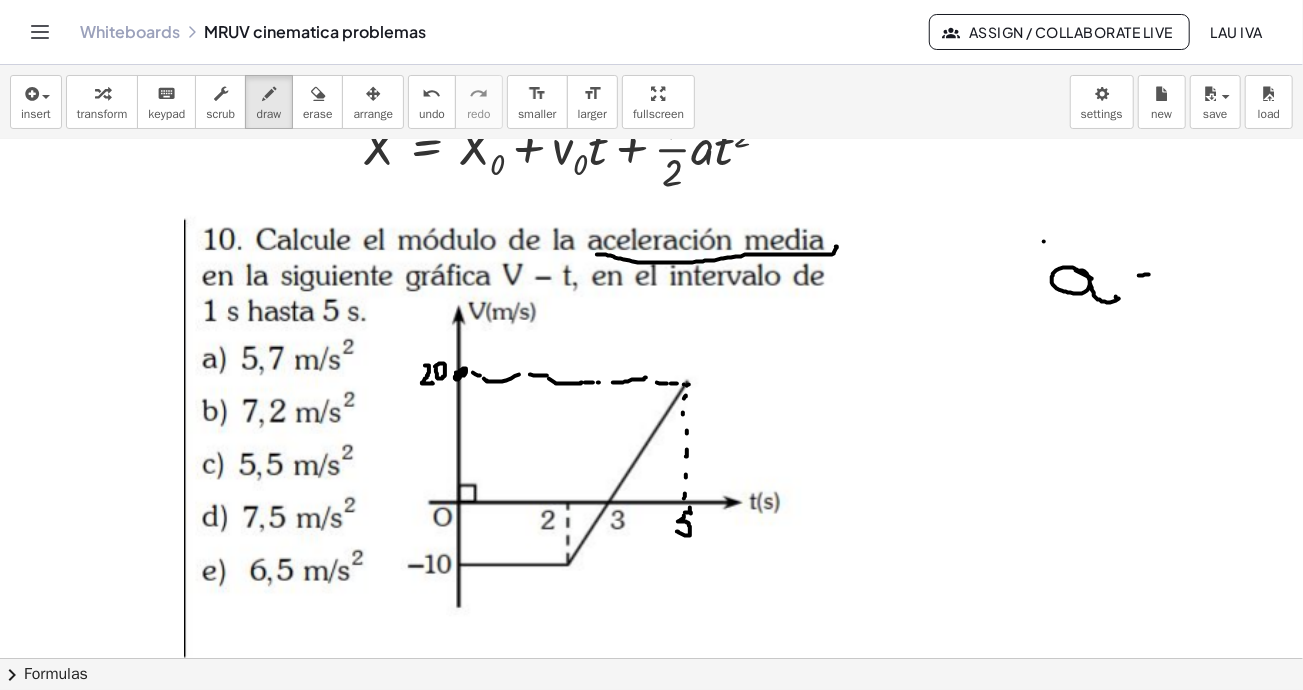 click at bounding box center [799, -947] 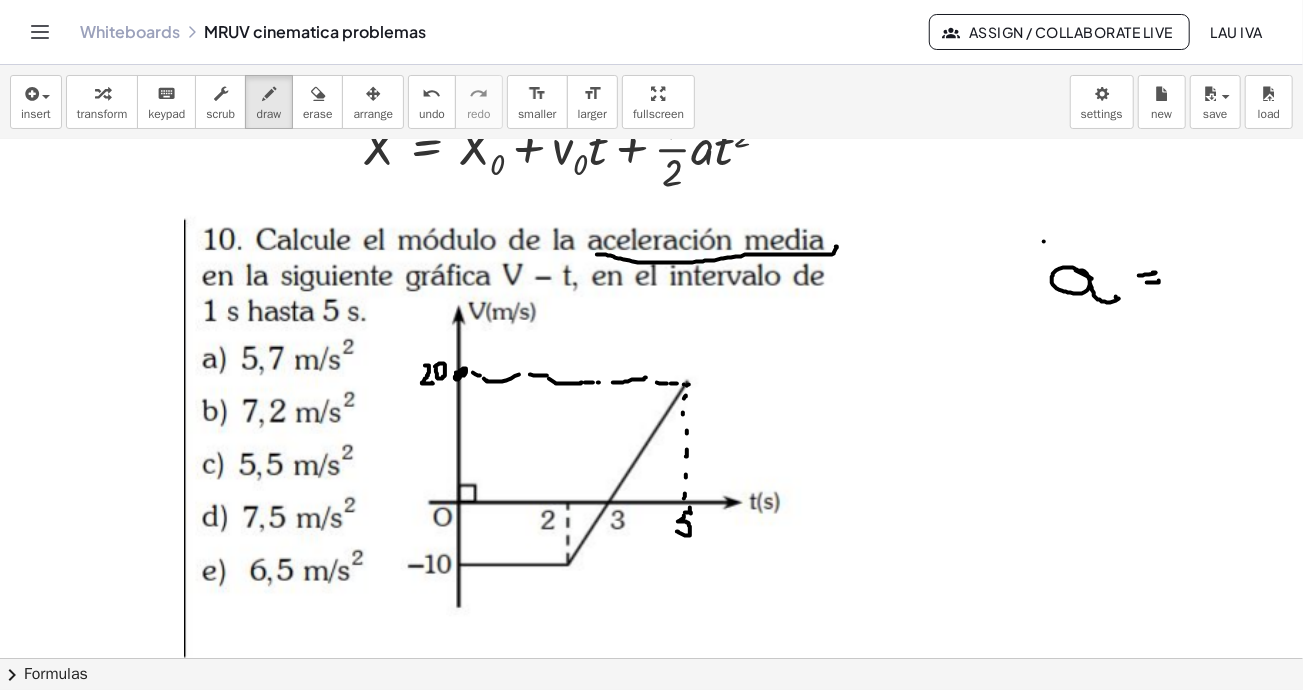 click at bounding box center (799, -947) 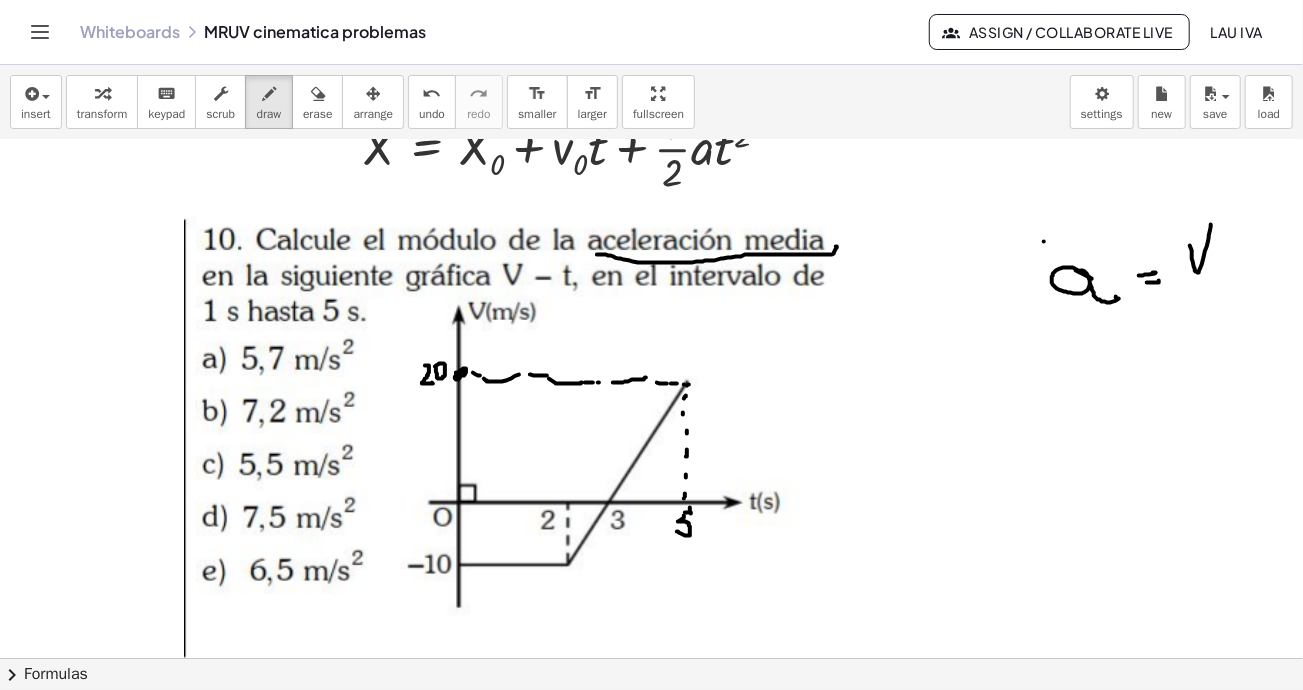 drag, startPoint x: 1190, startPoint y: 244, endPoint x: 1226, endPoint y: 243, distance: 36.013885 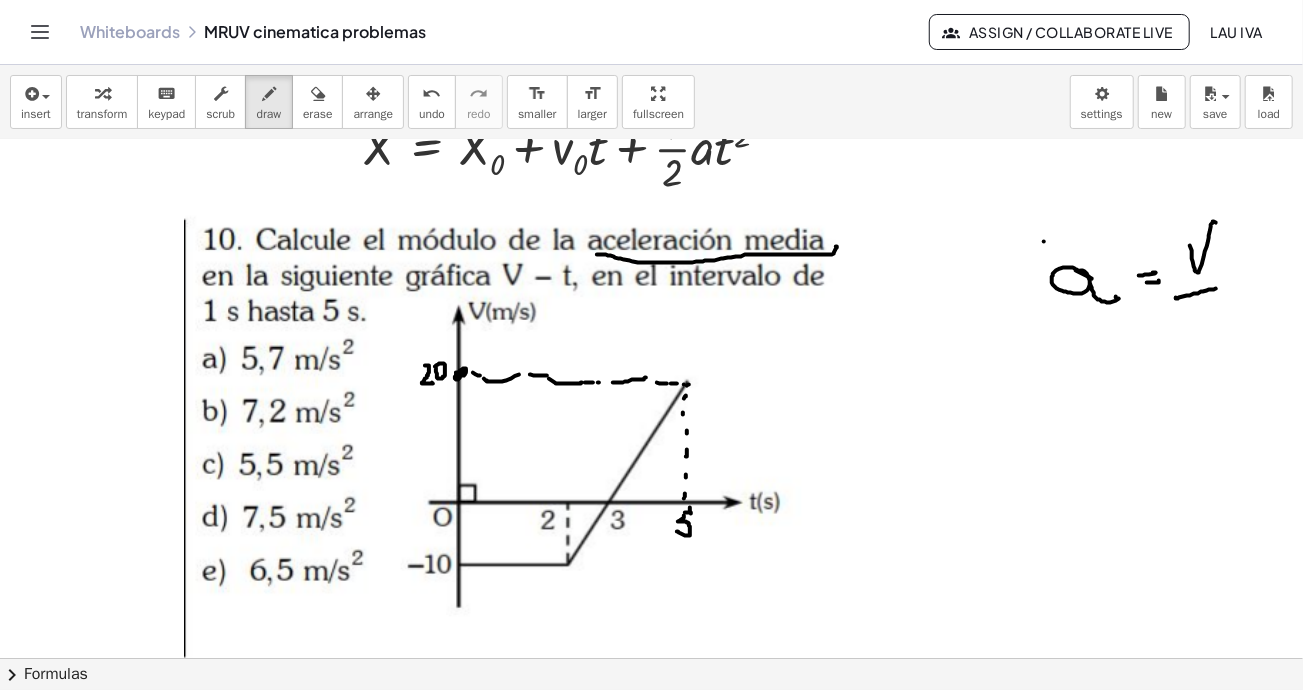 drag, startPoint x: 1176, startPoint y: 296, endPoint x: 1212, endPoint y: 295, distance: 36.013885 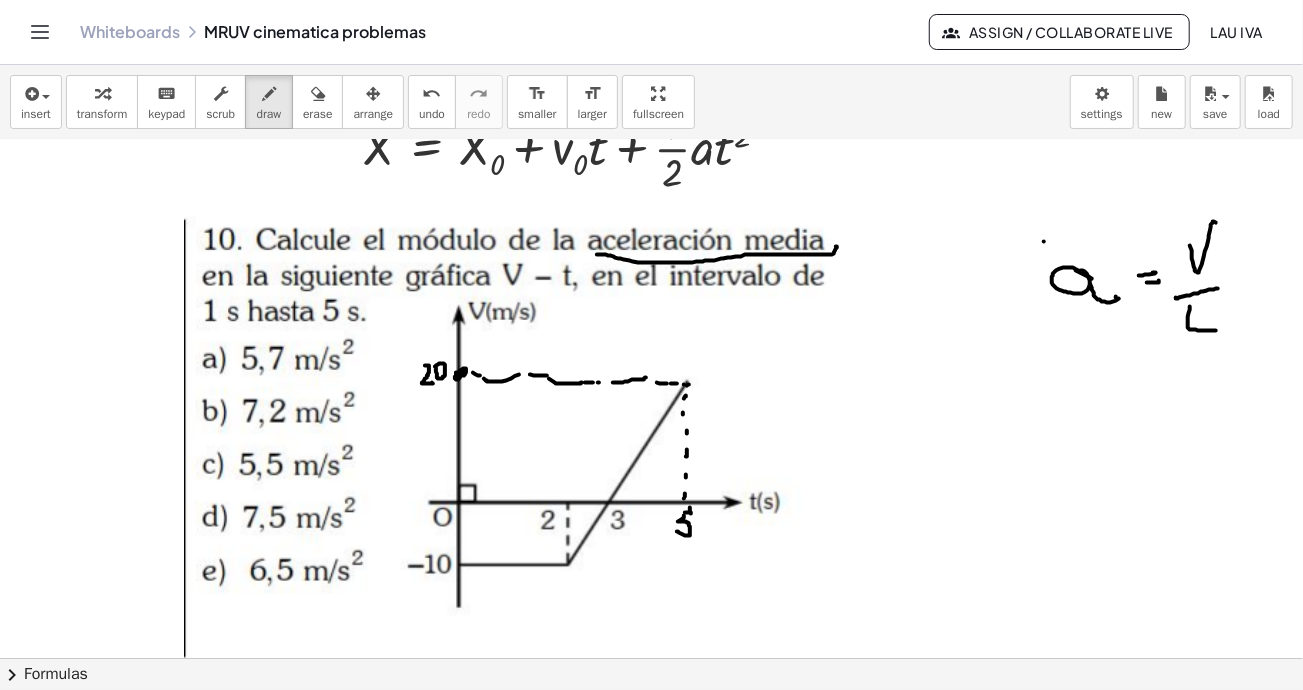 drag, startPoint x: 1190, startPoint y: 305, endPoint x: 1199, endPoint y: 322, distance: 19.235384 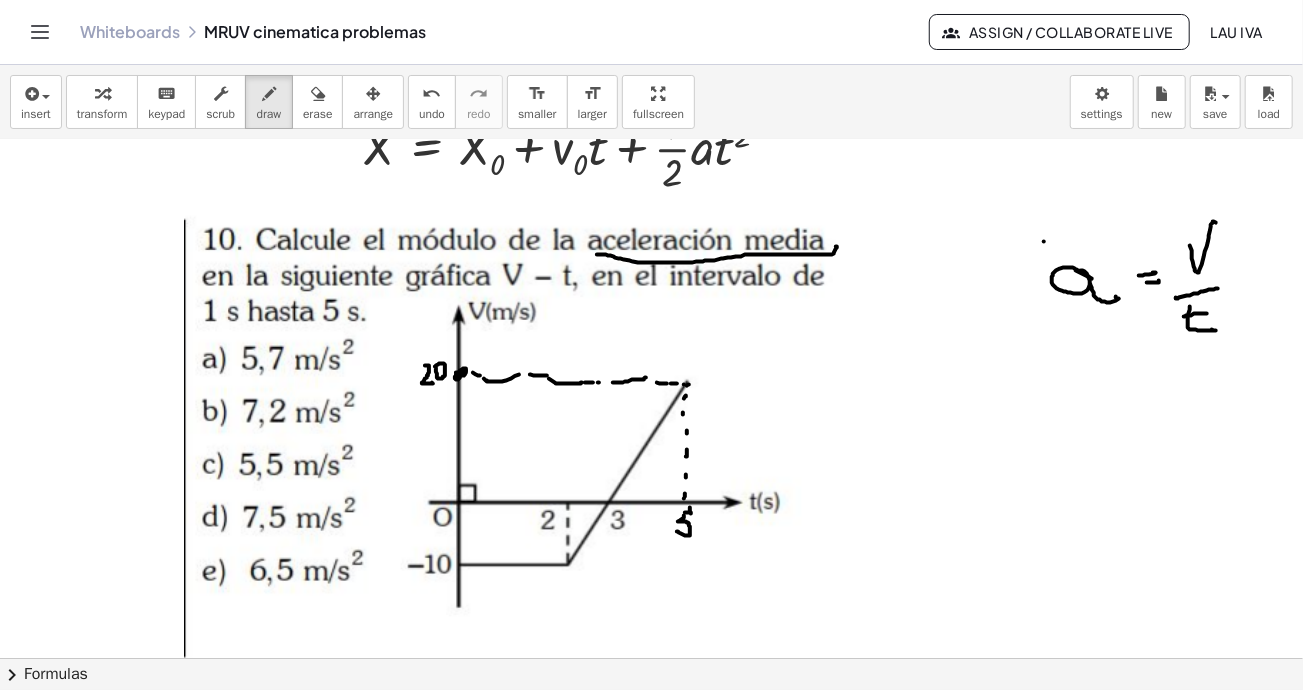 drag, startPoint x: 1184, startPoint y: 315, endPoint x: 1208, endPoint y: 313, distance: 24.083189 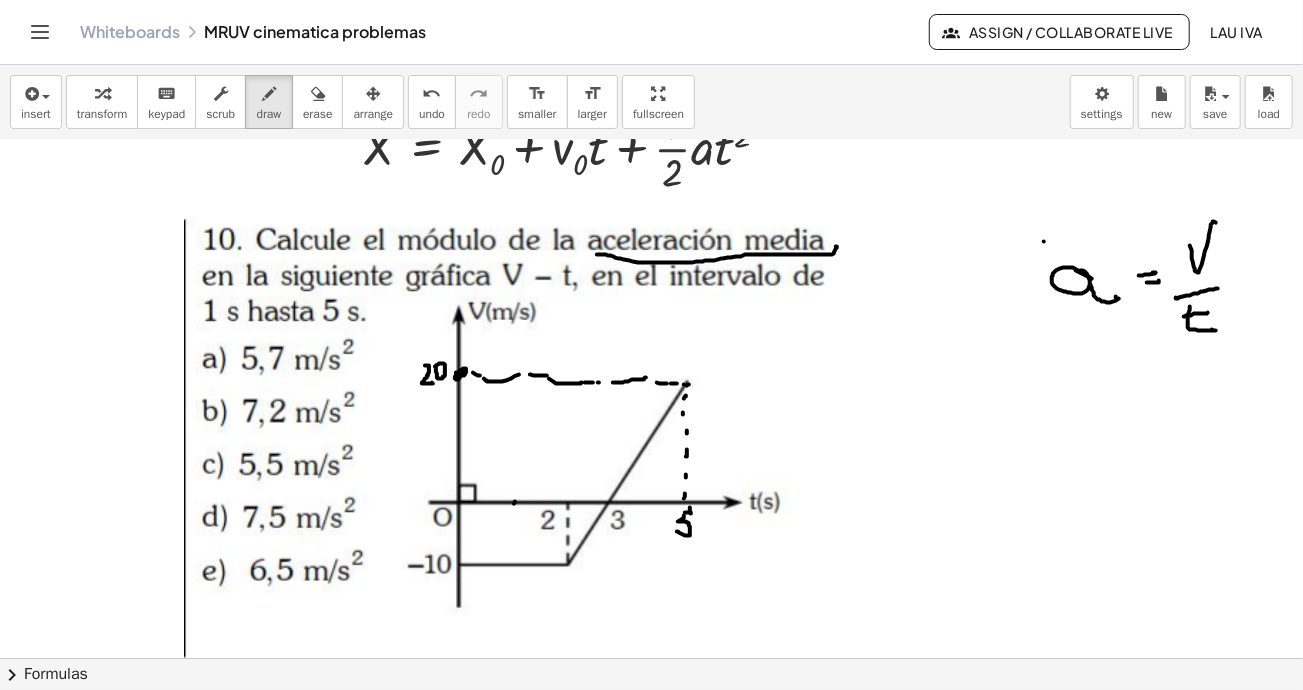 drag, startPoint x: 514, startPoint y: 502, endPoint x: 513, endPoint y: 519, distance: 17.029387 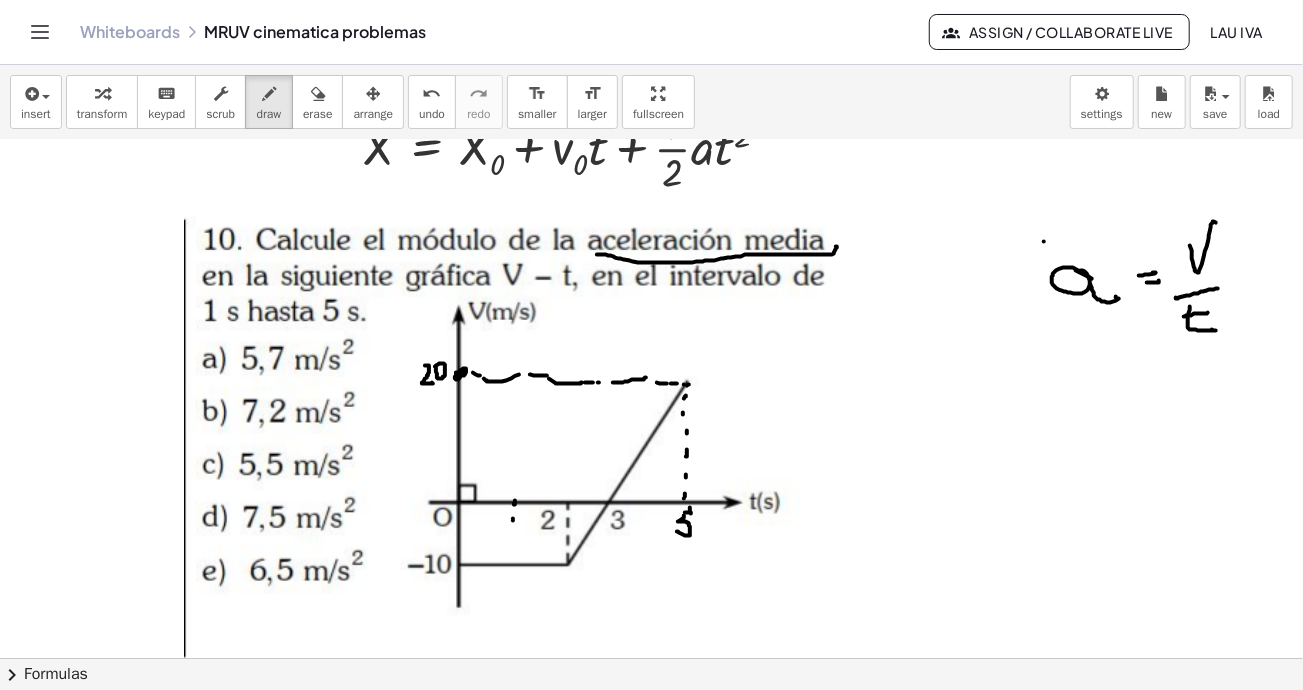 click at bounding box center [799, -947] 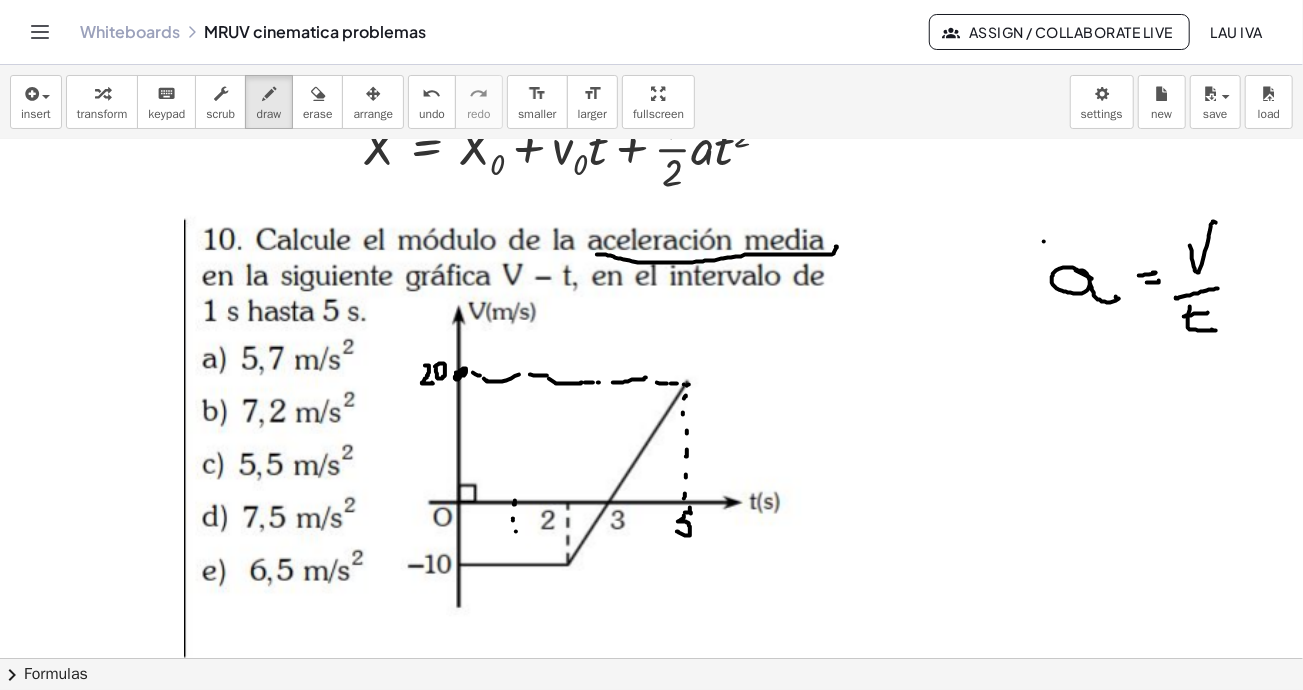 click at bounding box center [799, -947] 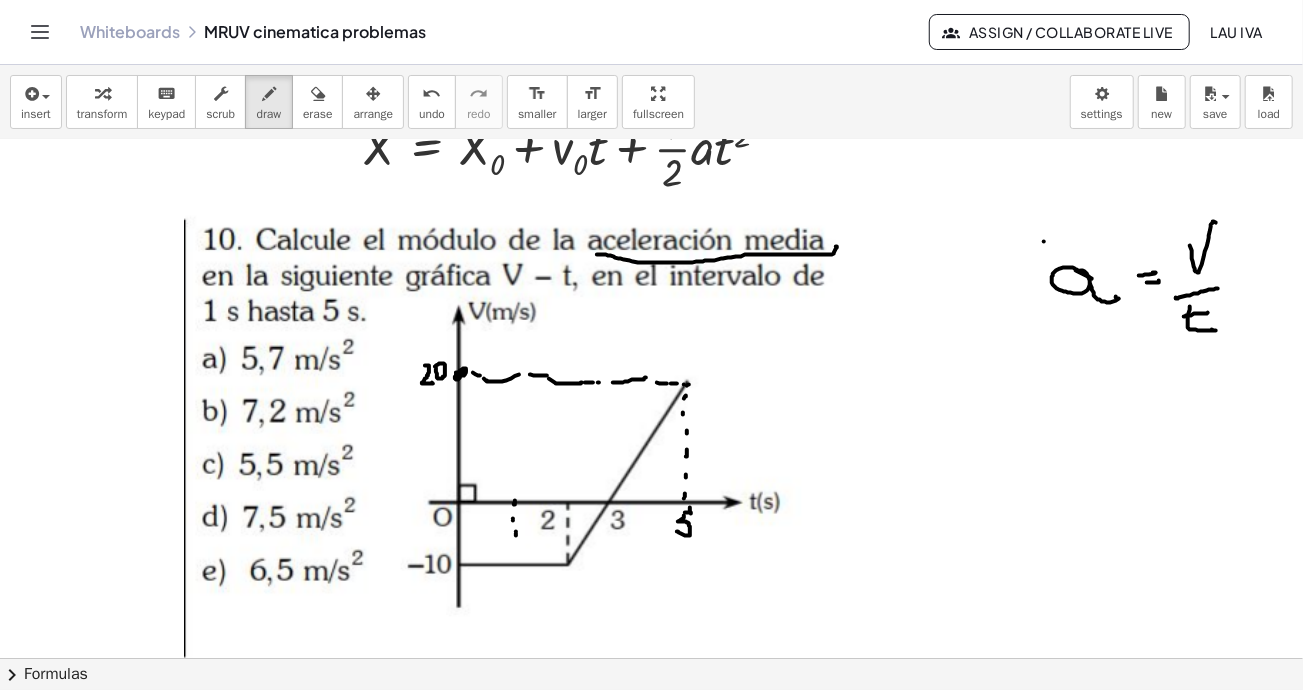 click at bounding box center [799, -947] 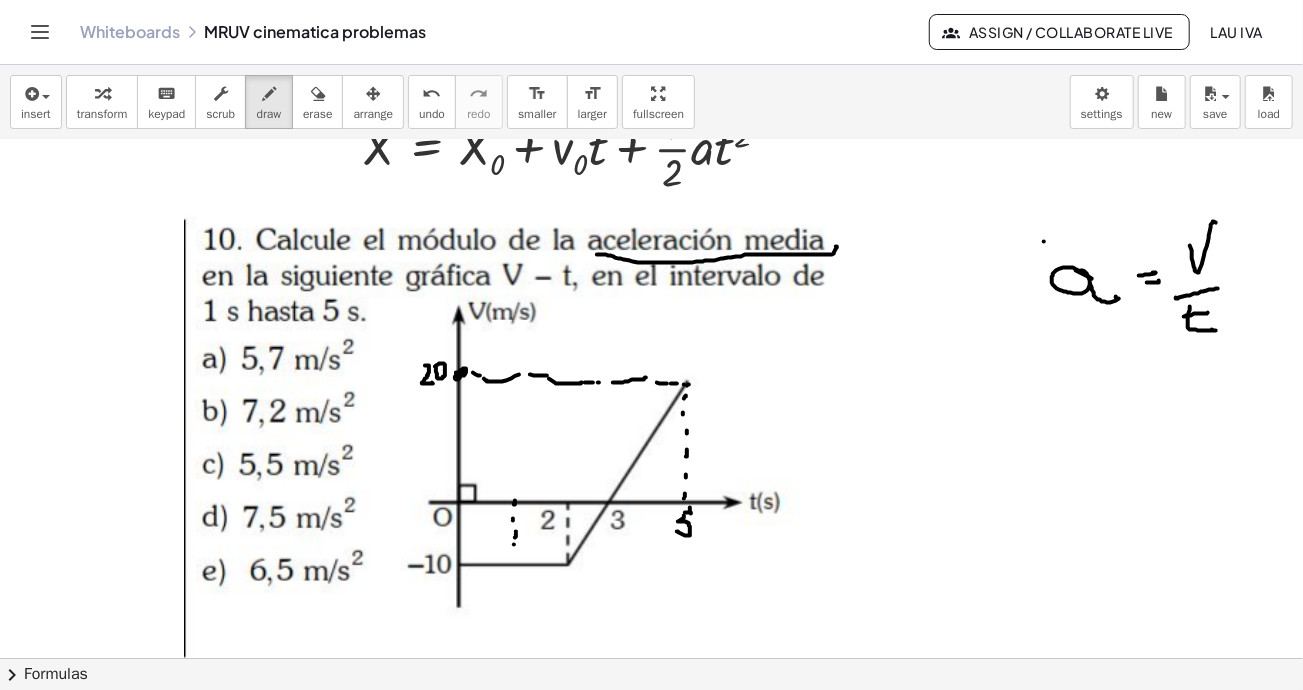 click at bounding box center (799, -947) 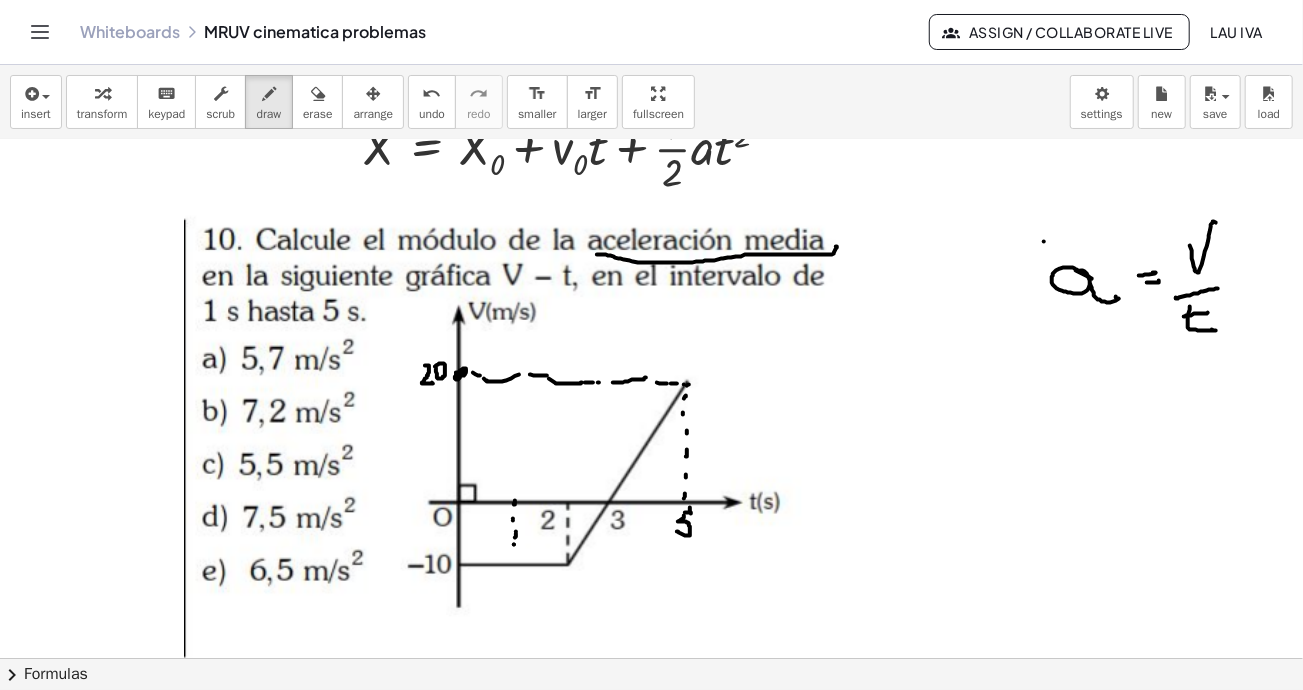 click at bounding box center [799, -947] 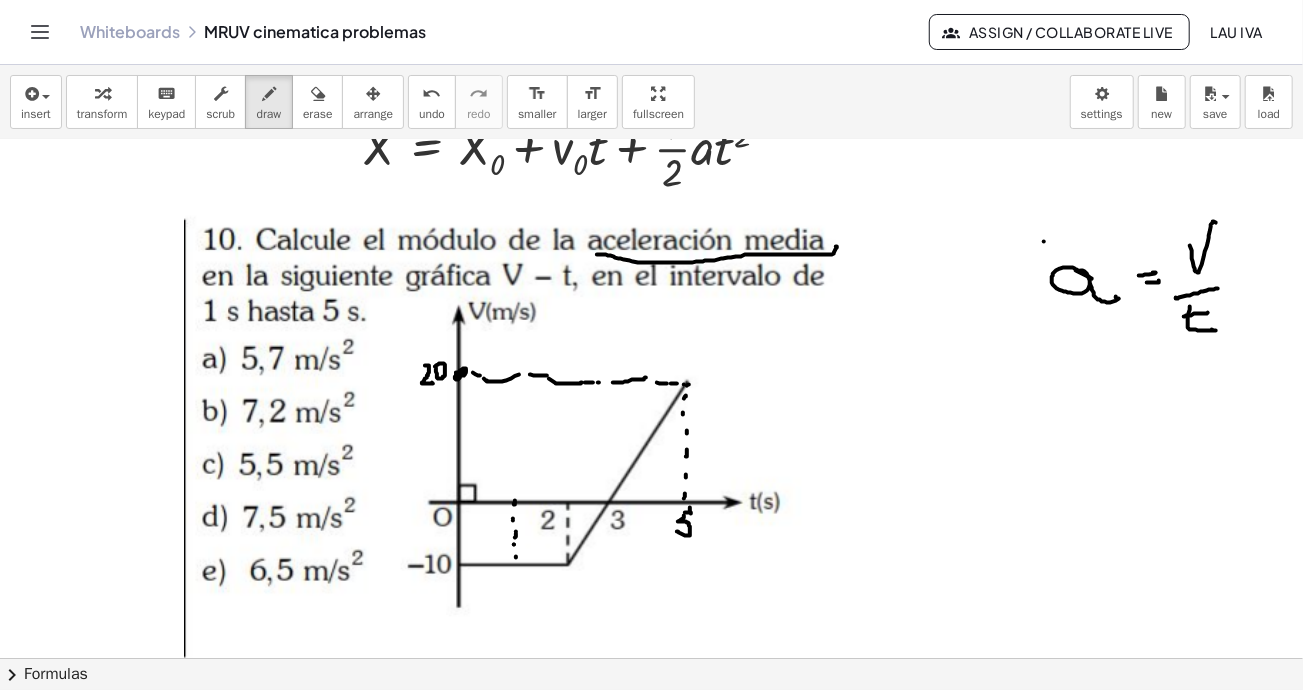 click at bounding box center (799, -947) 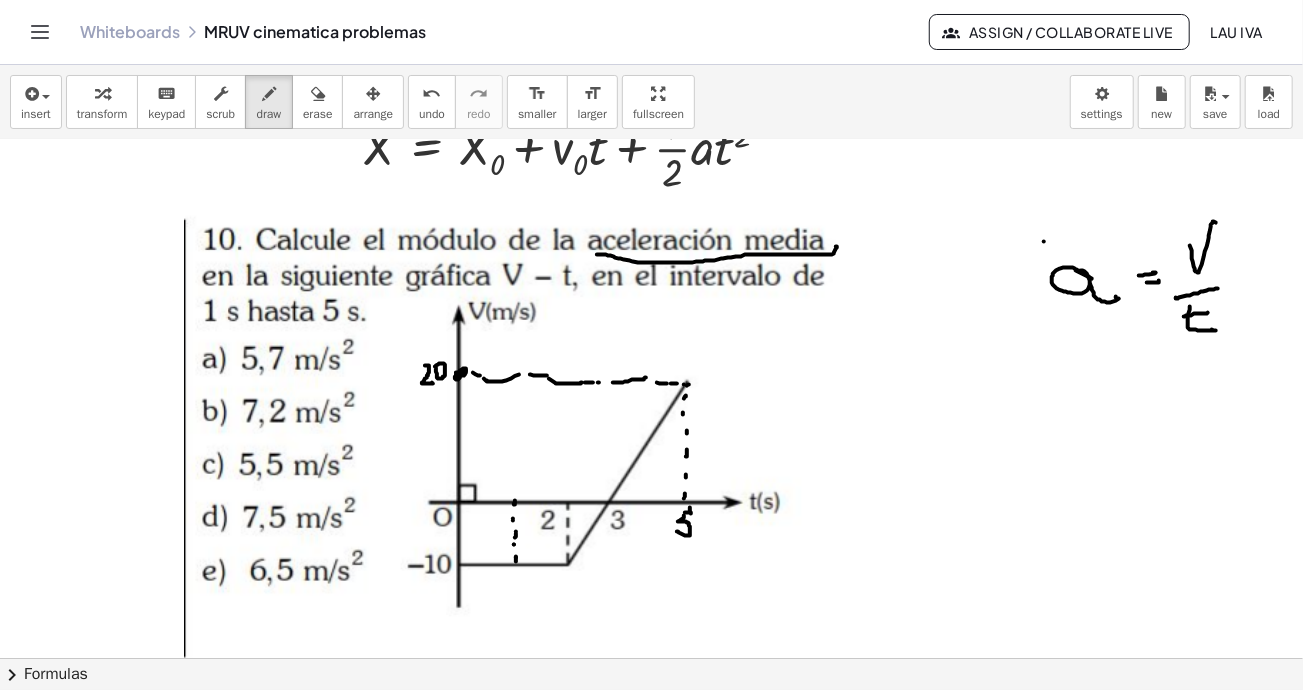 click at bounding box center (799, -947) 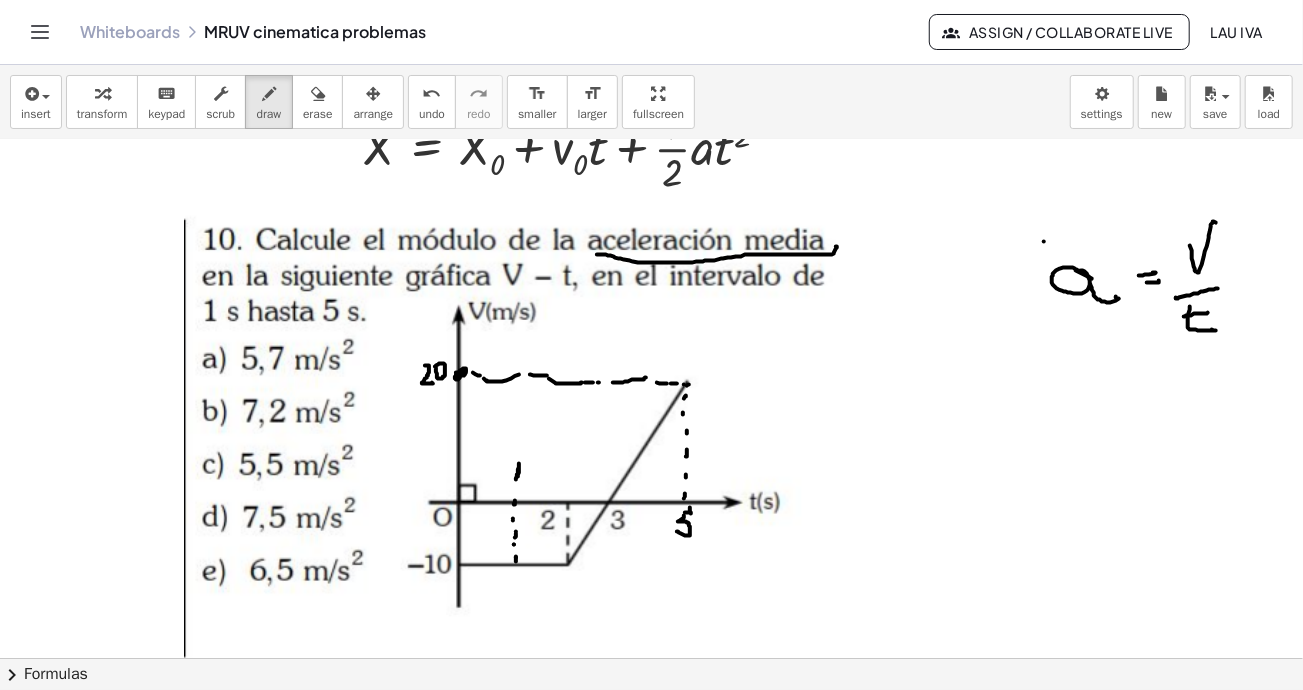 click at bounding box center [799, -947] 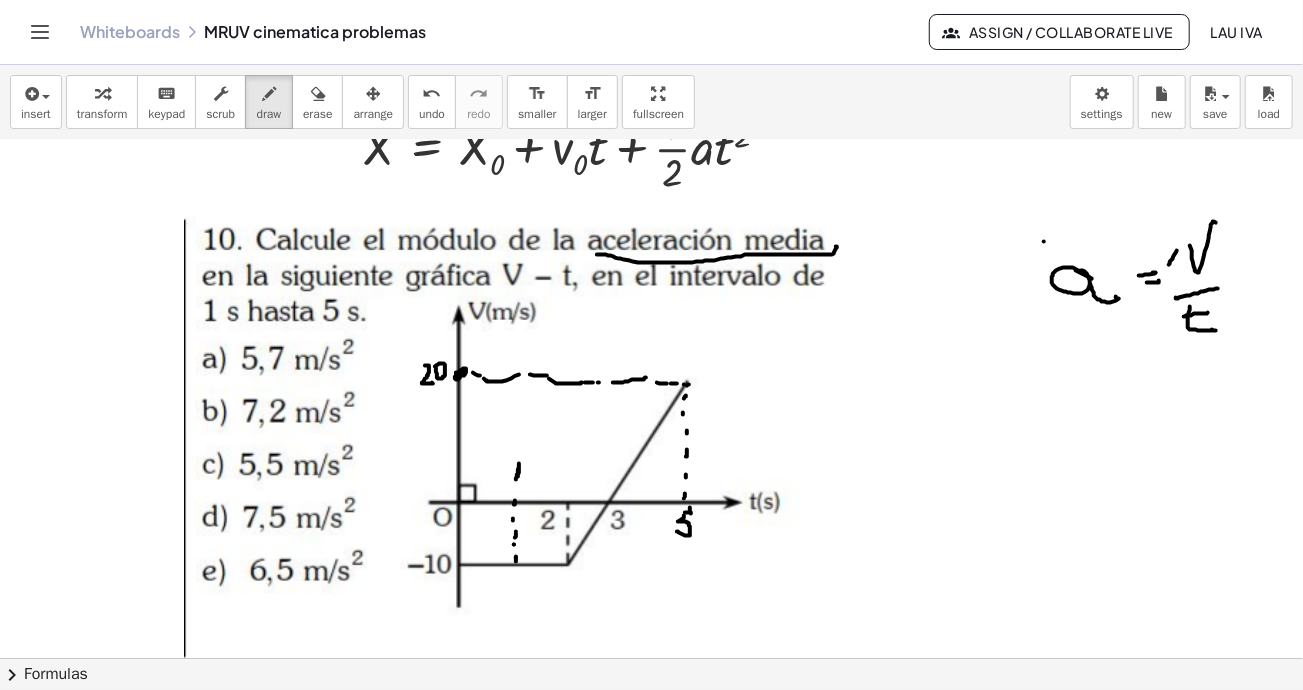 drag, startPoint x: 1177, startPoint y: 249, endPoint x: 1169, endPoint y: 263, distance: 16.124516 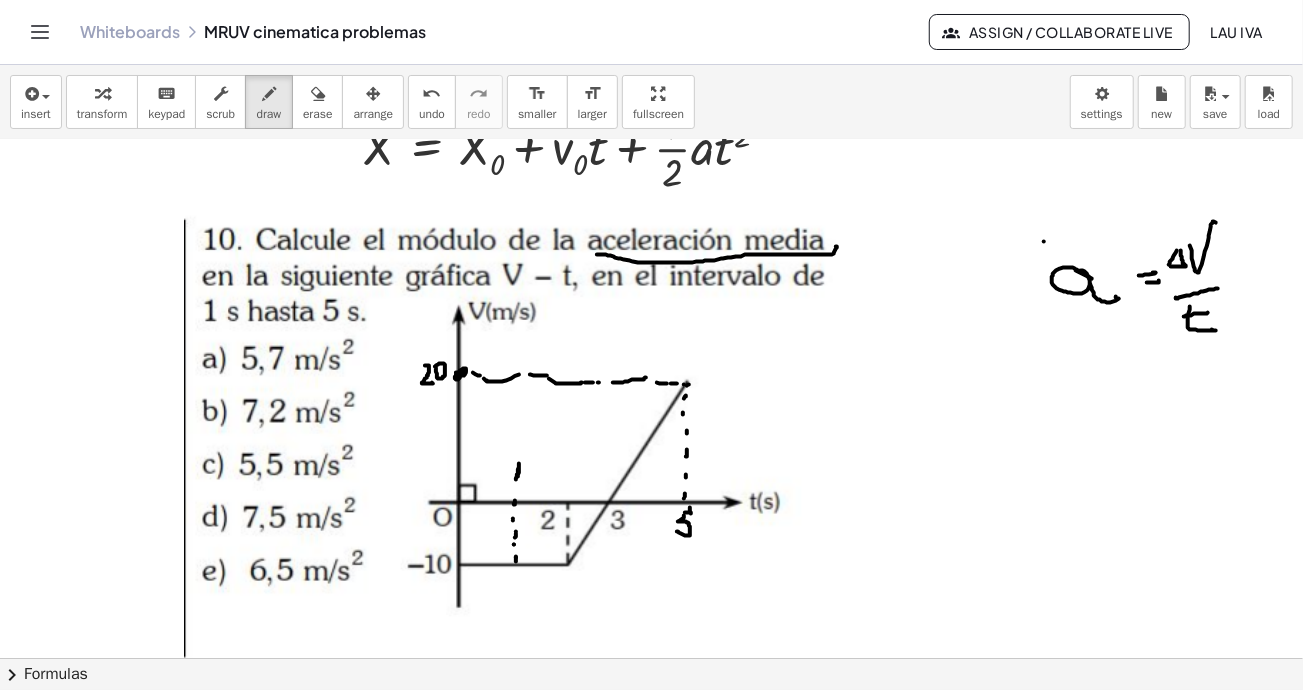 drag, startPoint x: 1181, startPoint y: 249, endPoint x: 1169, endPoint y: 265, distance: 20 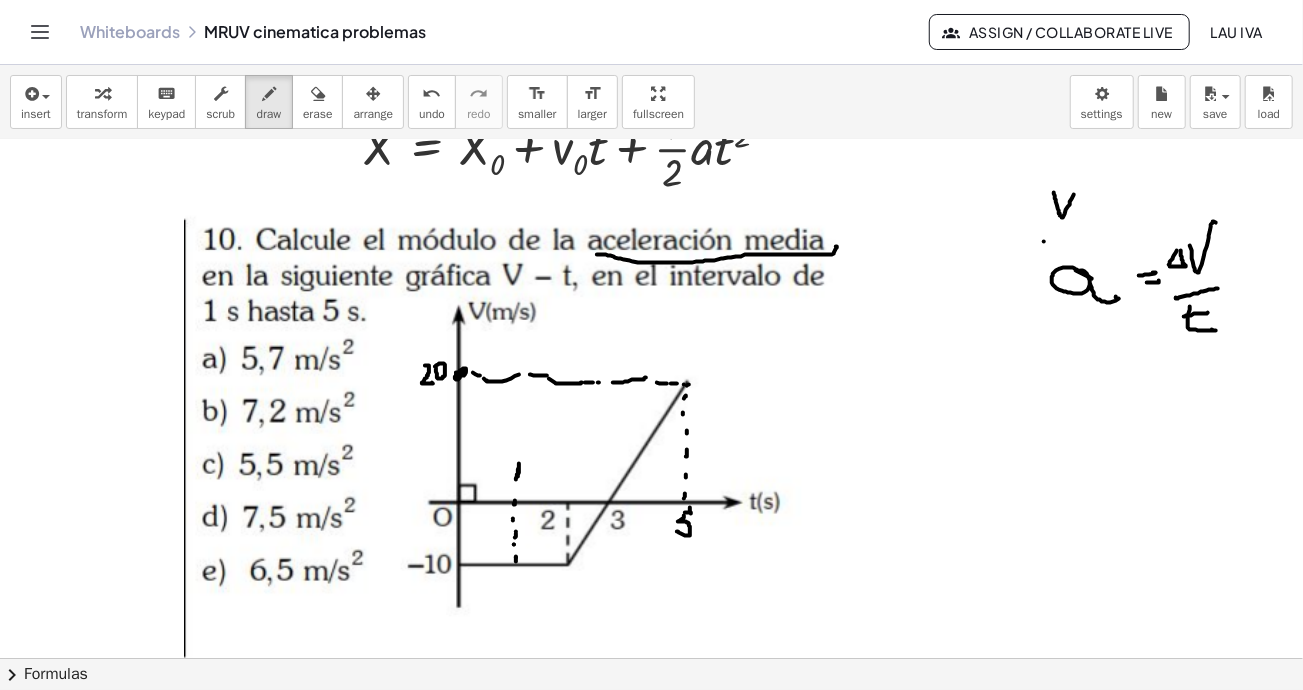 drag, startPoint x: 1054, startPoint y: 191, endPoint x: 1091, endPoint y: 199, distance: 37.85499 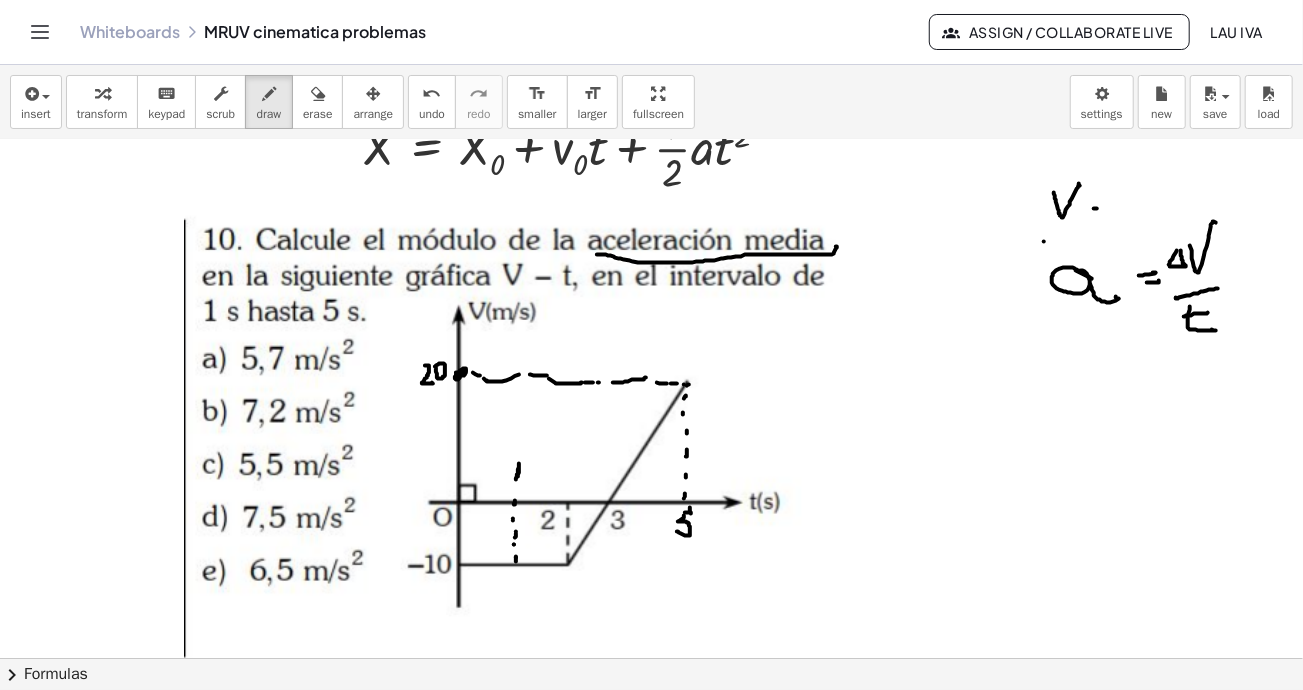click at bounding box center (799, -947) 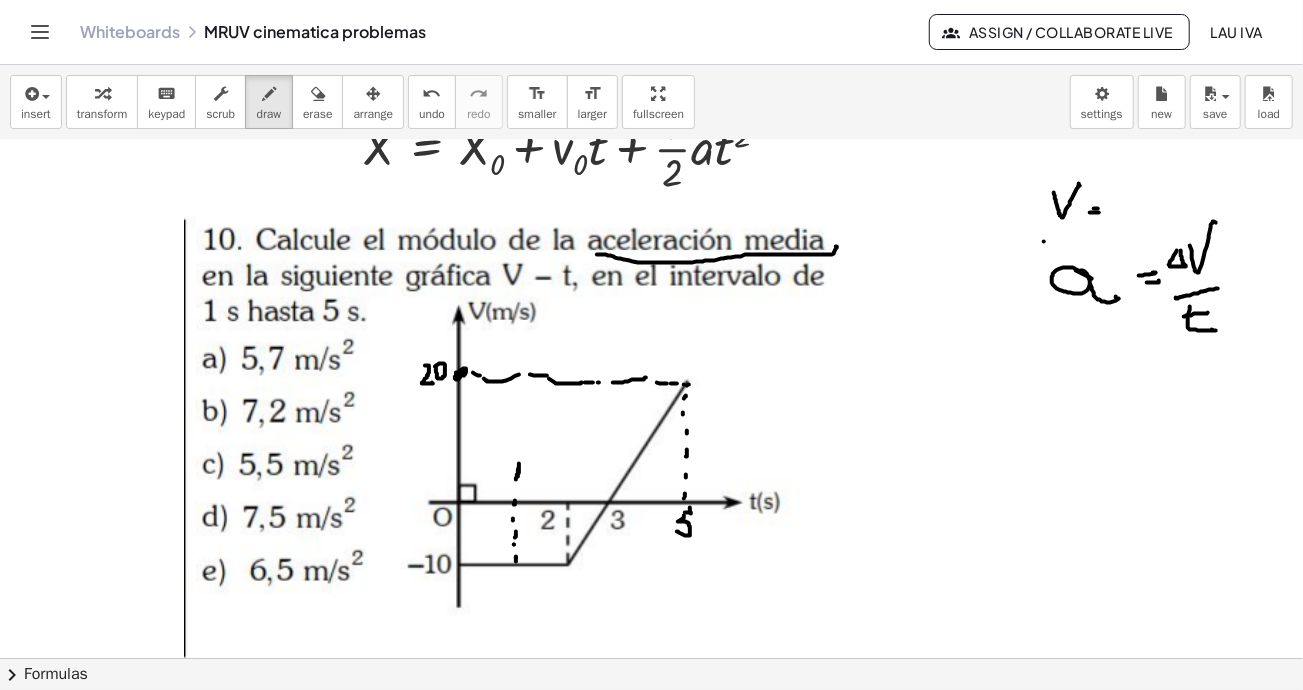 drag, startPoint x: 1096, startPoint y: 211, endPoint x: 1130, endPoint y: 200, distance: 35.735138 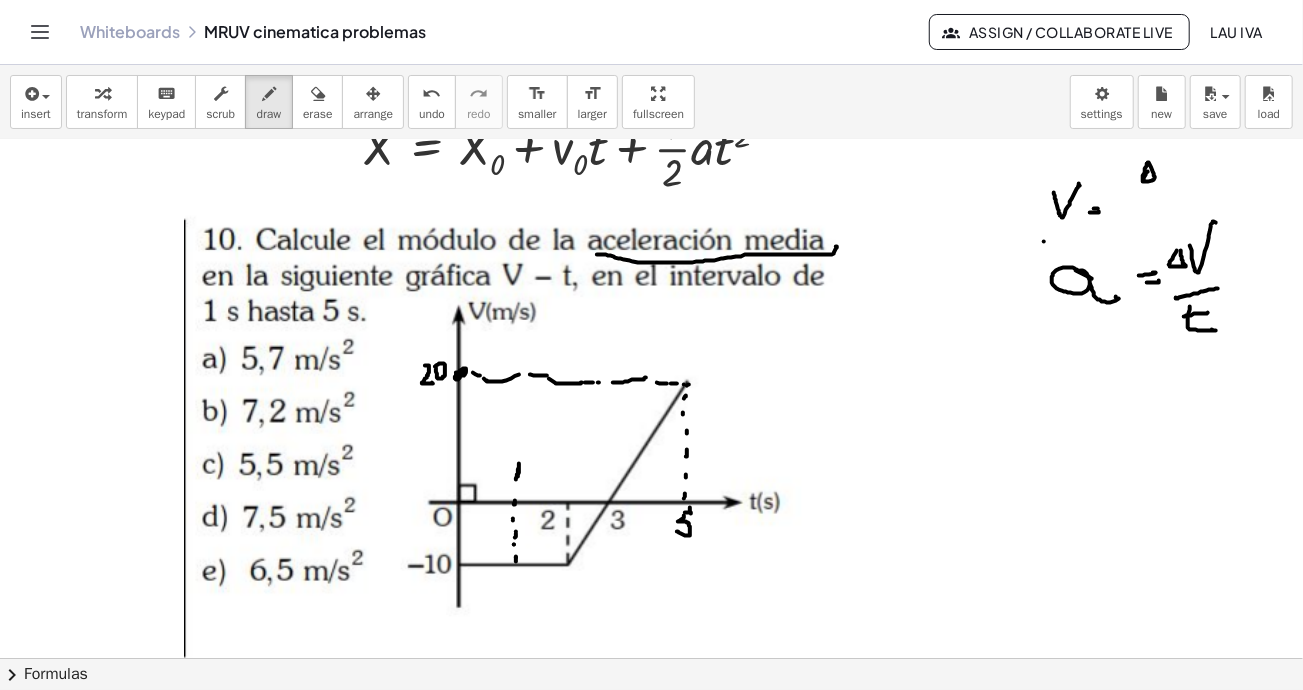 click at bounding box center [799, -947] 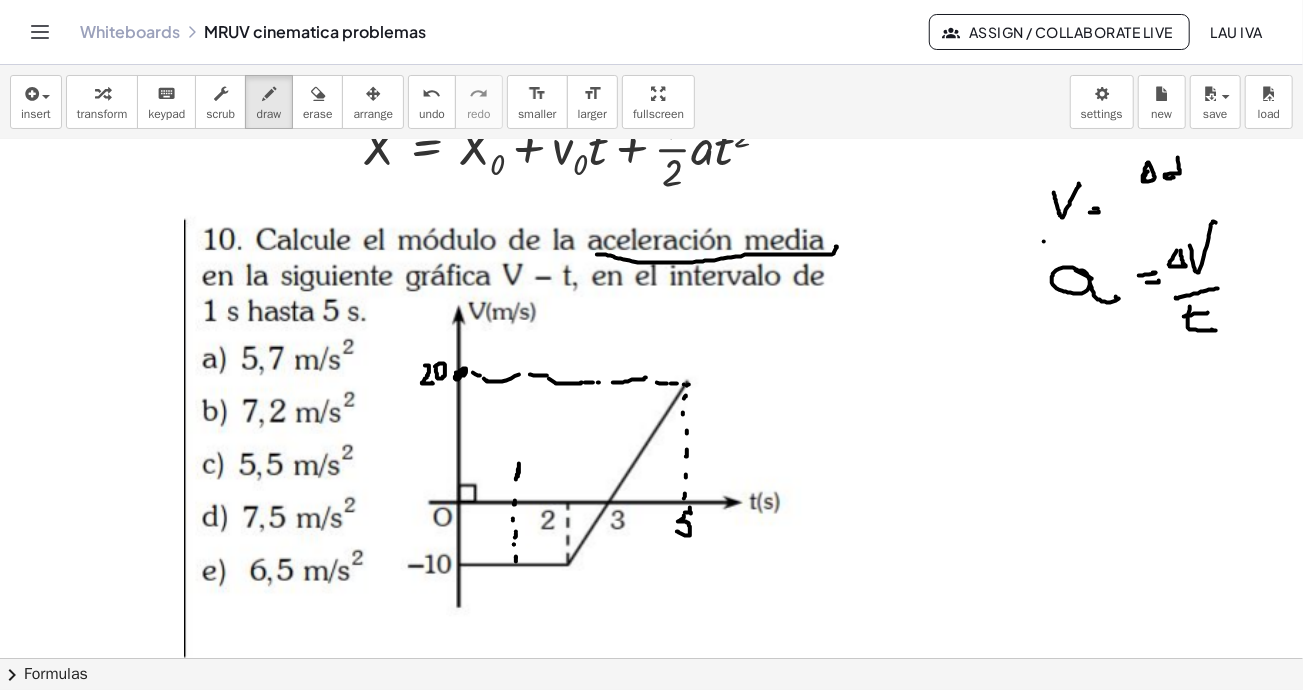 drag, startPoint x: 1178, startPoint y: 158, endPoint x: 1137, endPoint y: 191, distance: 52.63079 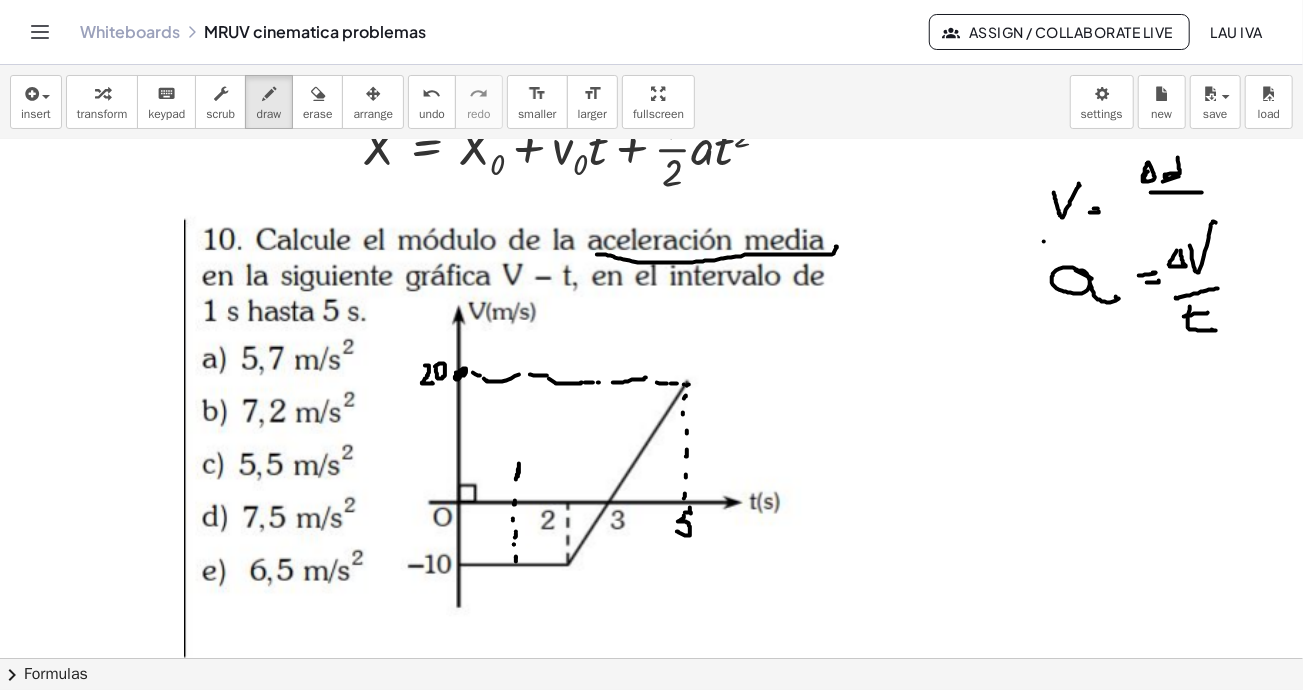 drag, startPoint x: 1200, startPoint y: 191, endPoint x: 1157, endPoint y: 209, distance: 46.615448 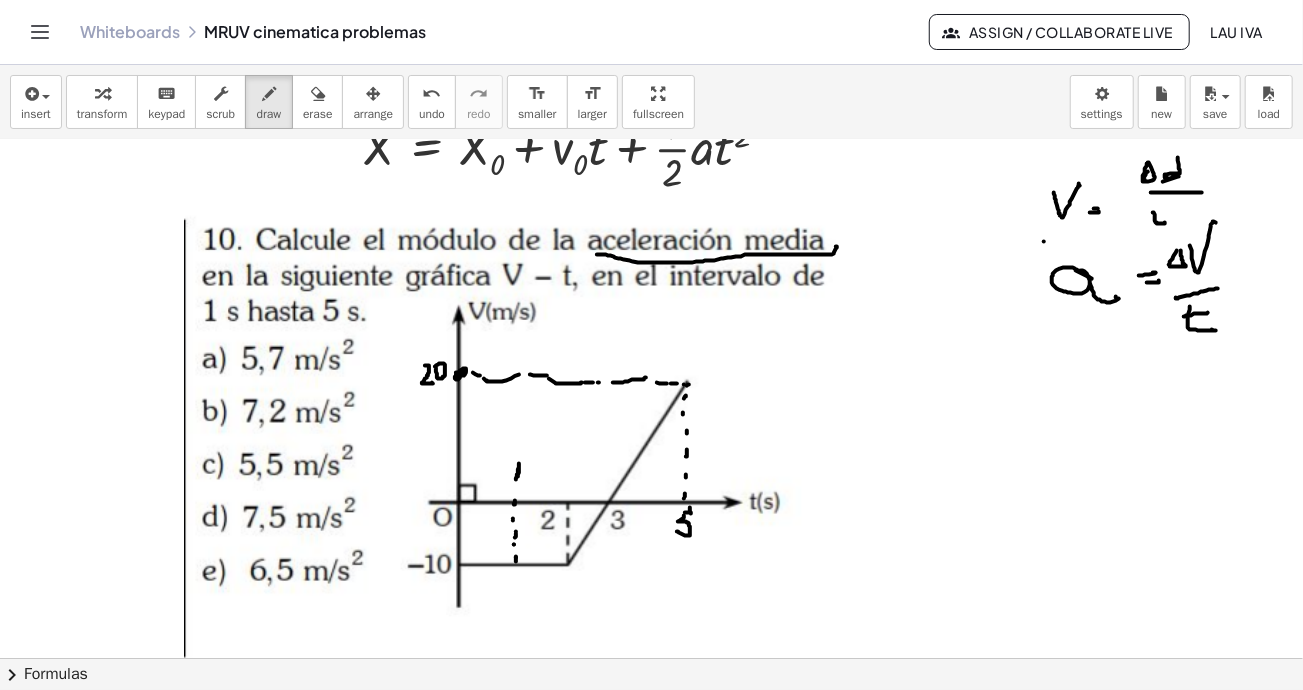 click at bounding box center [799, -947] 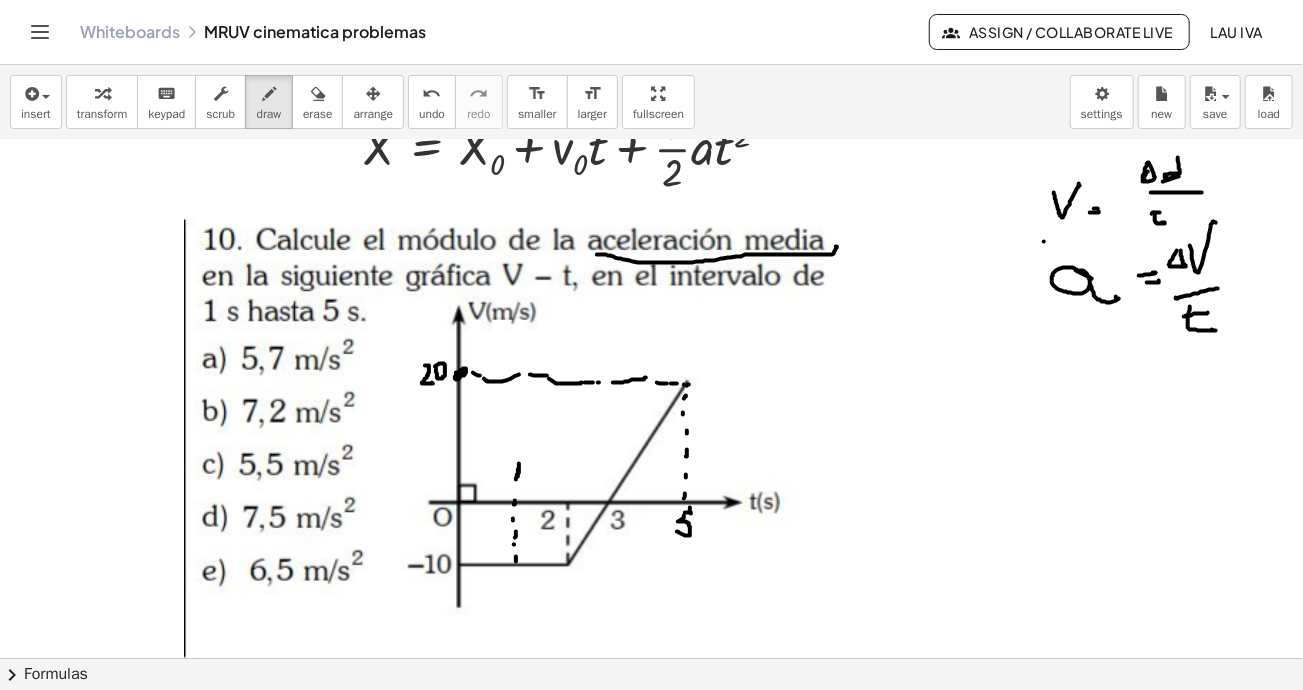 drag, startPoint x: 1159, startPoint y: 211, endPoint x: 1146, endPoint y: 214, distance: 13.341664 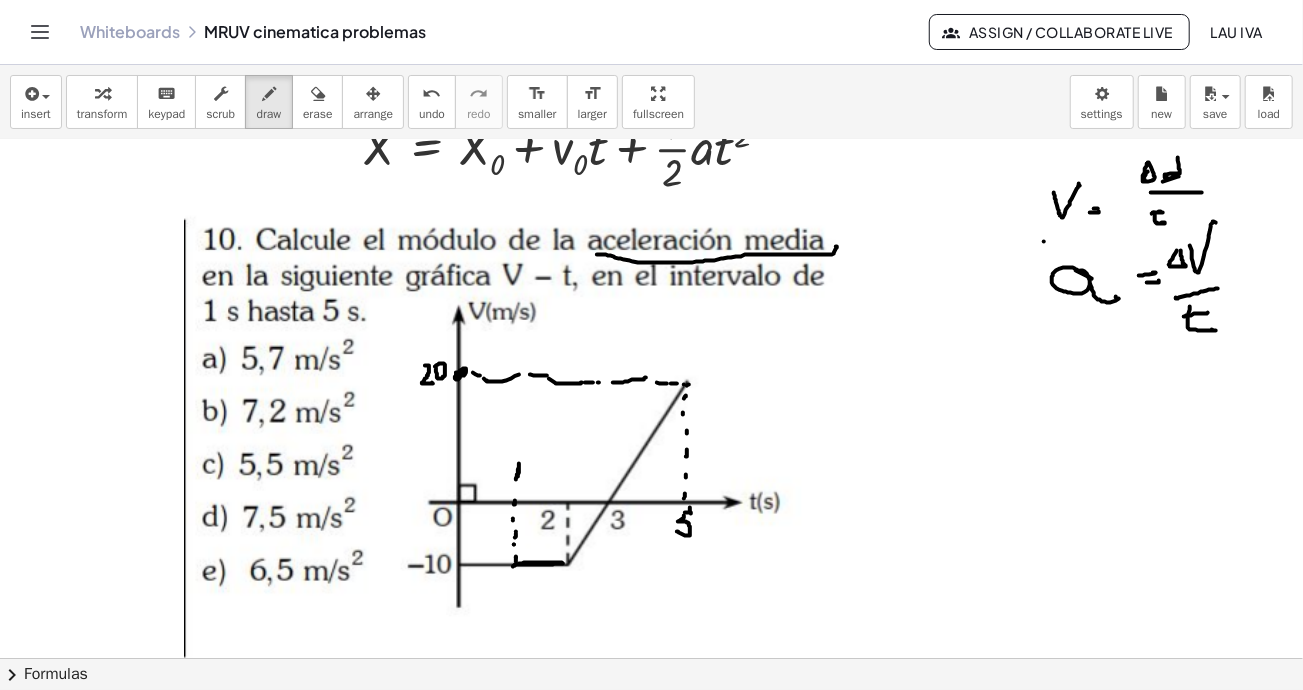 drag, startPoint x: 513, startPoint y: 565, endPoint x: 562, endPoint y: 558, distance: 49.497475 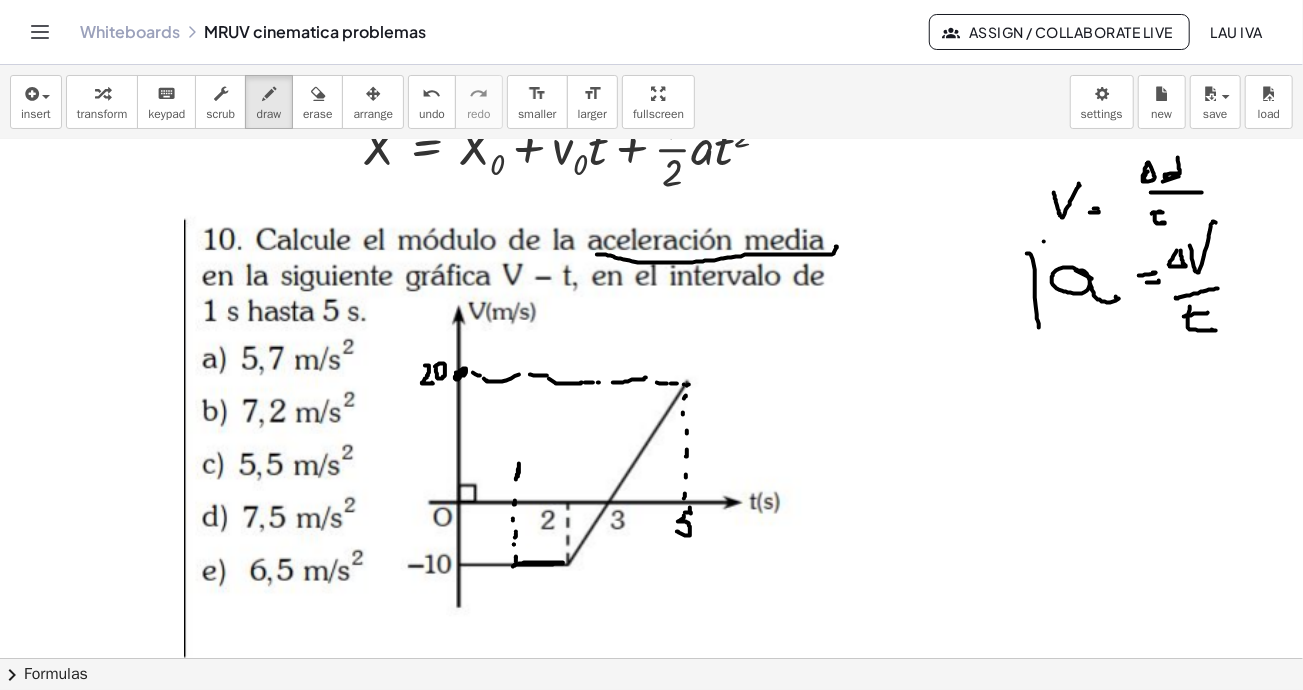click at bounding box center (799, -947) 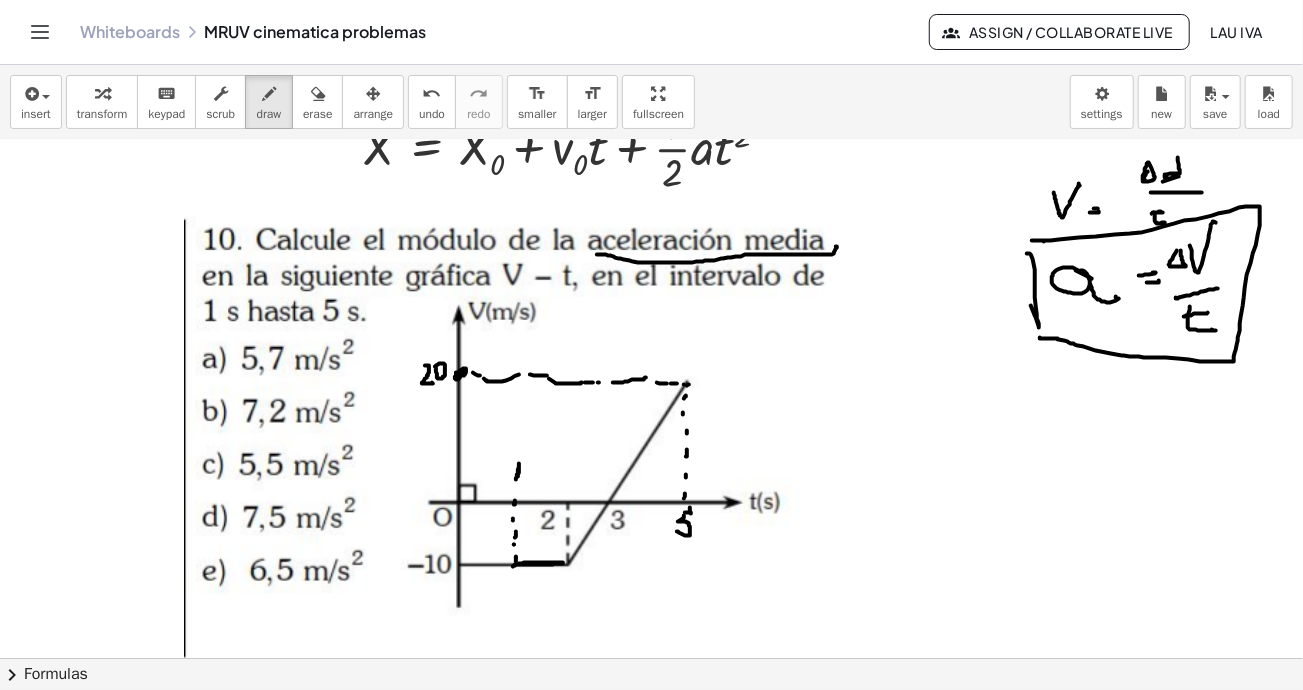 drag, startPoint x: 1079, startPoint y: 236, endPoint x: 1040, endPoint y: 336, distance: 107.33592 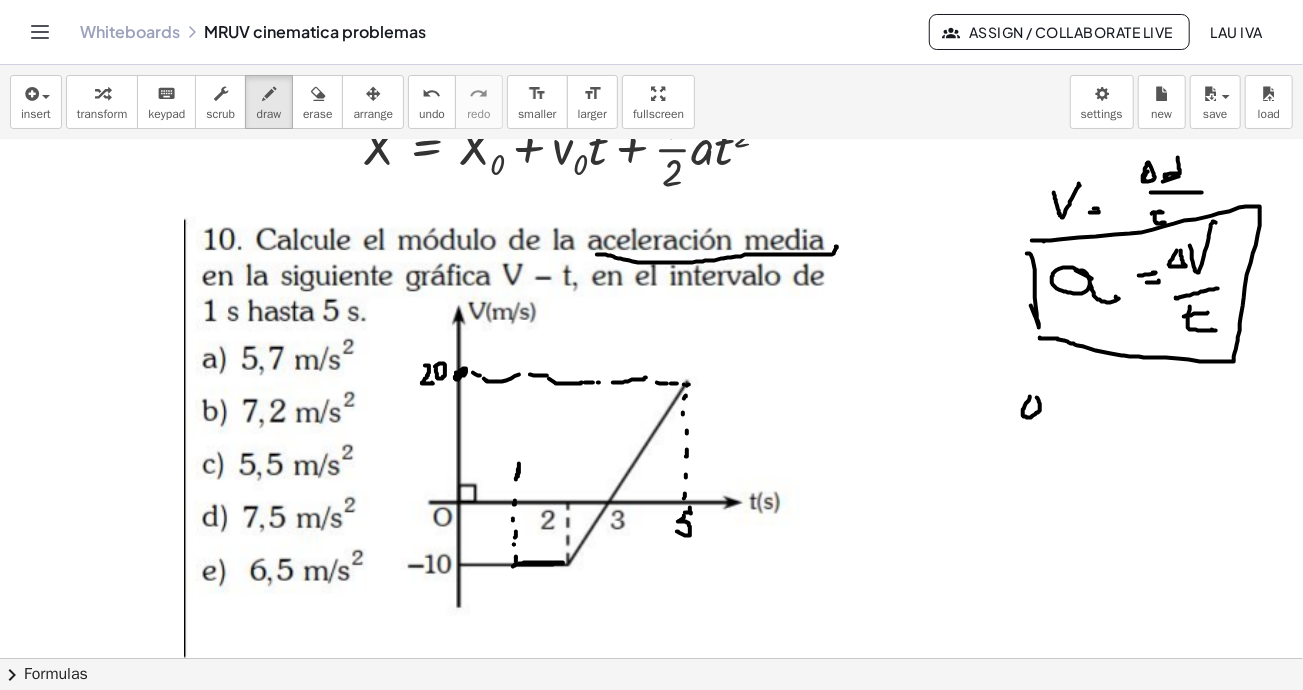 click at bounding box center [799, -947] 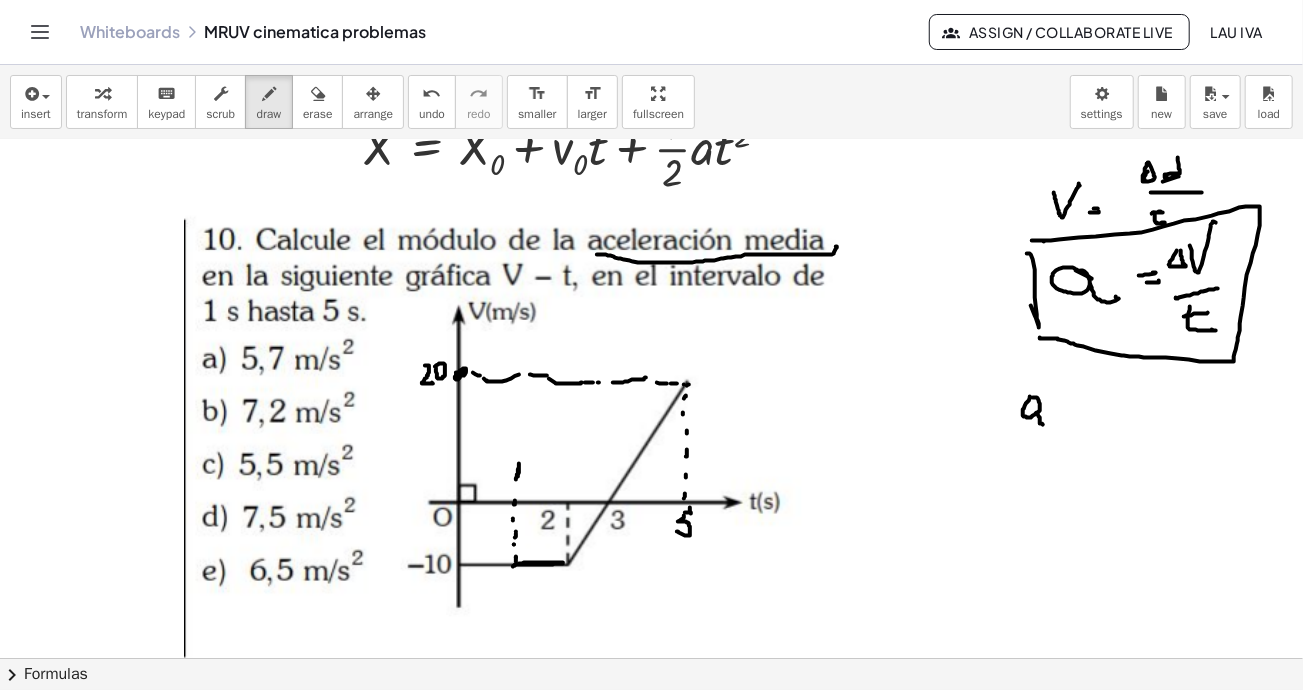 drag, startPoint x: 1037, startPoint y: 412, endPoint x: 1049, endPoint y: 429, distance: 20.808653 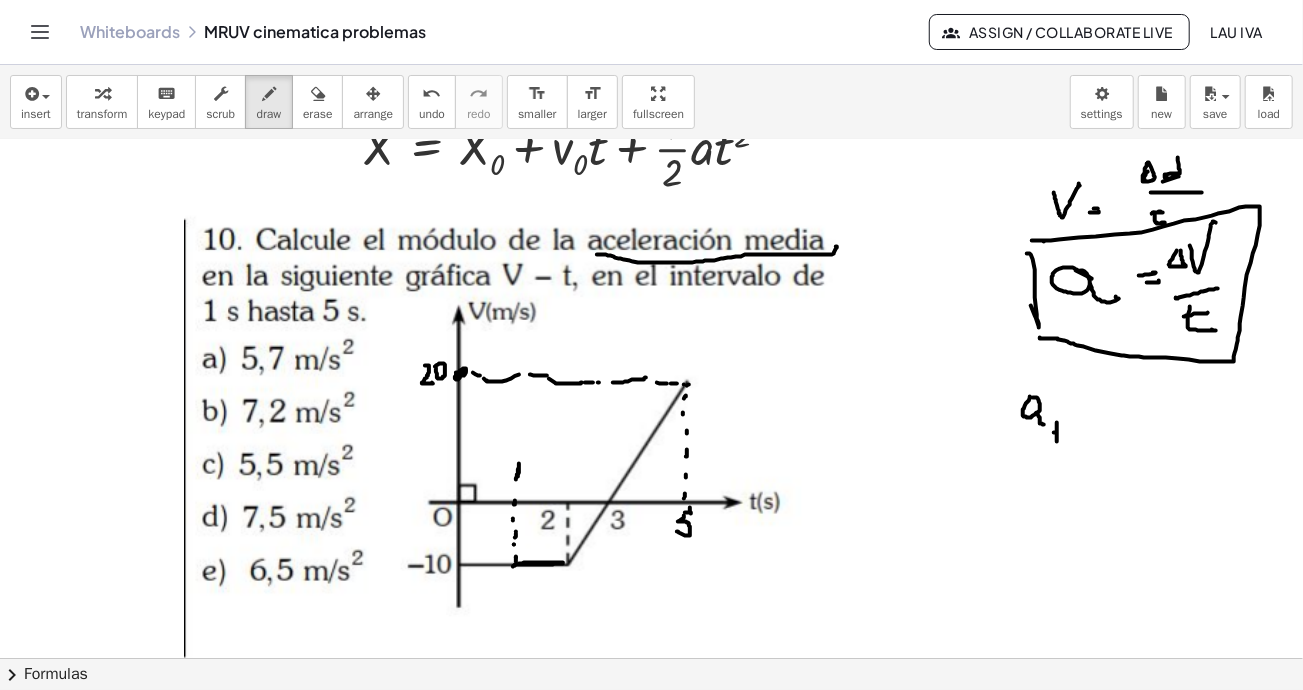 drag, startPoint x: 1054, startPoint y: 431, endPoint x: 1076, endPoint y: 415, distance: 27.202942 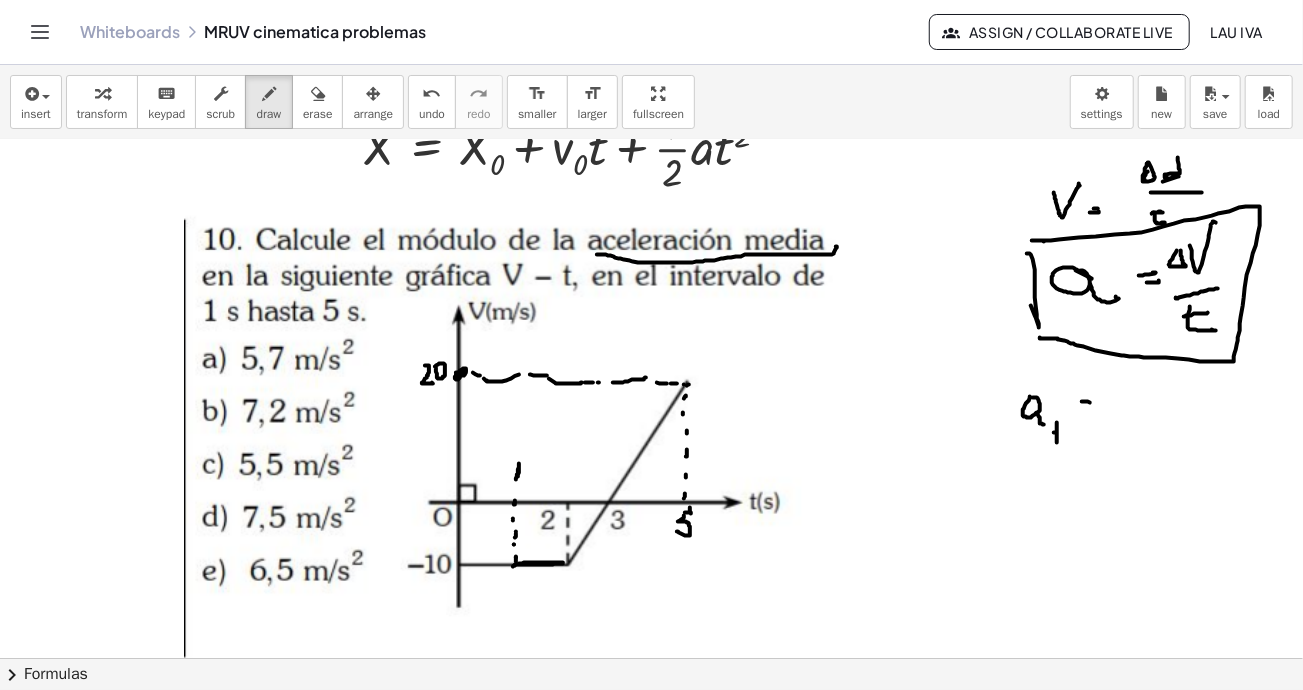 drag, startPoint x: 1082, startPoint y: 400, endPoint x: 1074, endPoint y: 409, distance: 12.0415945 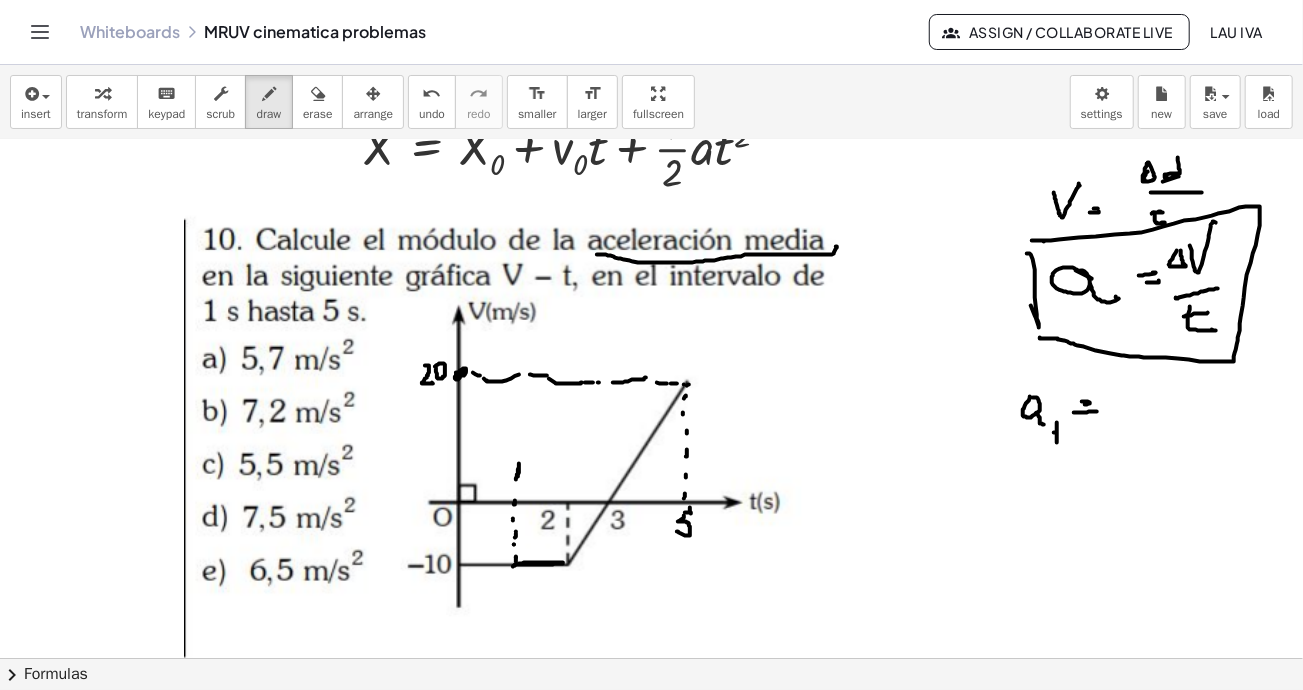 drag, startPoint x: 1089, startPoint y: 410, endPoint x: 1111, endPoint y: 400, distance: 24.166092 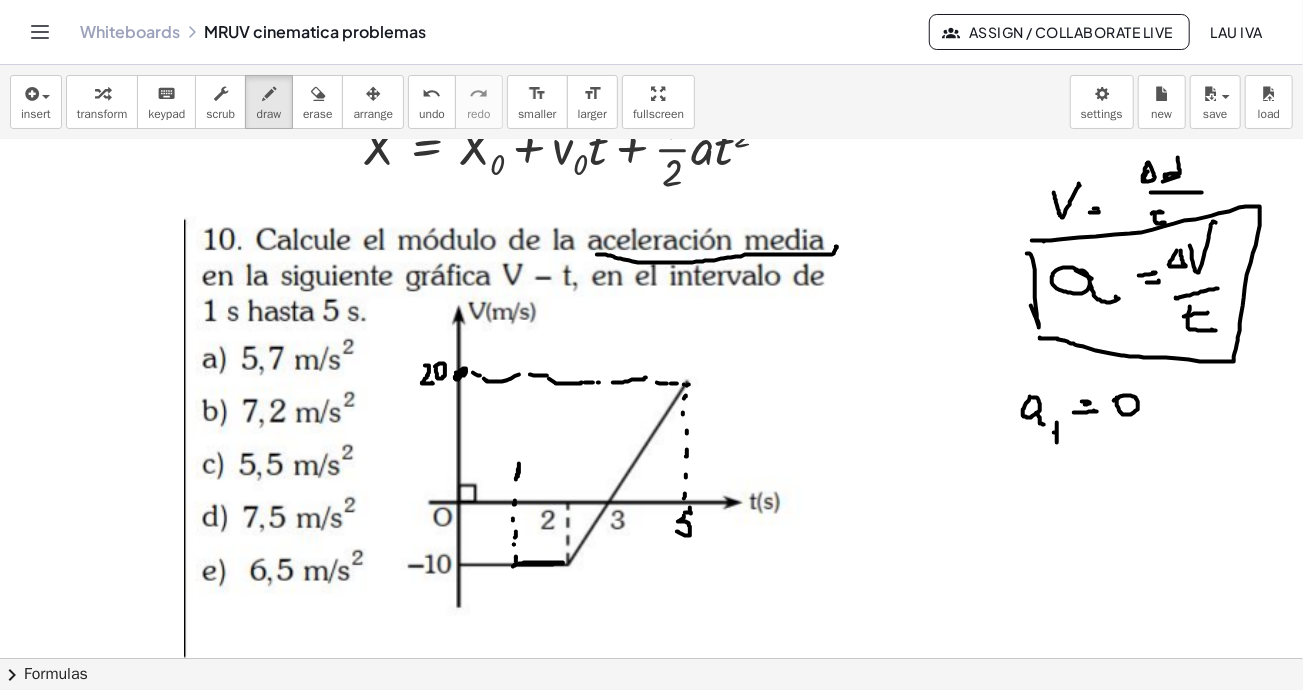 click at bounding box center (799, -947) 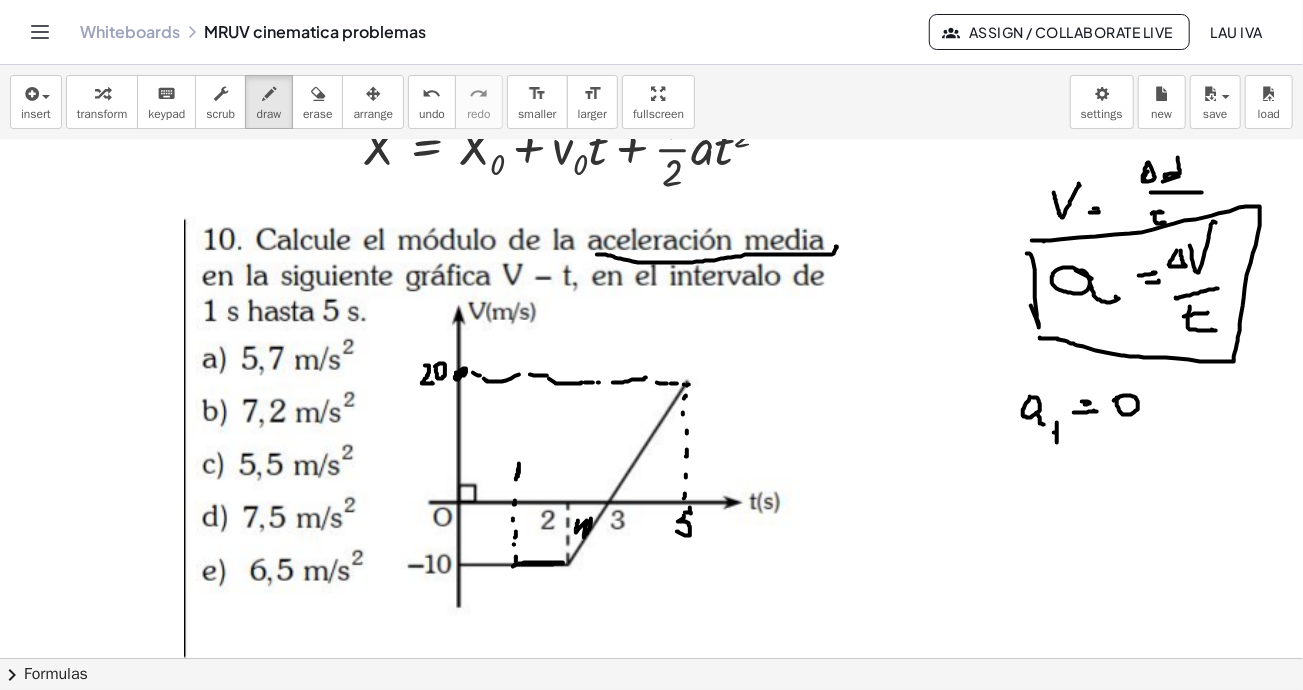 drag, startPoint x: 587, startPoint y: 532, endPoint x: 579, endPoint y: 518, distance: 16.124516 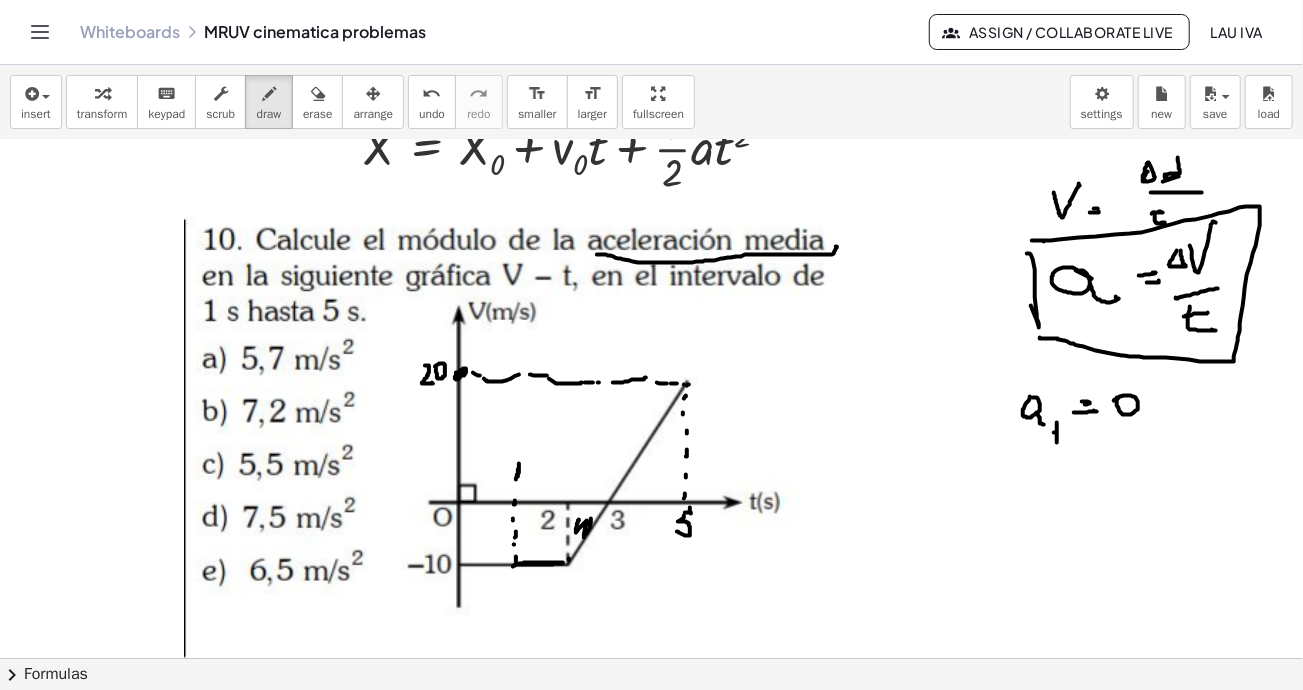 click at bounding box center (799, -947) 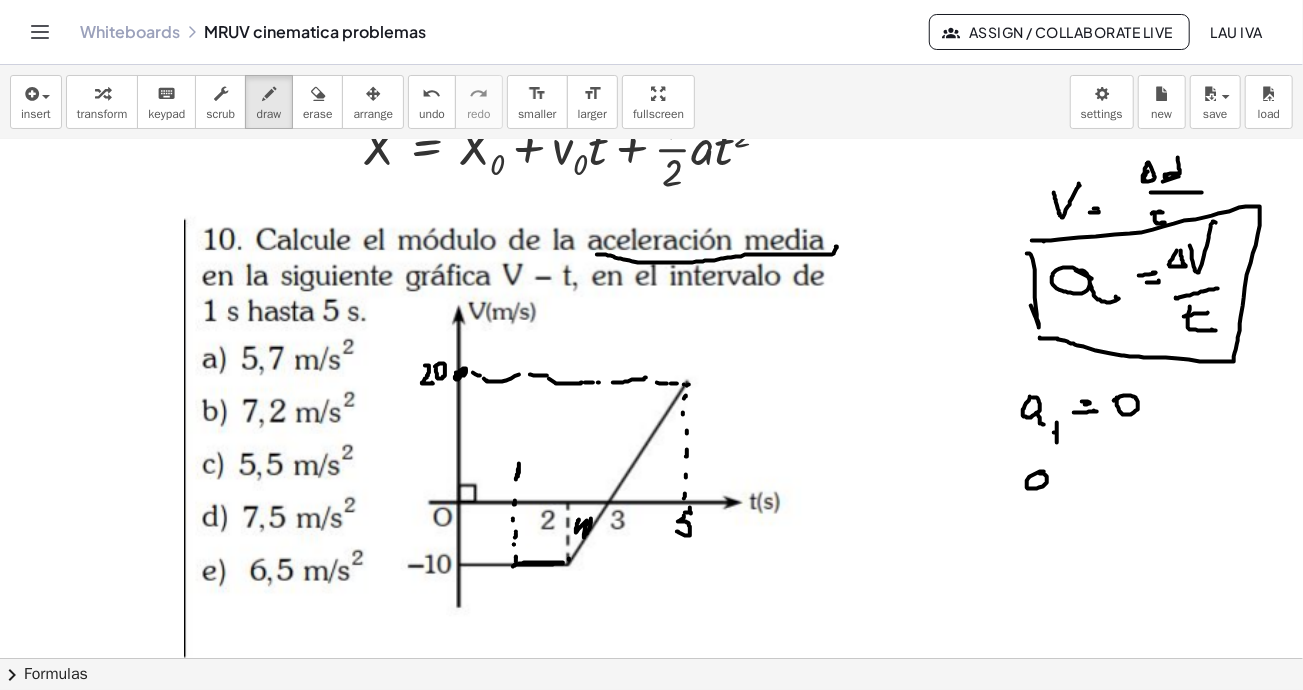 click at bounding box center (799, -947) 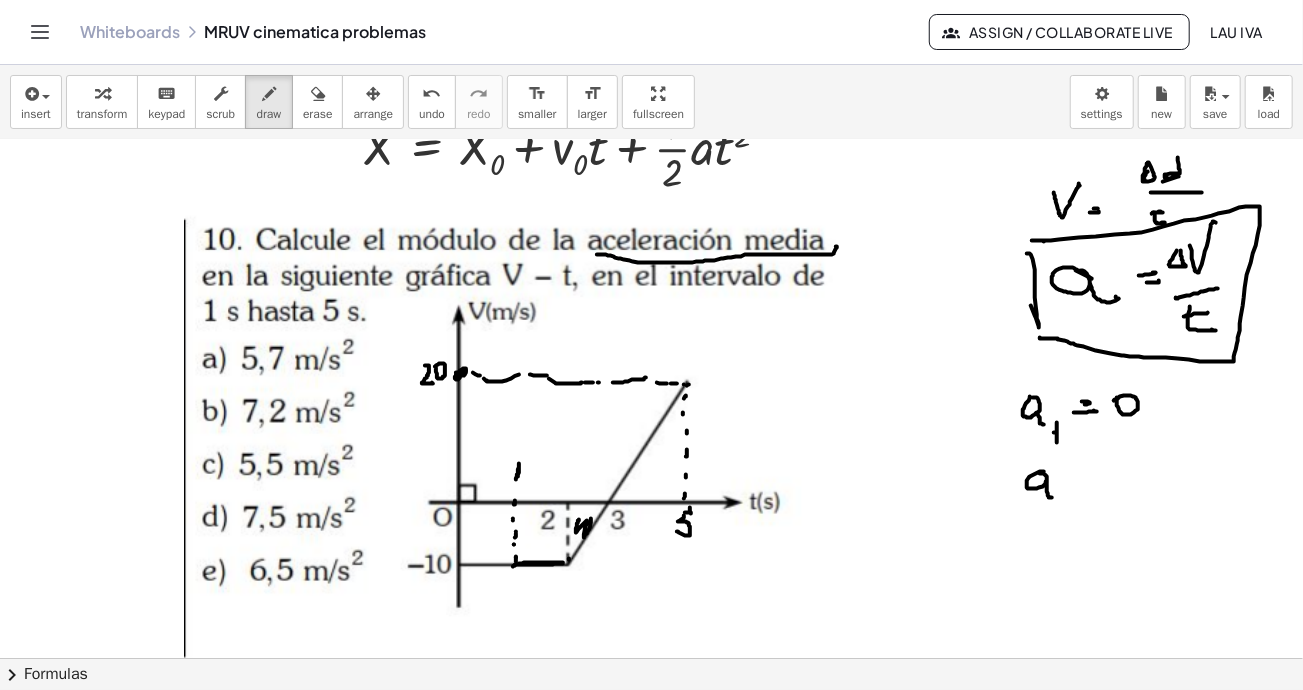 drag, startPoint x: 1046, startPoint y: 481, endPoint x: 1052, endPoint y: 496, distance: 16.155495 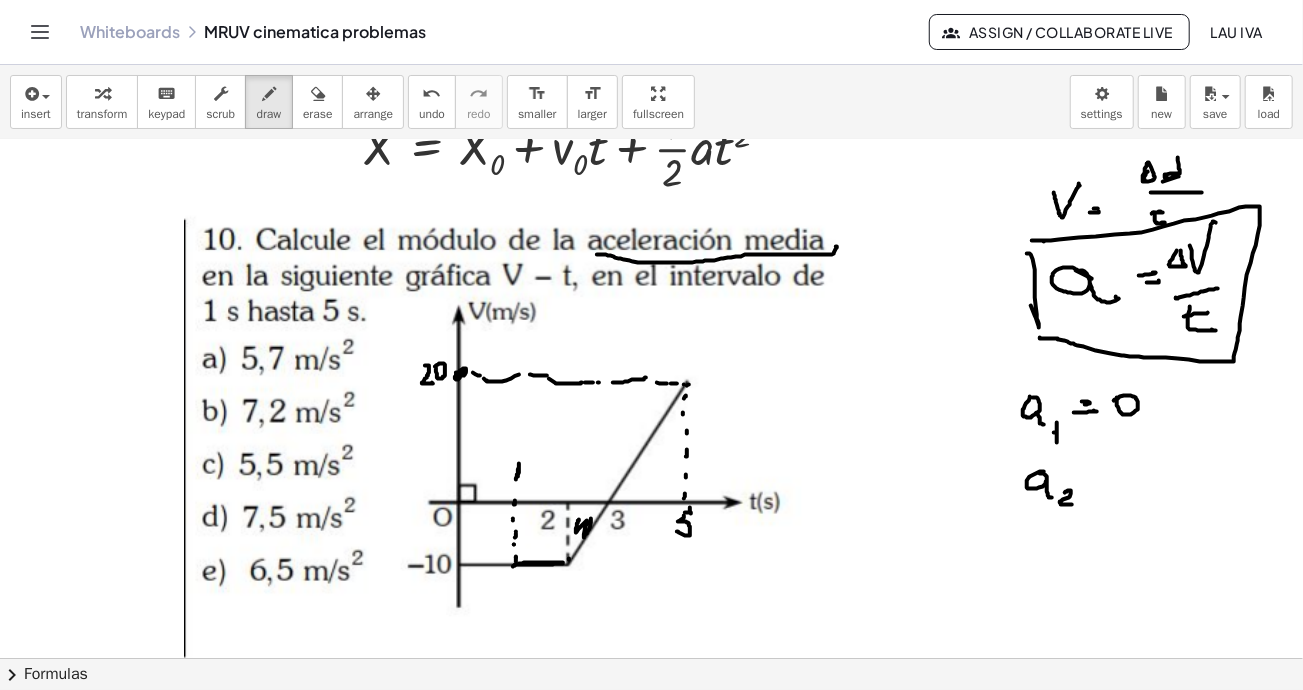 drag, startPoint x: 1065, startPoint y: 491, endPoint x: 1072, endPoint y: 503, distance: 13.892444 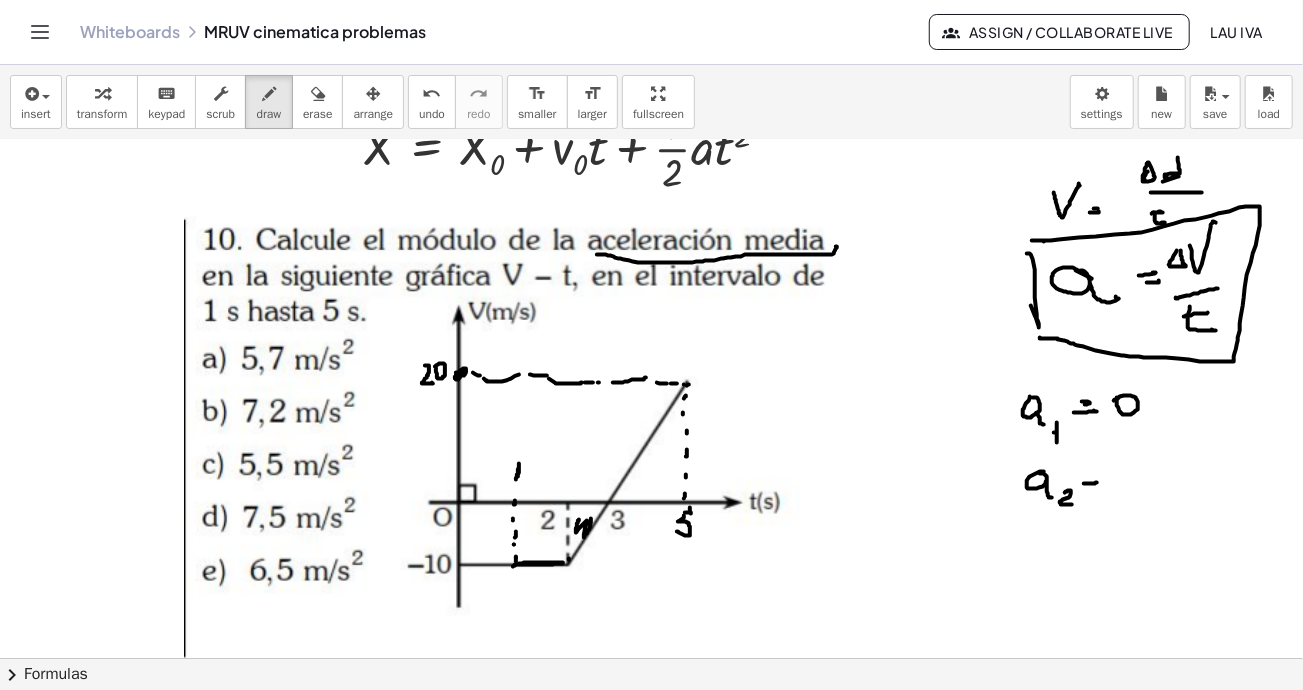 click at bounding box center [799, -947] 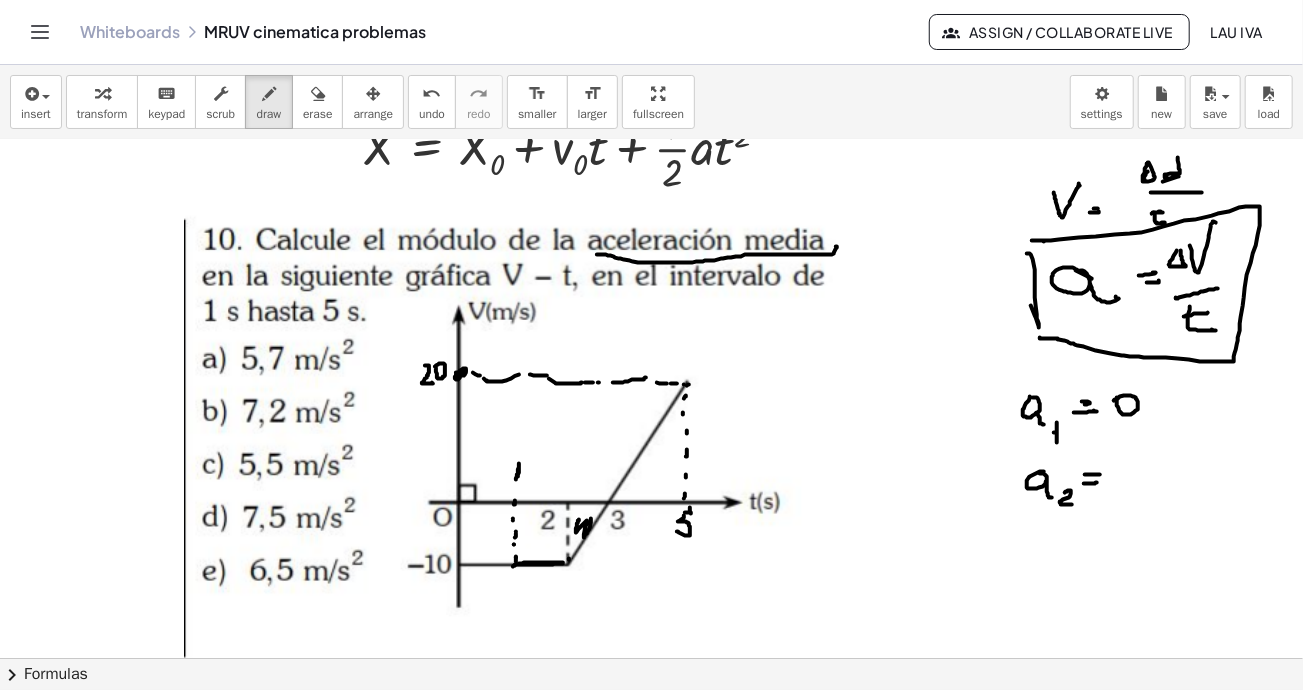 drag, startPoint x: 1085, startPoint y: 473, endPoint x: 1111, endPoint y: 470, distance: 26.172504 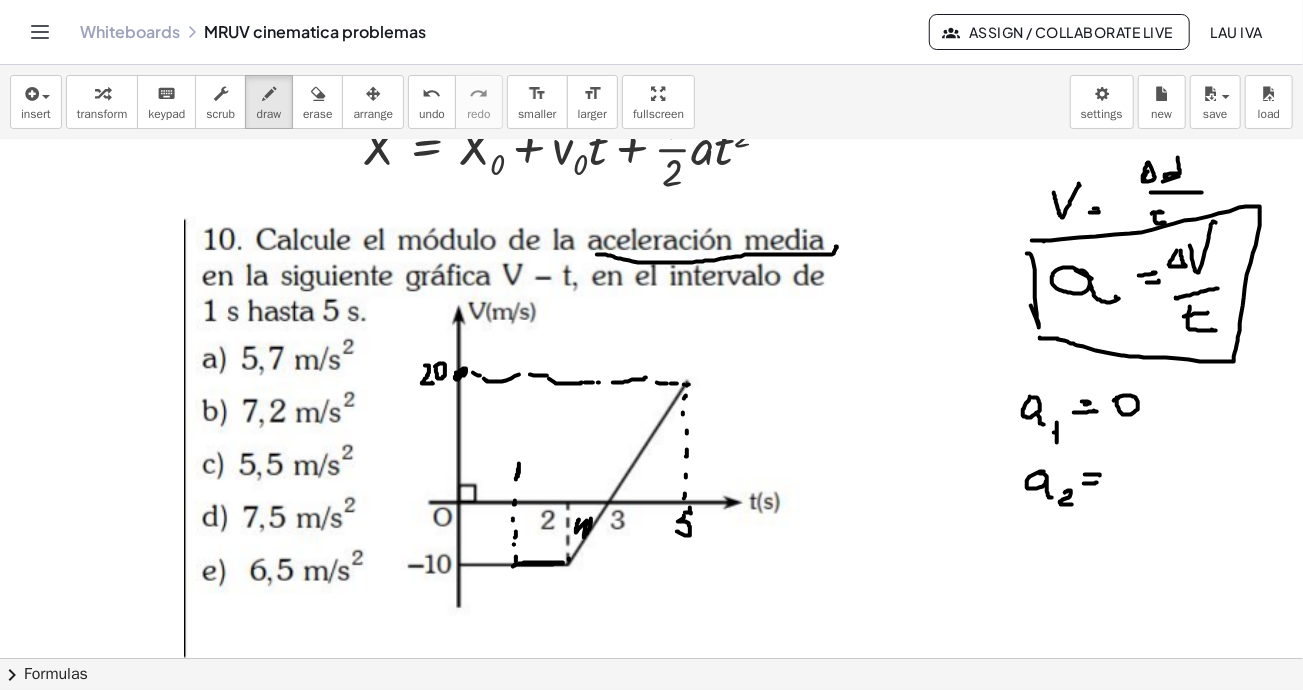 click at bounding box center (799, -947) 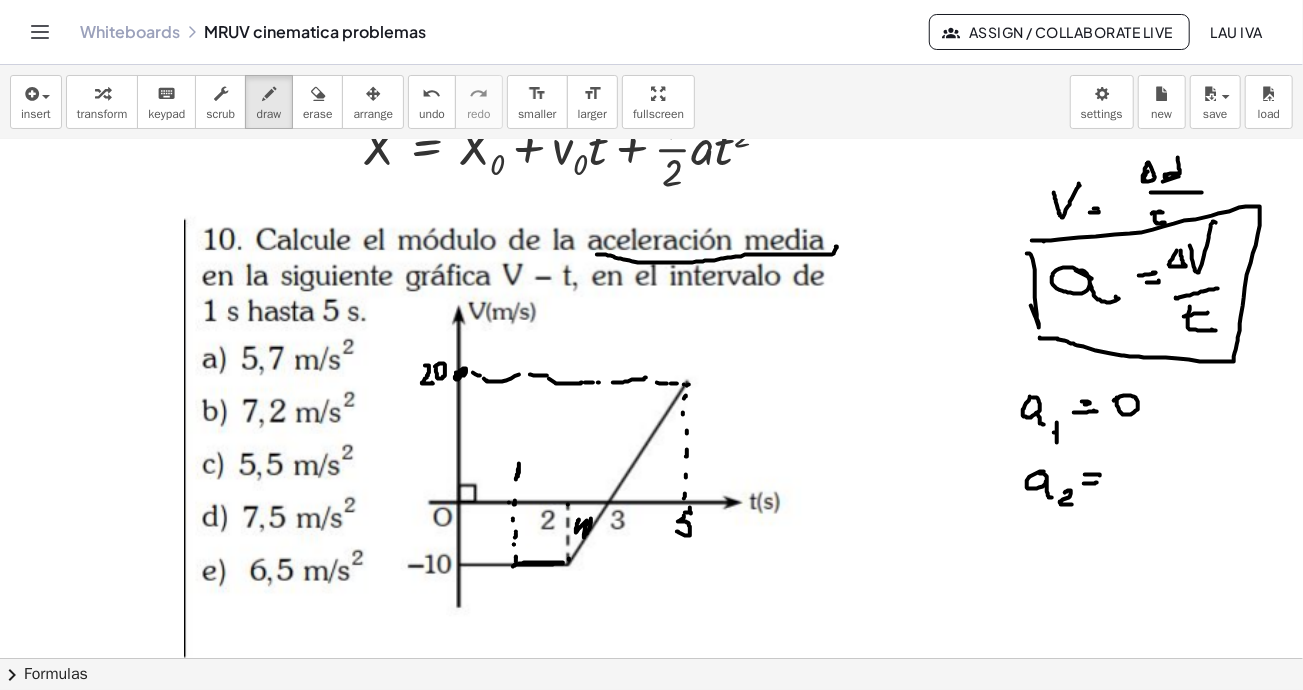 click at bounding box center (799, -947) 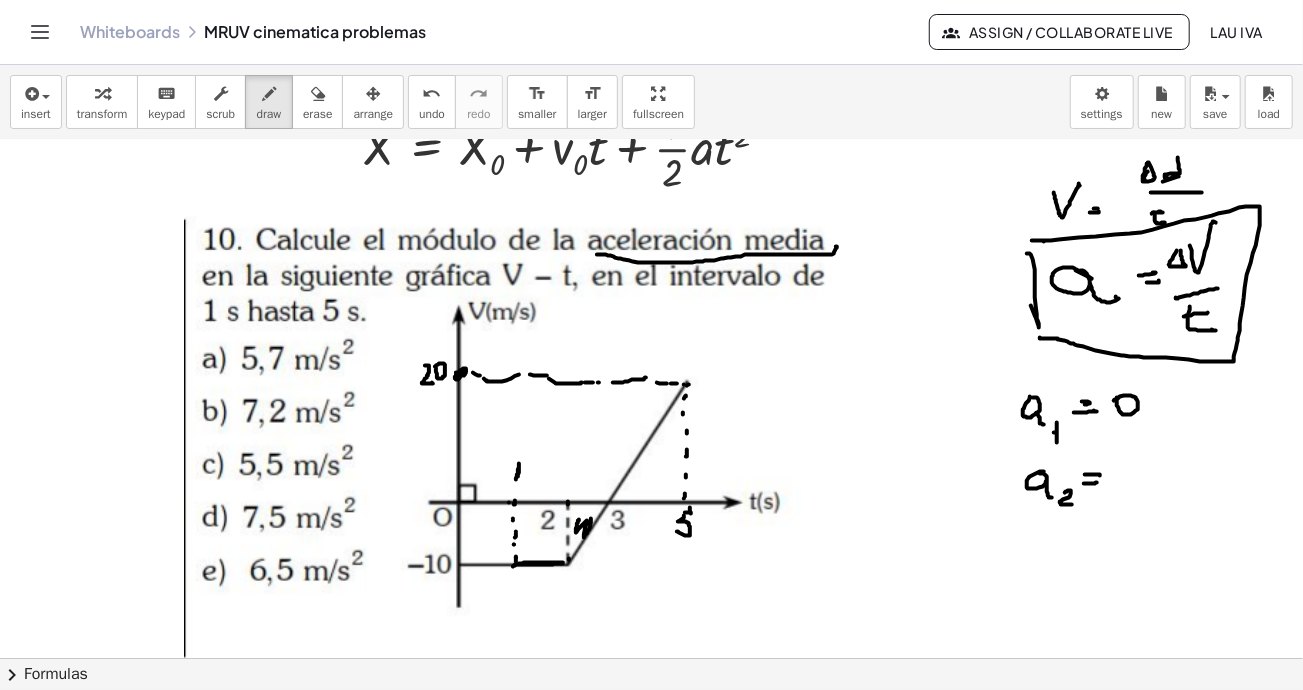 click at bounding box center (799, -947) 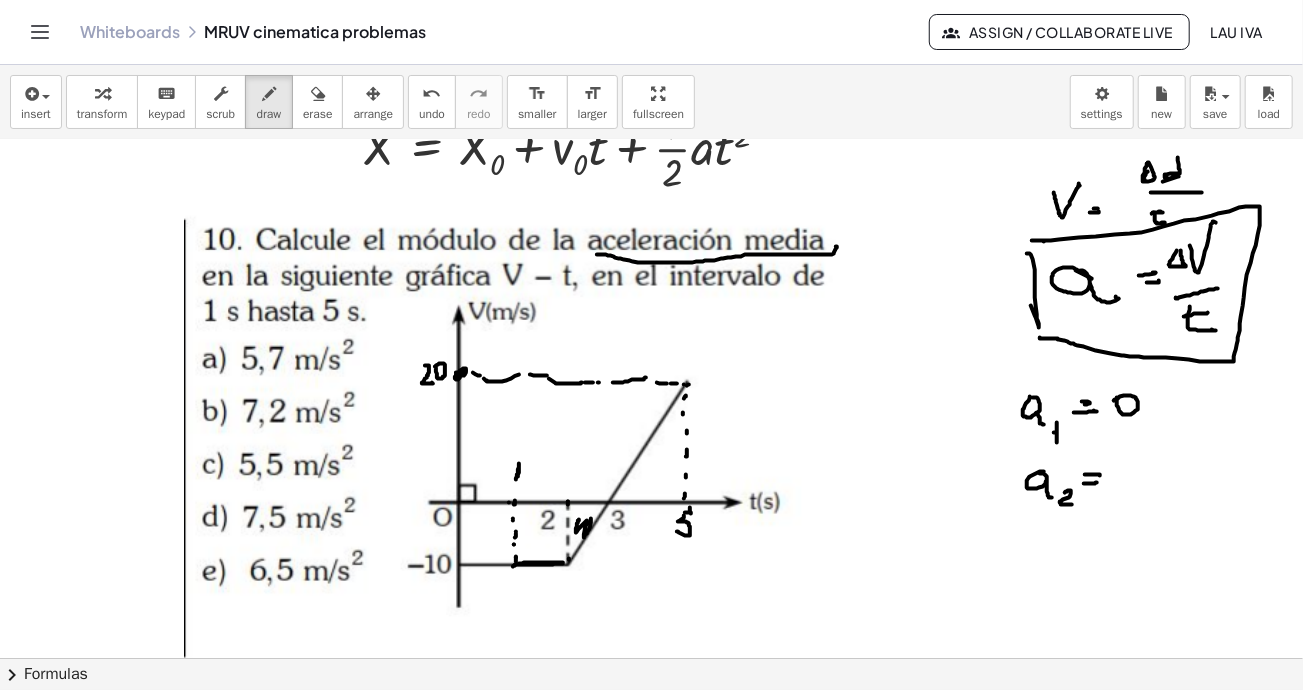 click at bounding box center [799, -947] 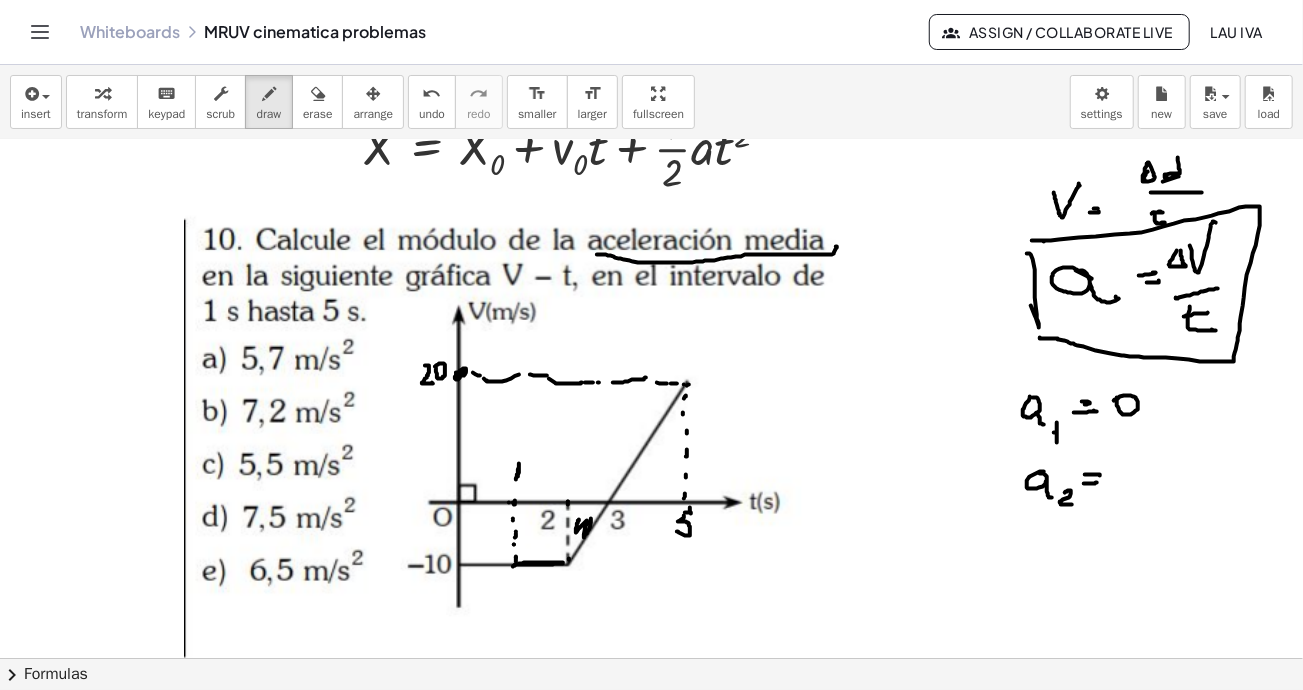 drag, startPoint x: 513, startPoint y: 501, endPoint x: 524, endPoint y: 493, distance: 13.601471 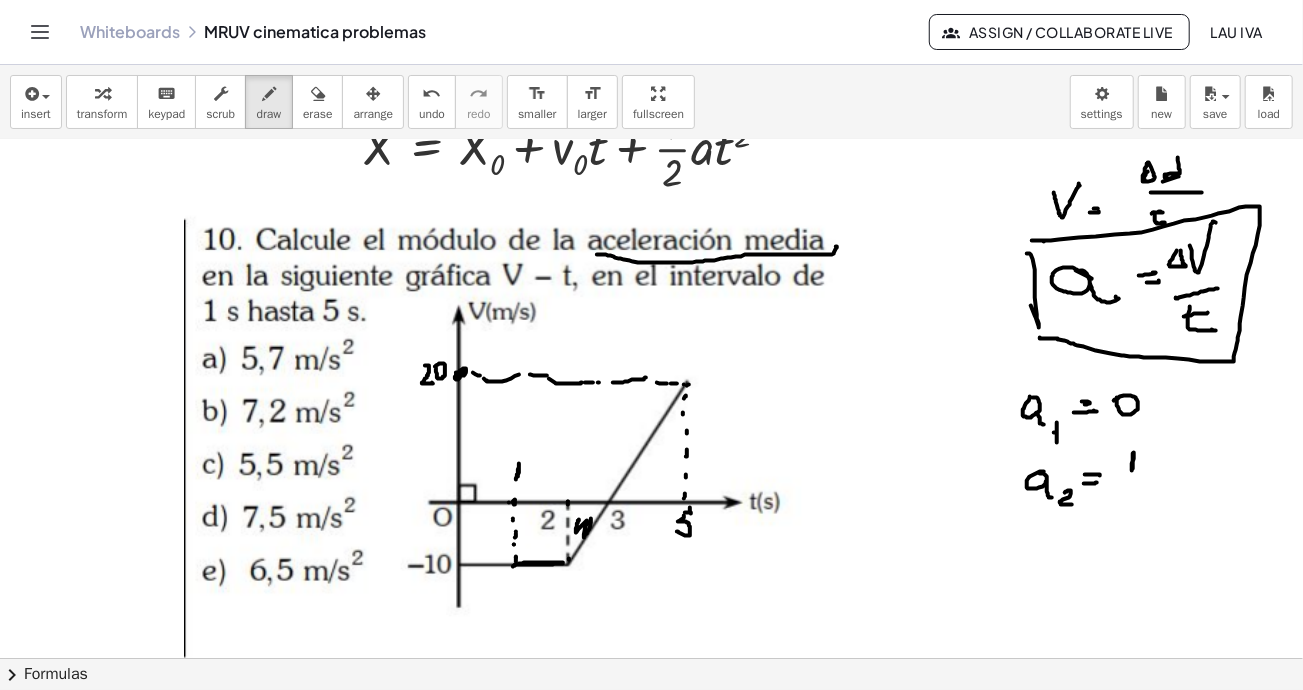 click at bounding box center [799, -947] 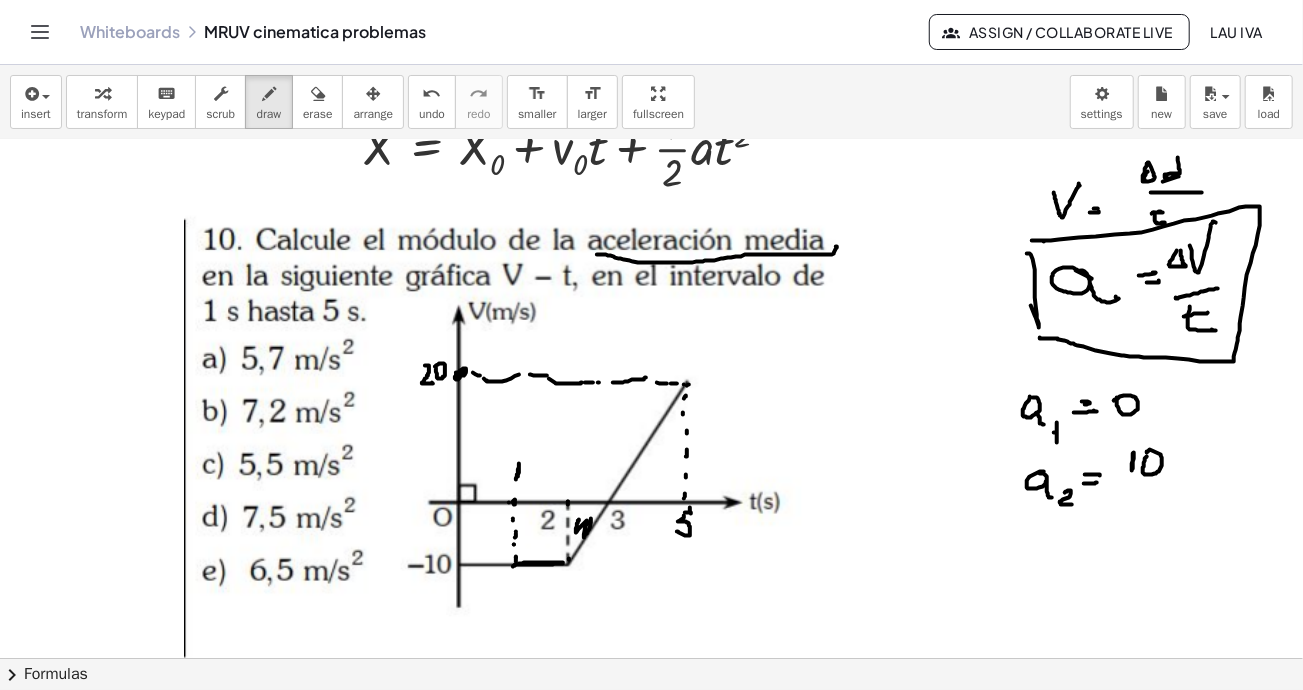 drag, startPoint x: 1147, startPoint y: 455, endPoint x: 1148, endPoint y: 467, distance: 12.0415945 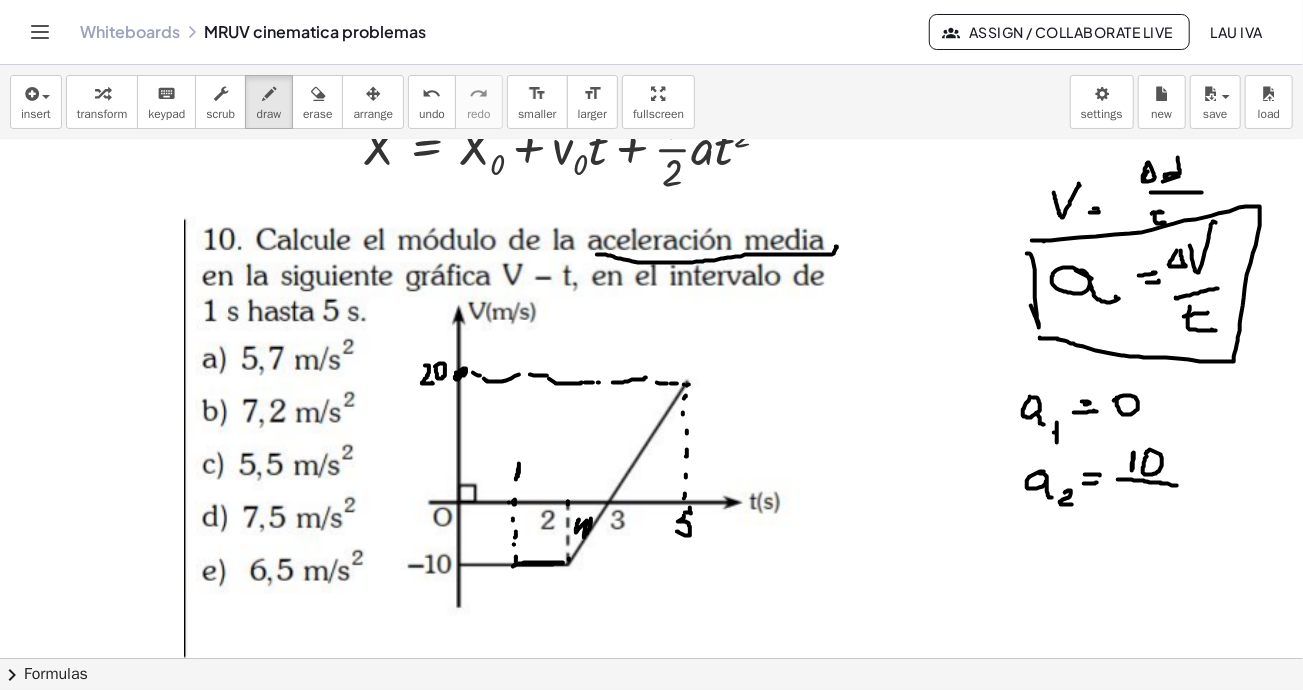 drag, startPoint x: 1118, startPoint y: 478, endPoint x: 1177, endPoint y: 484, distance: 59.3043 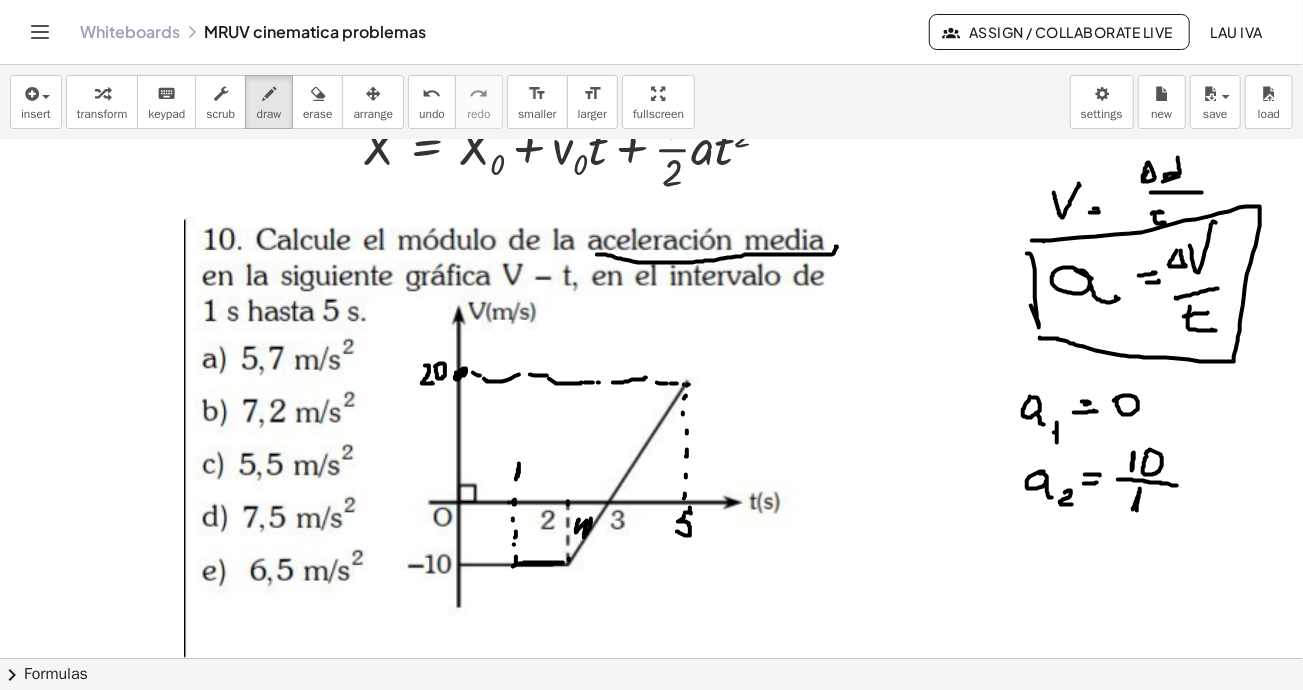 drag, startPoint x: 1133, startPoint y: 508, endPoint x: 962, endPoint y: 546, distance: 175.17134 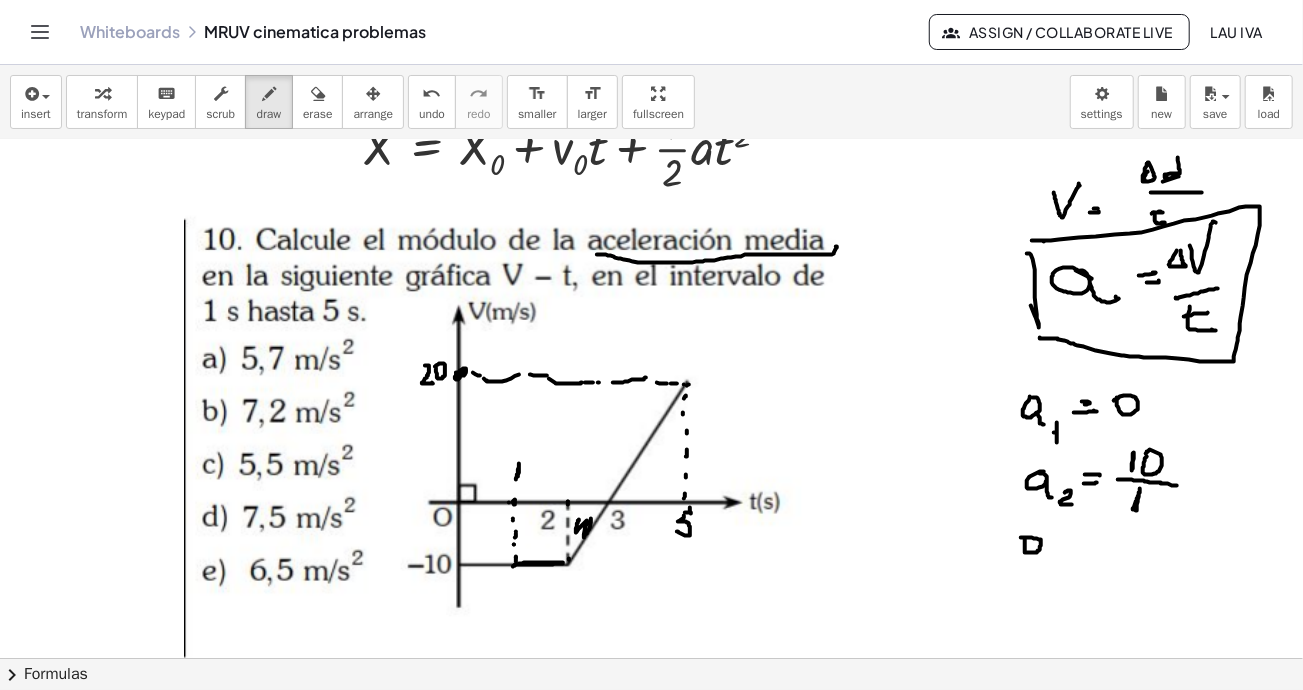 click at bounding box center (799, -947) 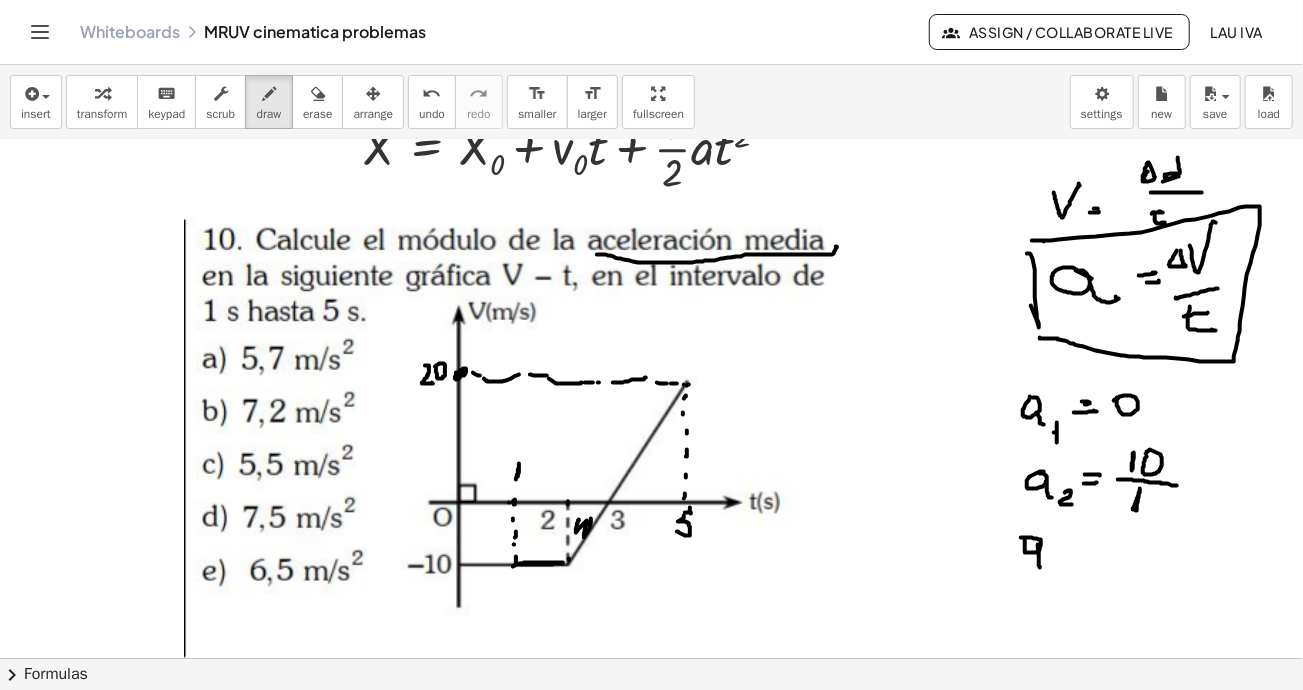 drag, startPoint x: 1039, startPoint y: 548, endPoint x: 1042, endPoint y: 565, distance: 17.262676 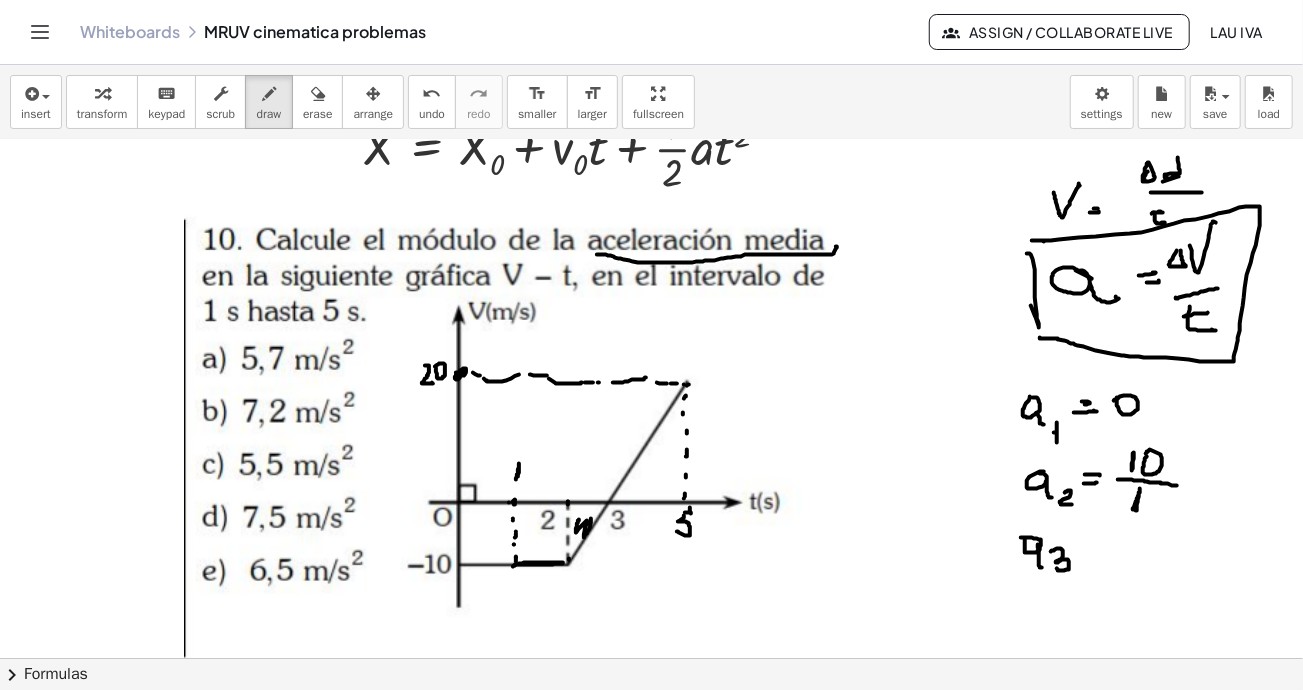 drag, startPoint x: 1051, startPoint y: 550, endPoint x: 1082, endPoint y: 564, distance: 34.0147 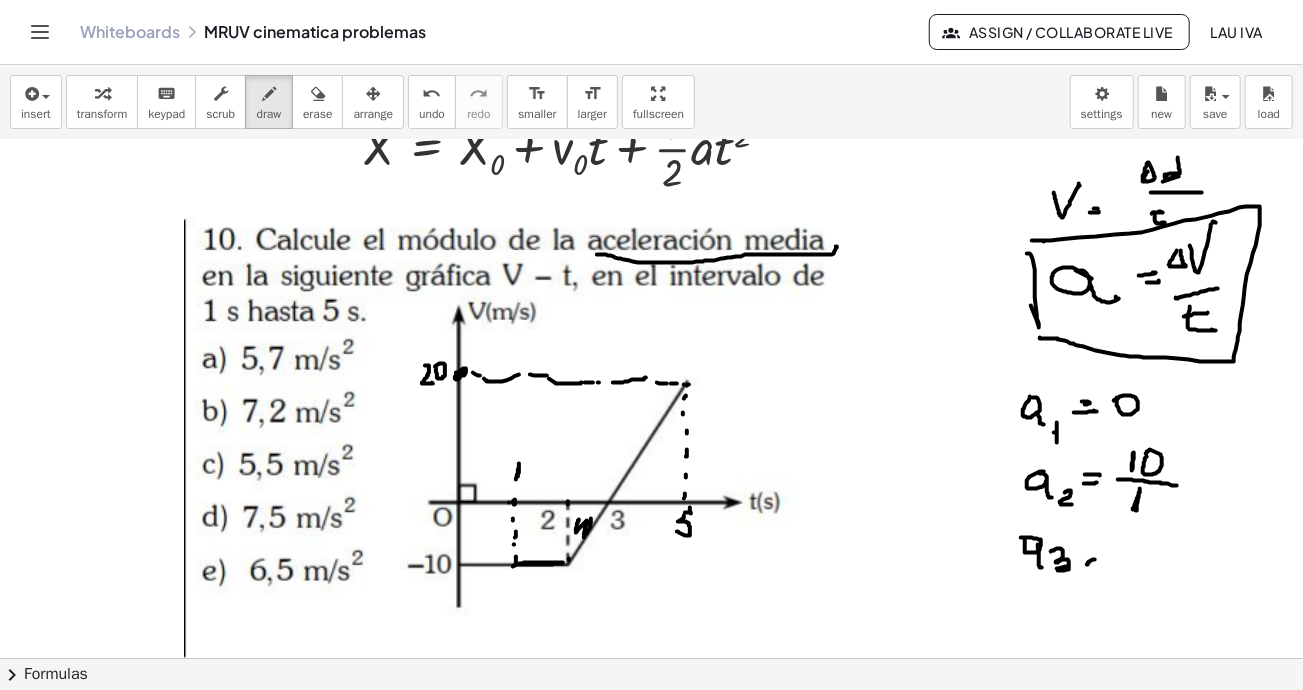 click at bounding box center (799, -947) 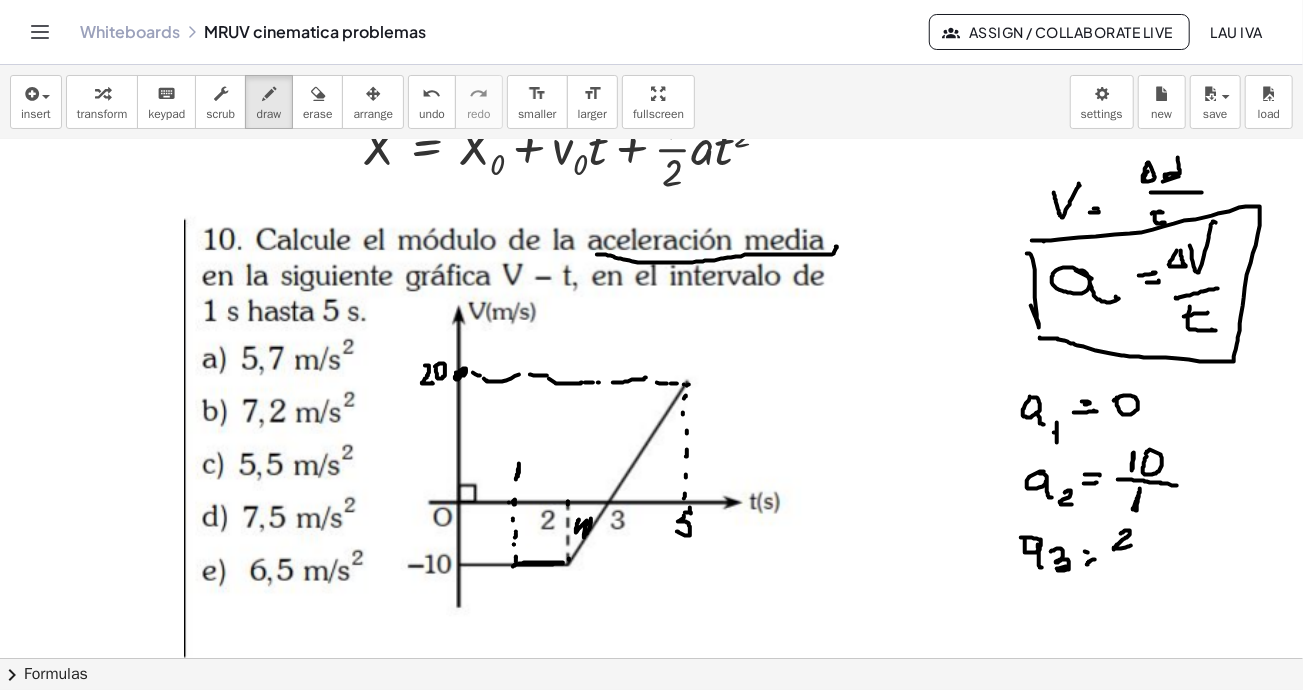 drag, startPoint x: 1121, startPoint y: 532, endPoint x: 1131, endPoint y: 544, distance: 15.6205 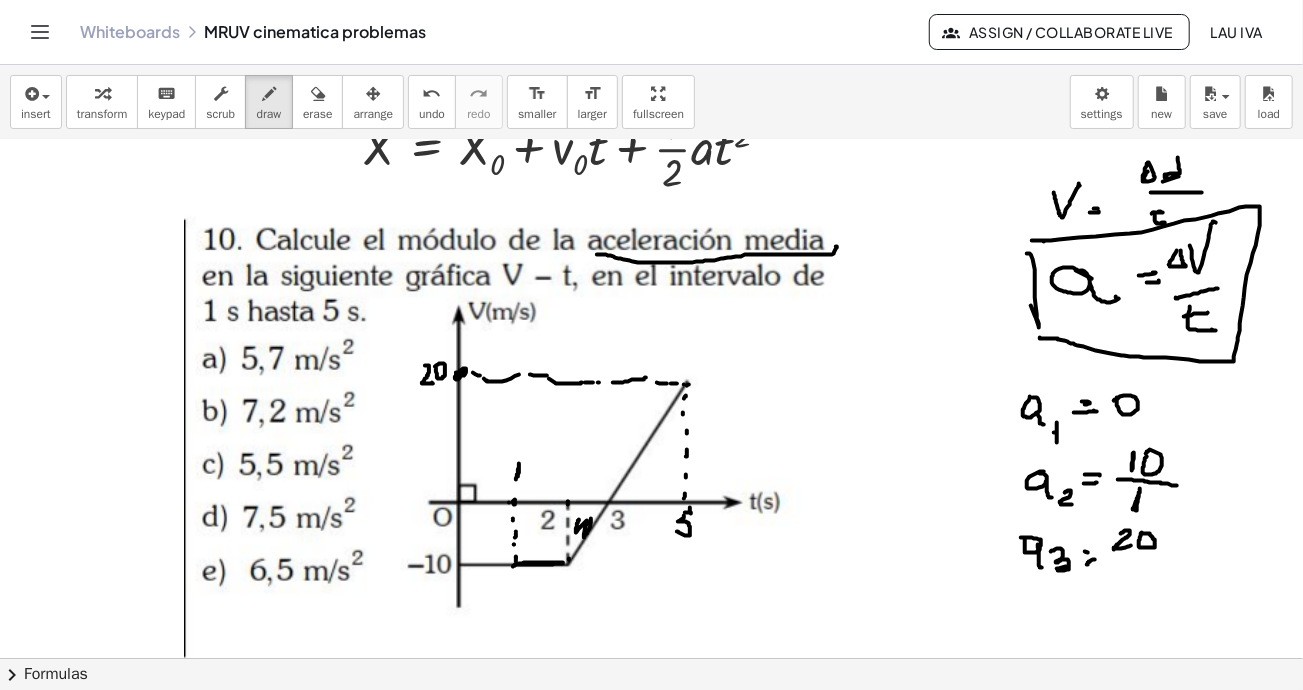 click at bounding box center (799, -947) 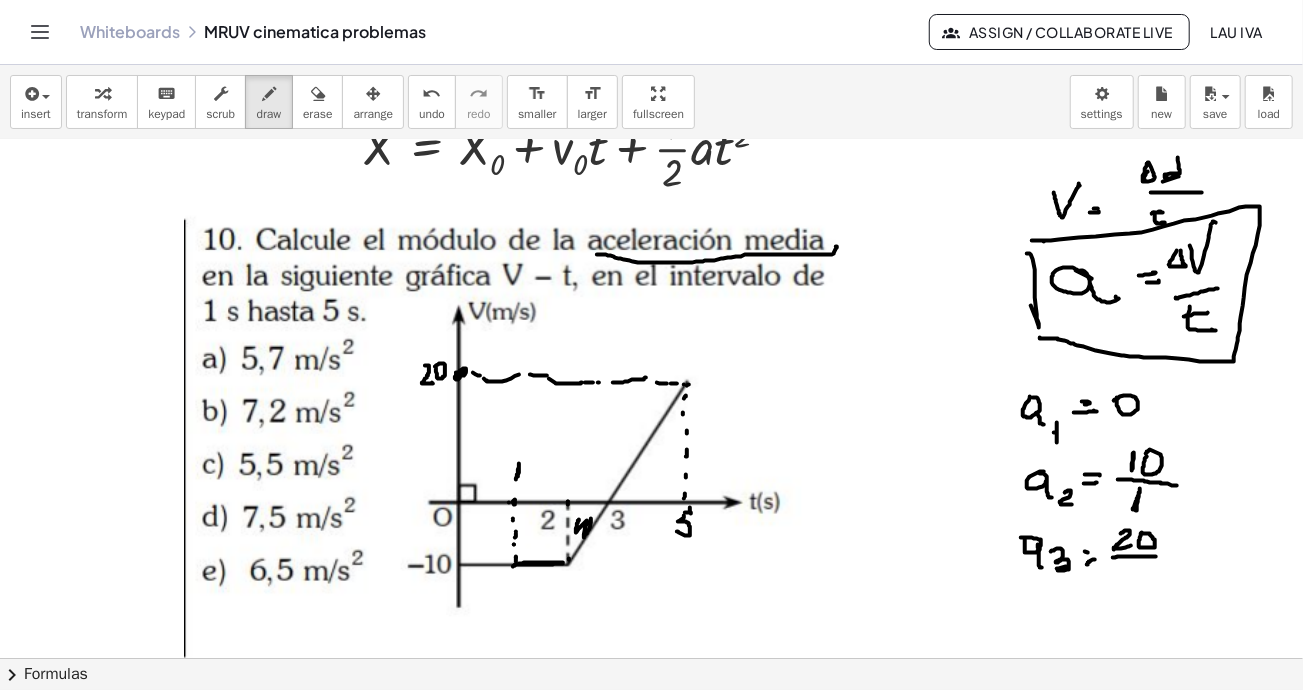 drag, startPoint x: 1113, startPoint y: 556, endPoint x: 1162, endPoint y: 555, distance: 49.010204 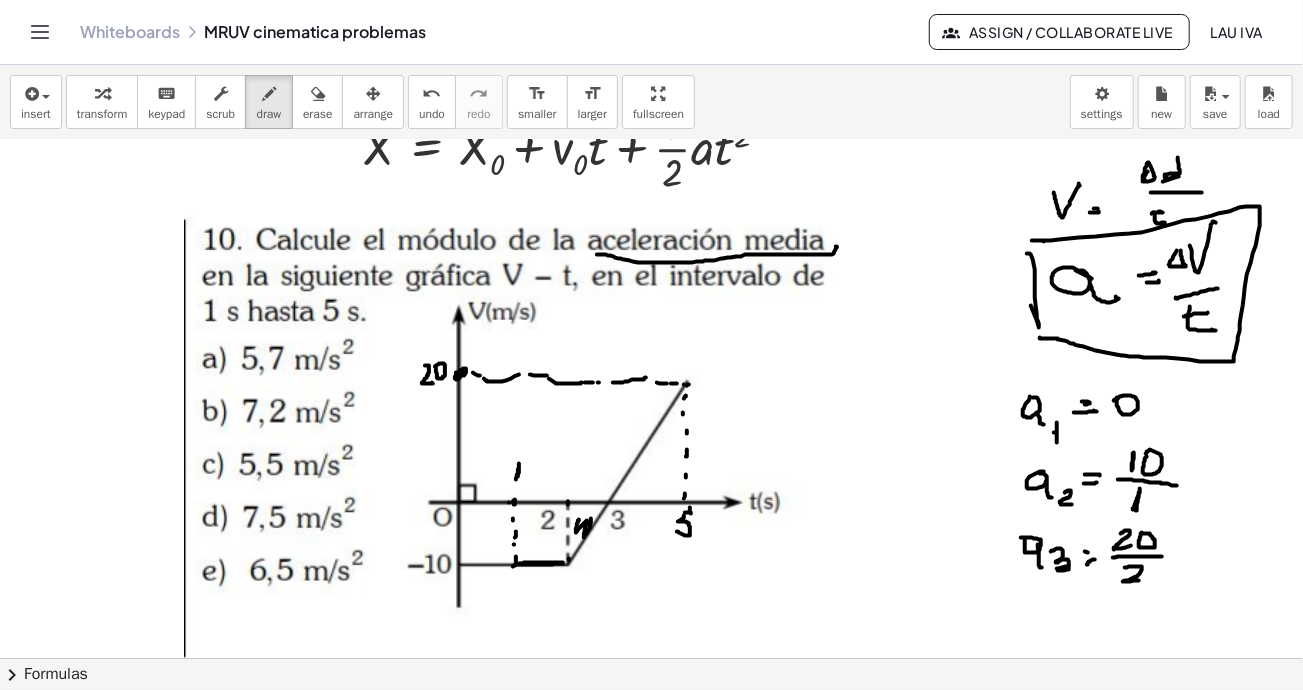 drag, startPoint x: 1125, startPoint y: 566, endPoint x: 1169, endPoint y: 564, distance: 44.04543 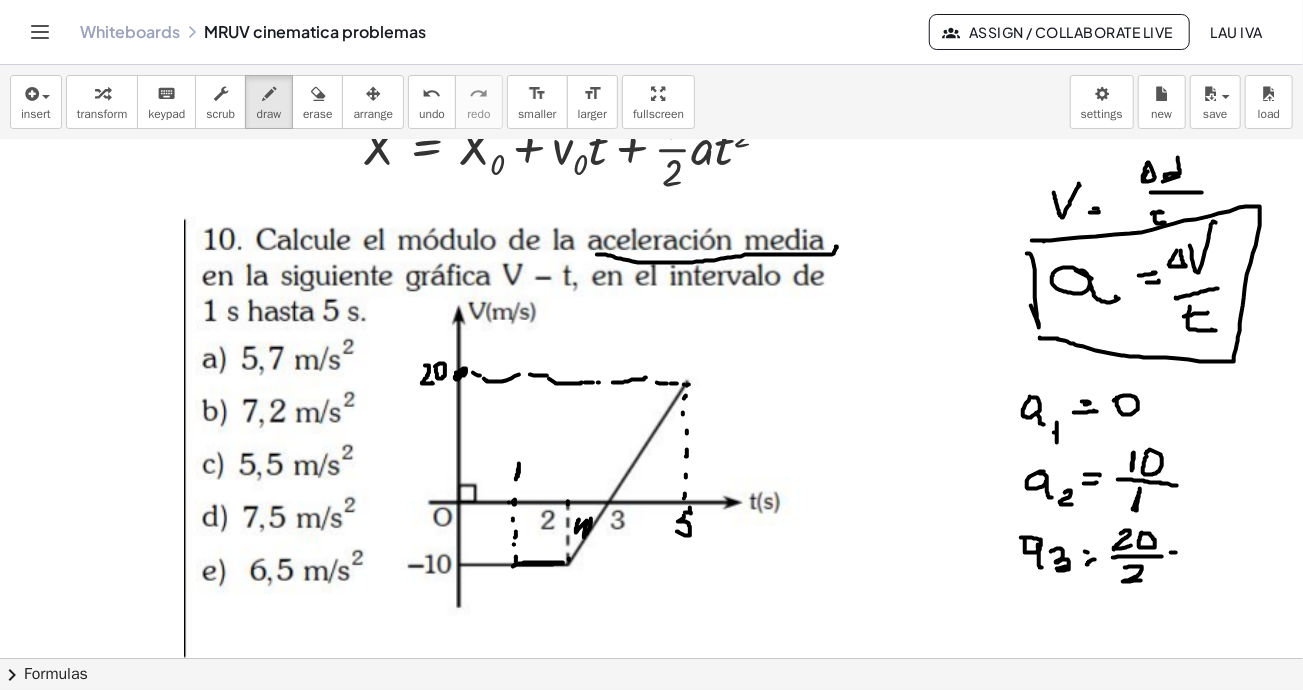 drag, startPoint x: 1171, startPoint y: 551, endPoint x: 1190, endPoint y: 551, distance: 19 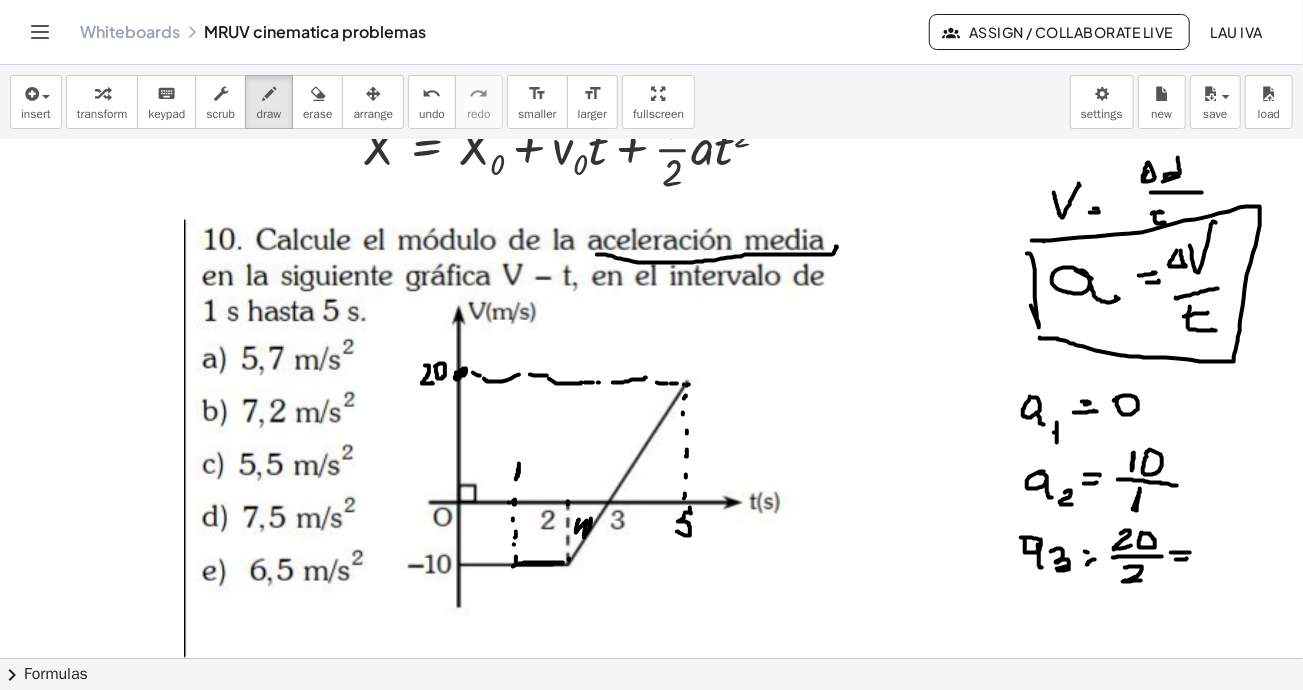 drag, startPoint x: 1176, startPoint y: 558, endPoint x: 1196, endPoint y: 553, distance: 20.615528 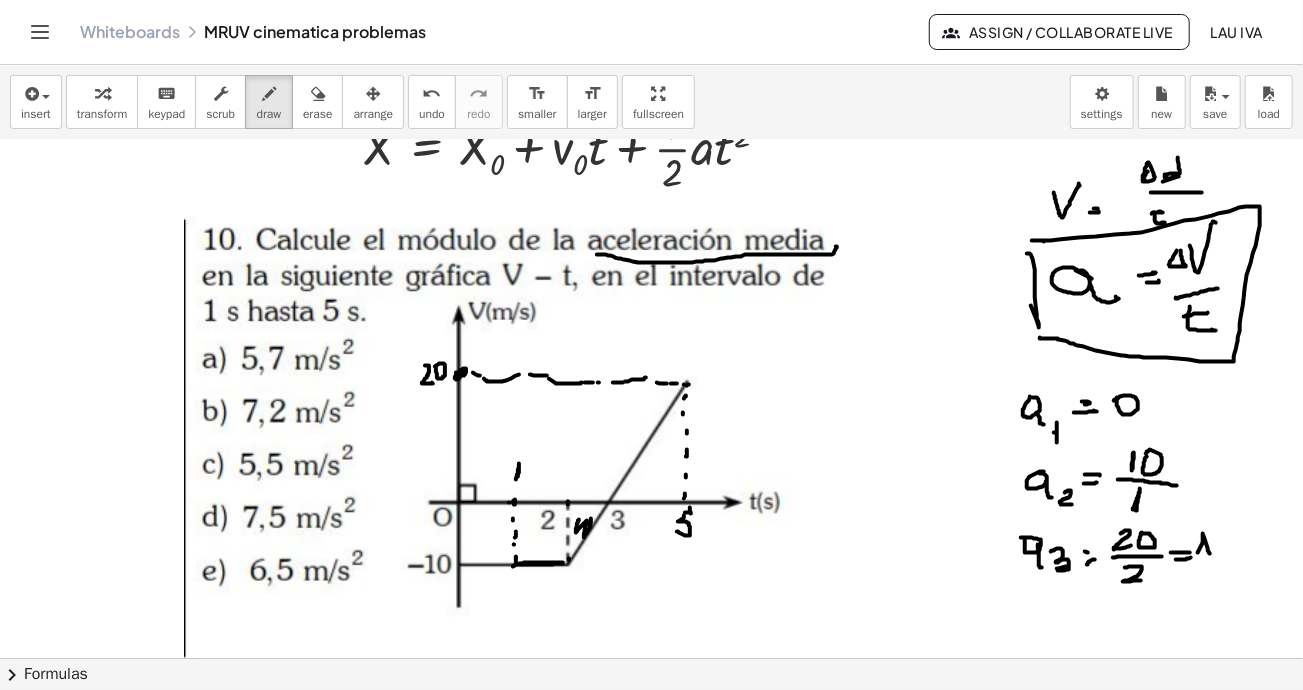 drag, startPoint x: 1198, startPoint y: 551, endPoint x: 1215, endPoint y: 540, distance: 20.248457 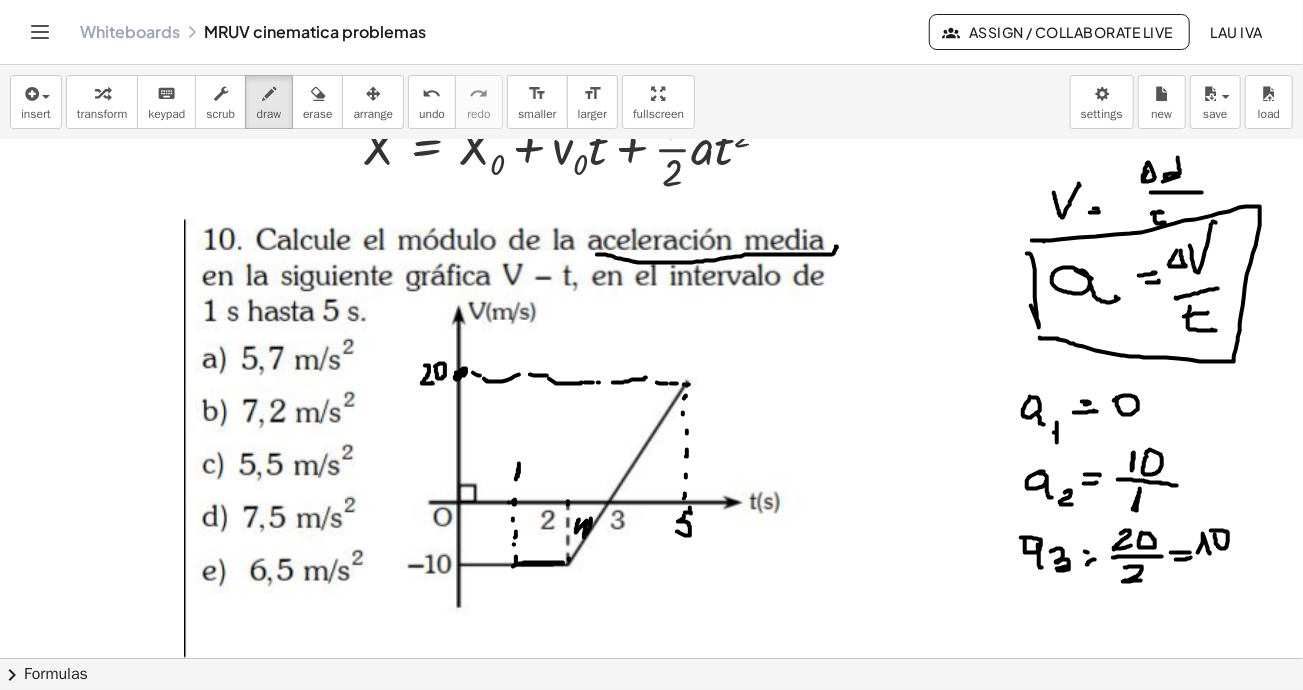 click at bounding box center [799, -947] 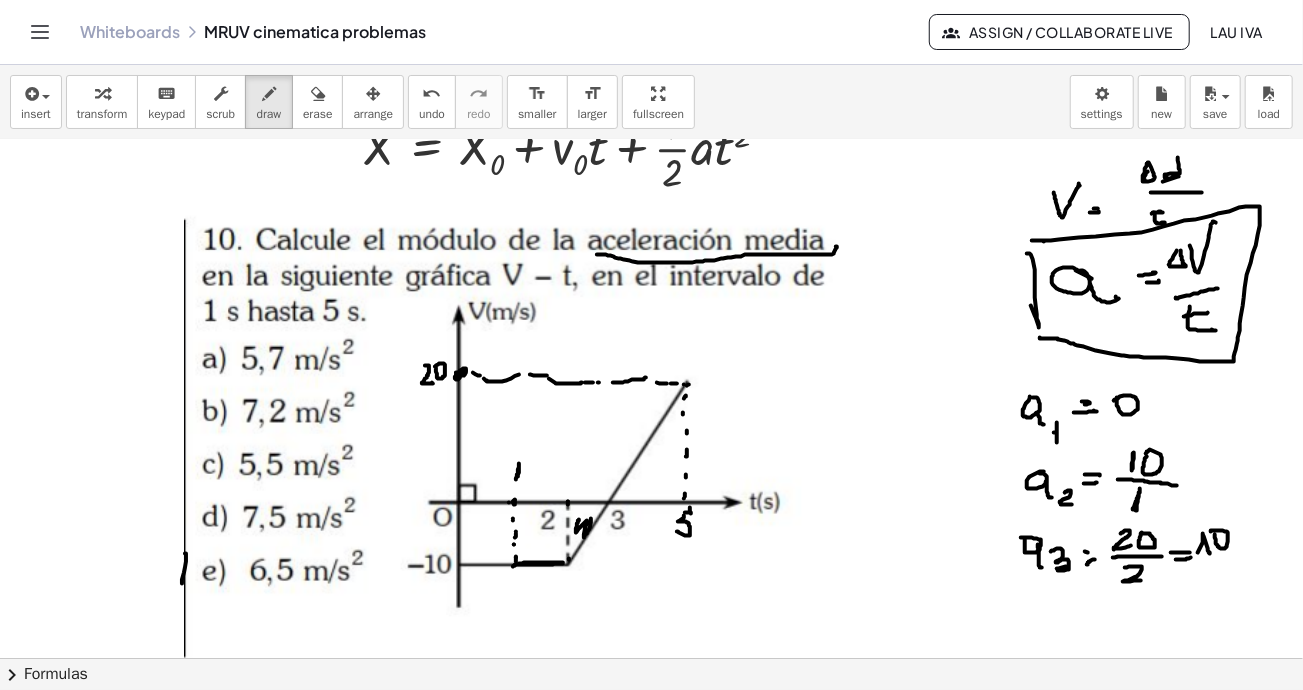 drag, startPoint x: 185, startPoint y: 552, endPoint x: 181, endPoint y: 563, distance: 11.7046995 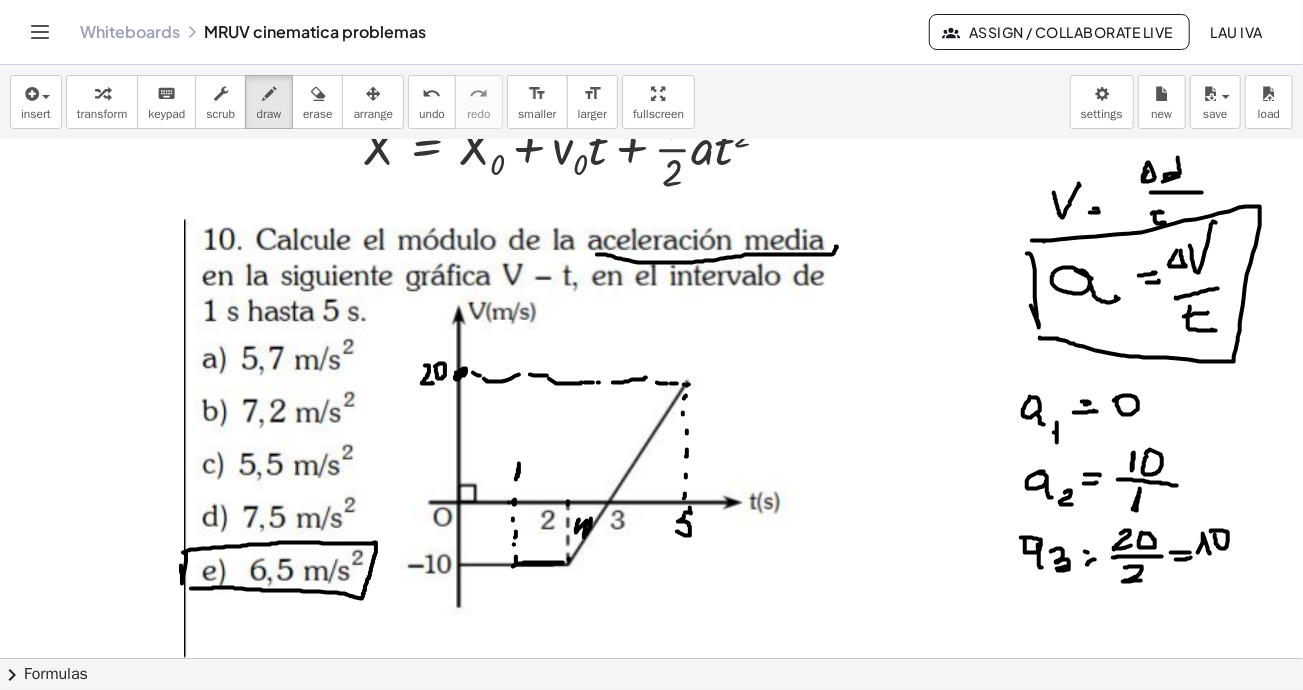 drag, startPoint x: 183, startPoint y: 551, endPoint x: 191, endPoint y: 587, distance: 36.878178 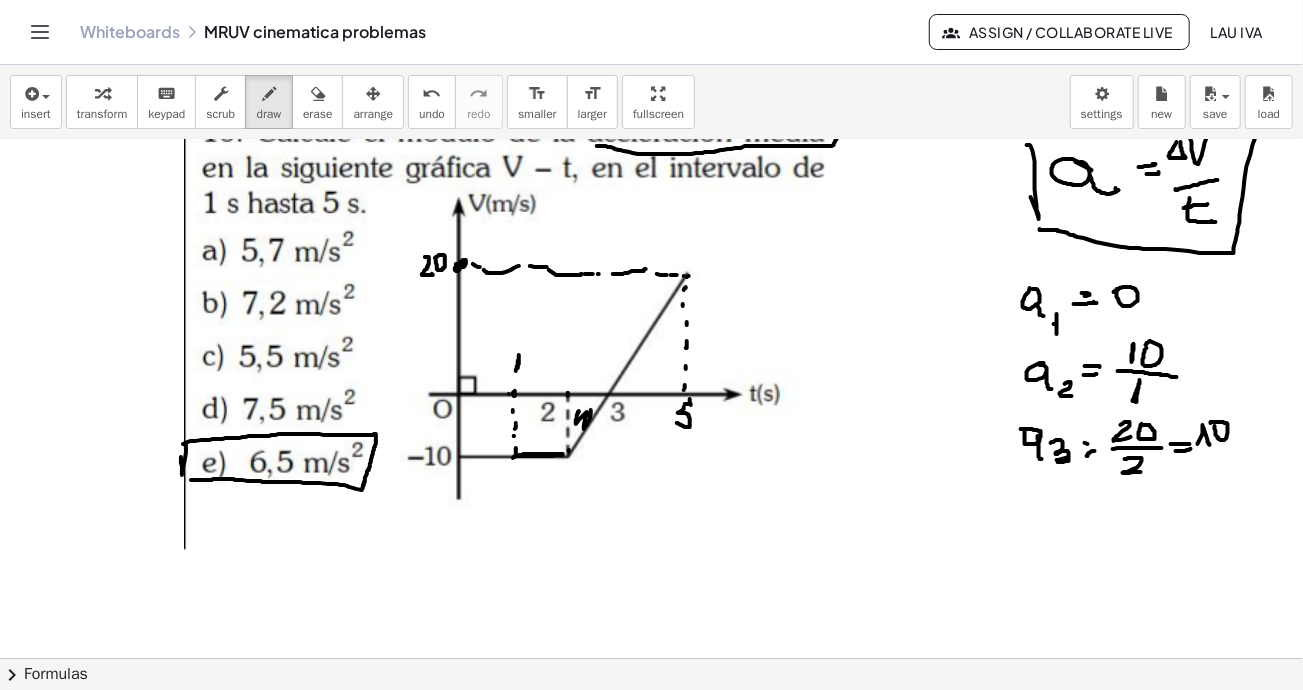 scroll, scrollTop: 2822, scrollLeft: 0, axis: vertical 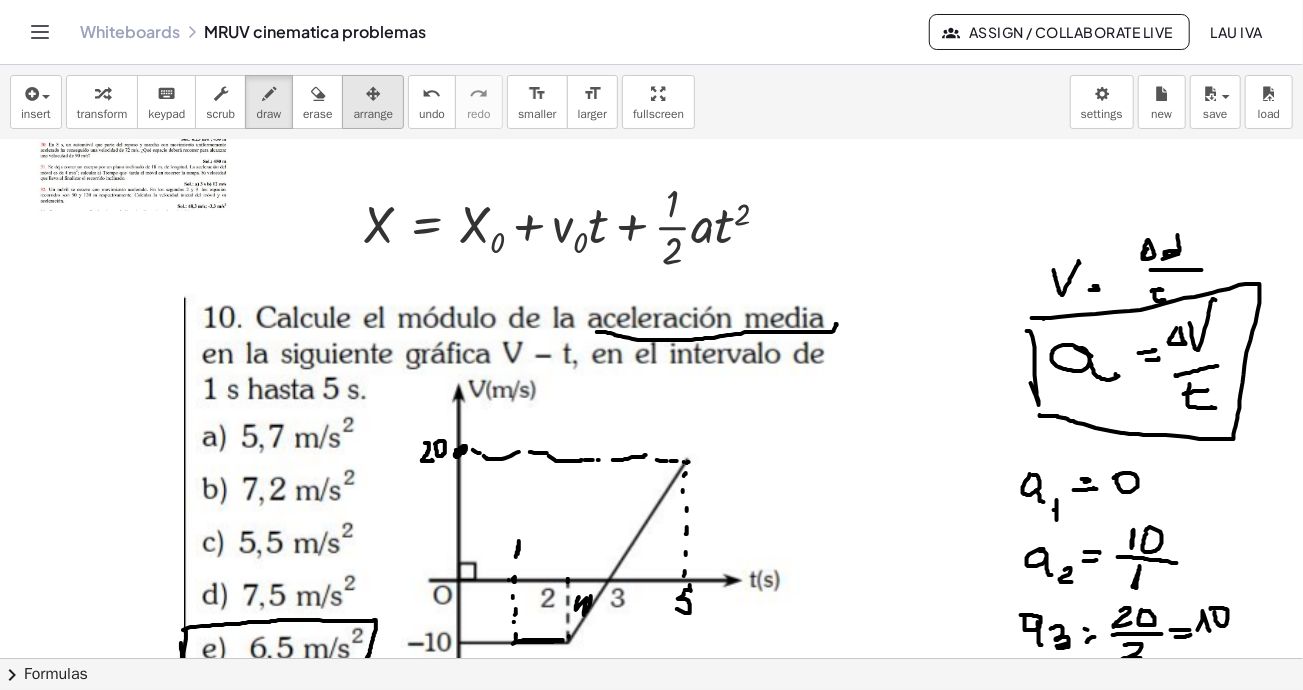 click on "arrange" at bounding box center (373, 114) 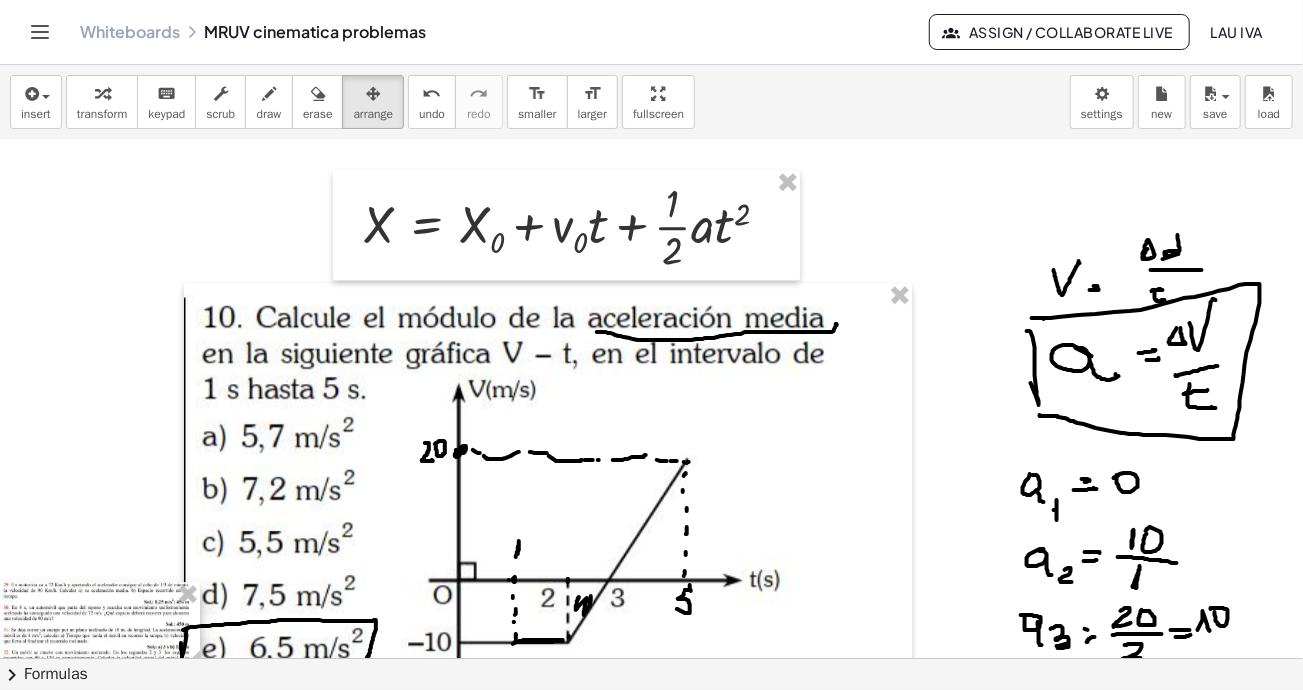 drag, startPoint x: 156, startPoint y: 172, endPoint x: 100, endPoint y: 632, distance: 463.39615 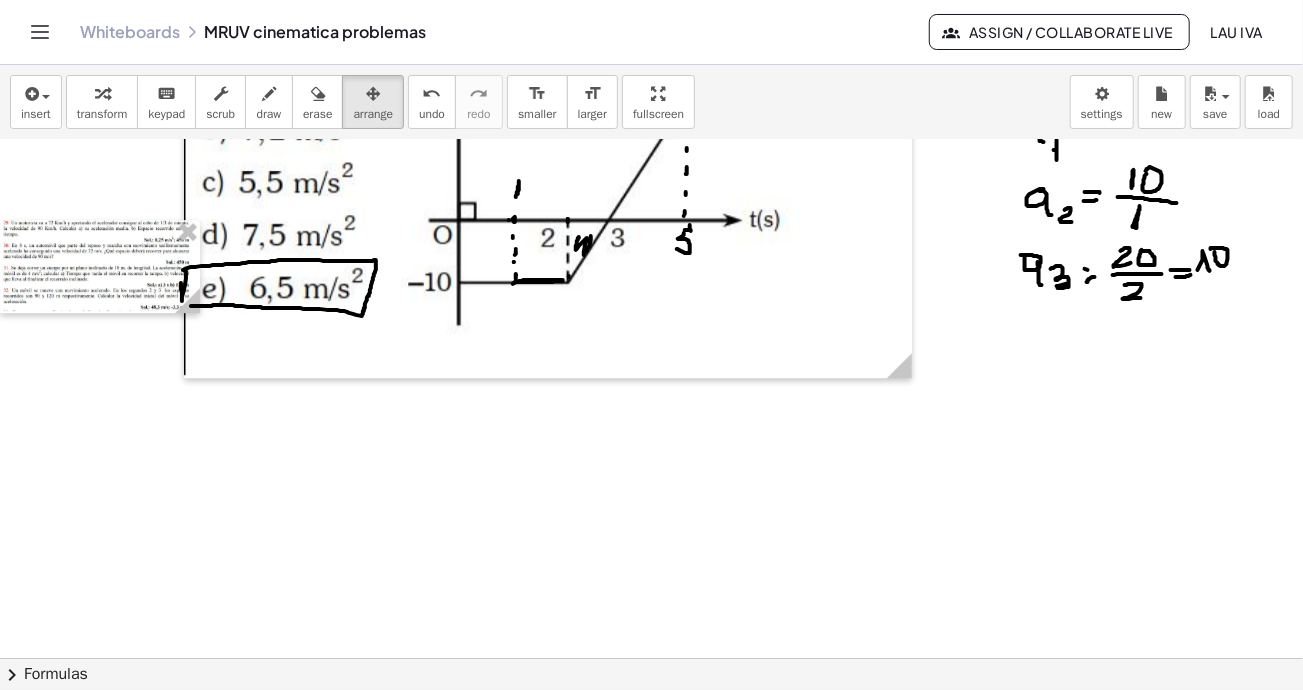 scroll, scrollTop: 3222, scrollLeft: 0, axis: vertical 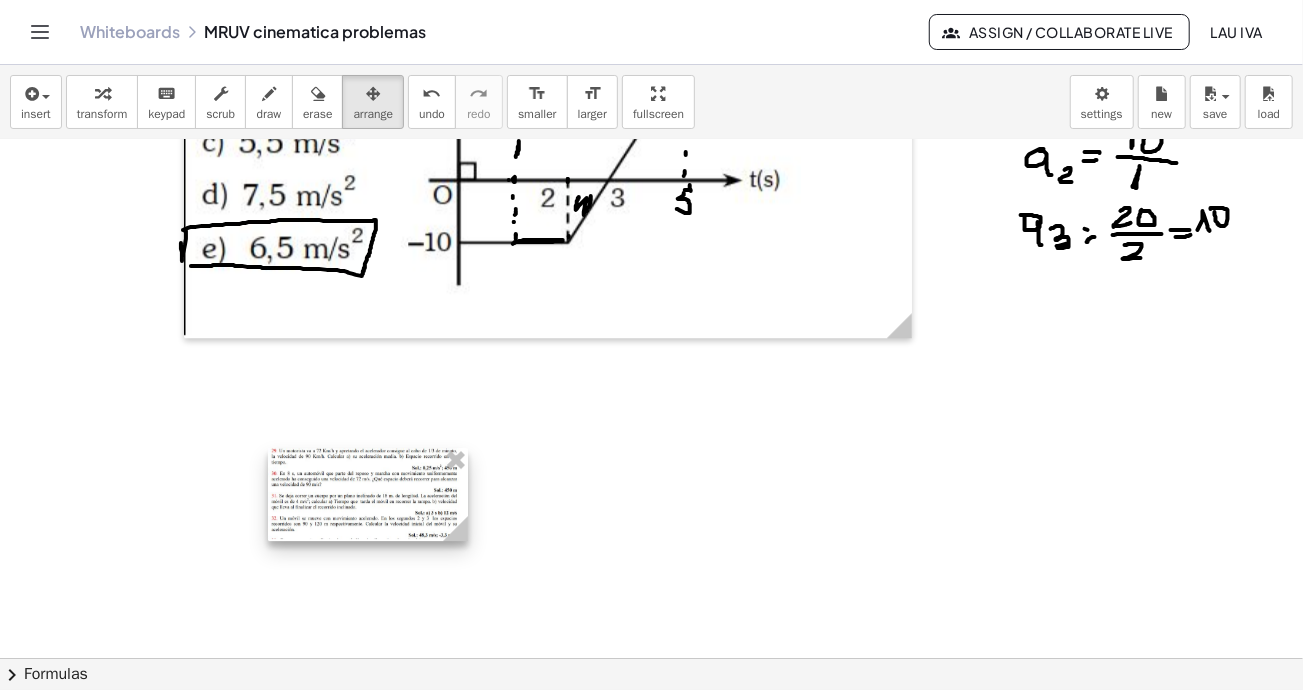 drag, startPoint x: 358, startPoint y: 466, endPoint x: 438, endPoint y: 516, distance: 94.33981 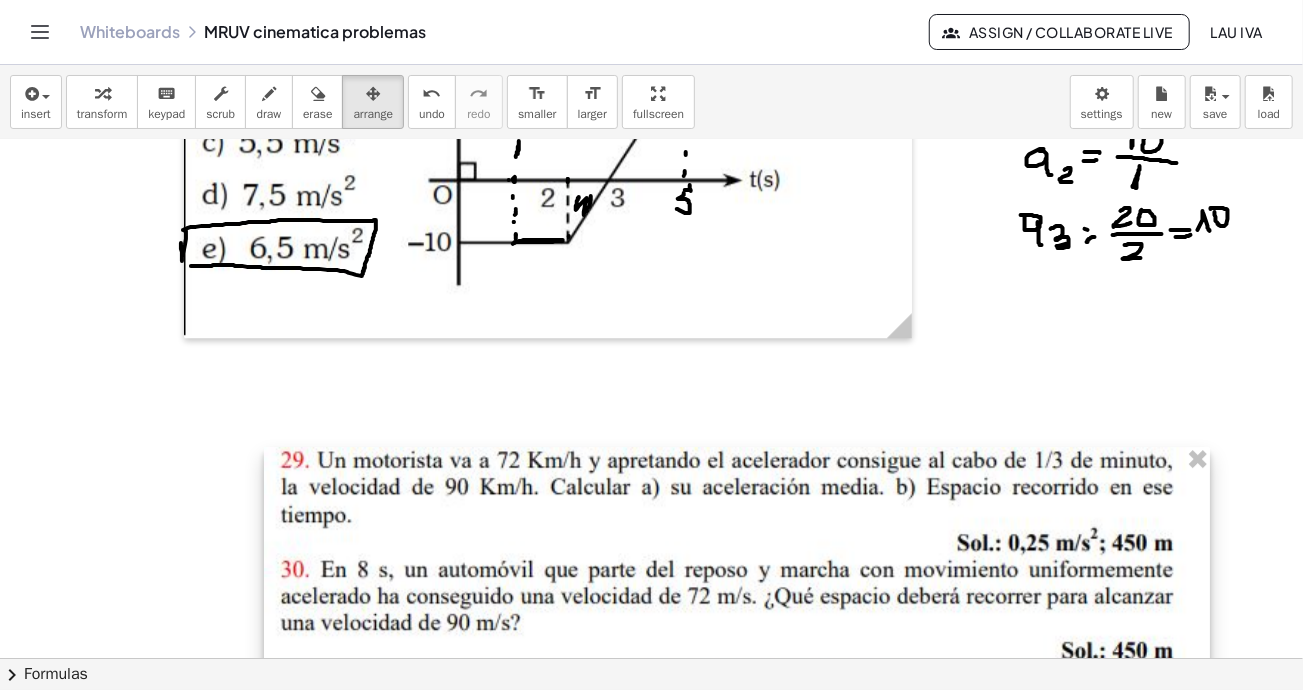 drag, startPoint x: 452, startPoint y: 533, endPoint x: 1198, endPoint y: 689, distance: 762.1365 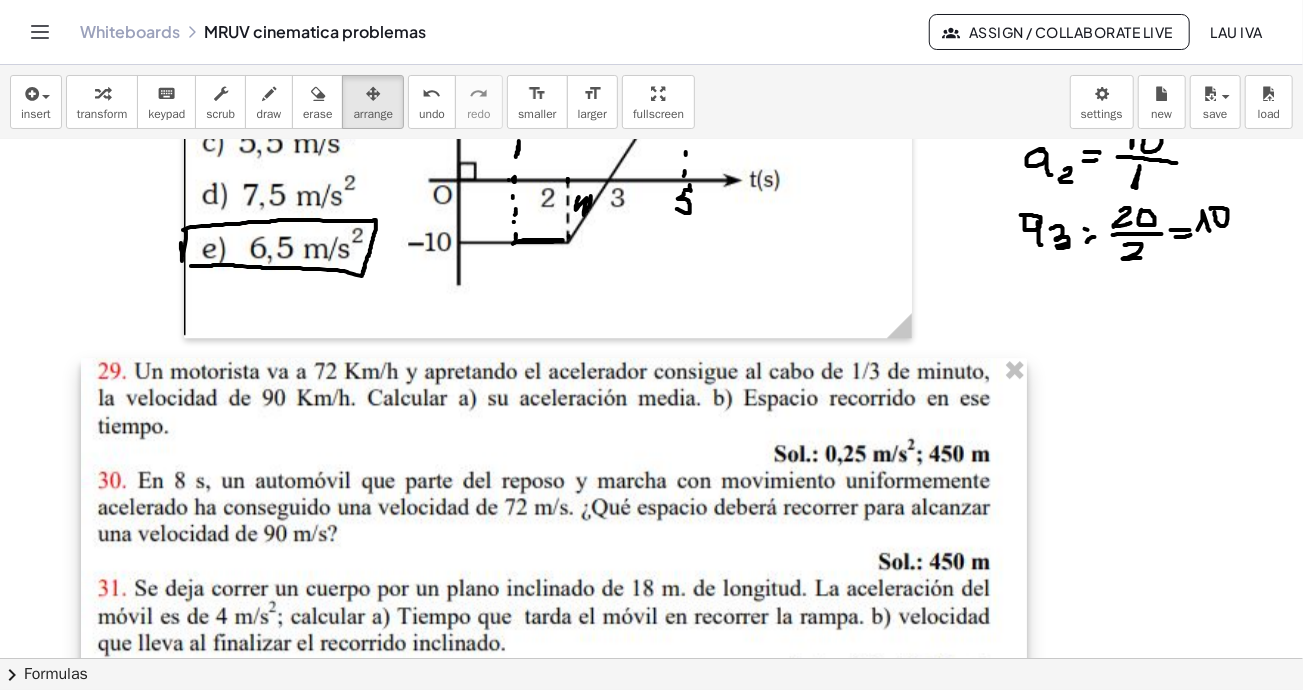 drag, startPoint x: 615, startPoint y: 564, endPoint x: 432, endPoint y: 475, distance: 203.49448 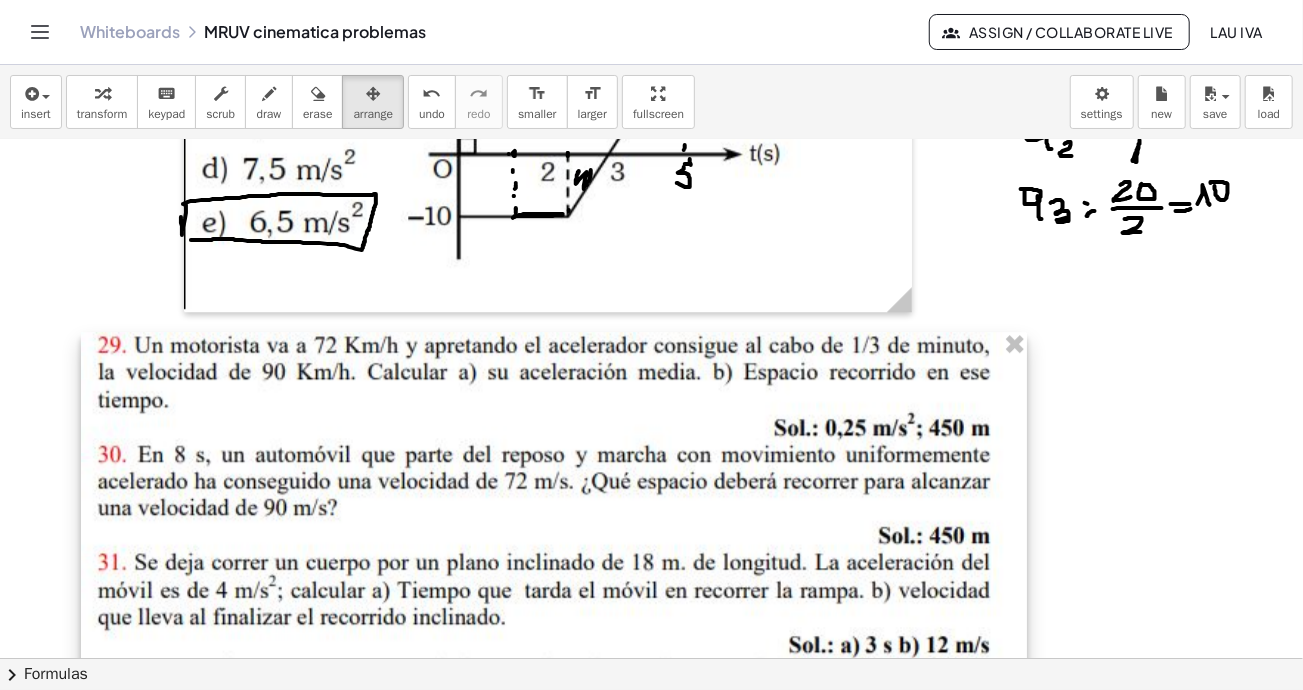 scroll, scrollTop: 3222, scrollLeft: 0, axis: vertical 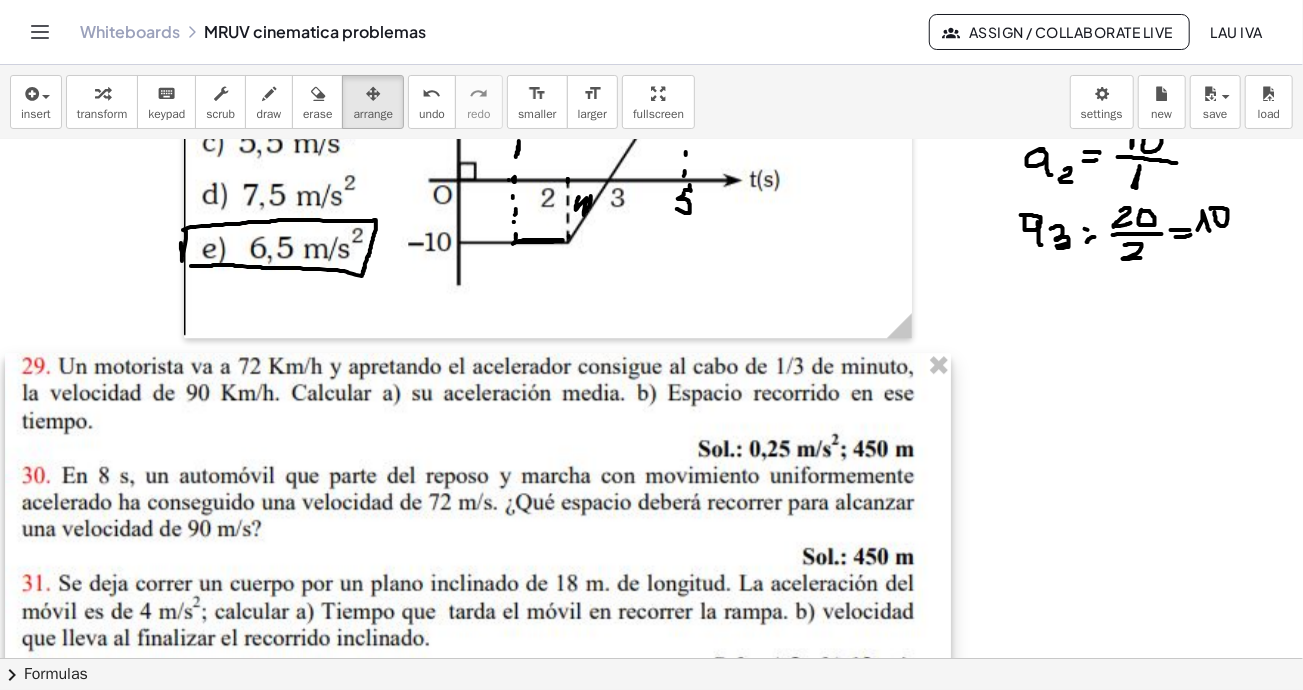 drag, startPoint x: 940, startPoint y: 418, endPoint x: 864, endPoint y: 413, distance: 76.1643 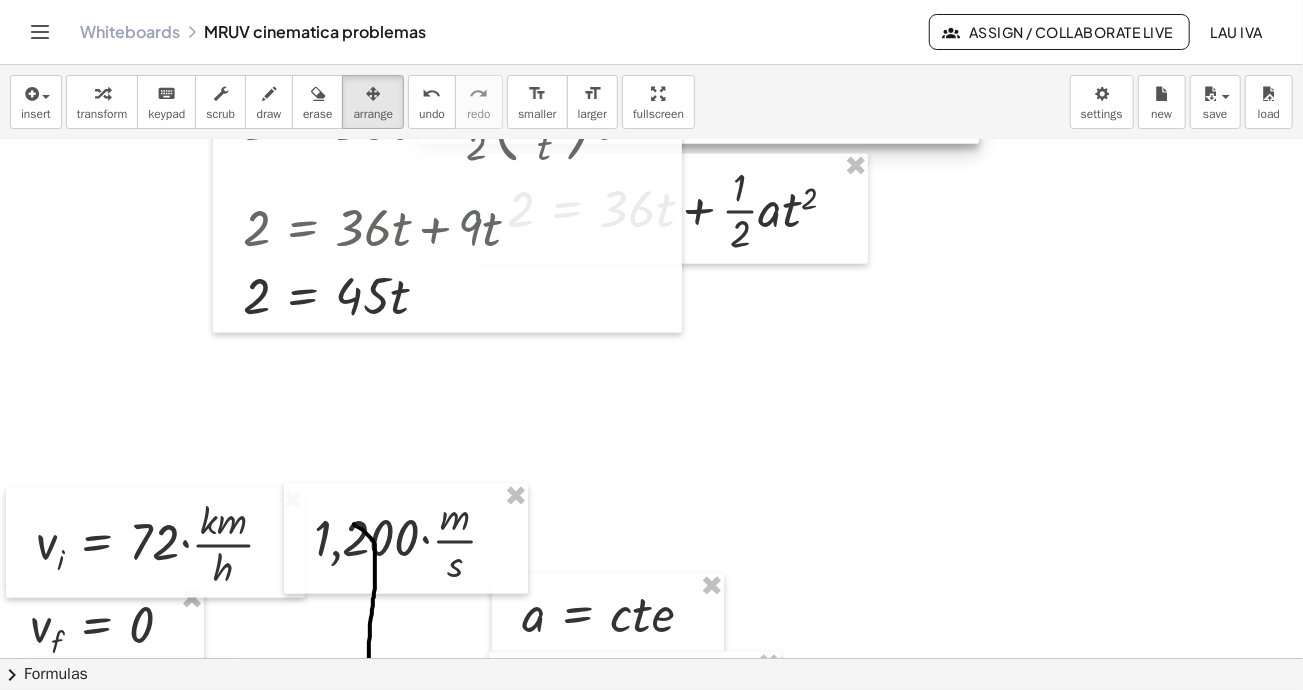 scroll, scrollTop: 2022, scrollLeft: 0, axis: vertical 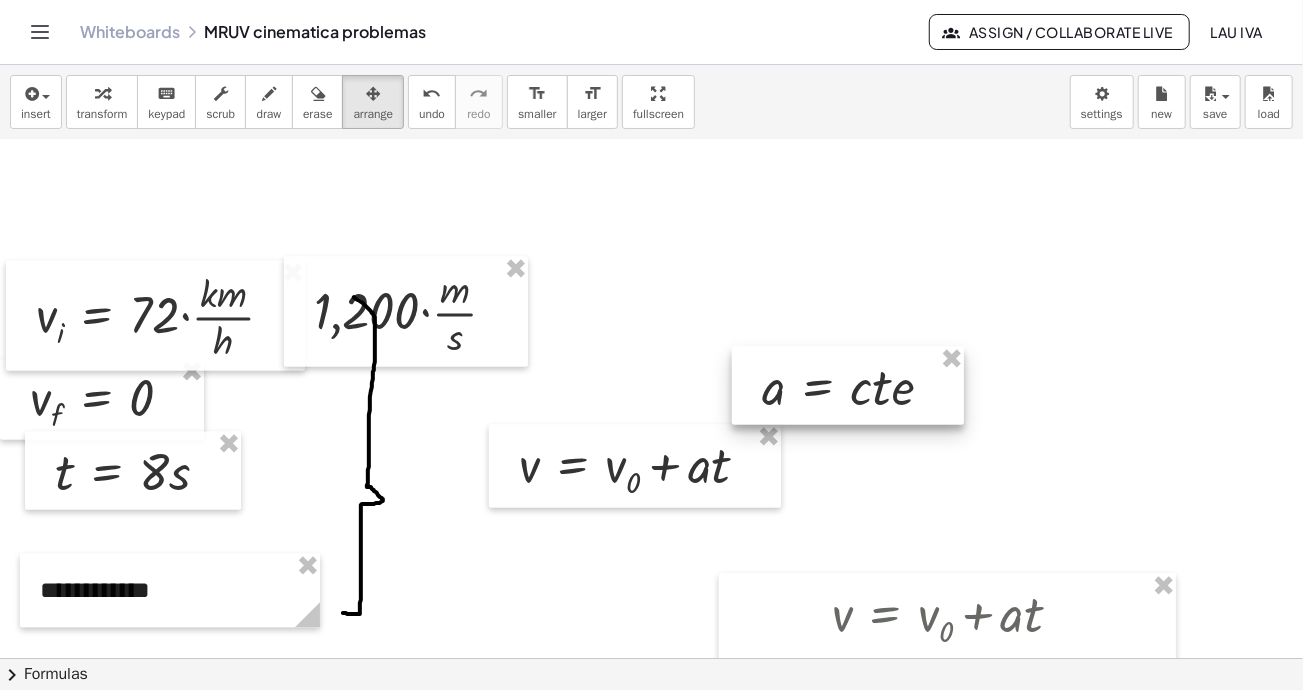 drag, startPoint x: 672, startPoint y: 395, endPoint x: 913, endPoint y: 395, distance: 241 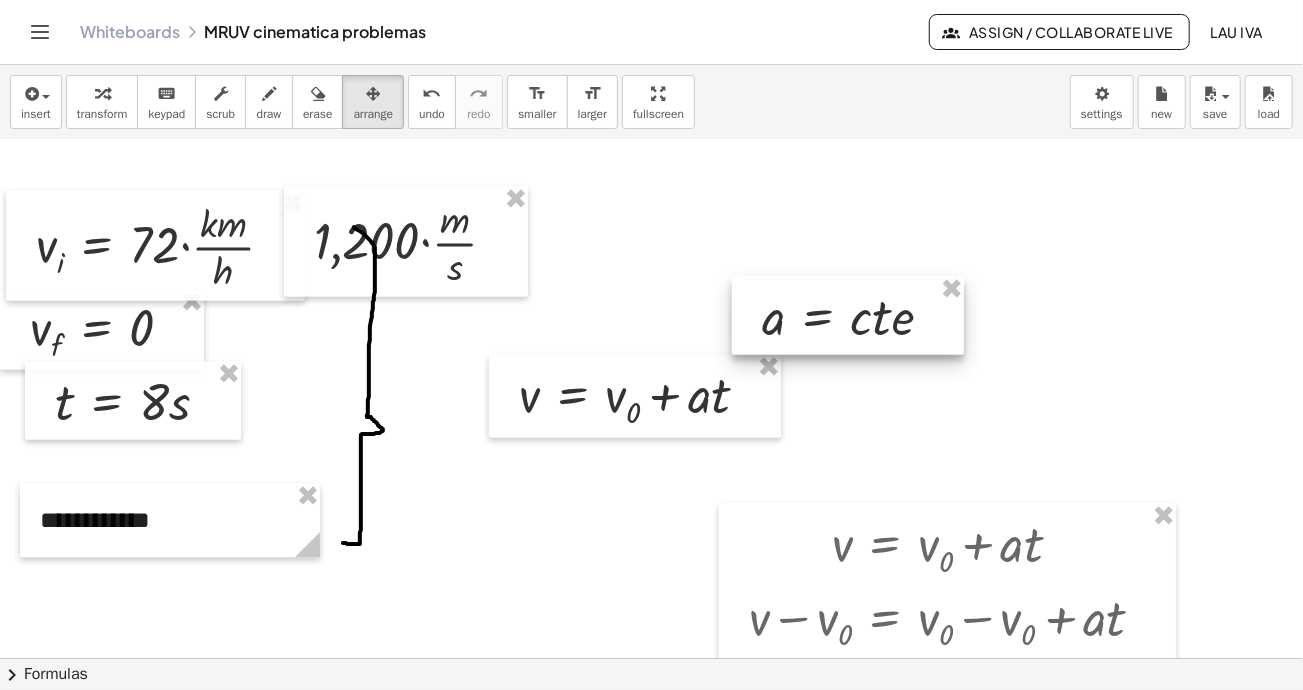scroll, scrollTop: 2122, scrollLeft: 0, axis: vertical 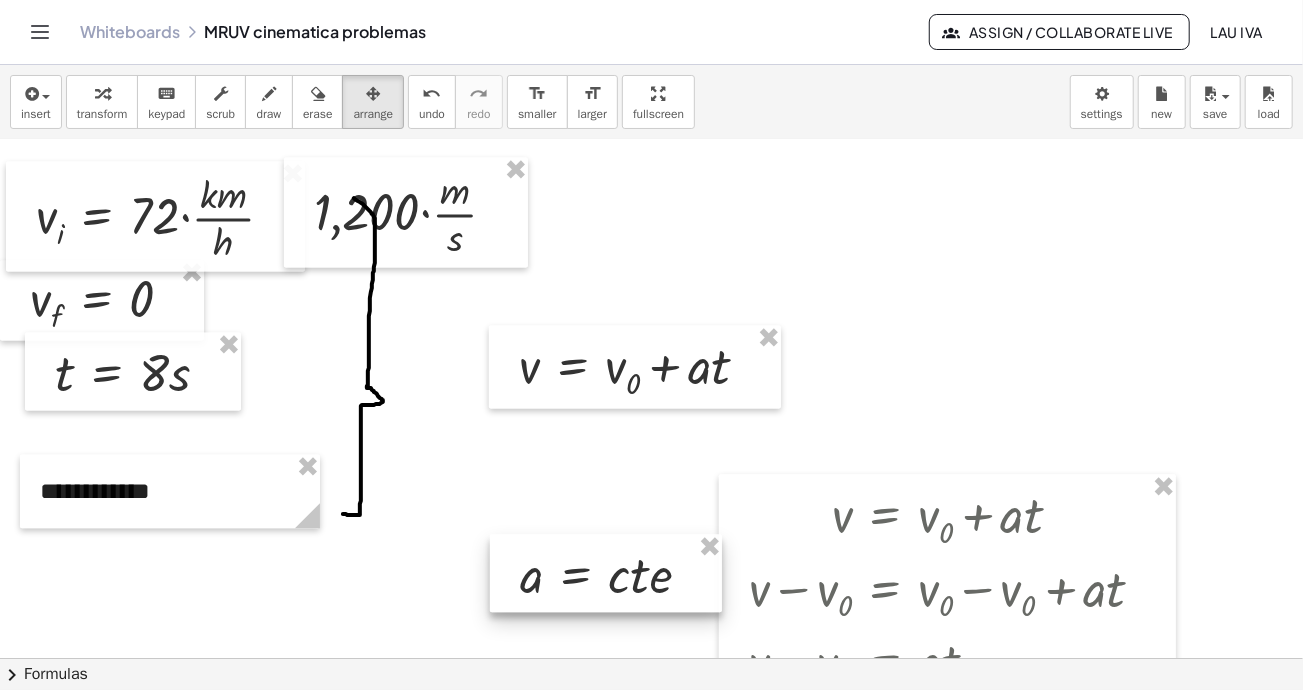drag, startPoint x: 885, startPoint y: 295, endPoint x: 652, endPoint y: 537, distance: 335.936 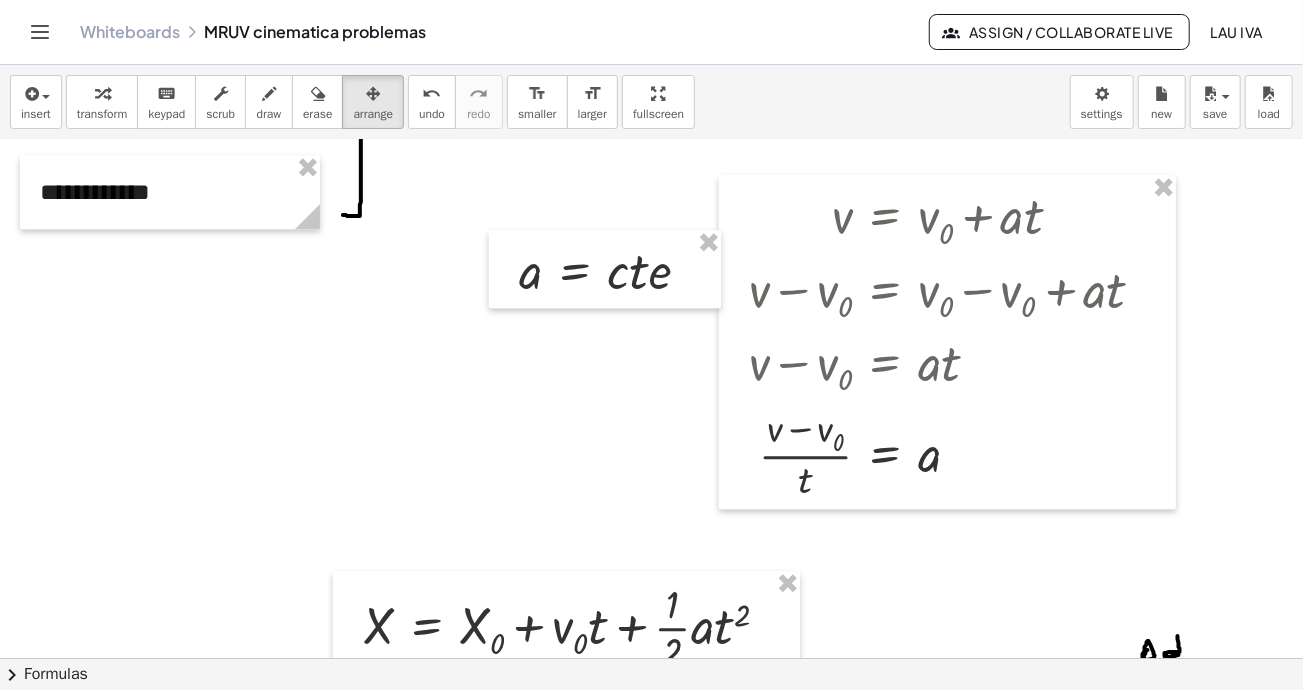 scroll, scrollTop: 2422, scrollLeft: 0, axis: vertical 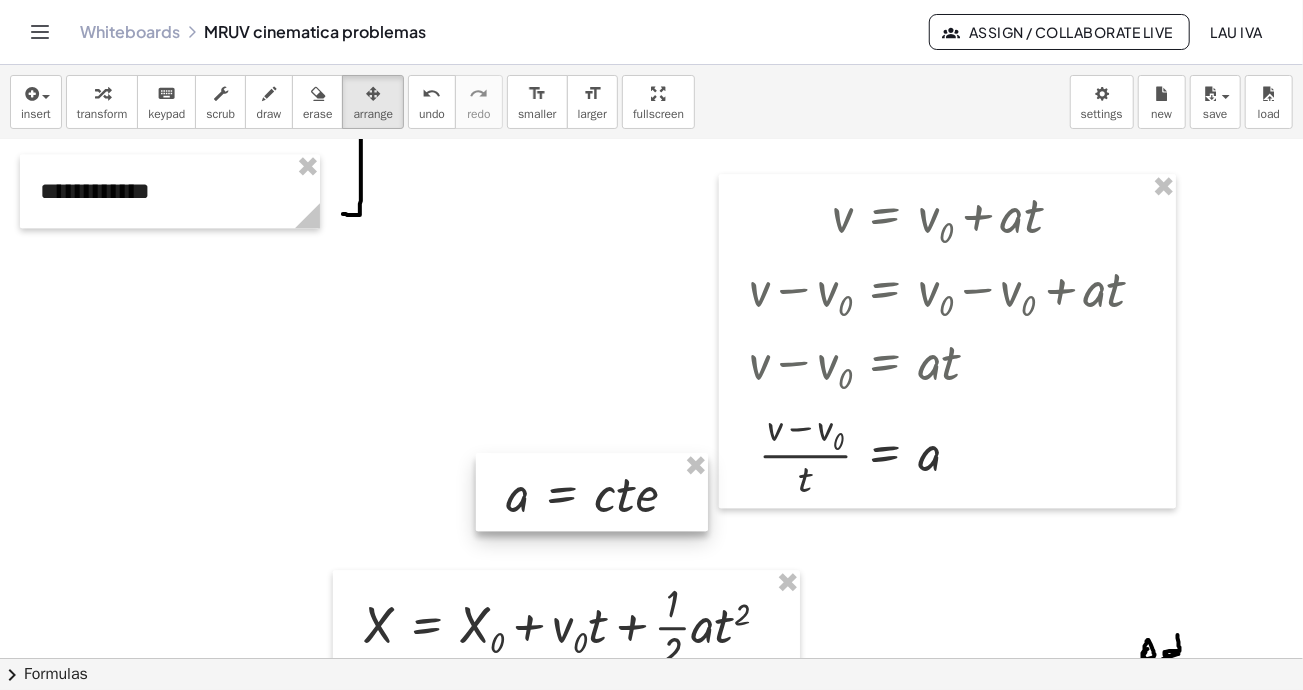 drag, startPoint x: 636, startPoint y: 278, endPoint x: 610, endPoint y: 490, distance: 213.5884 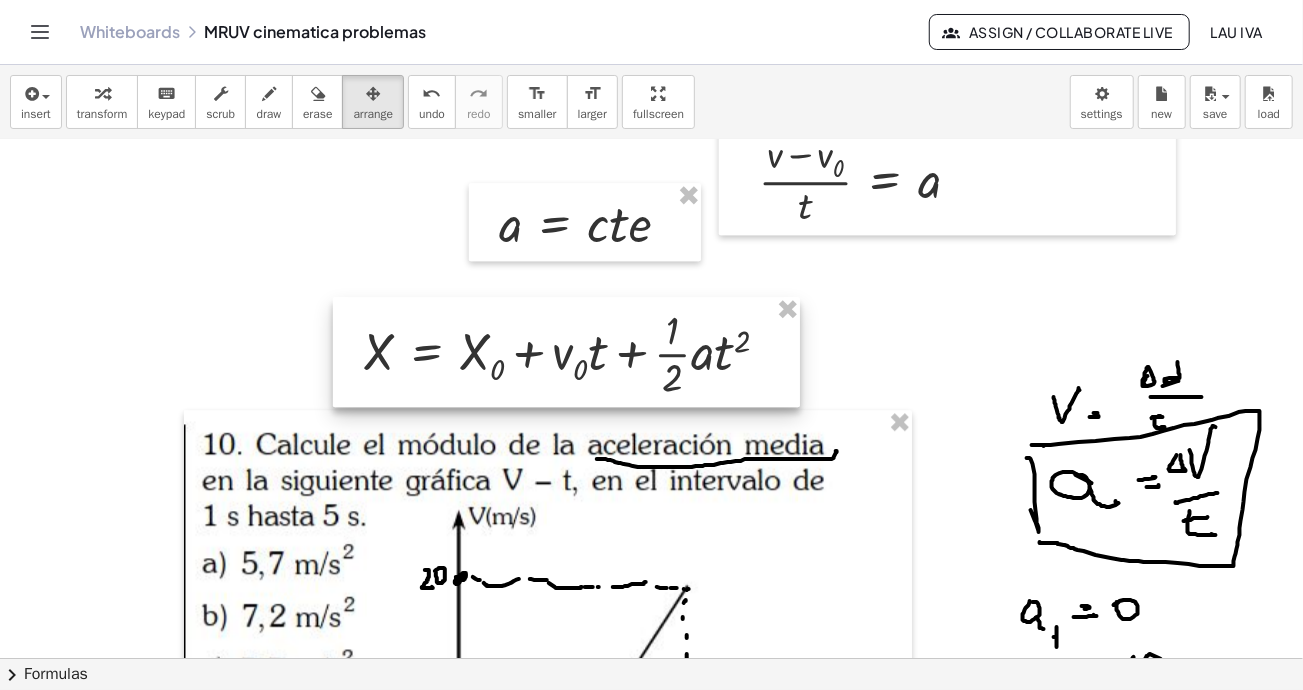 scroll, scrollTop: 2722, scrollLeft: 0, axis: vertical 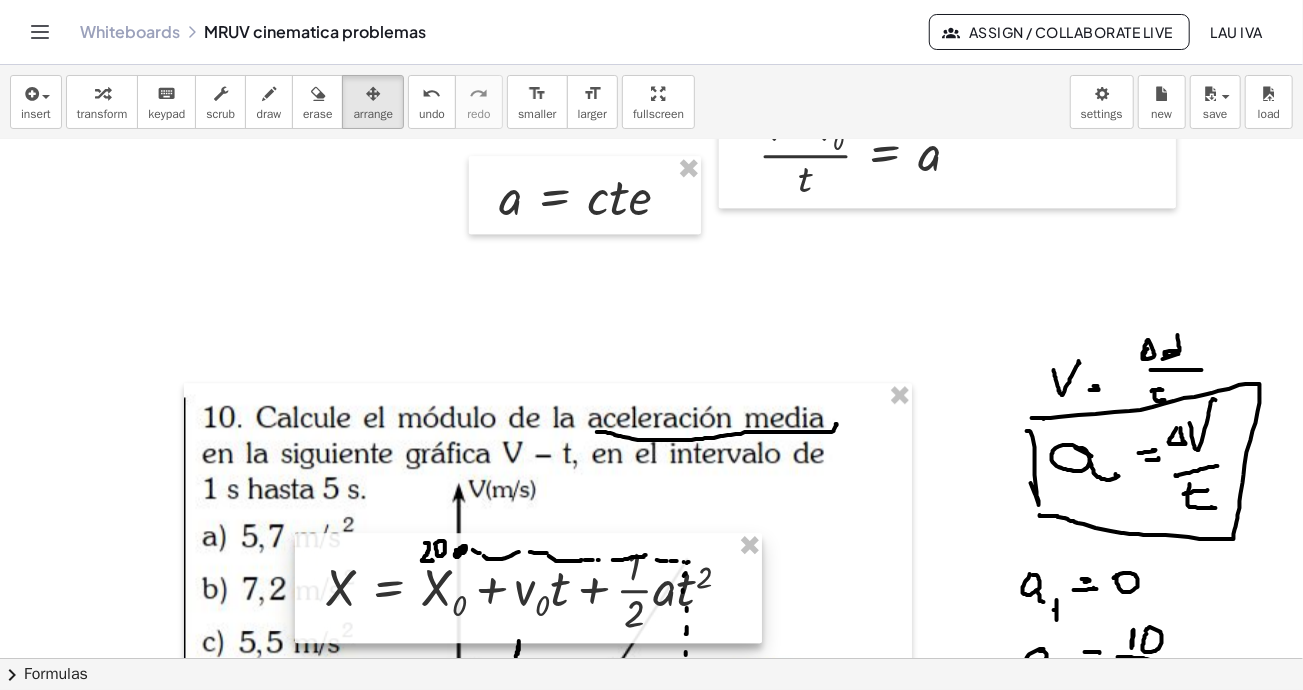 drag, startPoint x: 622, startPoint y: 299, endPoint x: 584, endPoint y: 438, distance: 144.10066 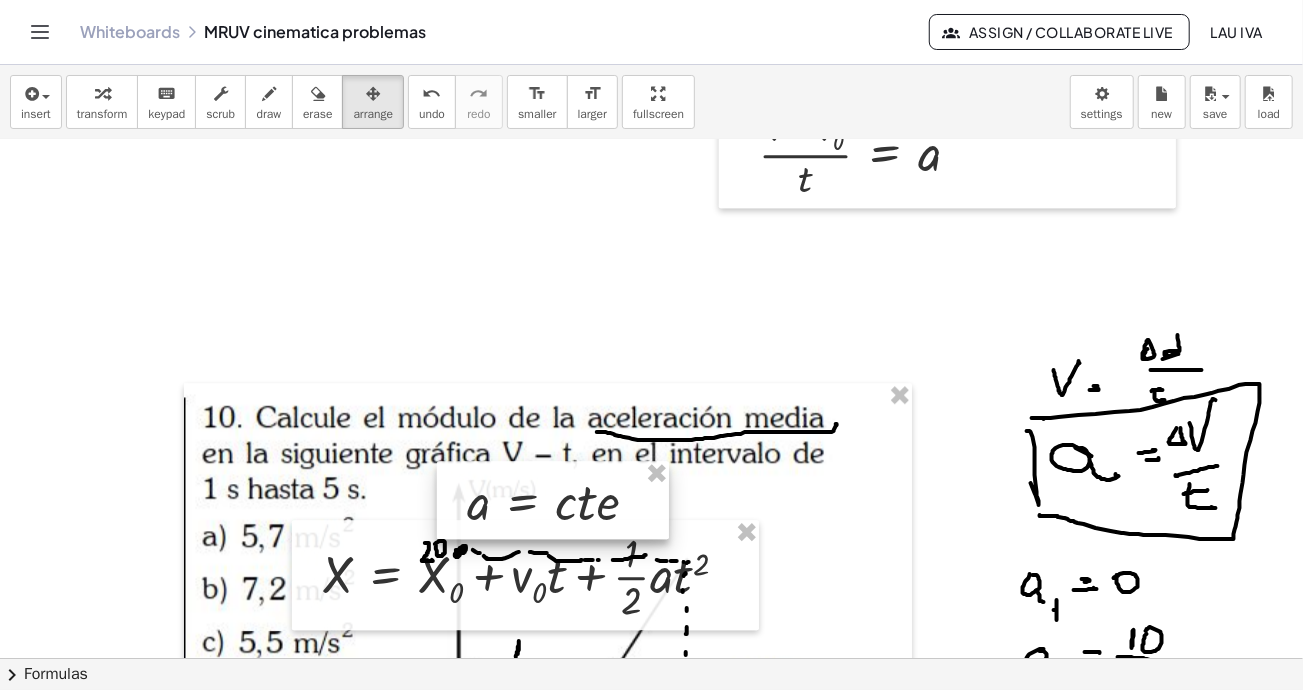 drag, startPoint x: 576, startPoint y: 420, endPoint x: 554, endPoint y: 467, distance: 51.894123 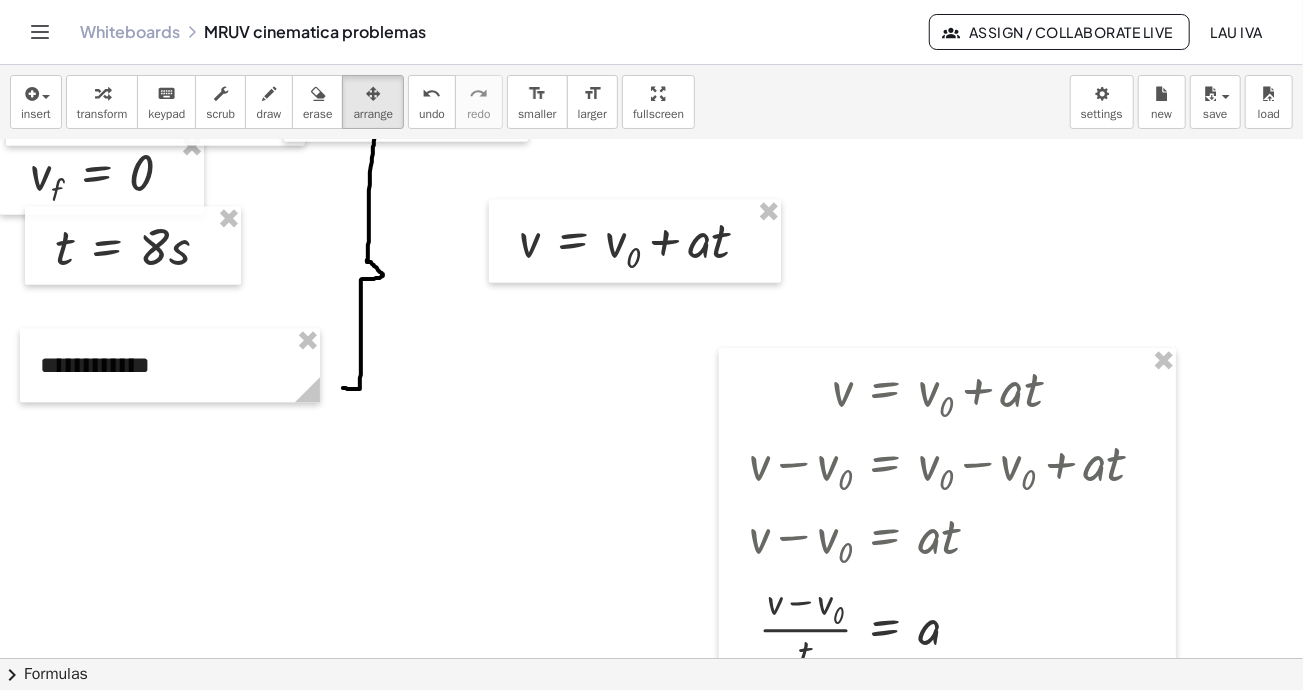 scroll, scrollTop: 2122, scrollLeft: 0, axis: vertical 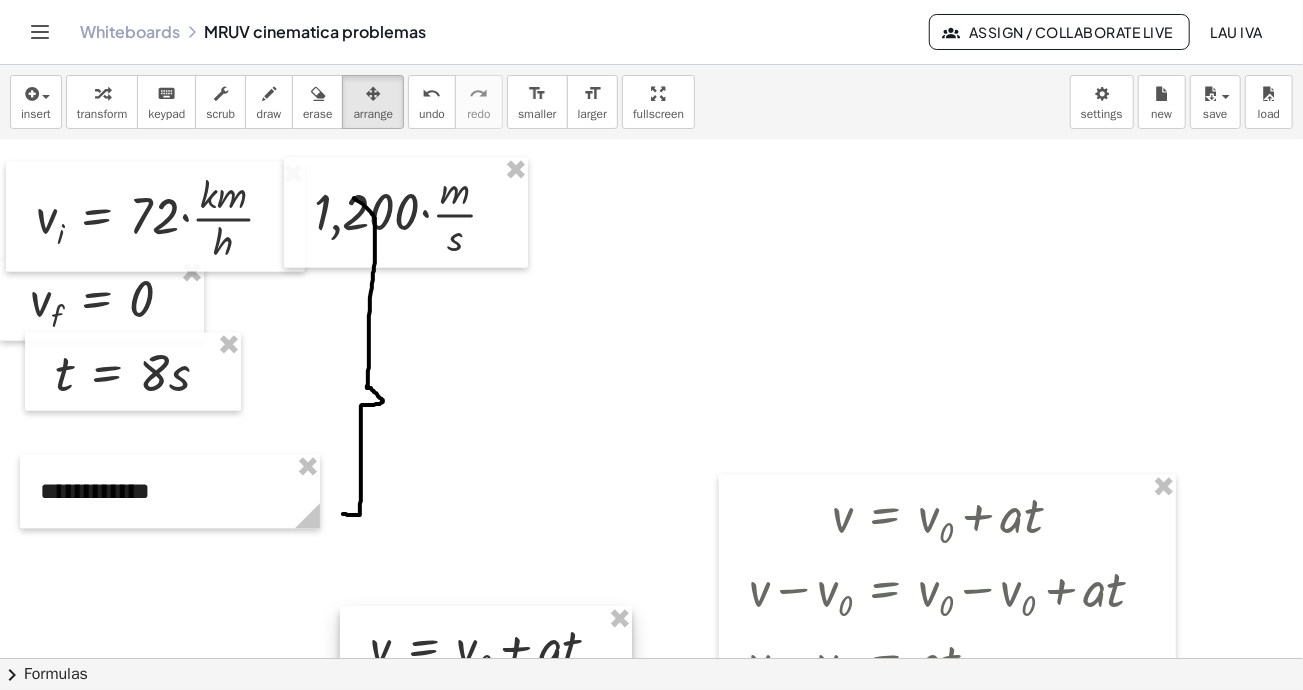 drag, startPoint x: 664, startPoint y: 356, endPoint x: 520, endPoint y: 609, distance: 291.10995 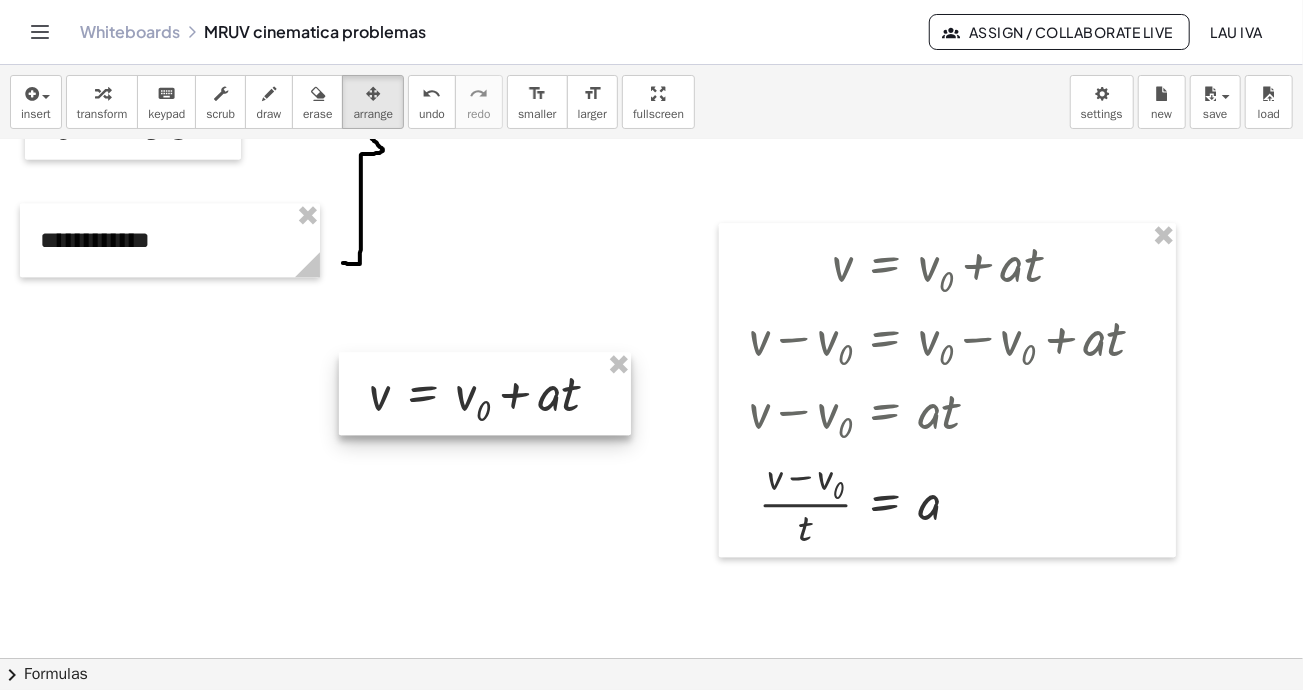 scroll, scrollTop: 2422, scrollLeft: 0, axis: vertical 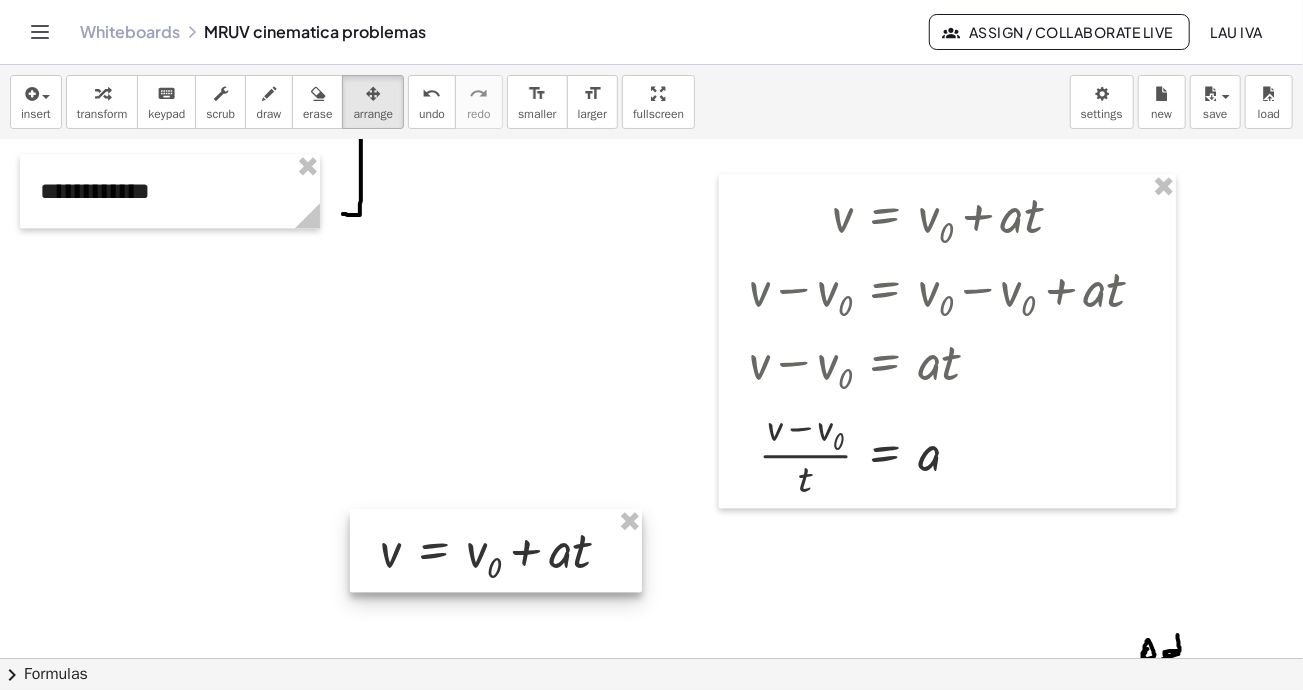 drag, startPoint x: 526, startPoint y: 476, endPoint x: 530, endPoint y: 543, distance: 67.11929 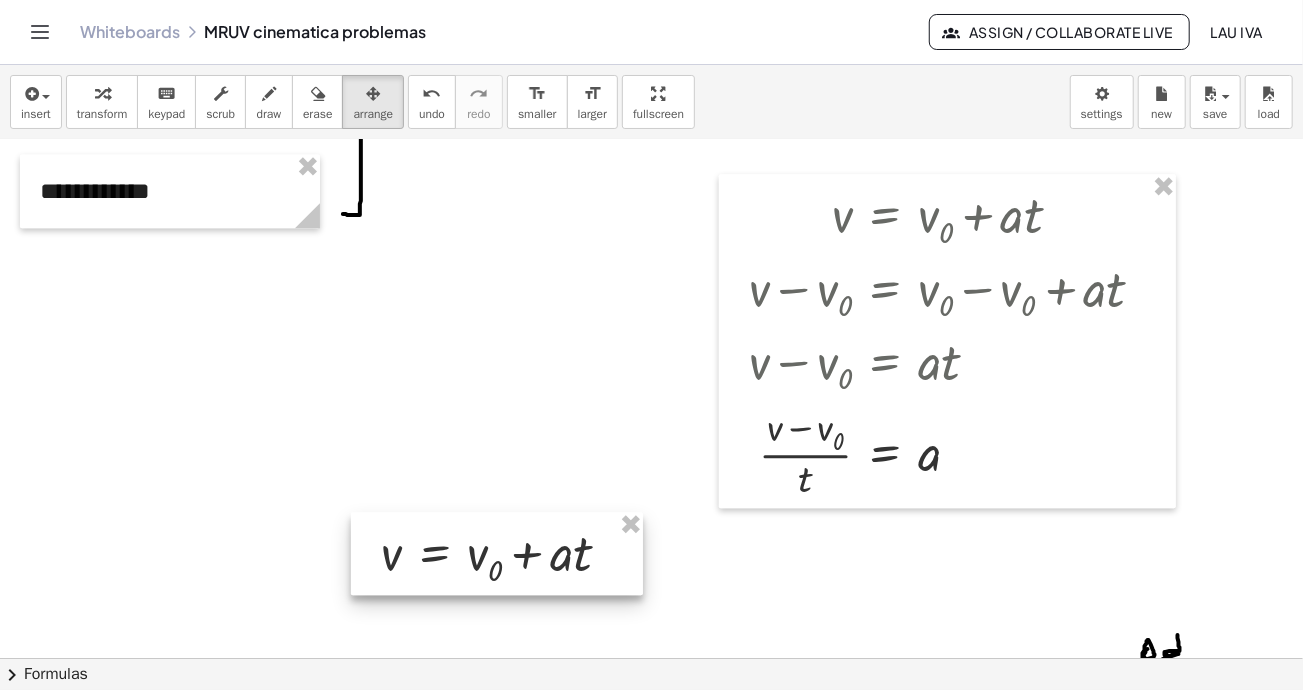 scroll, scrollTop: 2722, scrollLeft: 0, axis: vertical 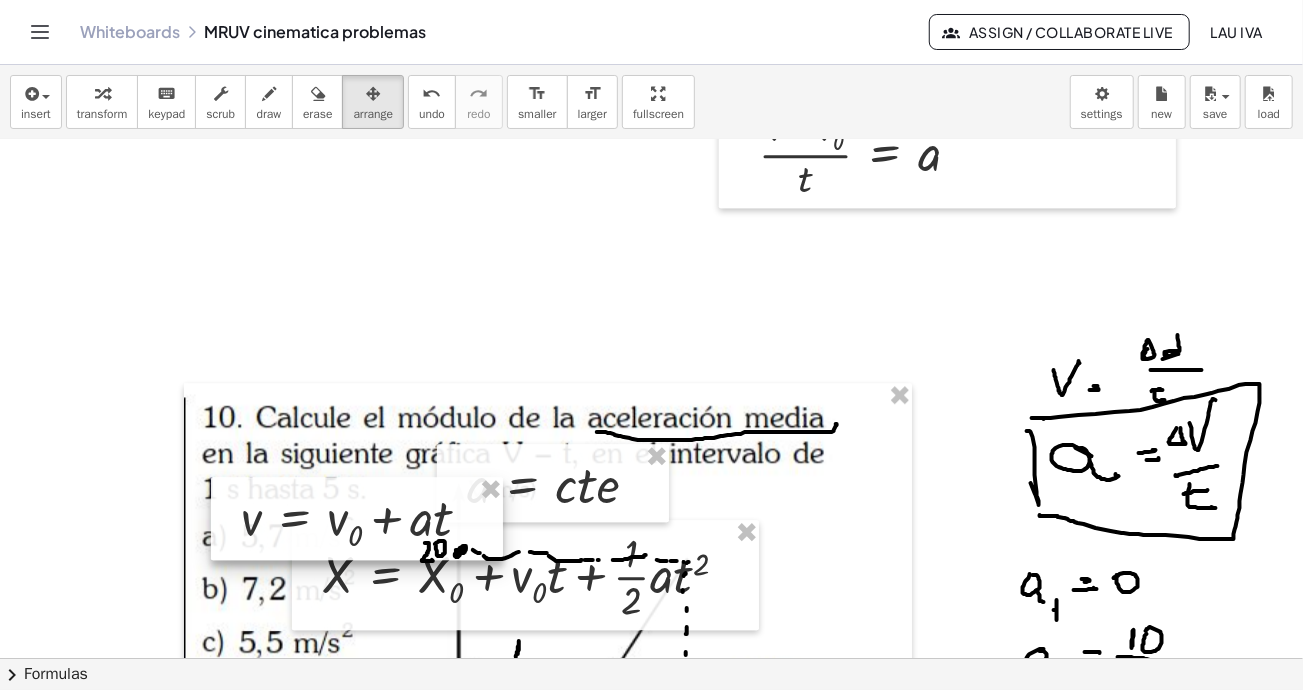 drag, startPoint x: 514, startPoint y: 369, endPoint x: 460, endPoint y: 471, distance: 115.41231 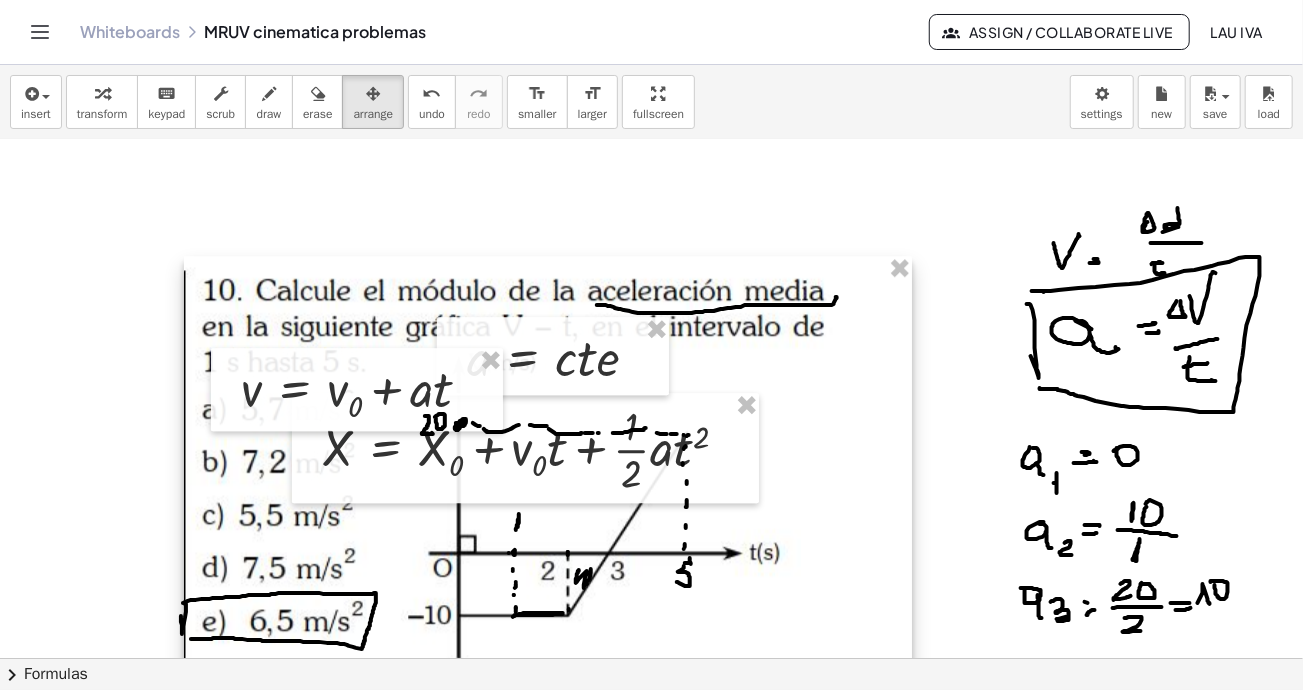 scroll, scrollTop: 2922, scrollLeft: 0, axis: vertical 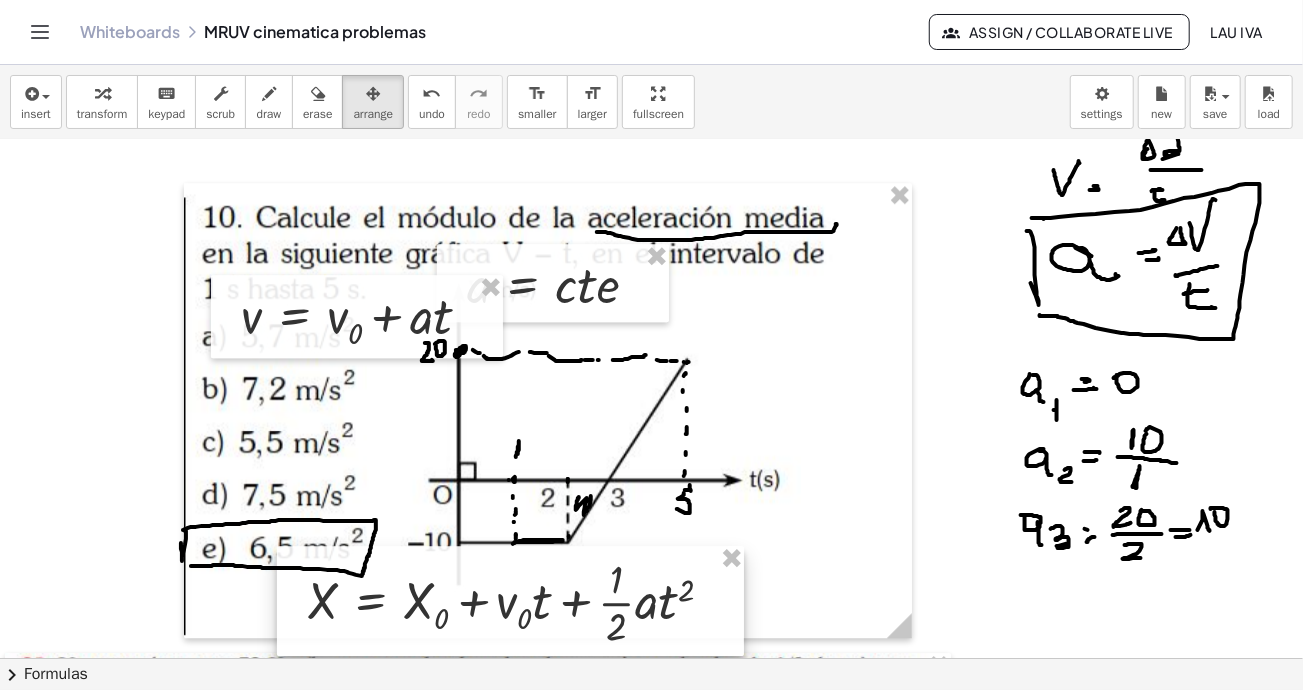 drag, startPoint x: 578, startPoint y: 380, endPoint x: 495, endPoint y: 441, distance: 103.00485 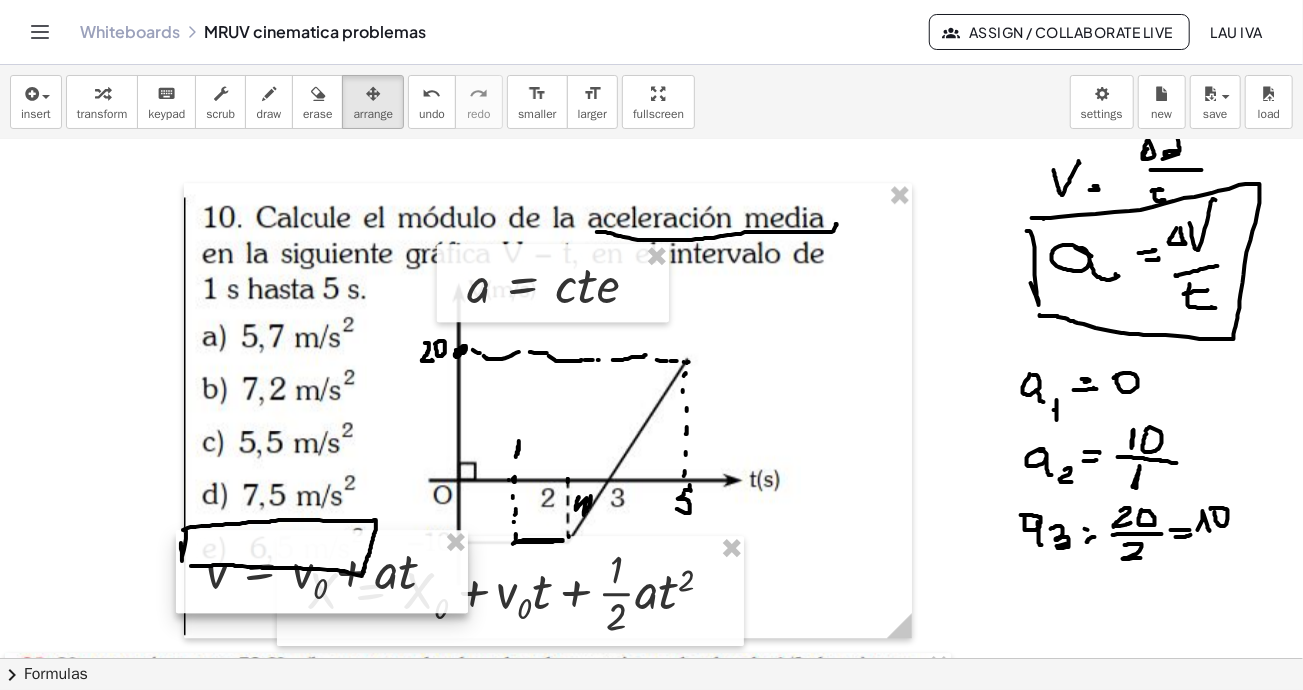 drag, startPoint x: 404, startPoint y: 509, endPoint x: 390, endPoint y: 571, distance: 63.560993 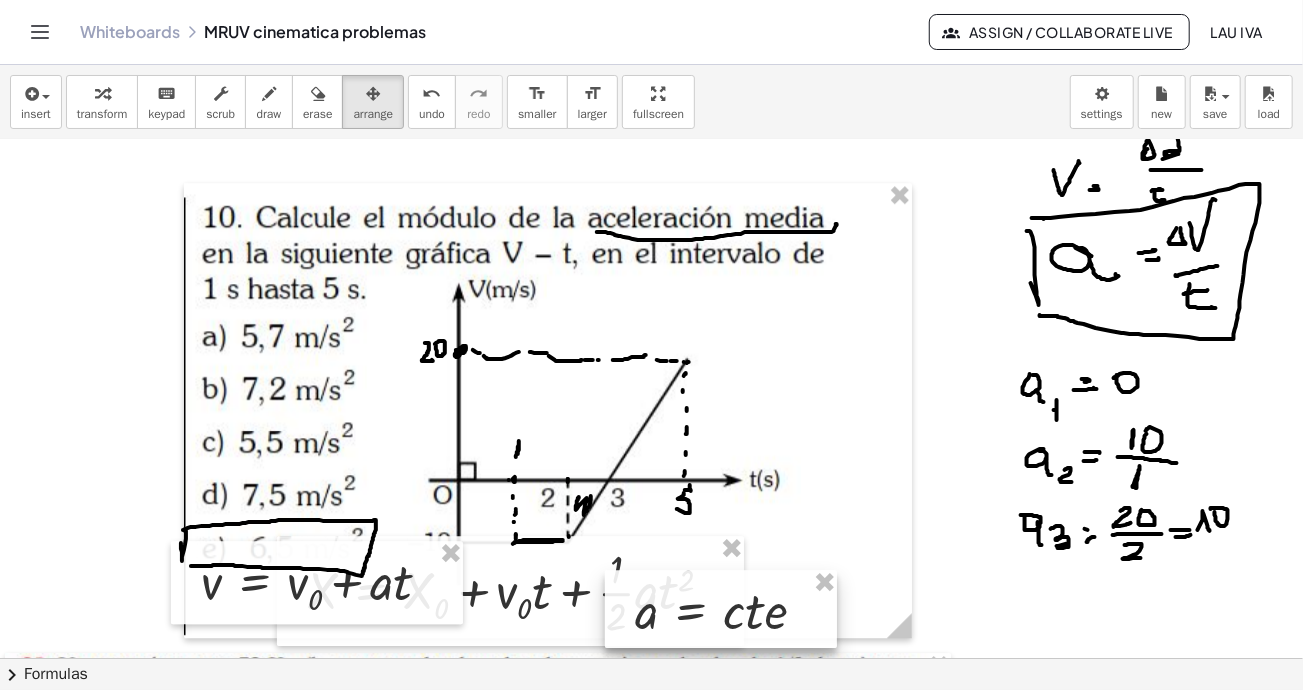 drag, startPoint x: 637, startPoint y: 323, endPoint x: 791, endPoint y: 608, distance: 323.94598 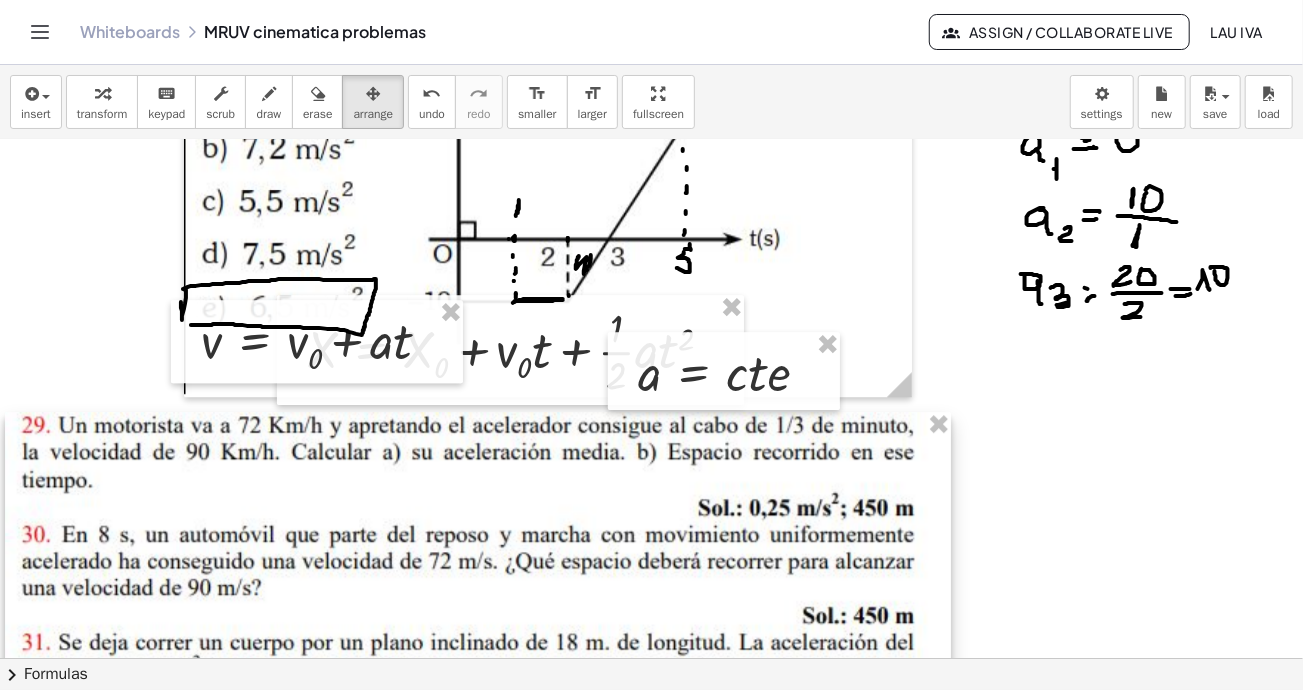 scroll, scrollTop: 3222, scrollLeft: 0, axis: vertical 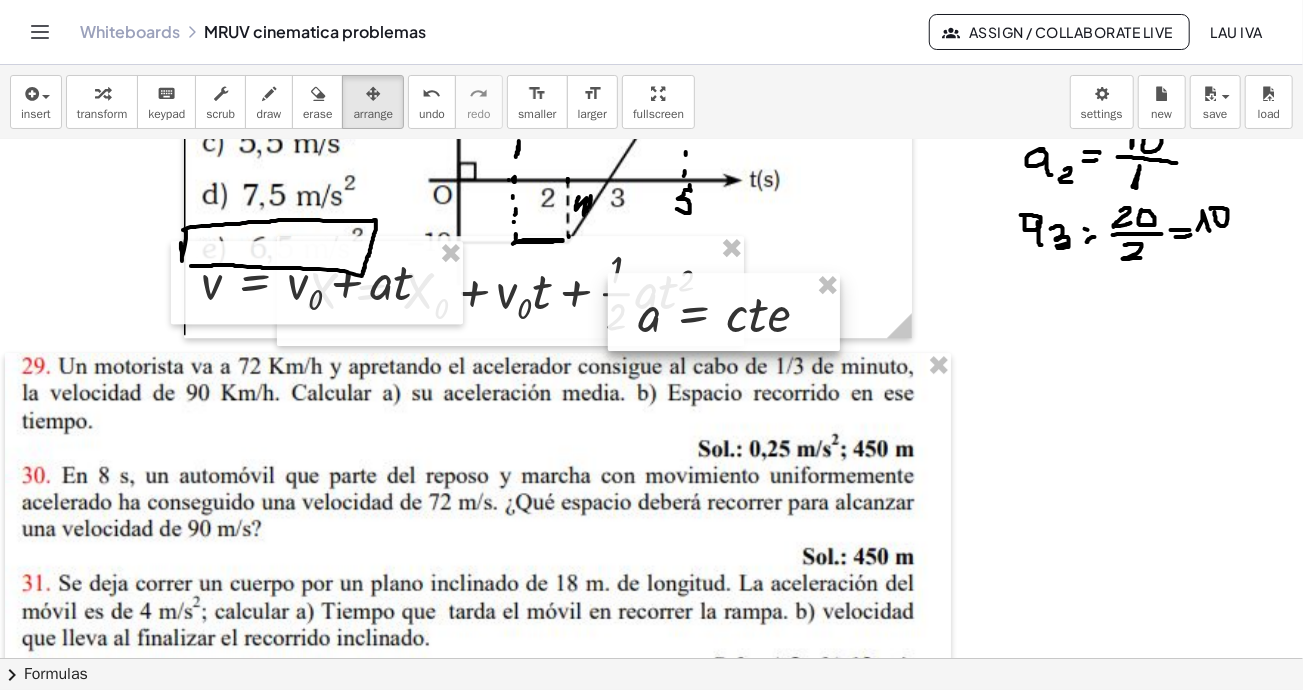 drag, startPoint x: 804, startPoint y: 461, endPoint x: 995, endPoint y: 433, distance: 193.04144 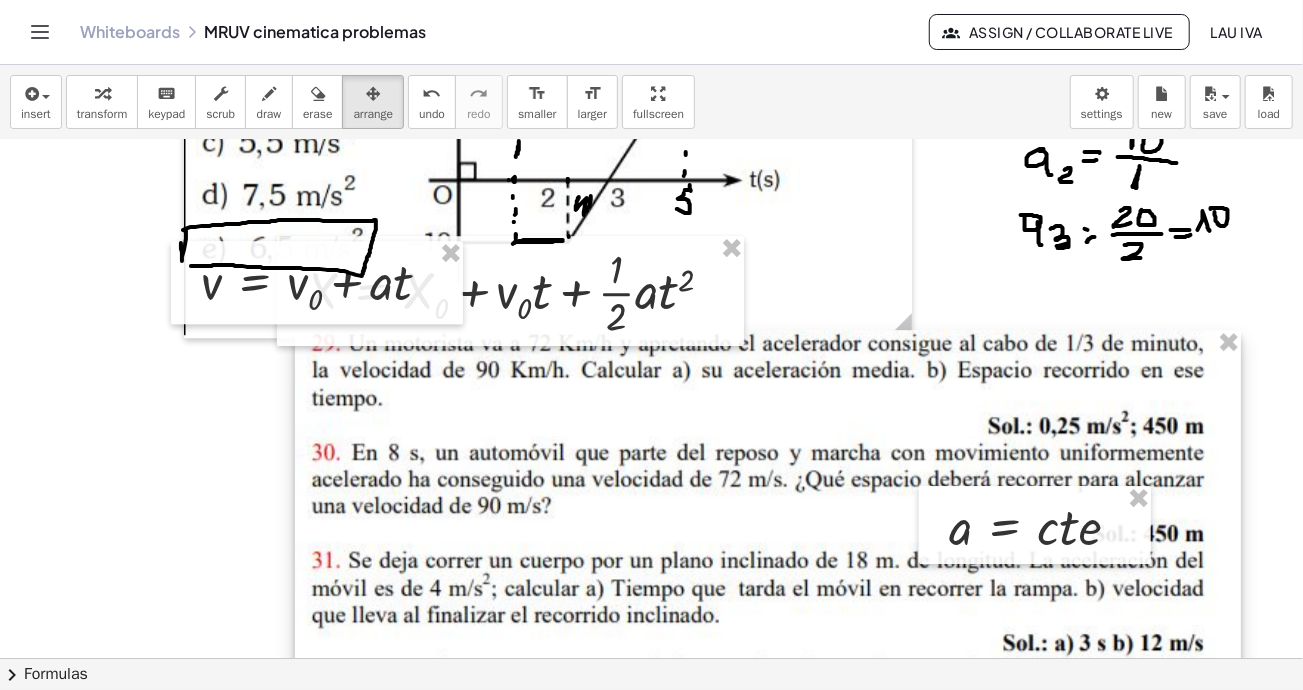 drag, startPoint x: 995, startPoint y: 433, endPoint x: 852, endPoint y: 441, distance: 143.2236 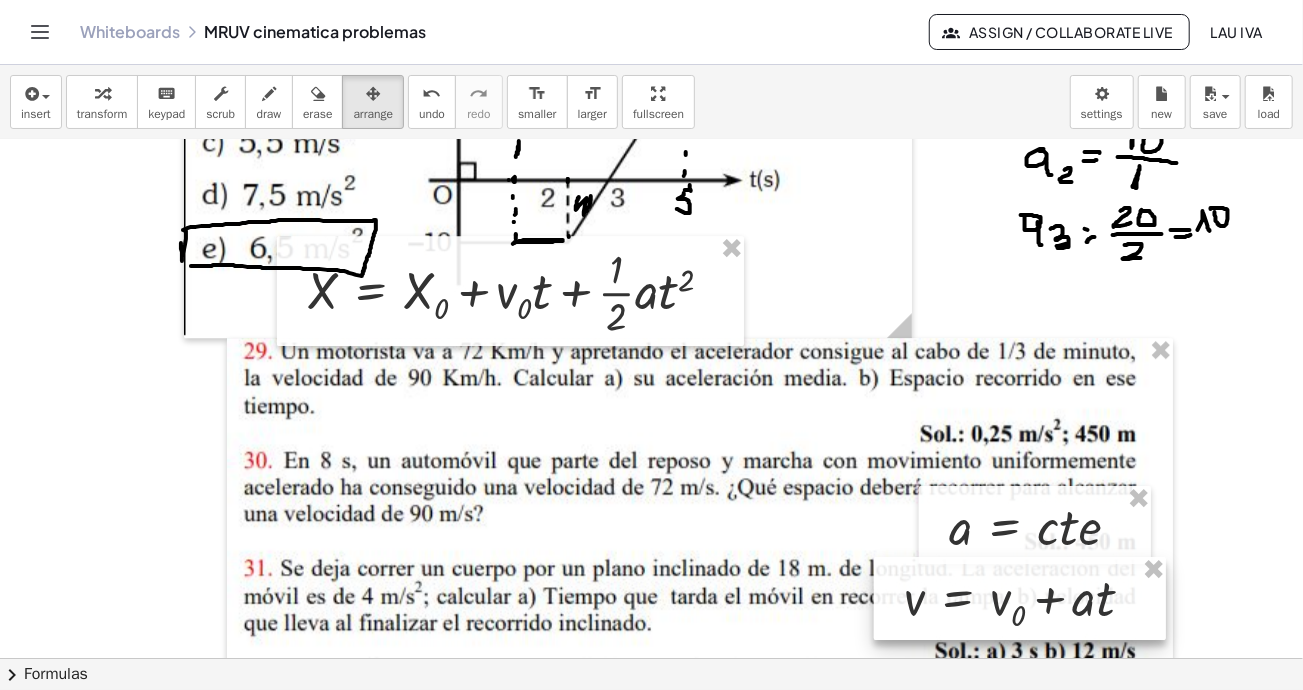 drag, startPoint x: 407, startPoint y: 392, endPoint x: 1062, endPoint y: 602, distance: 687.8408 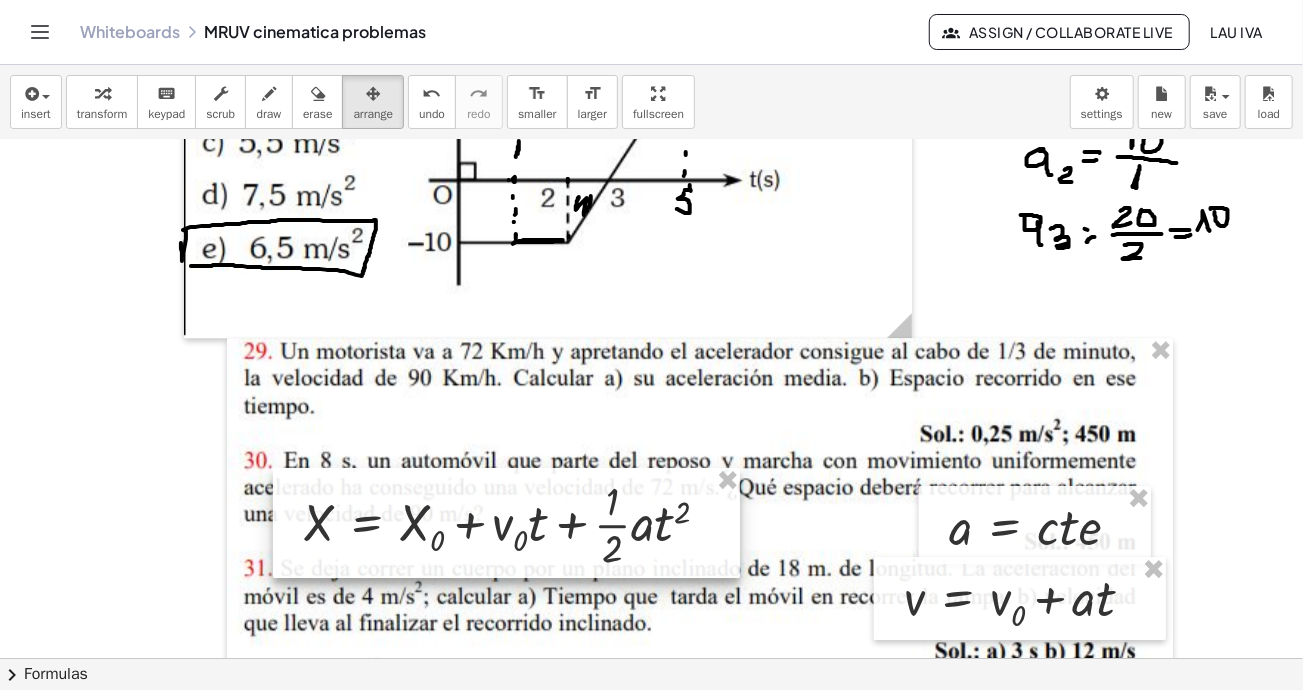 drag, startPoint x: 395, startPoint y: 310, endPoint x: 386, endPoint y: 452, distance: 142.28493 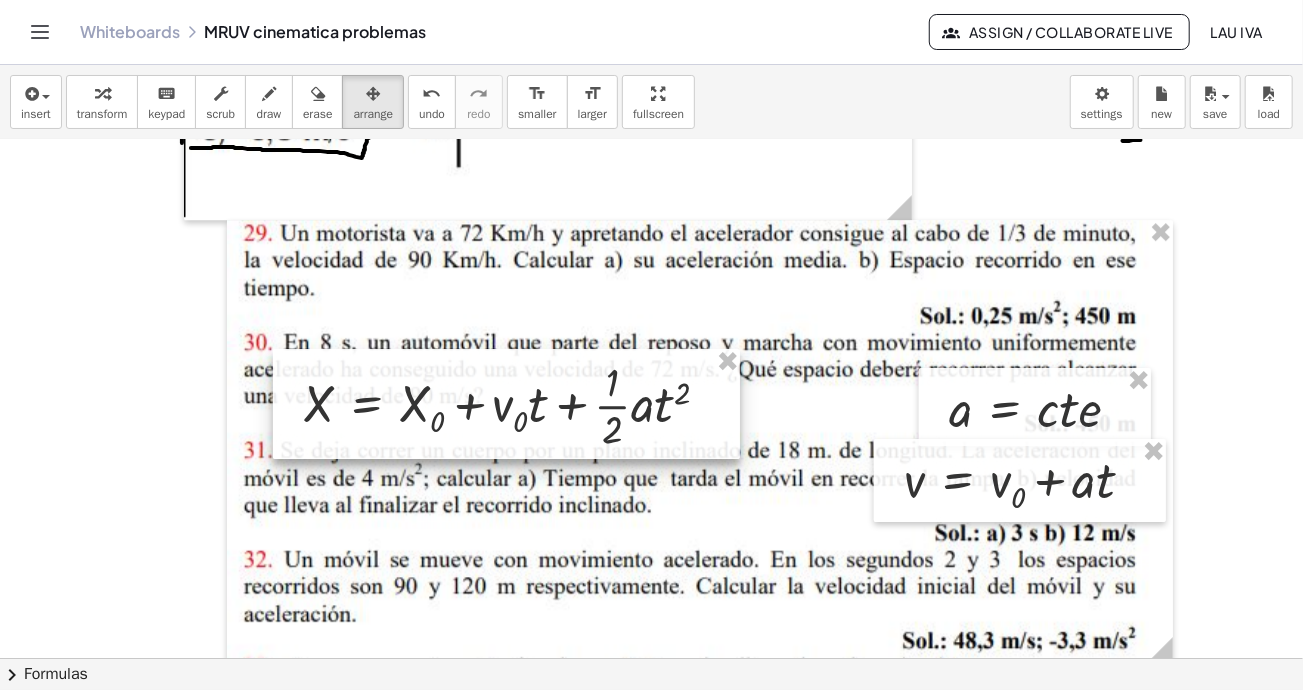 scroll, scrollTop: 3422, scrollLeft: 0, axis: vertical 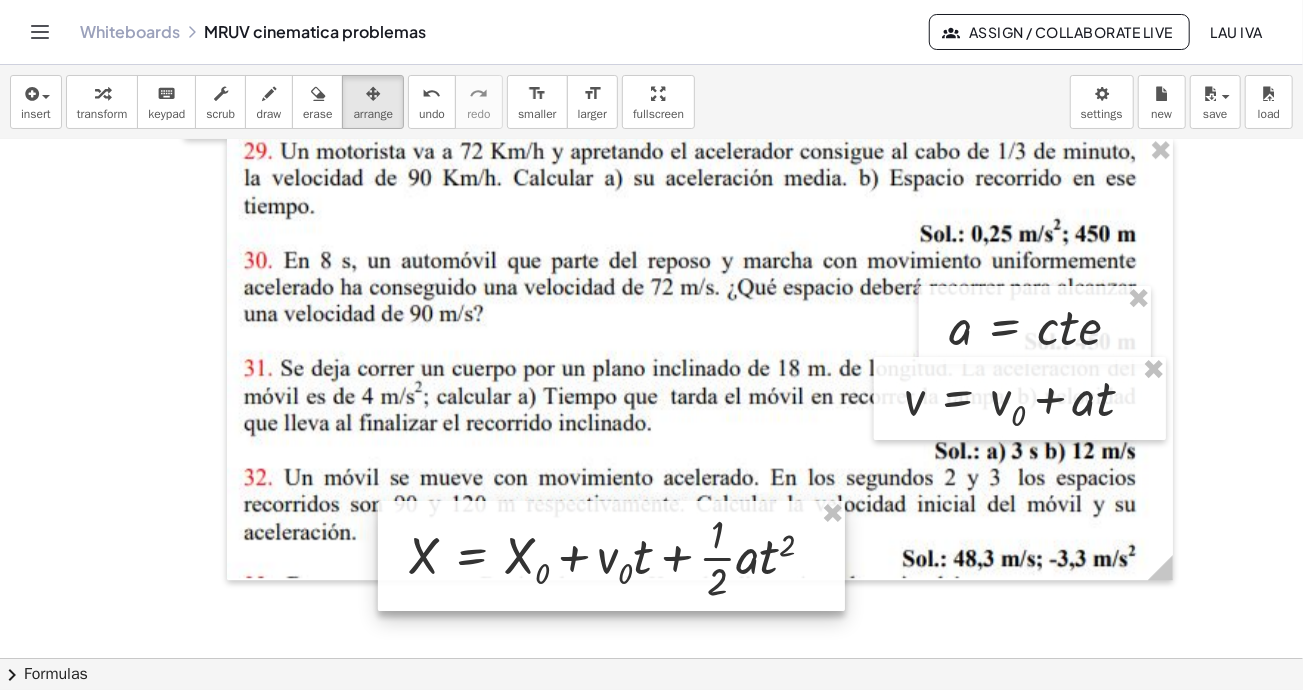 drag, startPoint x: 435, startPoint y: 328, endPoint x: 537, endPoint y: 539, distance: 234.36084 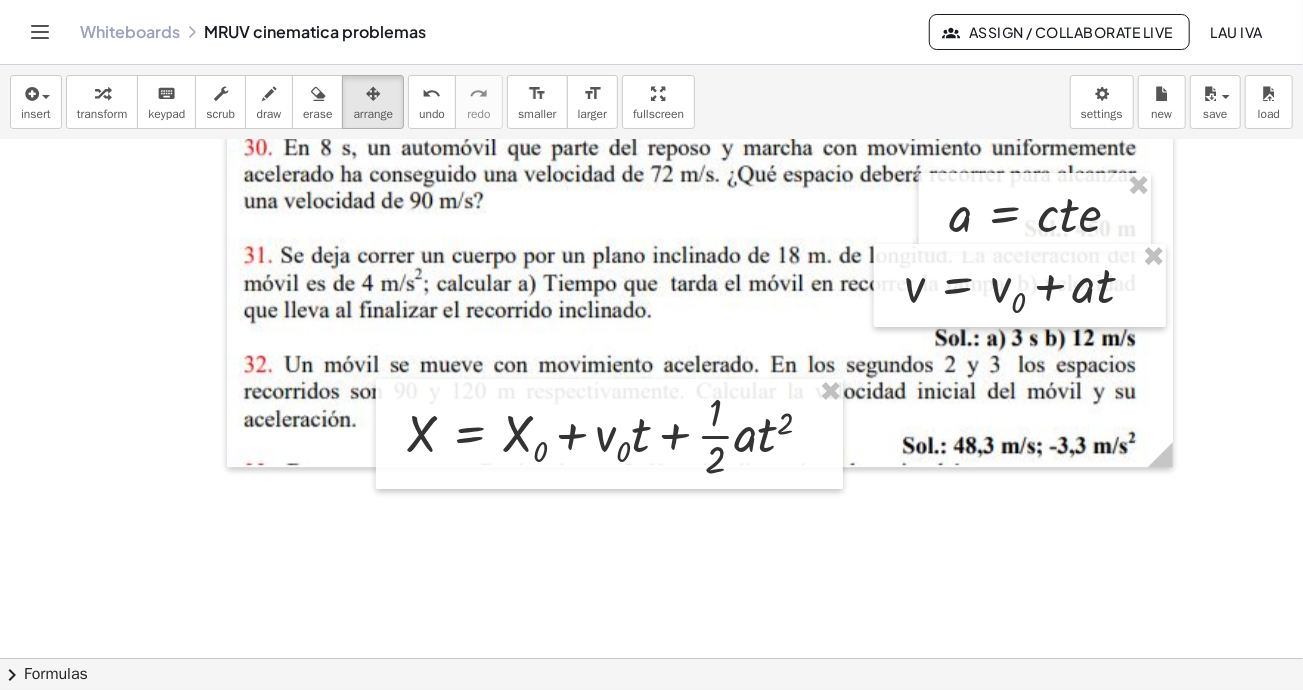 scroll, scrollTop: 3622, scrollLeft: 0, axis: vertical 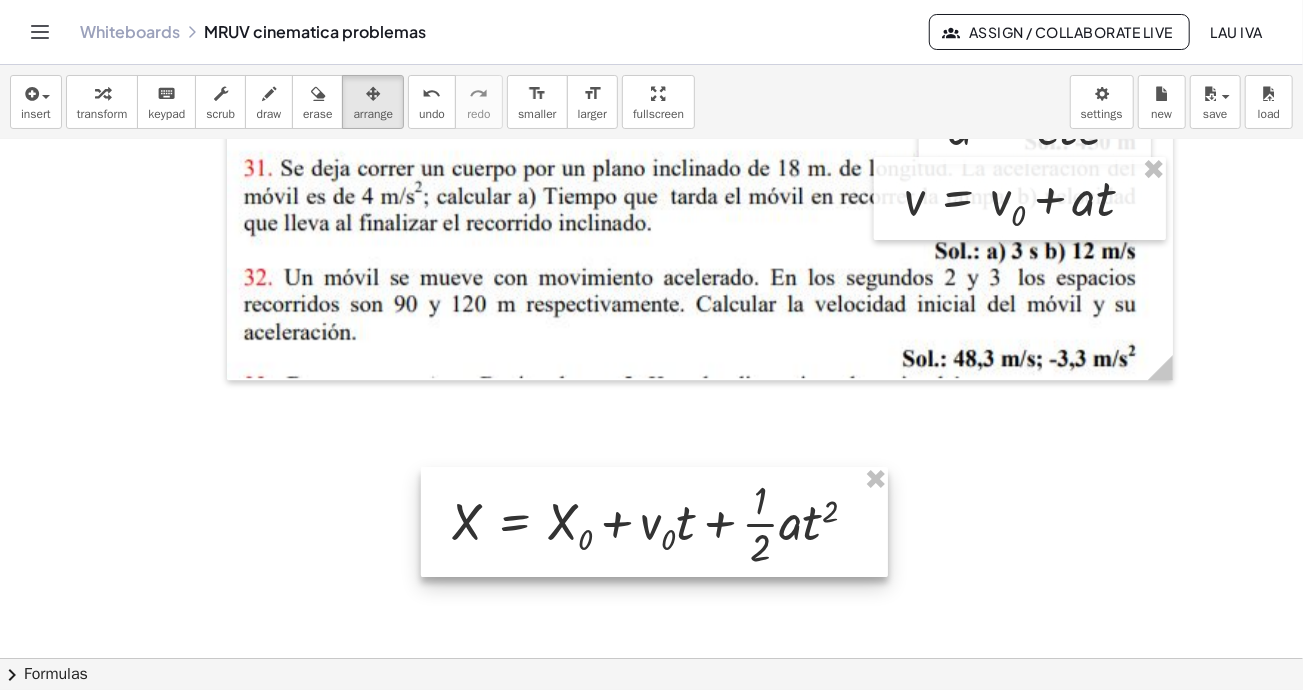drag, startPoint x: 592, startPoint y: 398, endPoint x: 904, endPoint y: 320, distance: 321.60223 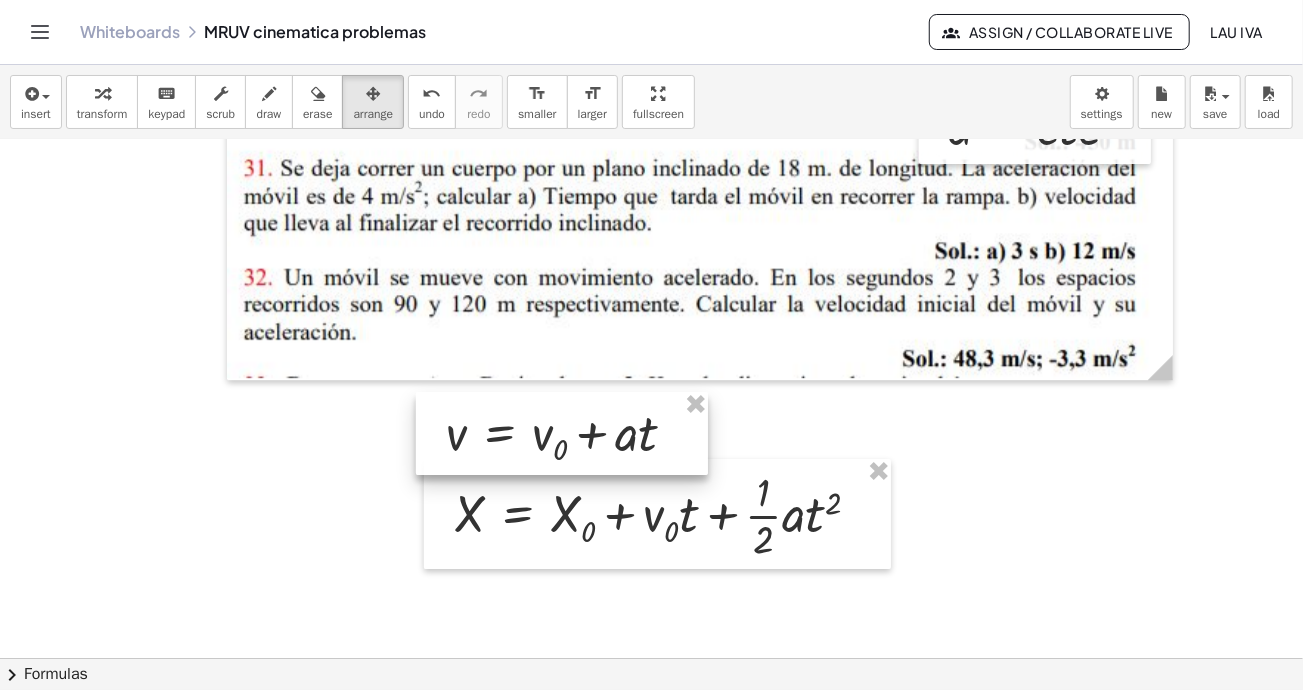 drag, startPoint x: 822, startPoint y: 399, endPoint x: 1096, endPoint y: 235, distance: 319.33054 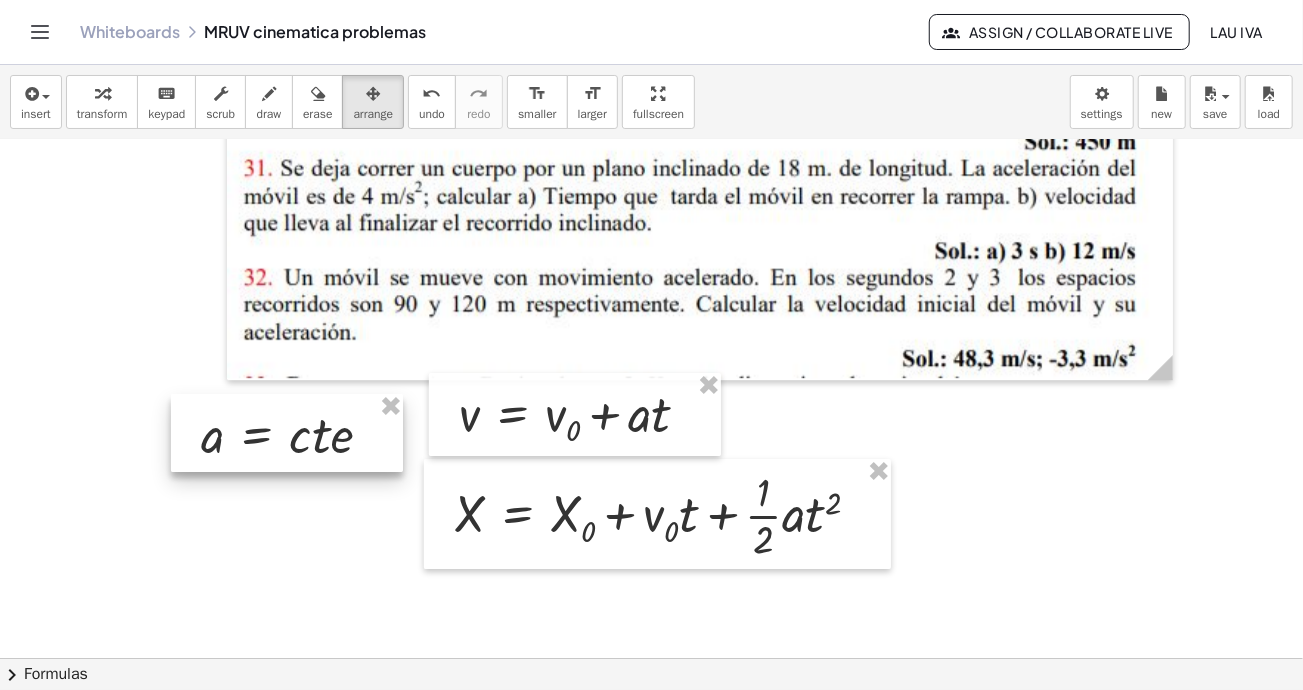 drag, startPoint x: 1100, startPoint y: 151, endPoint x: 405, endPoint y: 437, distance: 751.5457 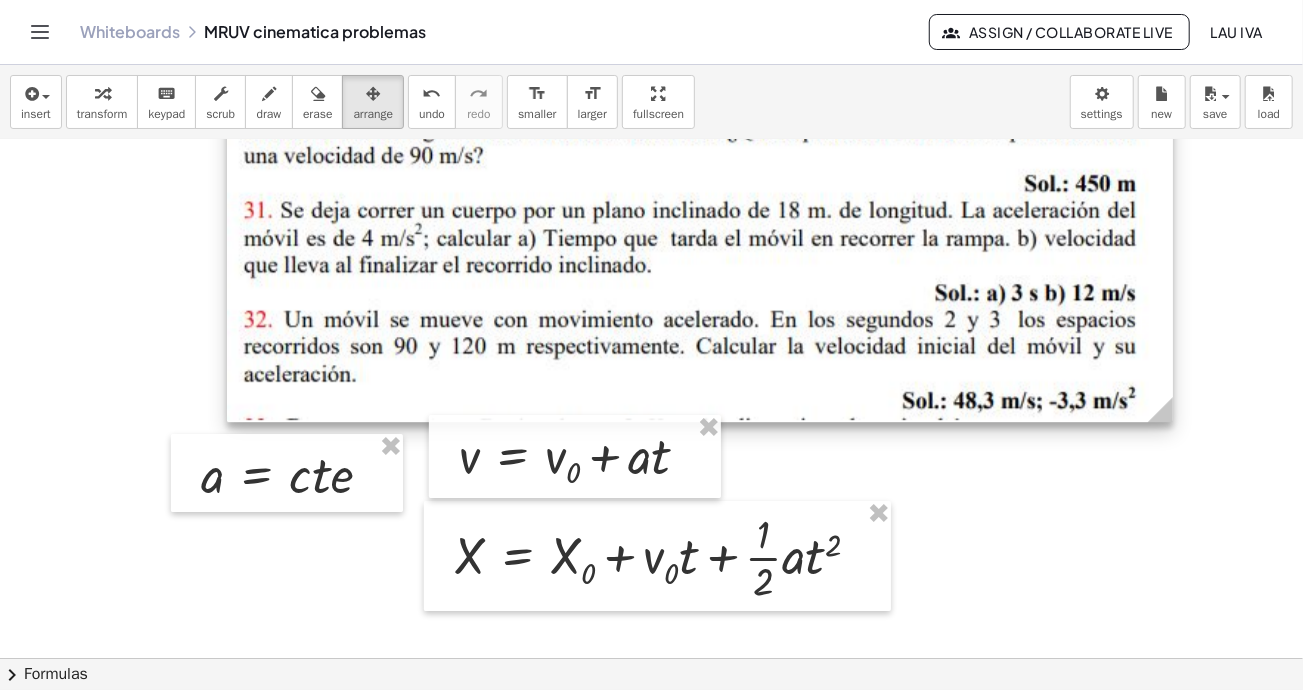 scroll, scrollTop: 3622, scrollLeft: 0, axis: vertical 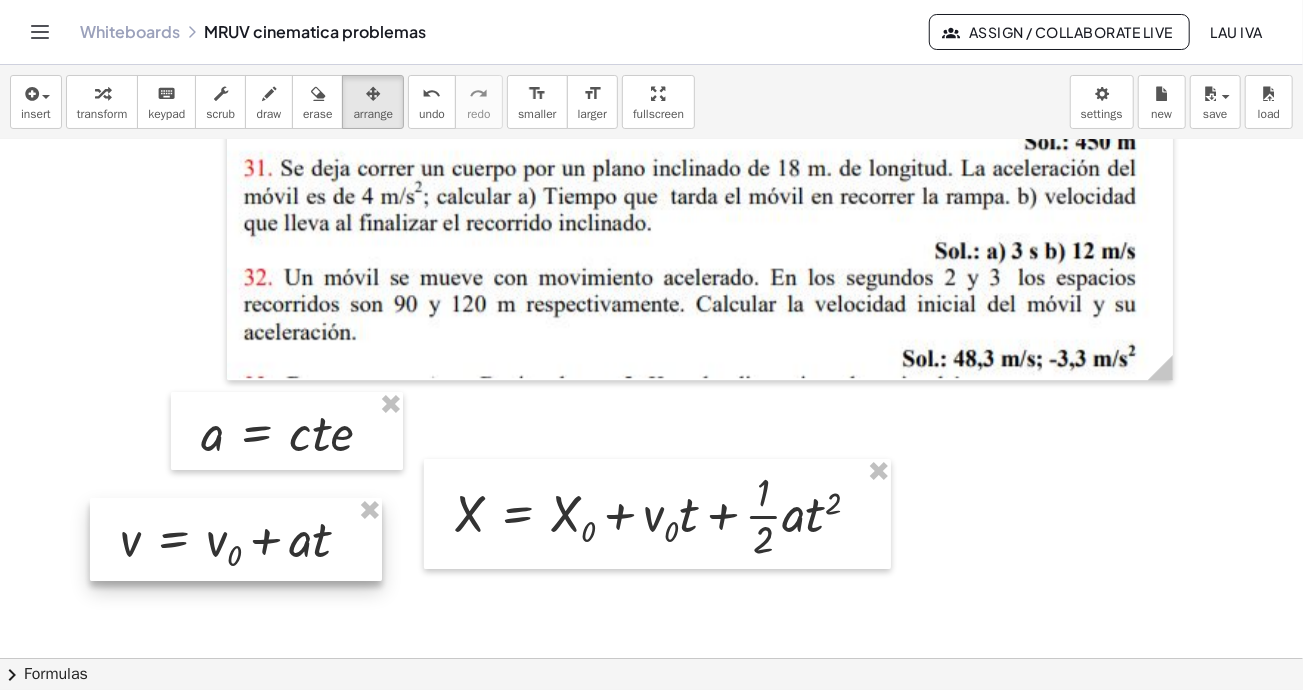 drag, startPoint x: 632, startPoint y: 410, endPoint x: 294, endPoint y: 535, distance: 360.3734 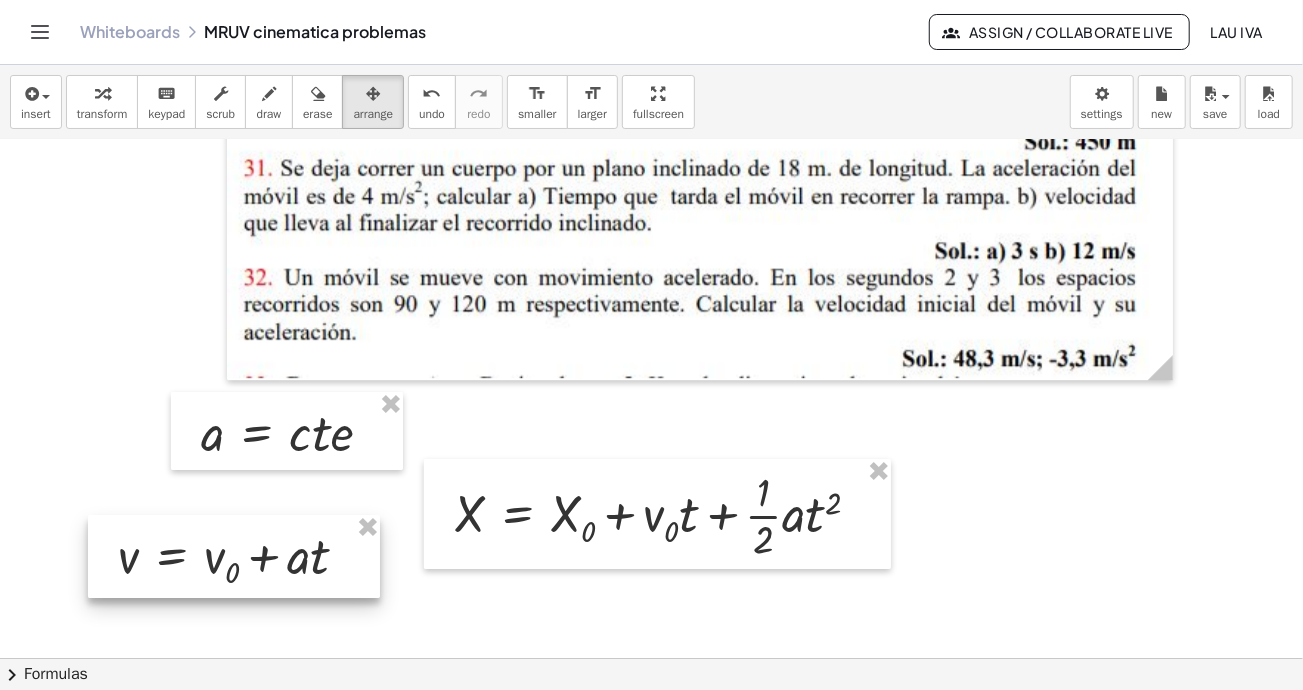 drag, startPoint x: 304, startPoint y: 562, endPoint x: 302, endPoint y: 579, distance: 17.117243 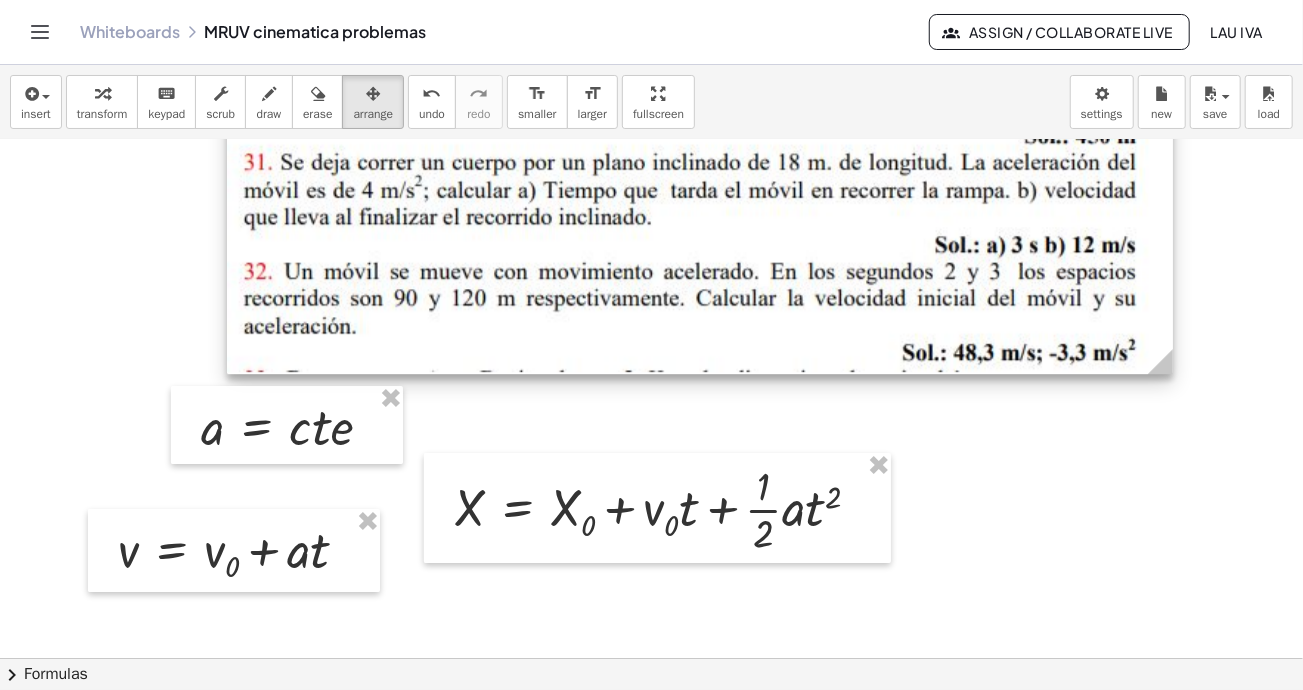 scroll, scrollTop: 3650, scrollLeft: 0, axis: vertical 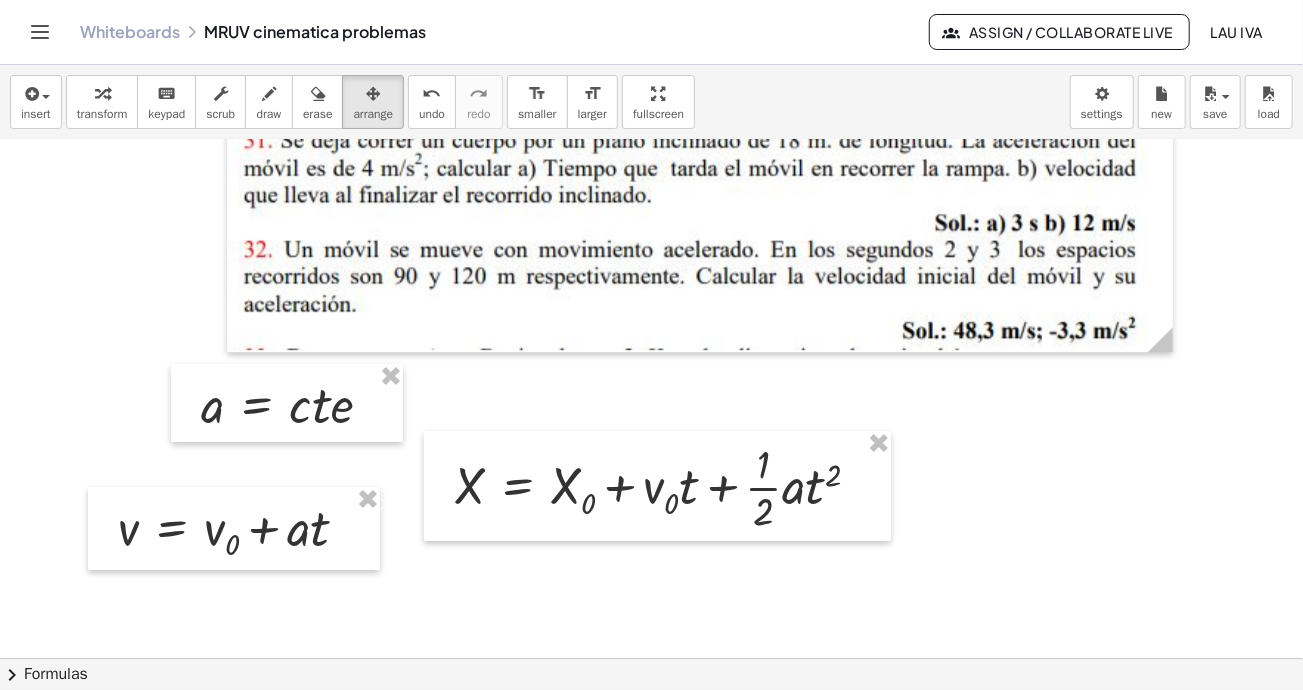 click at bounding box center [799, -1173] 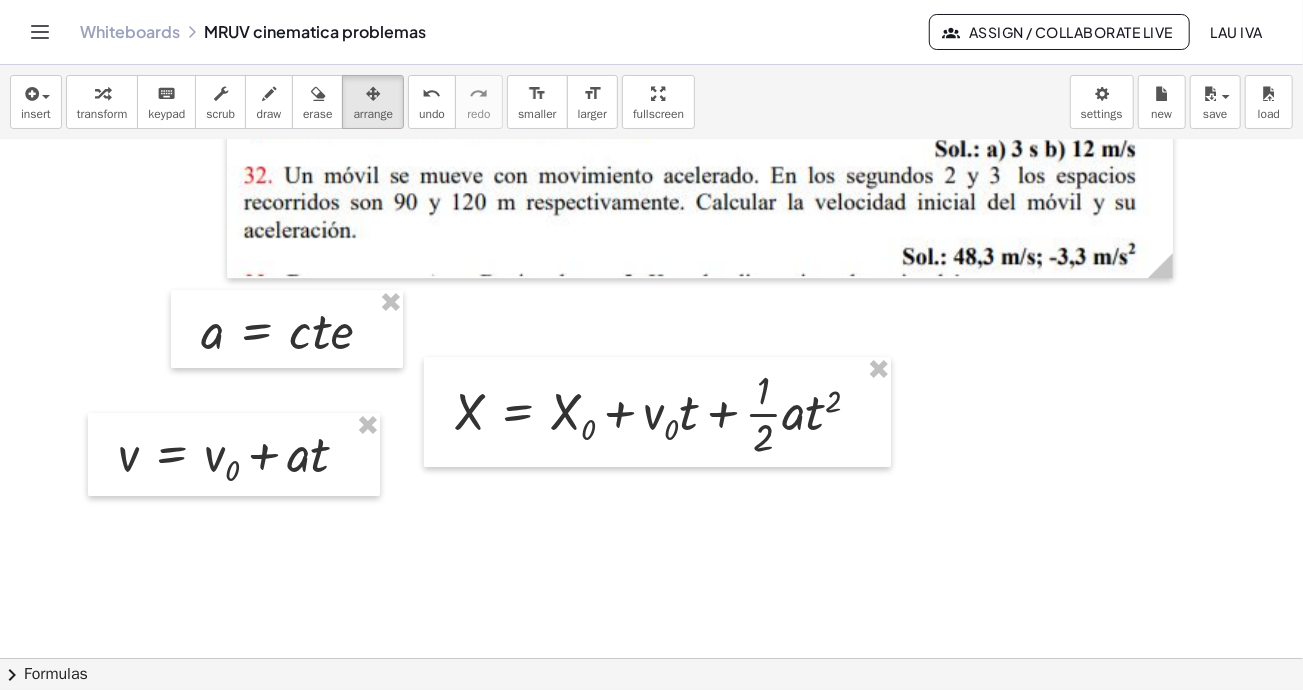scroll, scrollTop: 3750, scrollLeft: 0, axis: vertical 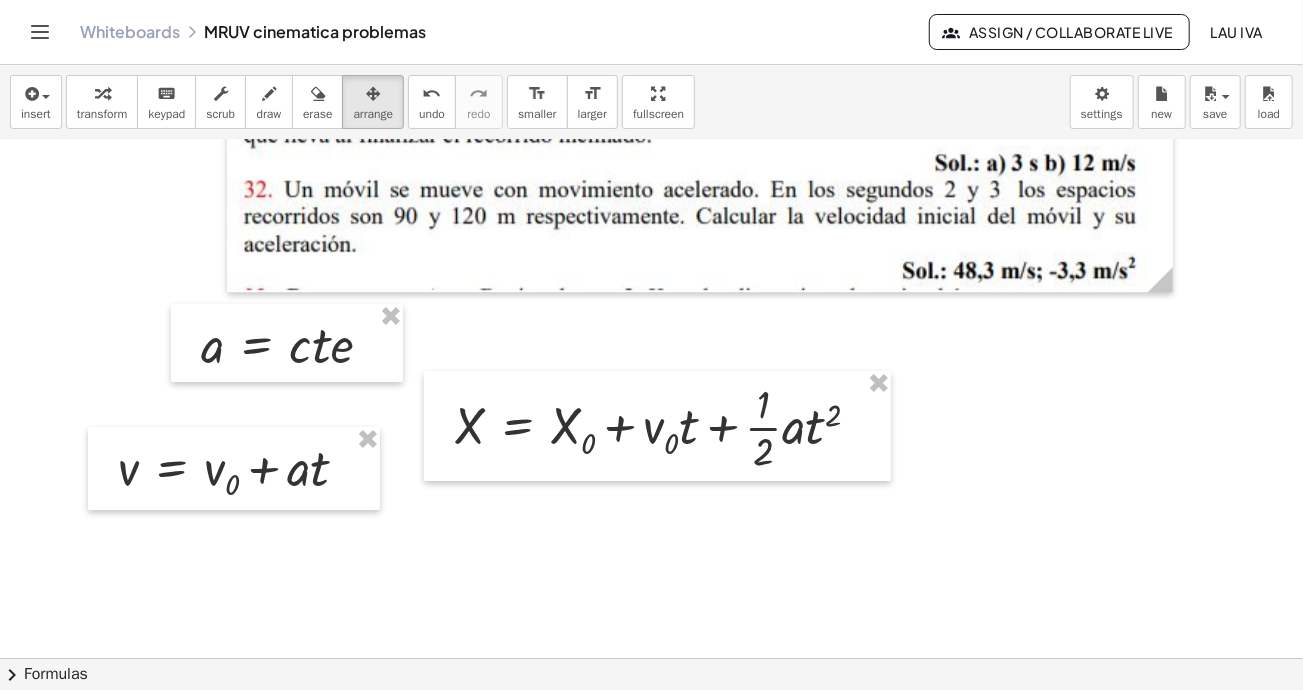 click at bounding box center [269, 94] 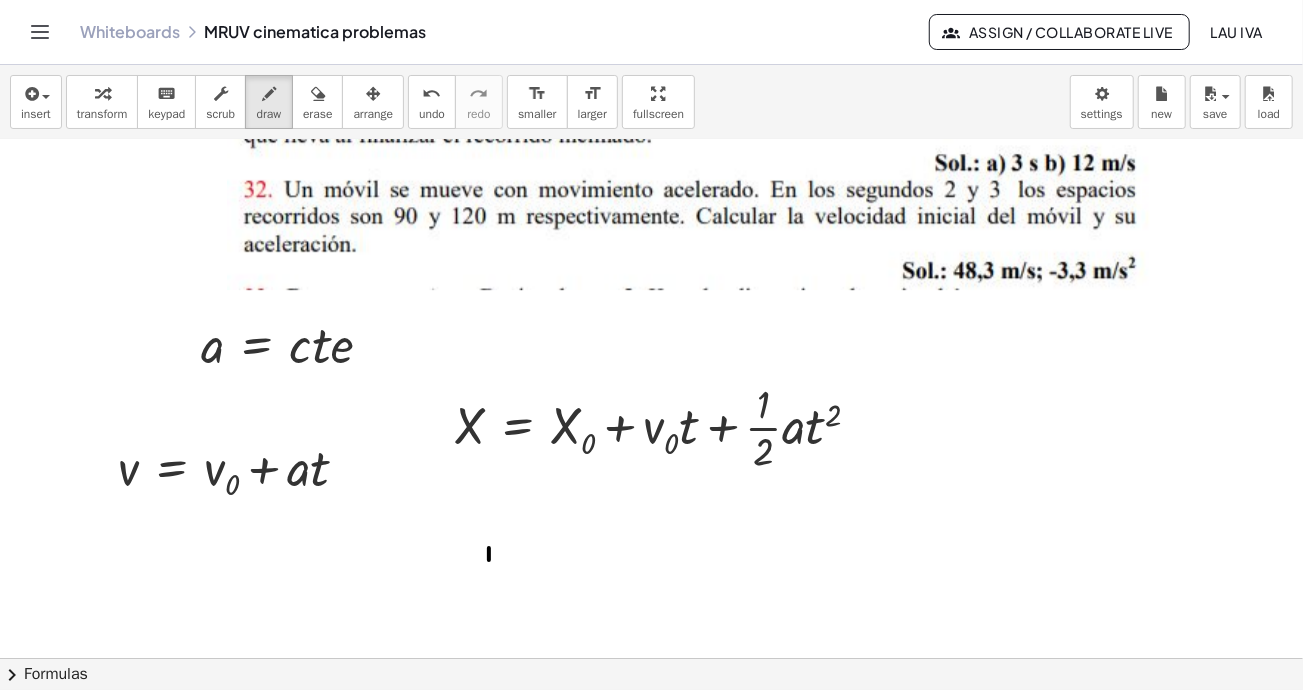click at bounding box center [799, -1233] 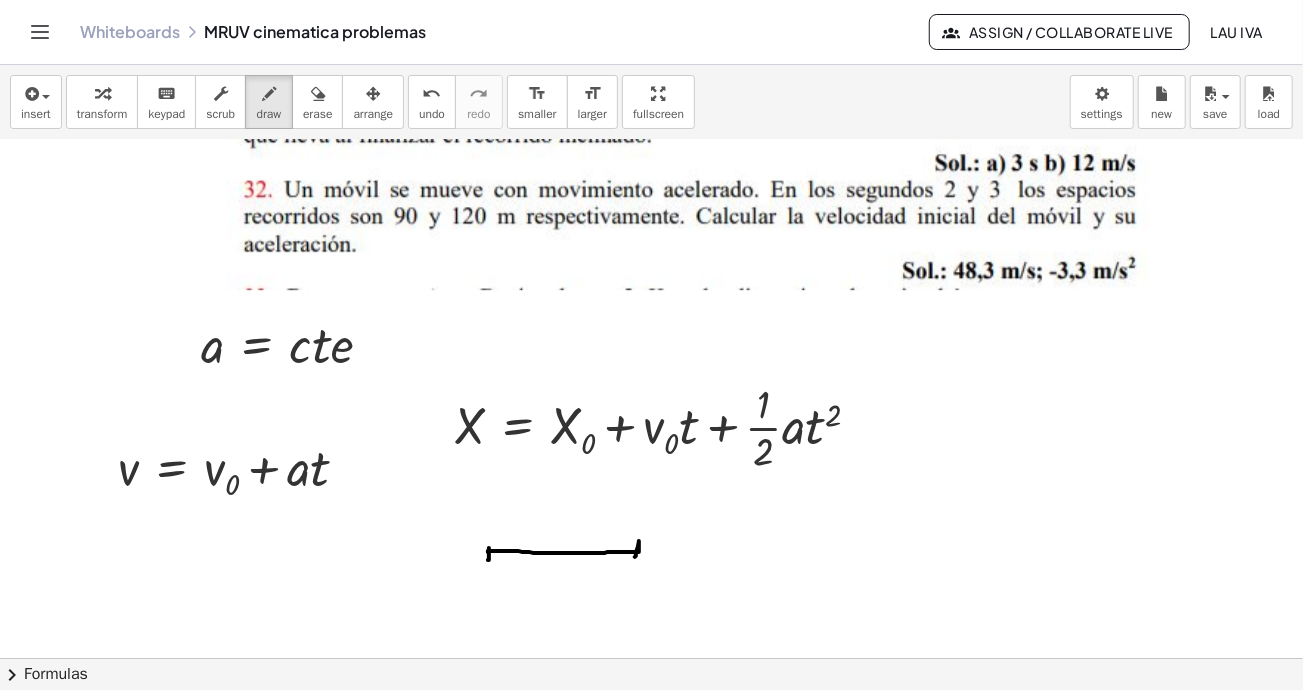 drag, startPoint x: 488, startPoint y: 550, endPoint x: 635, endPoint y: 555, distance: 147.085 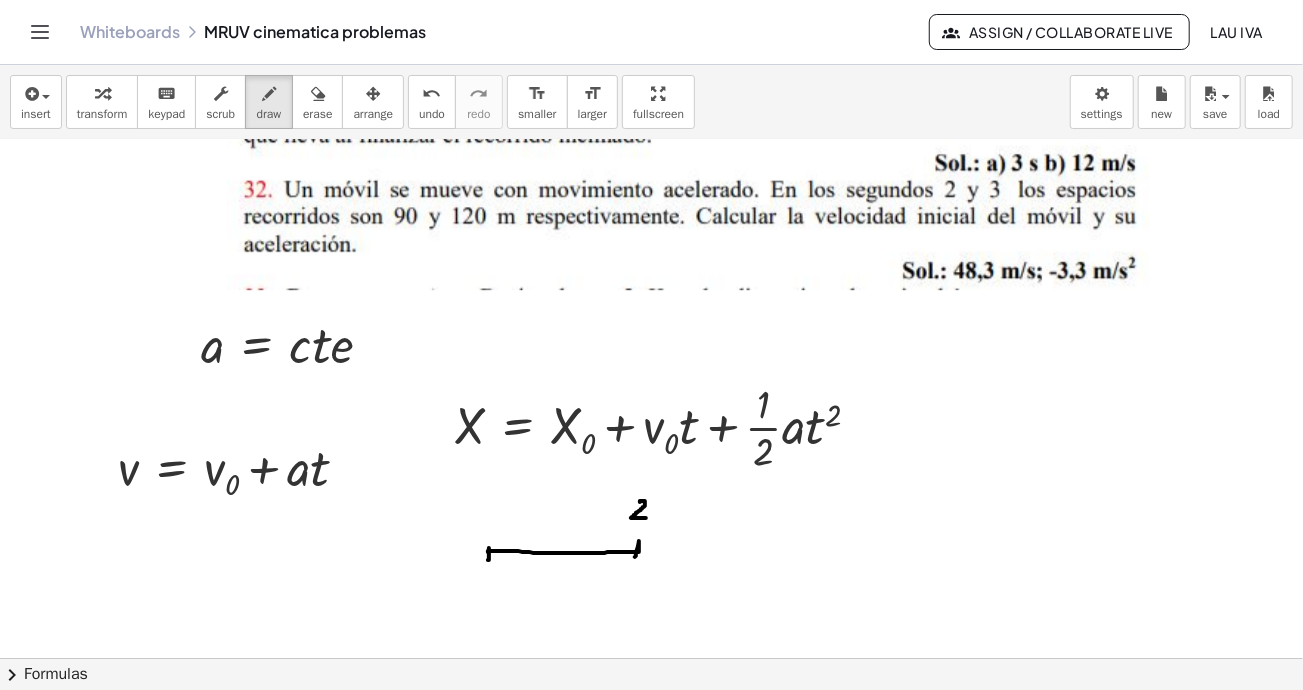 drag, startPoint x: 640, startPoint y: 500, endPoint x: 645, endPoint y: 511, distance: 12.083046 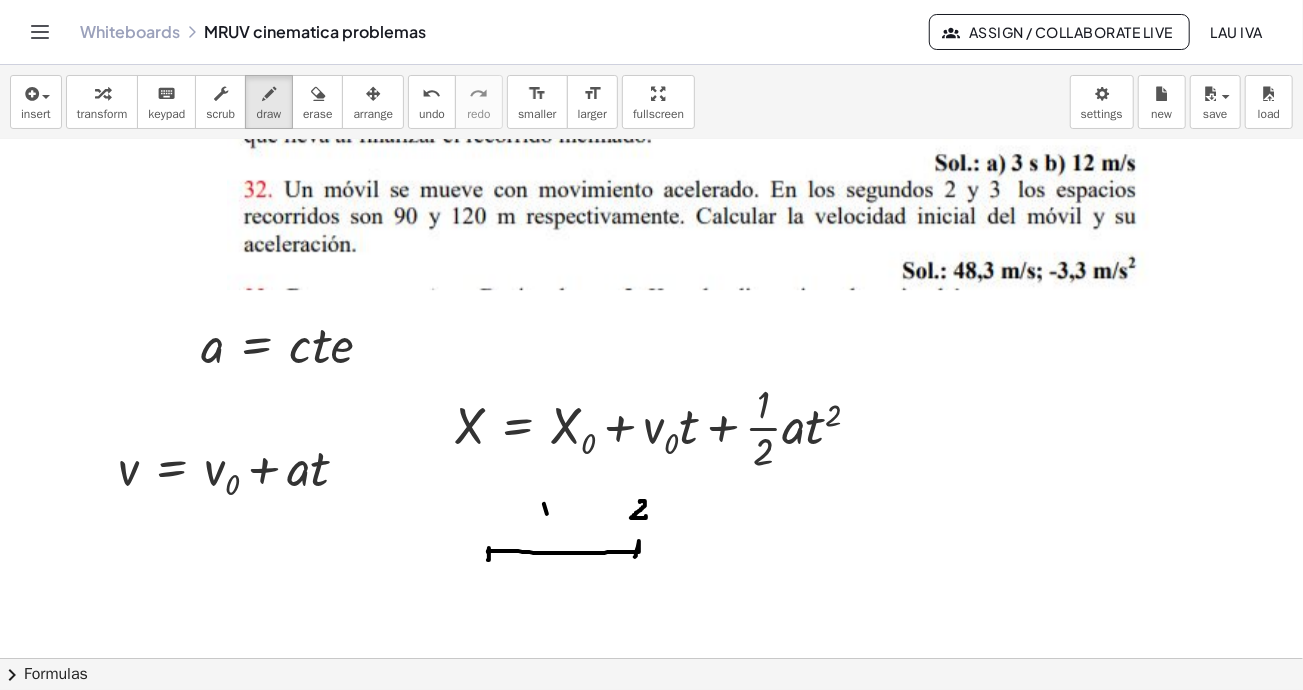 click at bounding box center (799, -1233) 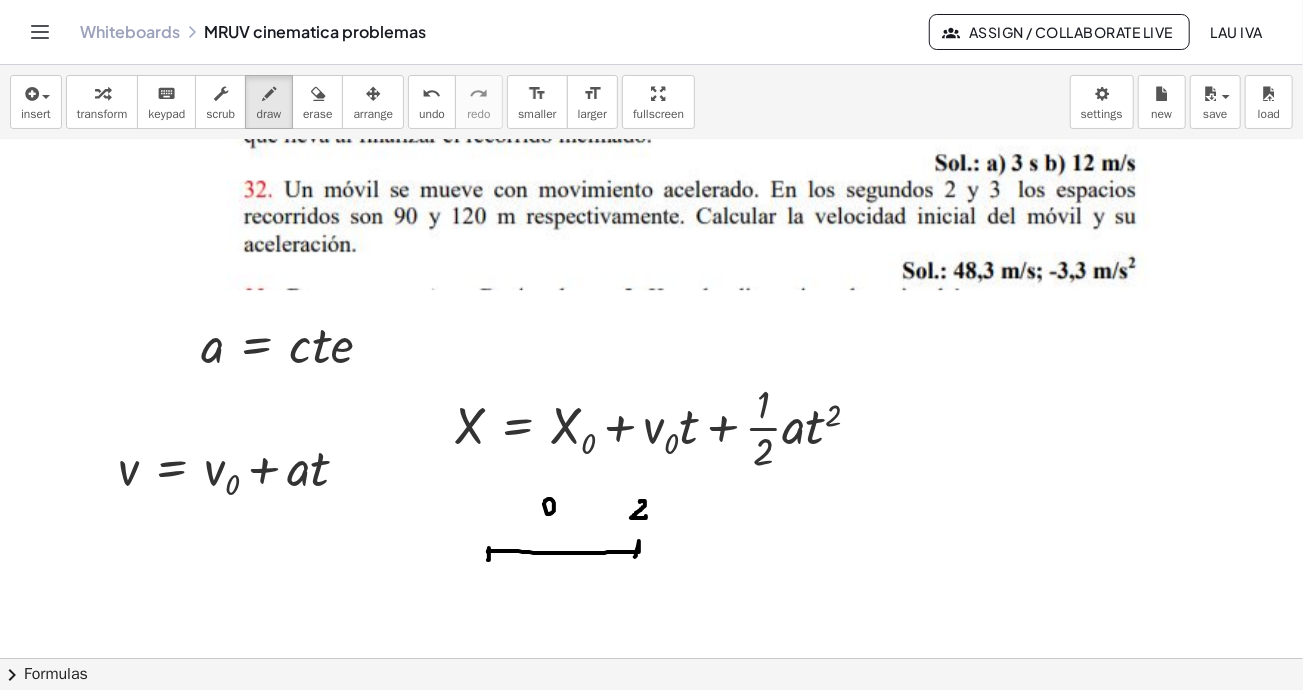 click at bounding box center (799, -1233) 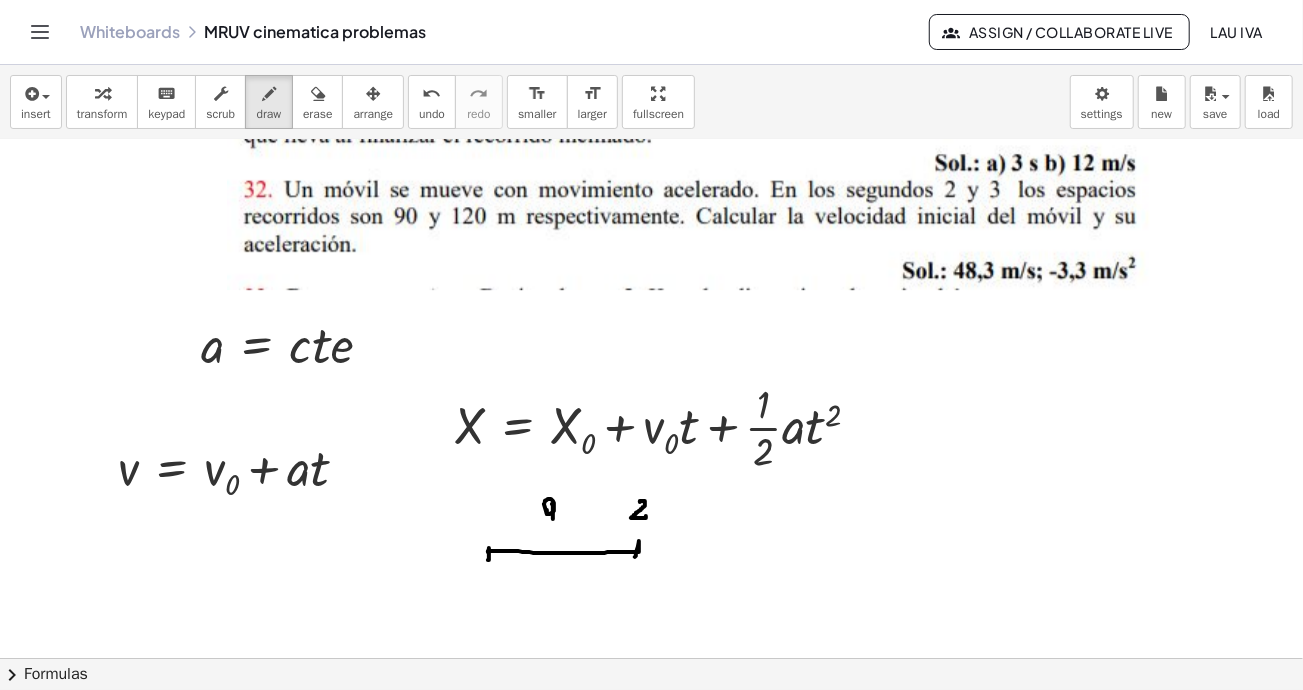 drag, startPoint x: 552, startPoint y: 502, endPoint x: 553, endPoint y: 517, distance: 15.033297 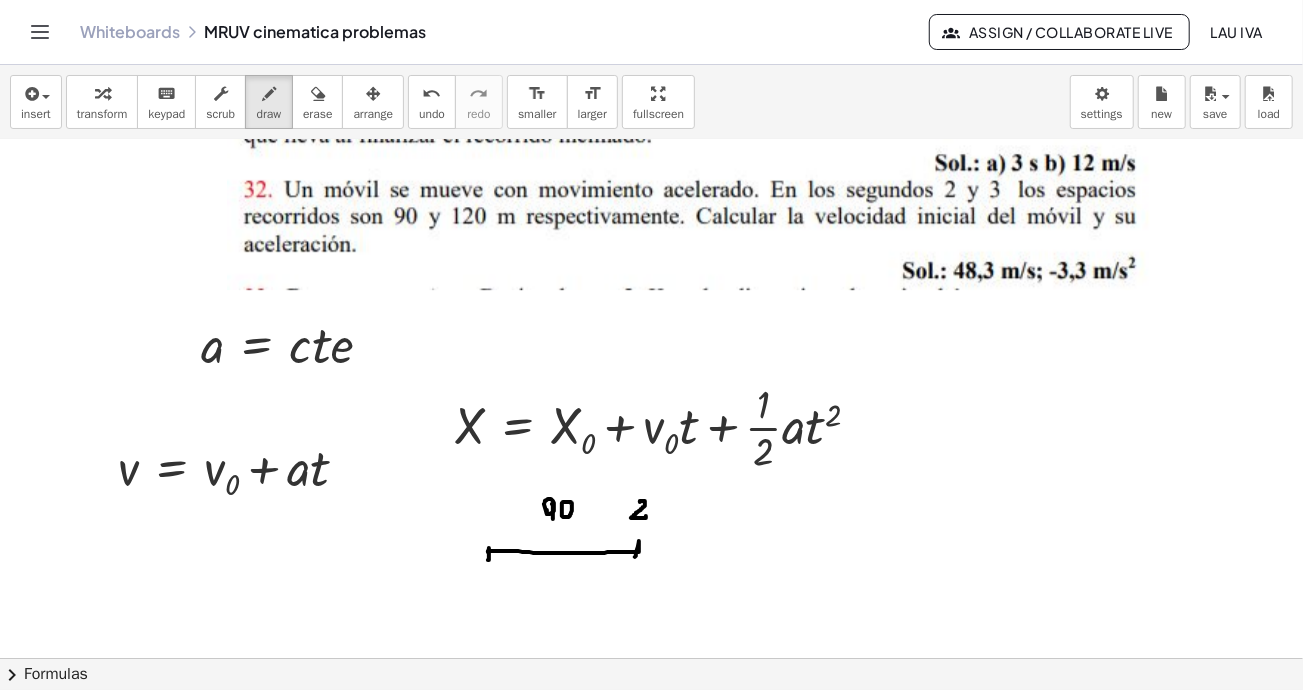 click at bounding box center [799, -1233] 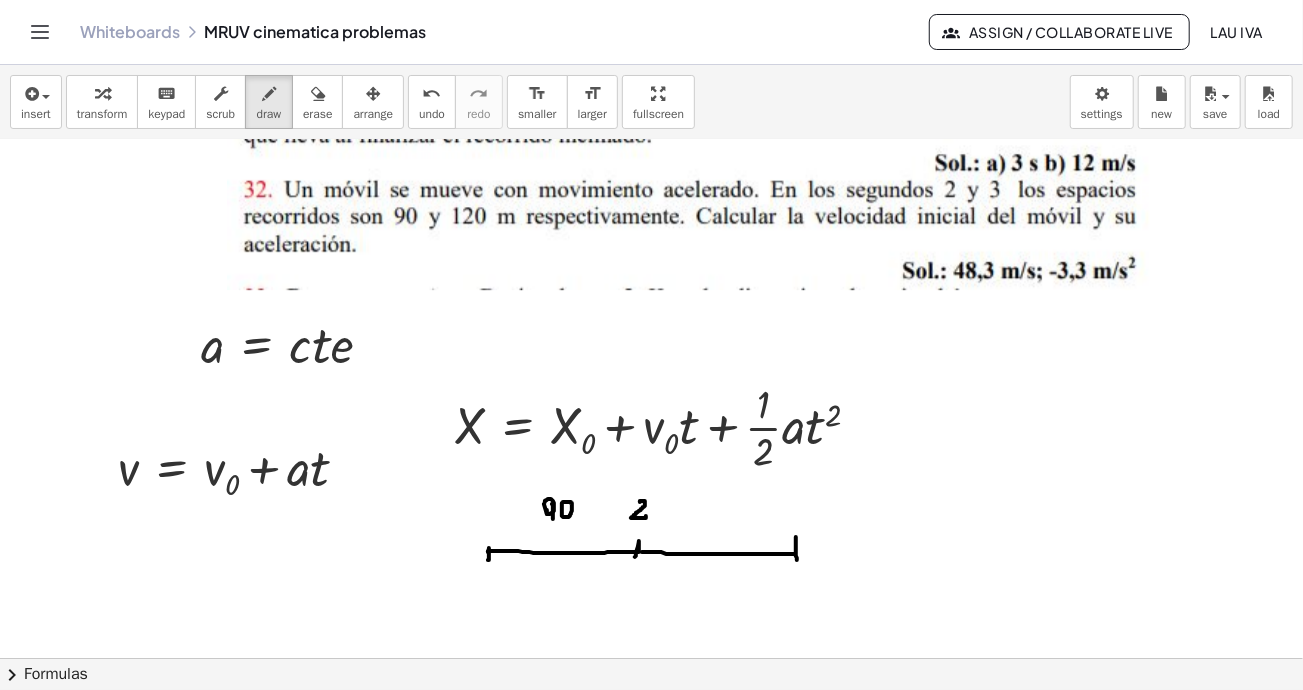 drag, startPoint x: 647, startPoint y: 550, endPoint x: 796, endPoint y: 540, distance: 149.33519 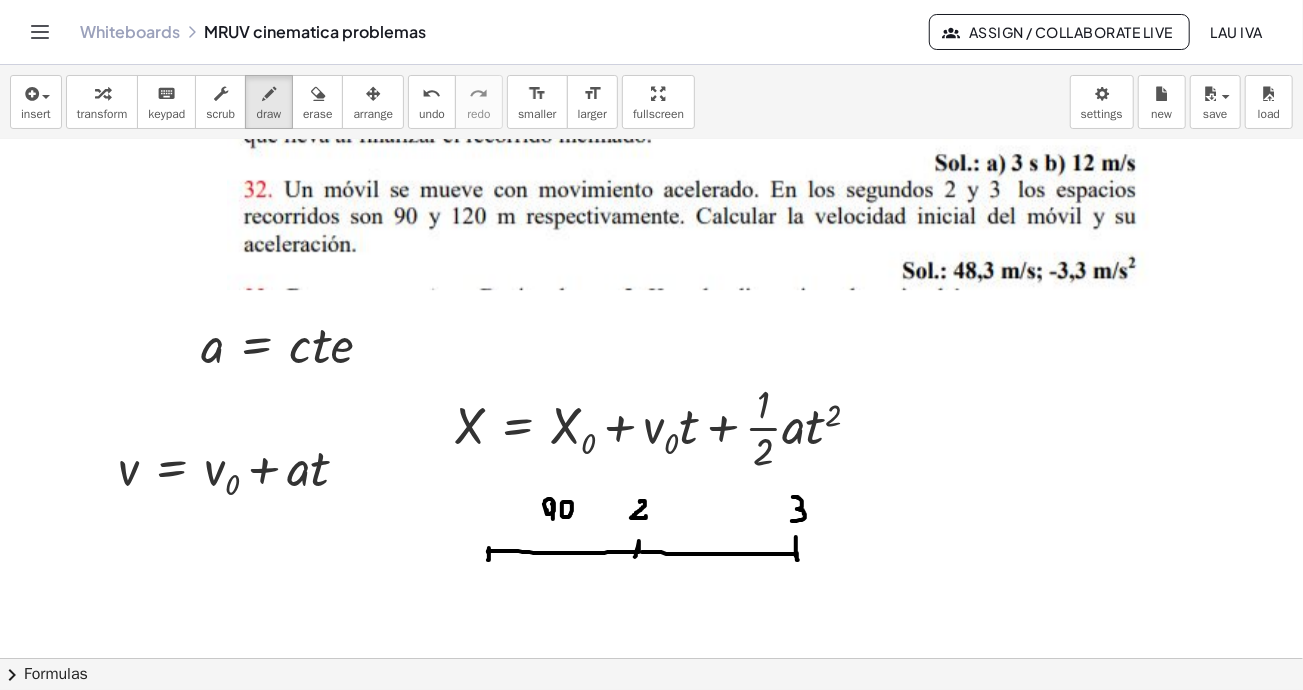 drag, startPoint x: 793, startPoint y: 495, endPoint x: 792, endPoint y: 519, distance: 24.020824 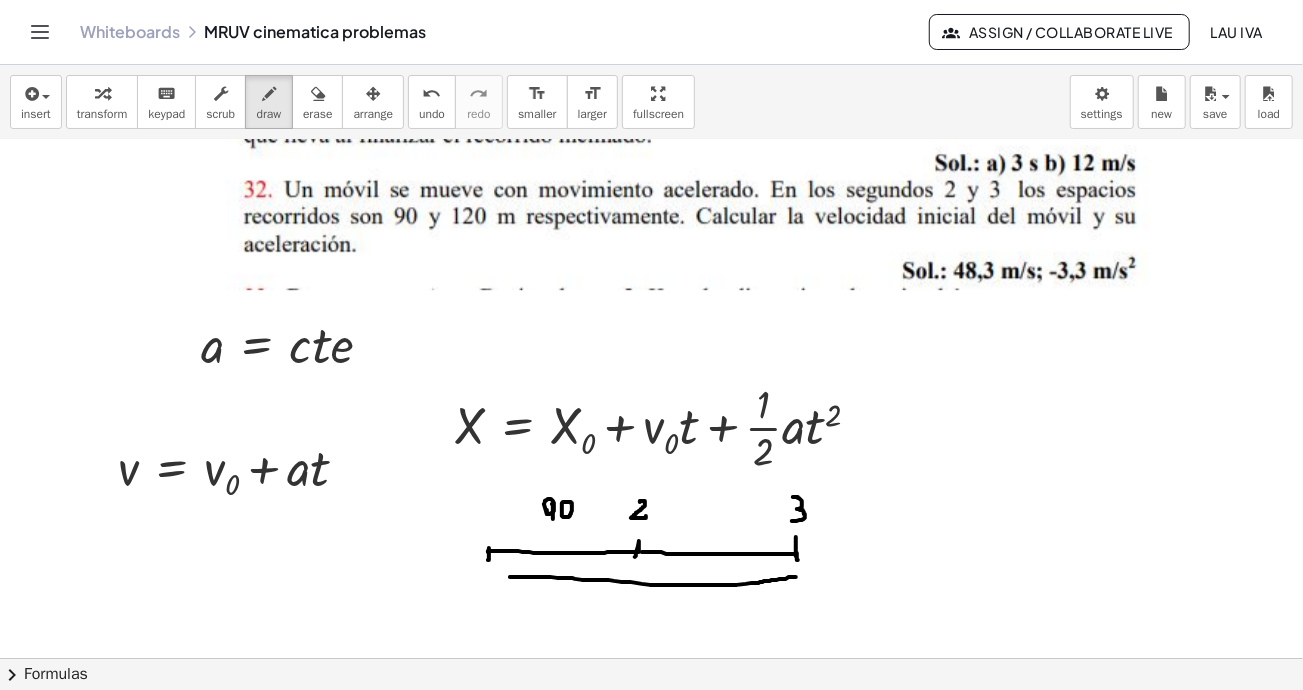 drag, startPoint x: 514, startPoint y: 575, endPoint x: 793, endPoint y: 571, distance: 279.0287 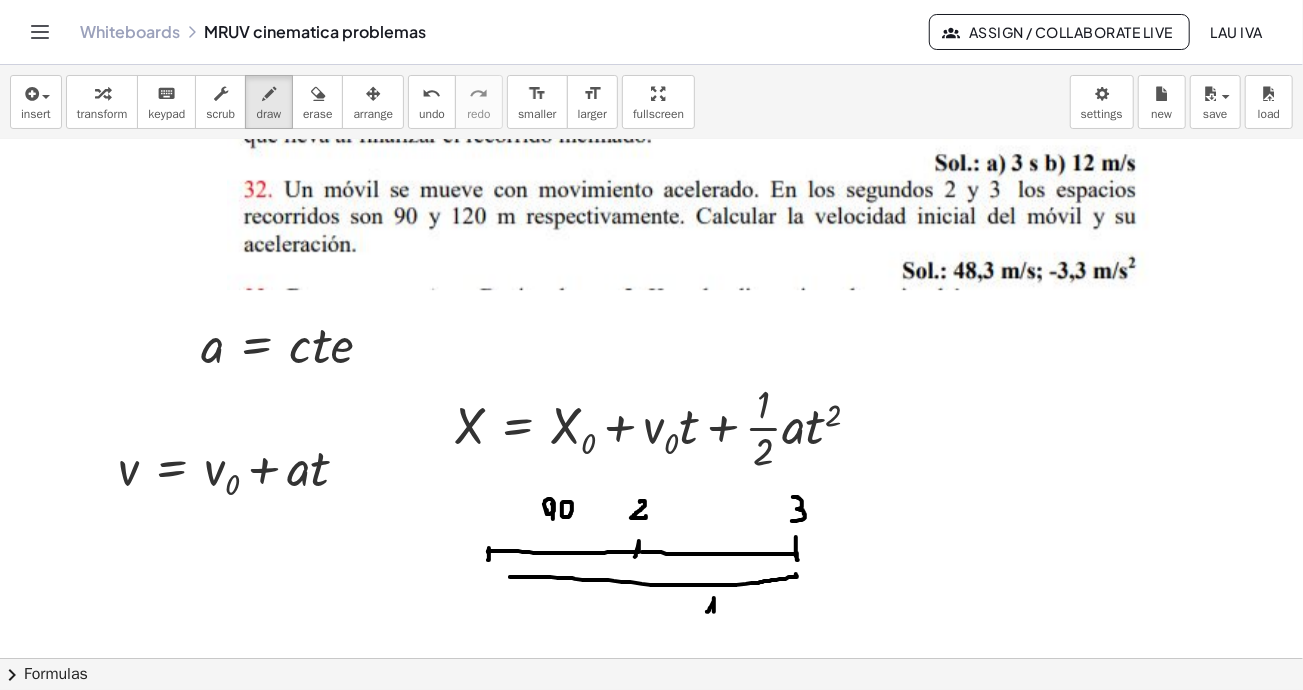 click at bounding box center (799, -1233) 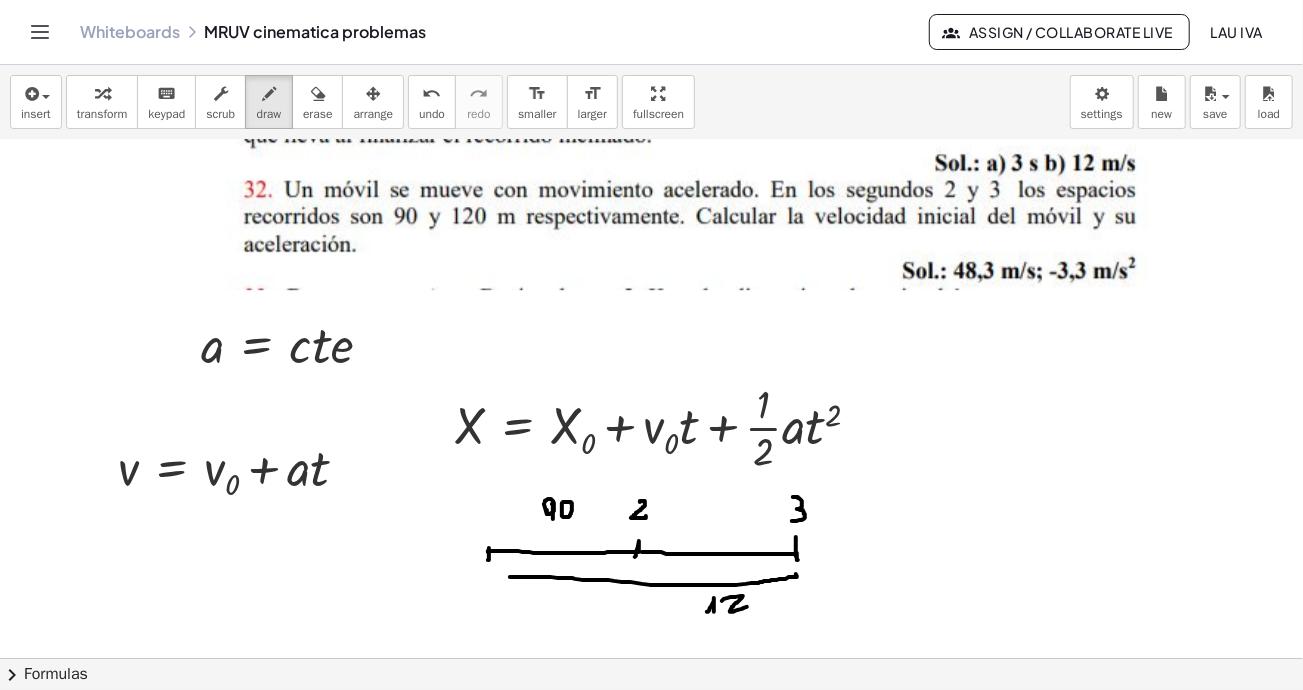 drag, startPoint x: 722, startPoint y: 599, endPoint x: 749, endPoint y: 598, distance: 27.018513 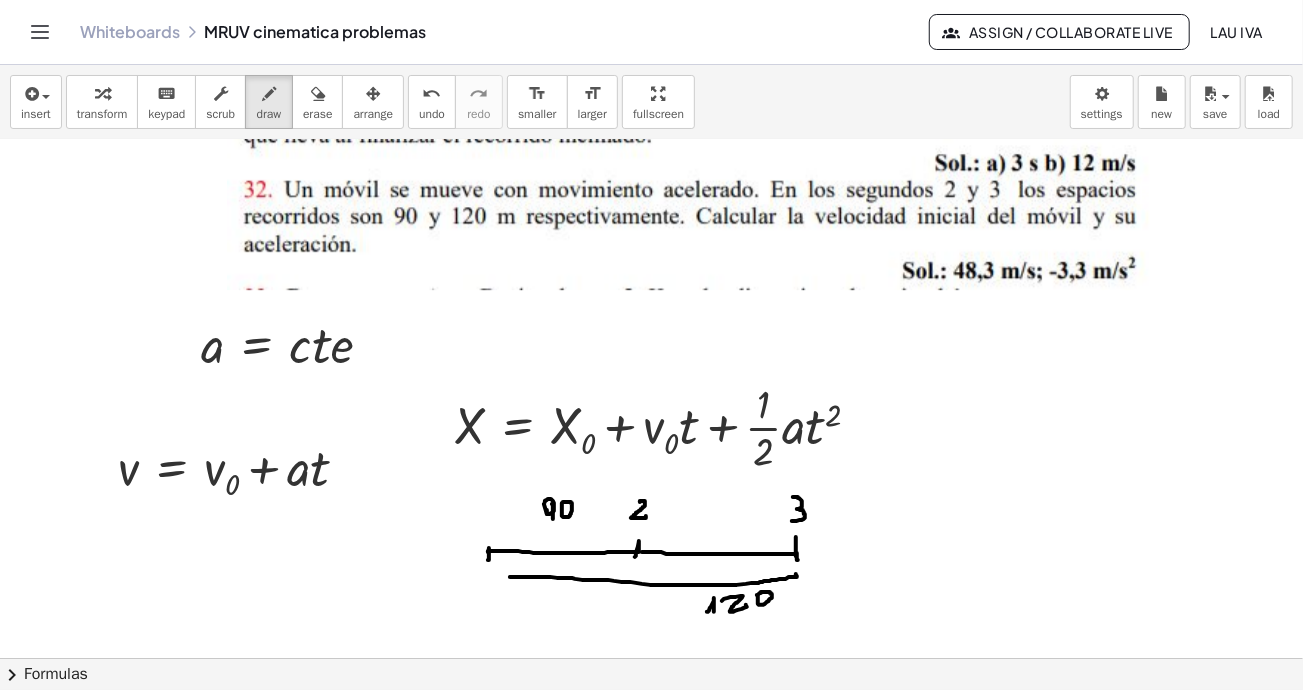 click at bounding box center (799, -1233) 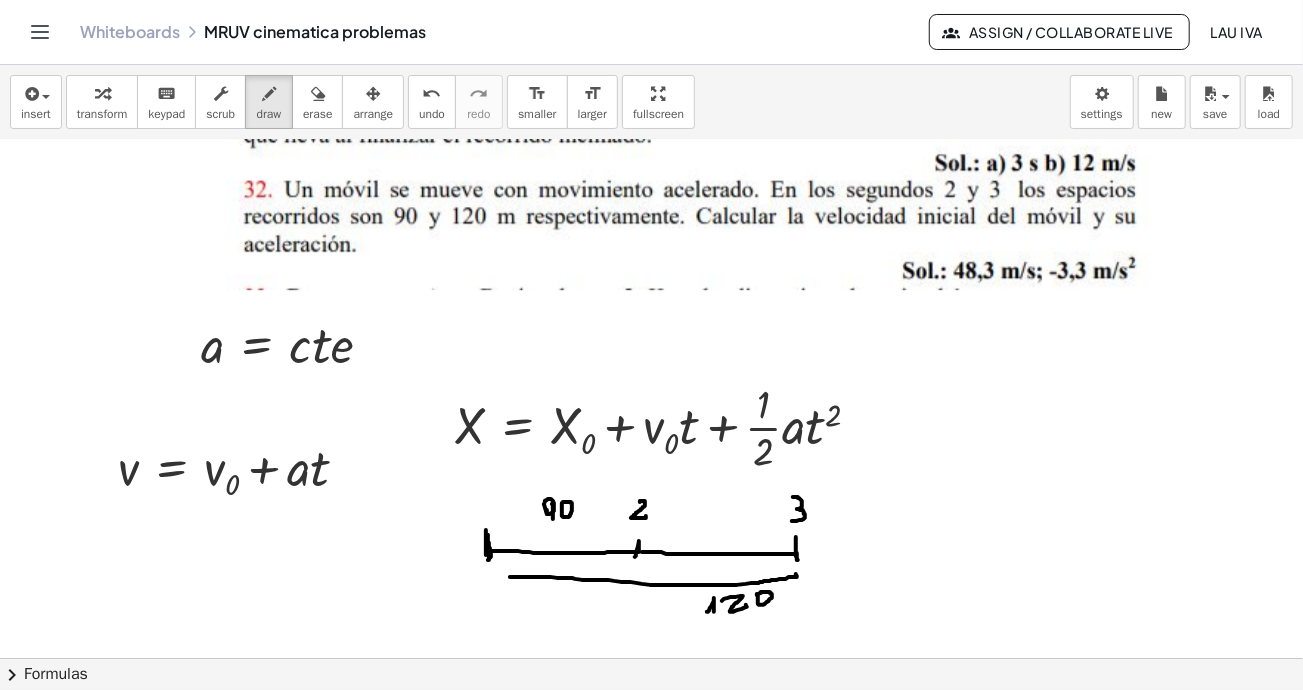 click at bounding box center [799, -1233] 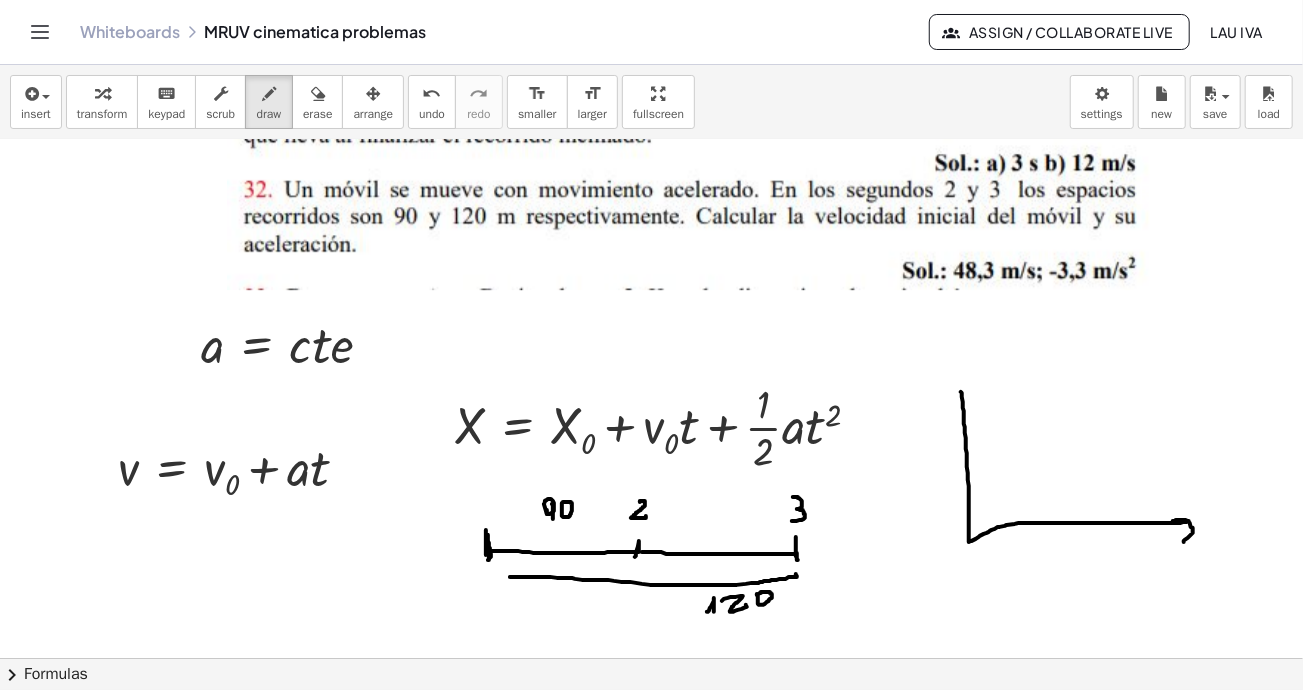 drag, startPoint x: 961, startPoint y: 390, endPoint x: 1185, endPoint y: 536, distance: 267.37988 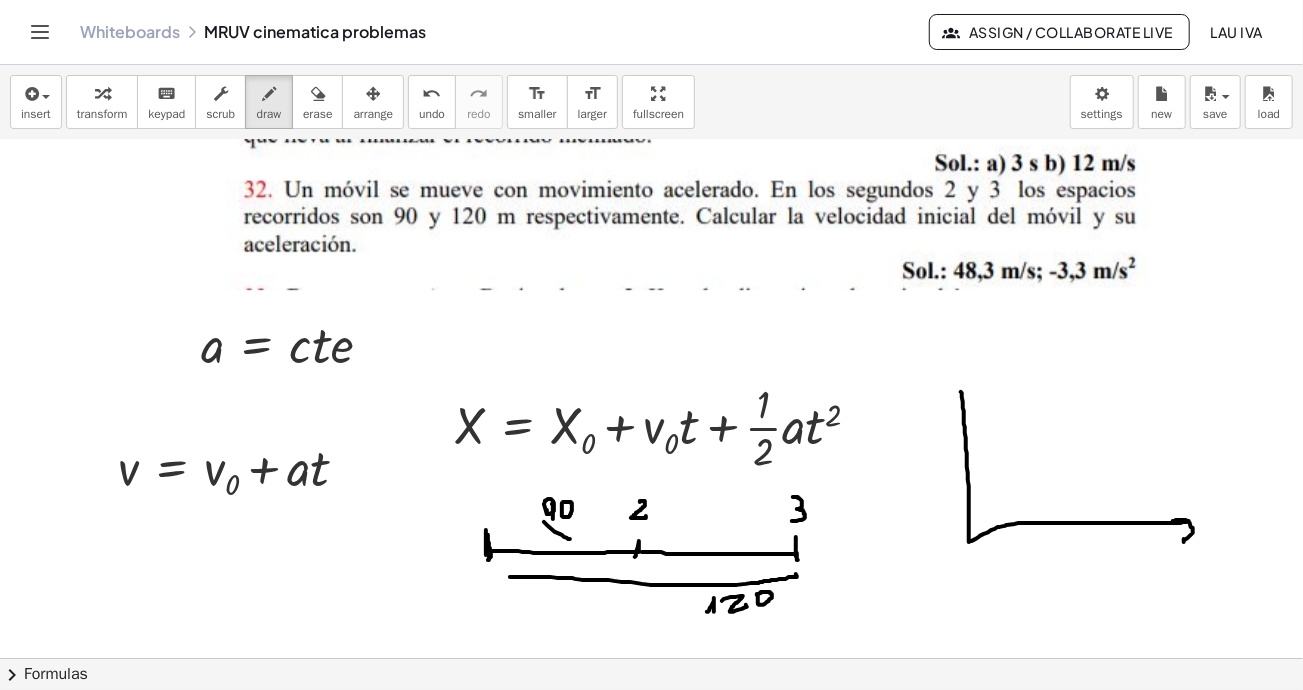 drag, startPoint x: 547, startPoint y: 523, endPoint x: 580, endPoint y: 525, distance: 33.06055 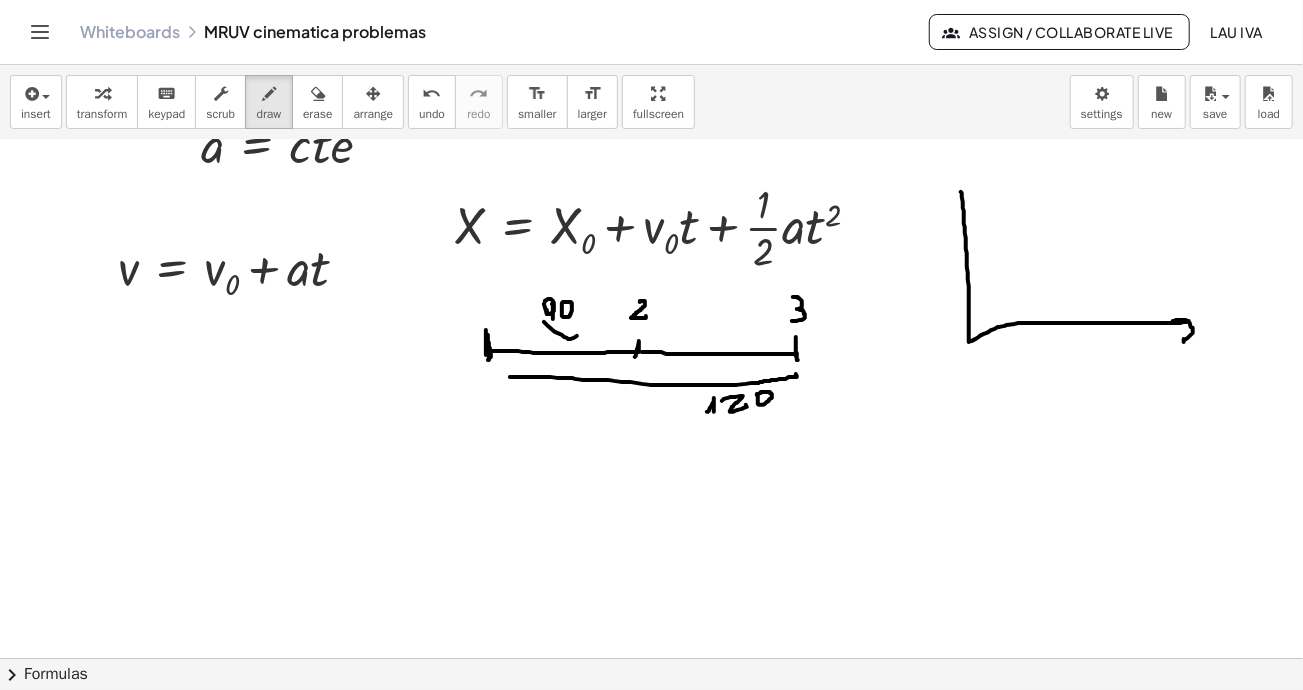 scroll, scrollTop: 3810, scrollLeft: 0, axis: vertical 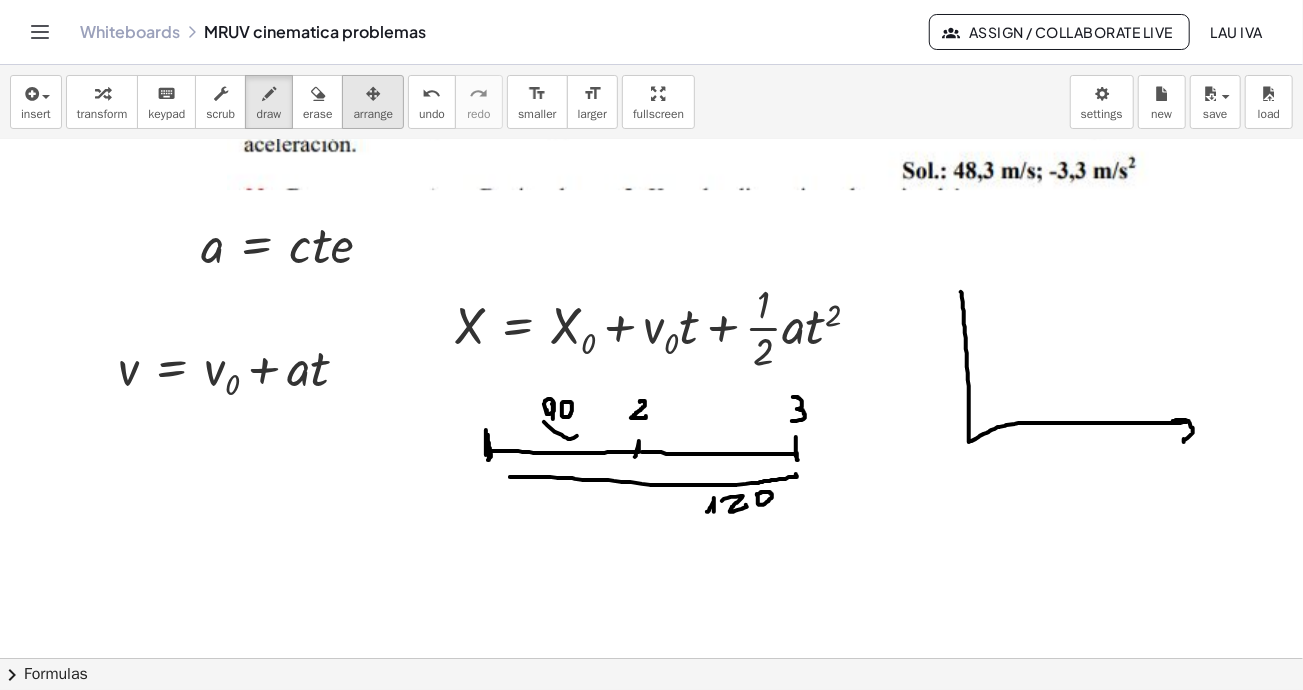 click at bounding box center (373, 94) 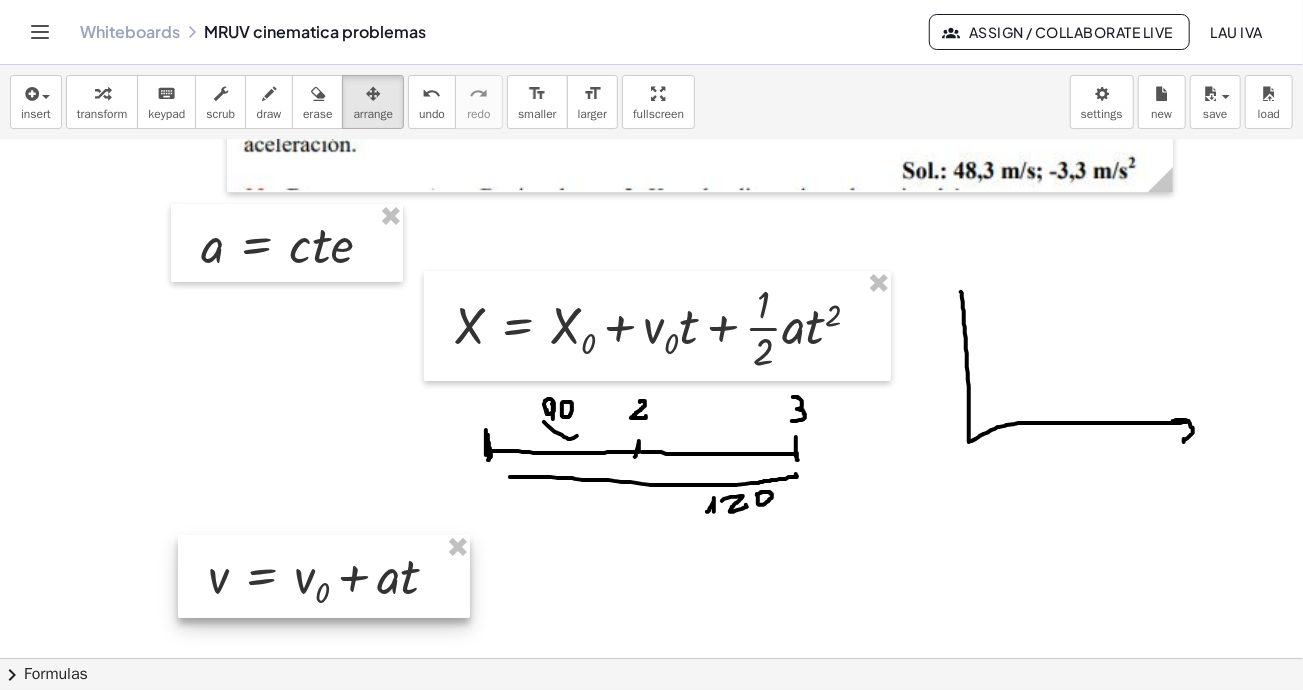 drag, startPoint x: 227, startPoint y: 372, endPoint x: 321, endPoint y: 541, distance: 193.38304 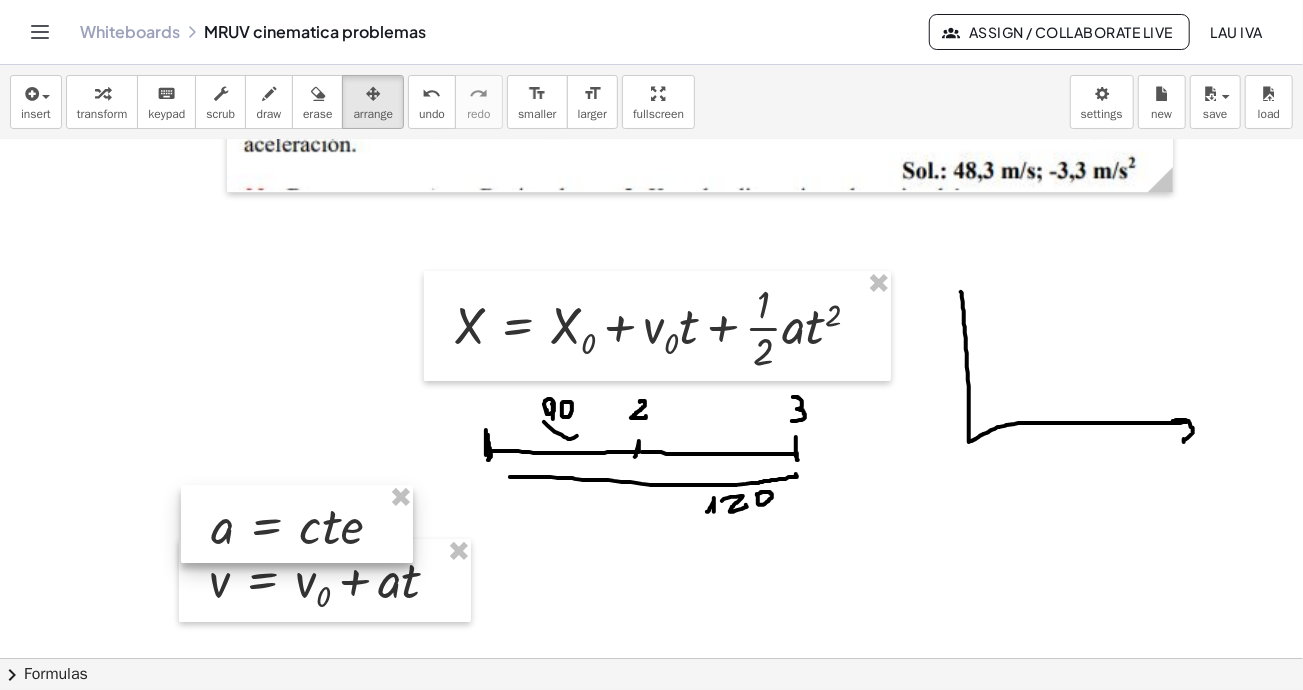 drag, startPoint x: 293, startPoint y: 244, endPoint x: 311, endPoint y: 517, distance: 273.59277 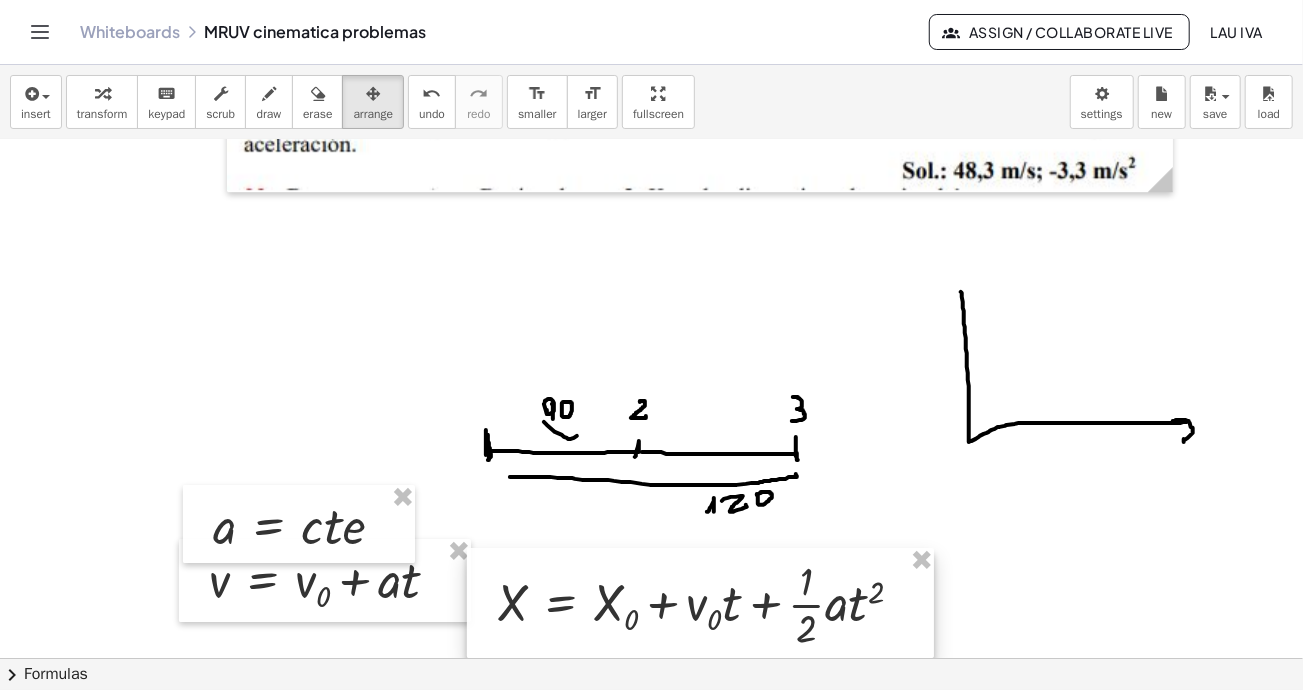drag, startPoint x: 609, startPoint y: 493, endPoint x: 662, endPoint y: 597, distance: 116.72617 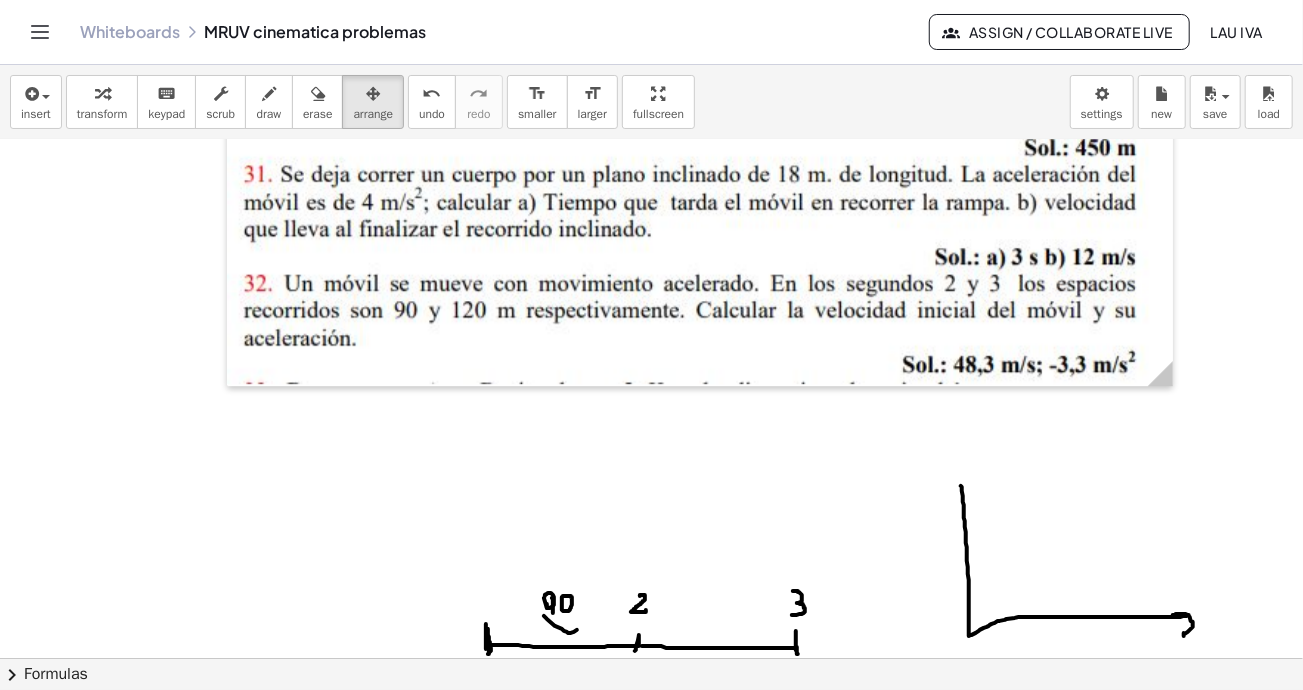 scroll, scrollTop: 3410, scrollLeft: 0, axis: vertical 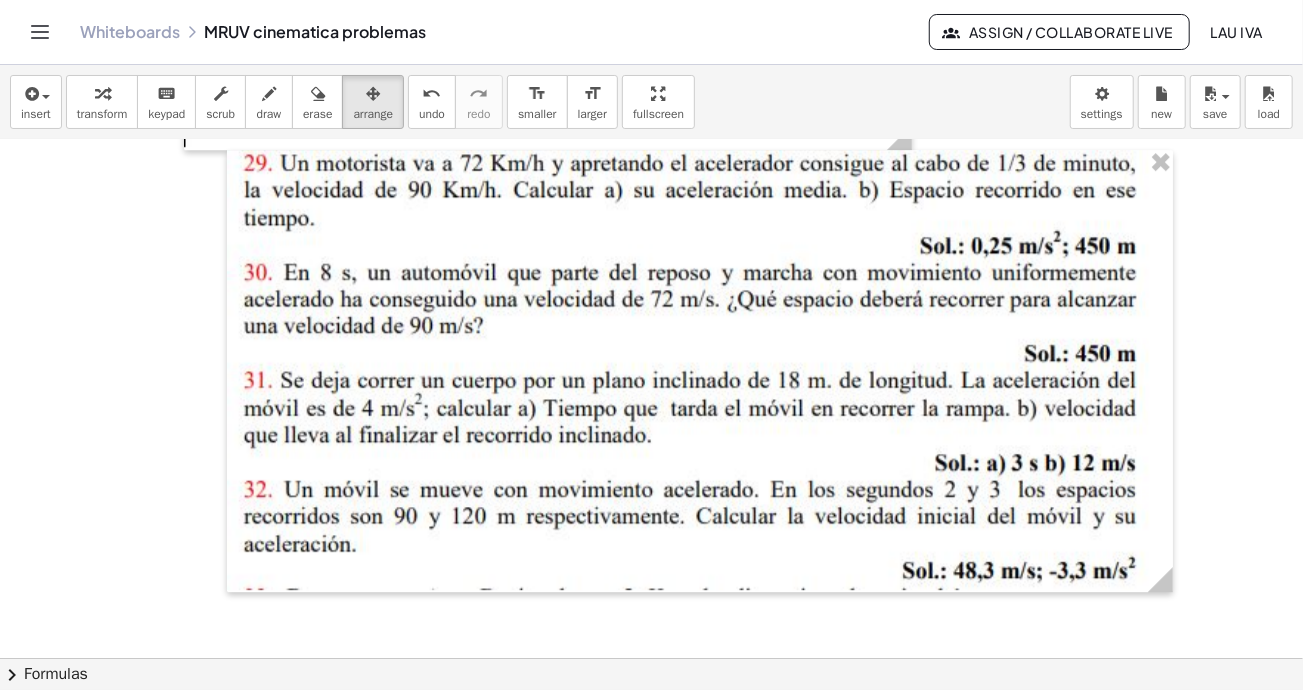 click at bounding box center [799, -933] 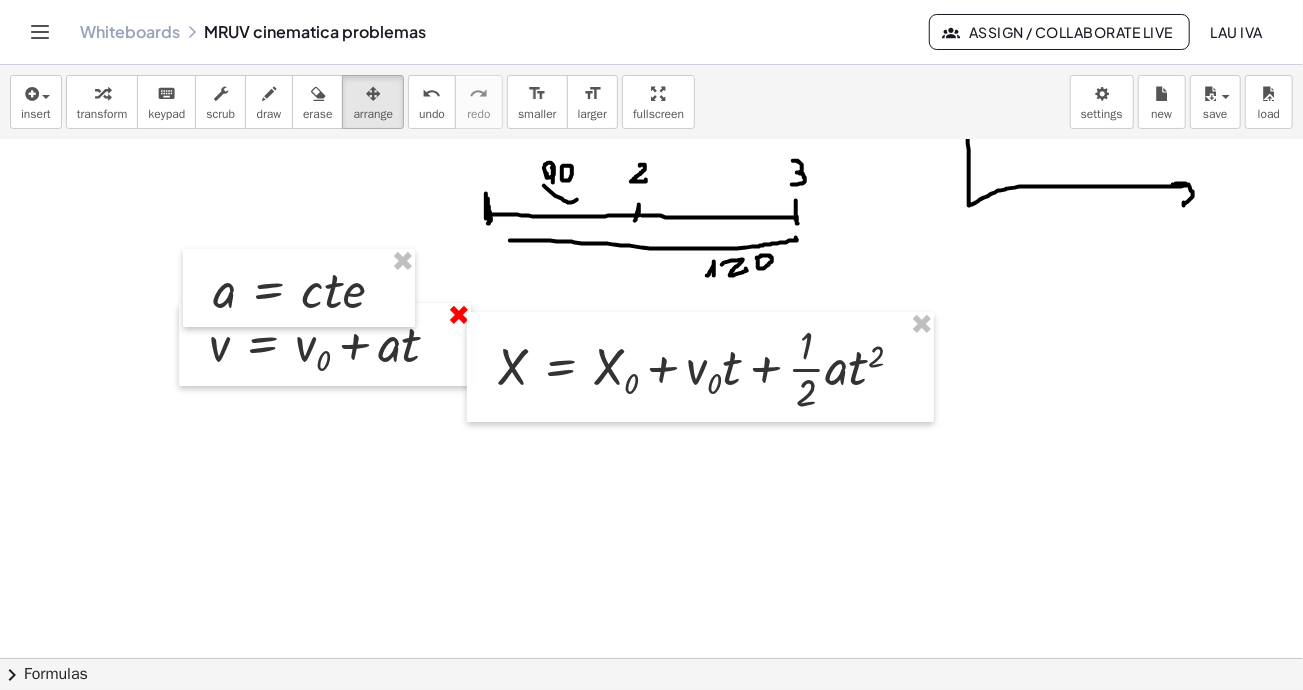 scroll, scrollTop: 4070, scrollLeft: 0, axis: vertical 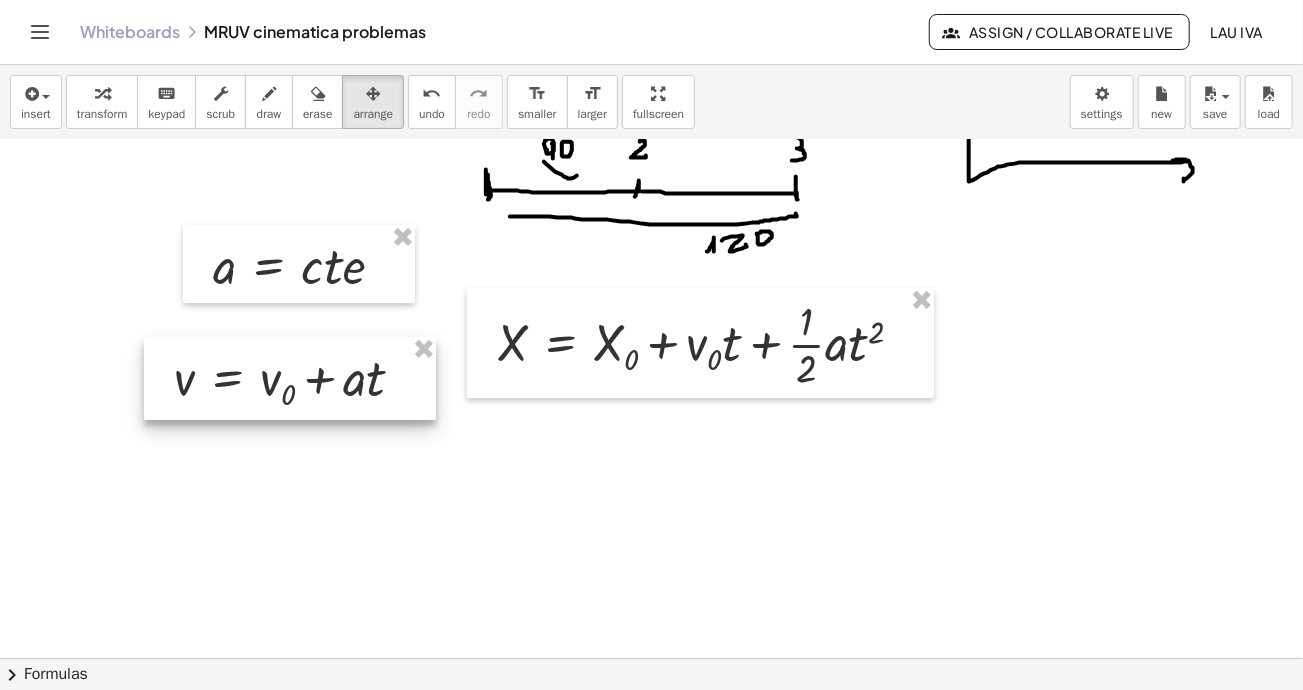 drag, startPoint x: 359, startPoint y: 345, endPoint x: 324, endPoint y: 400, distance: 65.192024 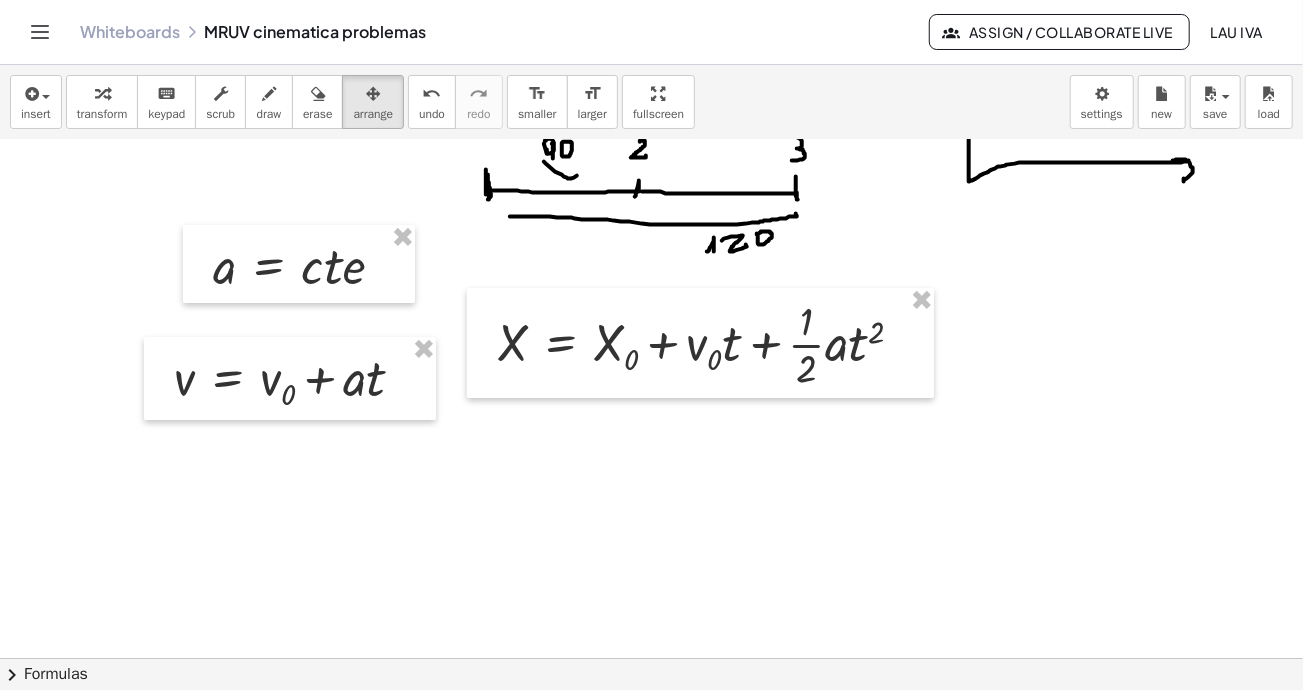 click at bounding box center [799, -1334] 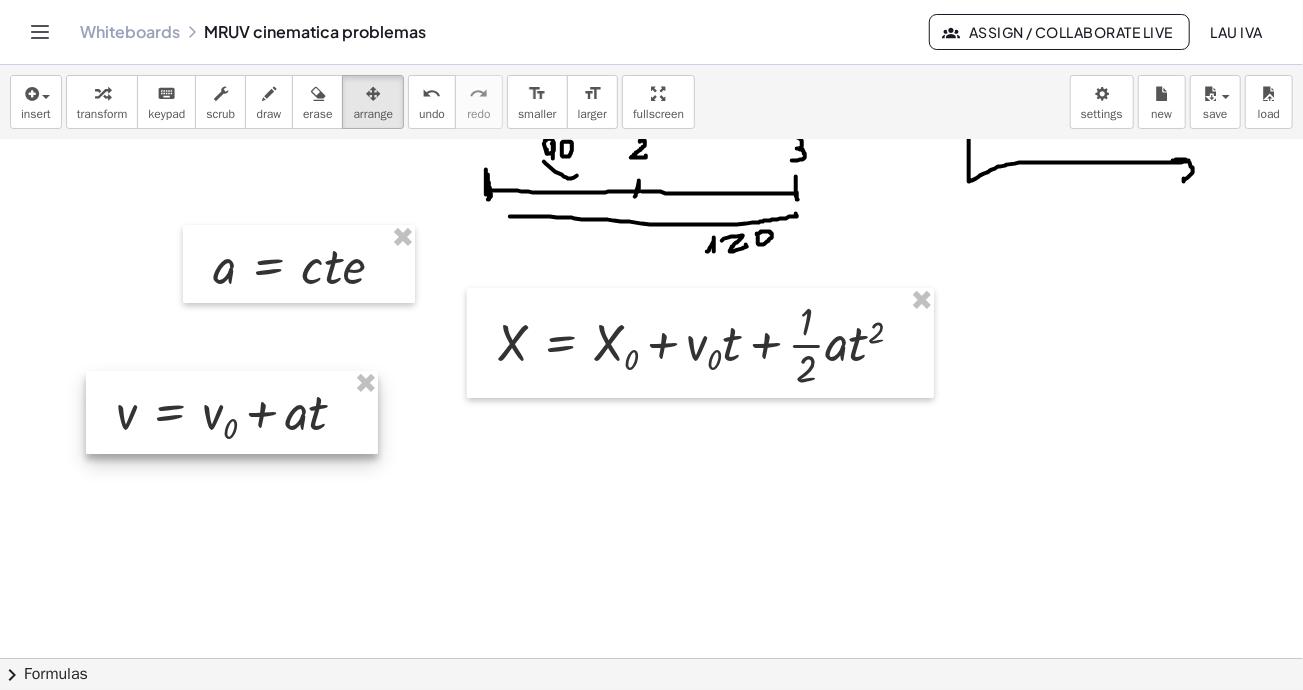 drag, startPoint x: 223, startPoint y: 400, endPoint x: 165, endPoint y: 434, distance: 67.23094 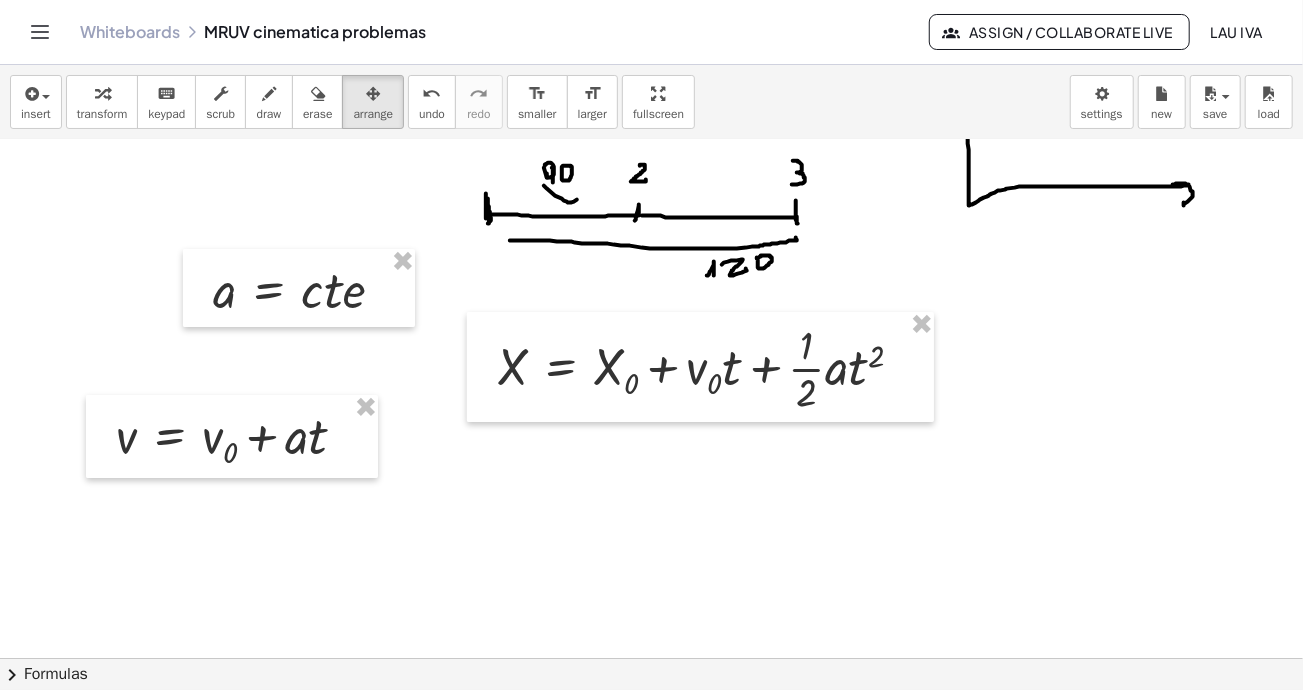 scroll, scrollTop: 4070, scrollLeft: 0, axis: vertical 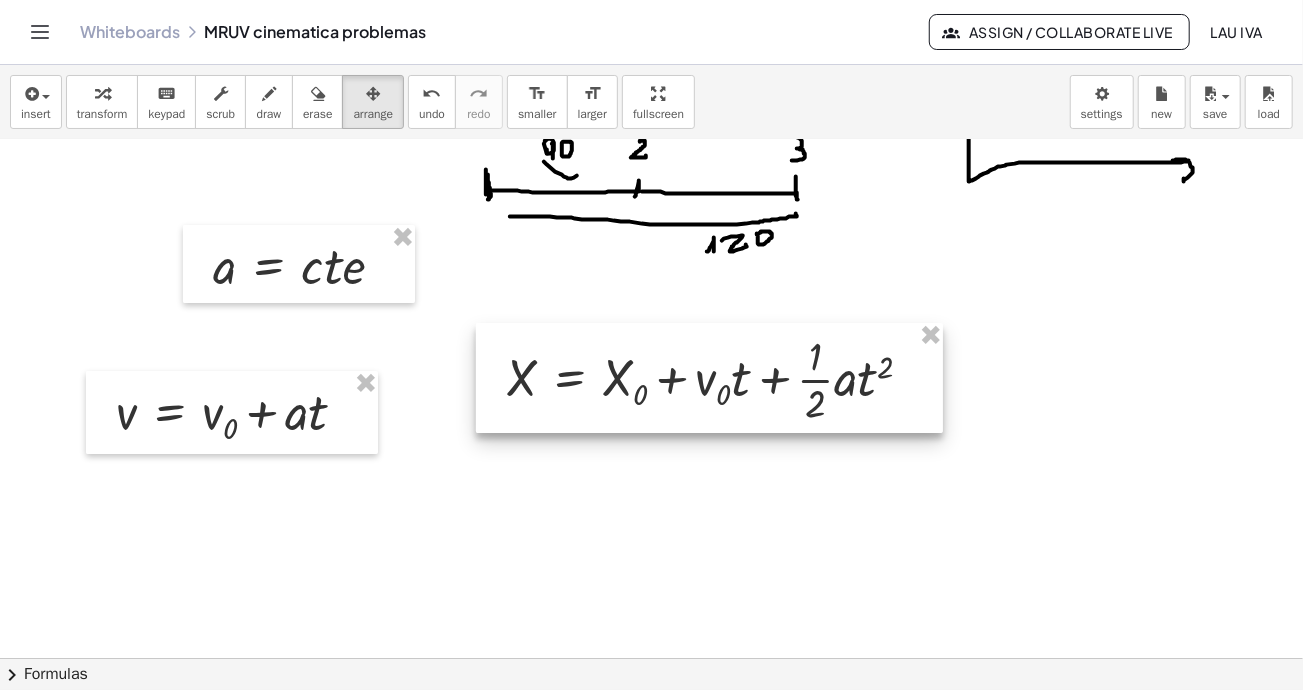 drag, startPoint x: 608, startPoint y: 344, endPoint x: 617, endPoint y: 369, distance: 26.57066 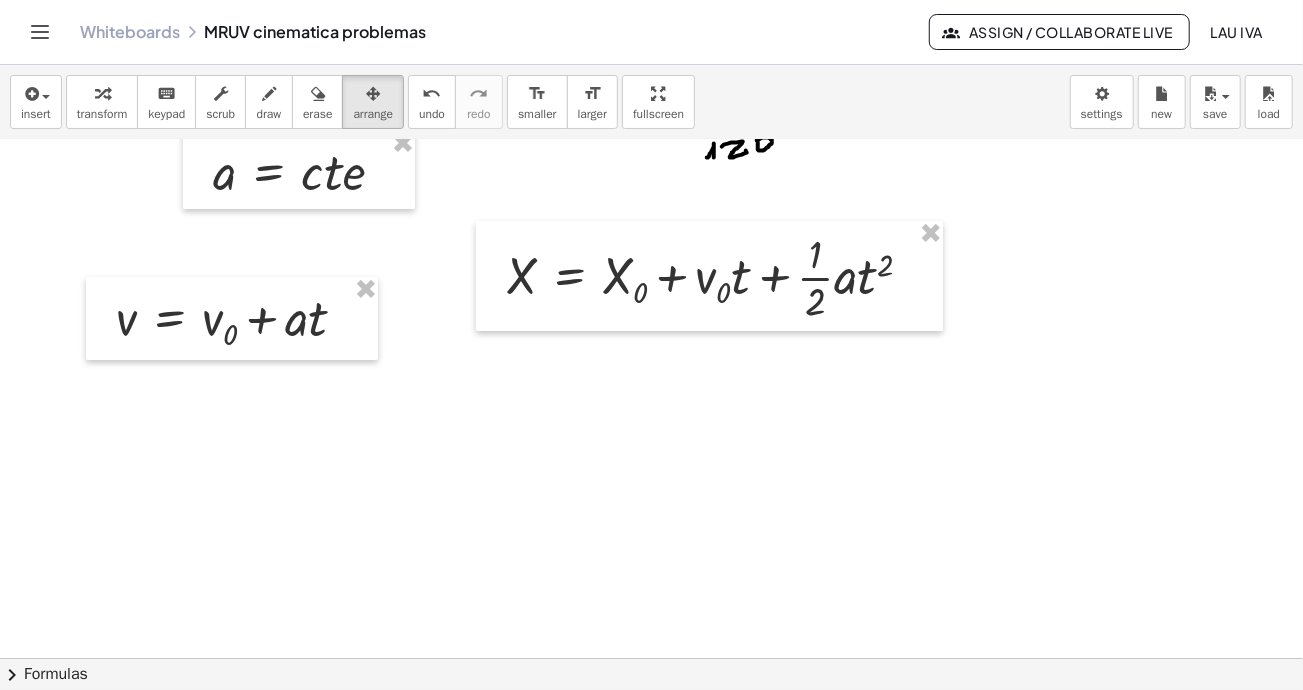 scroll, scrollTop: 4170, scrollLeft: 0, axis: vertical 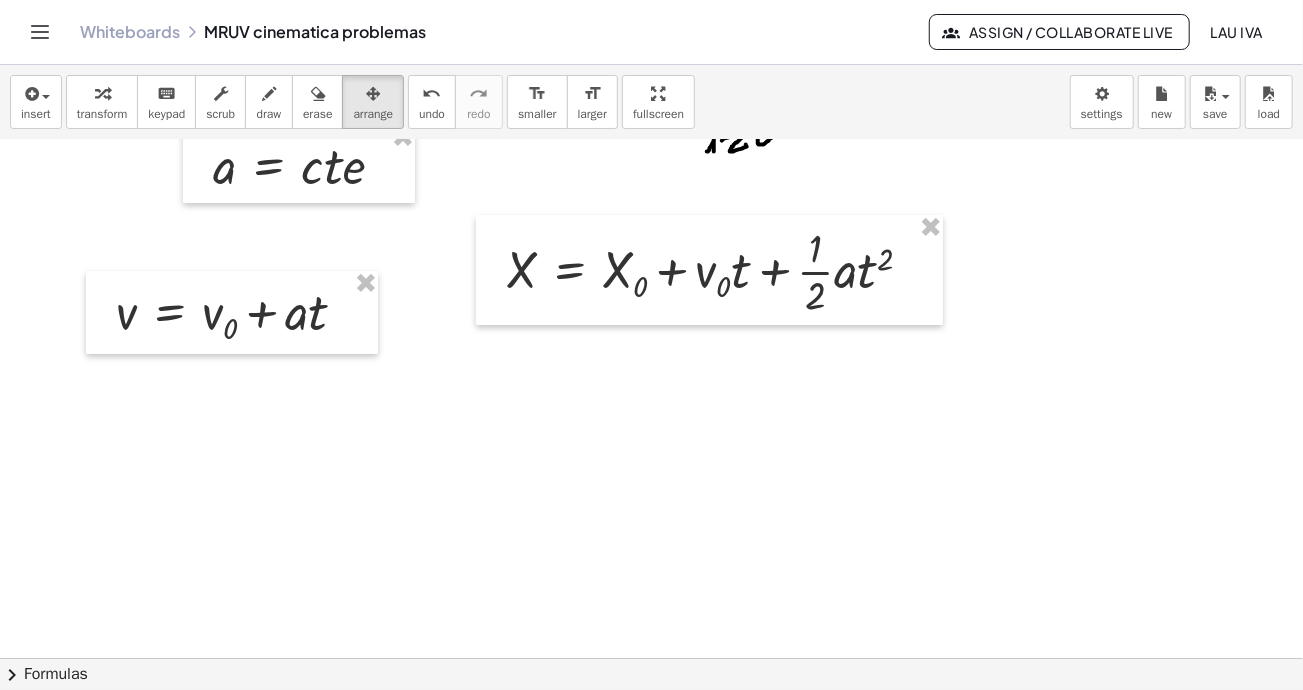 drag, startPoint x: 274, startPoint y: 98, endPoint x: 894, endPoint y: 559, distance: 772.6066 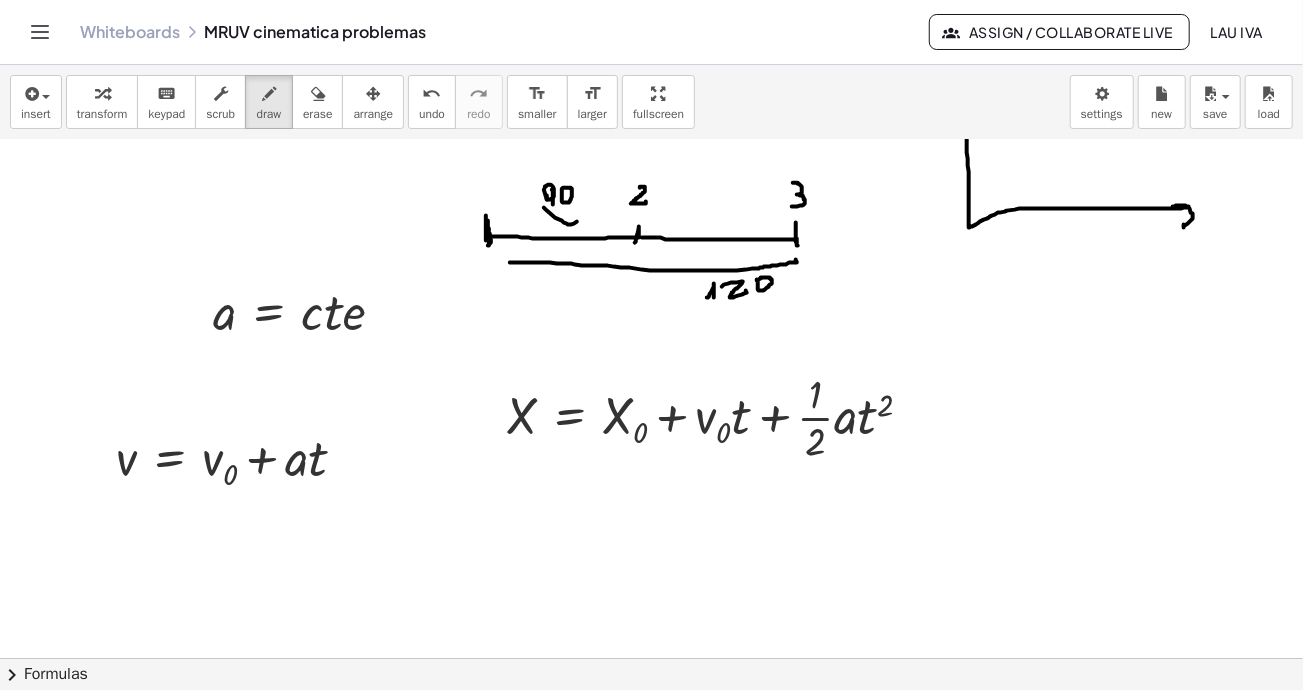 scroll, scrollTop: 4070, scrollLeft: 0, axis: vertical 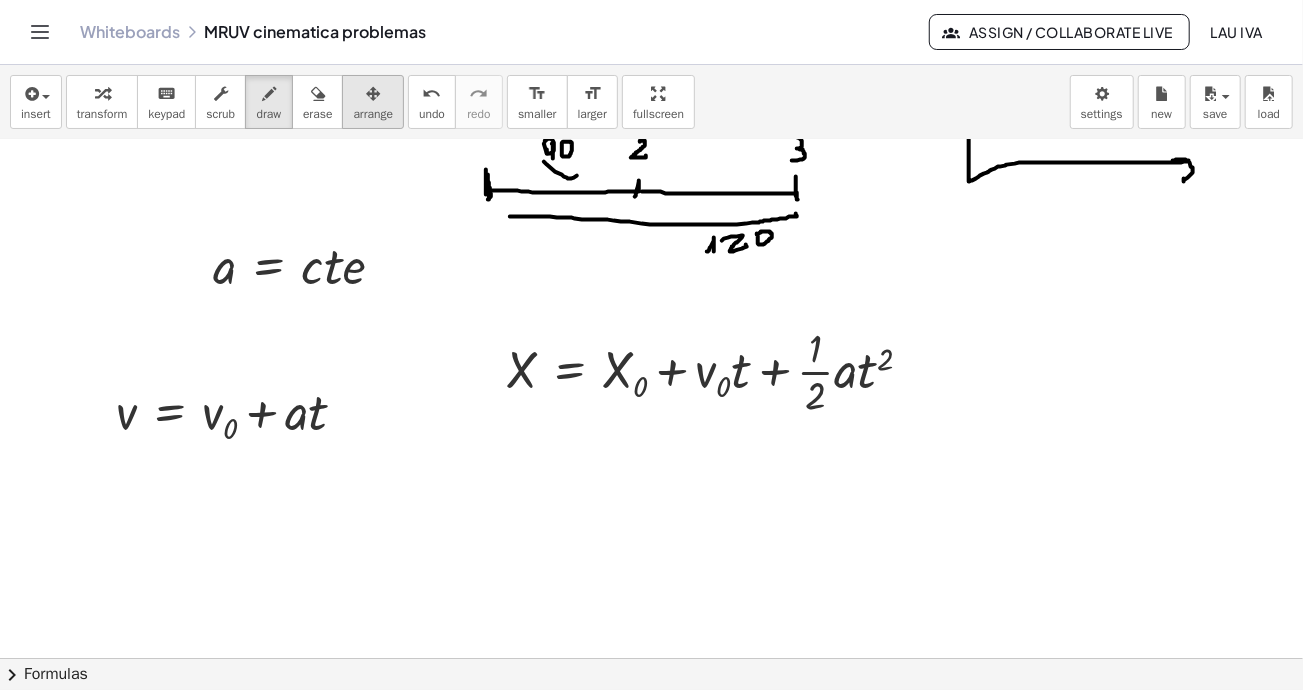 click on "arrange" at bounding box center (373, 114) 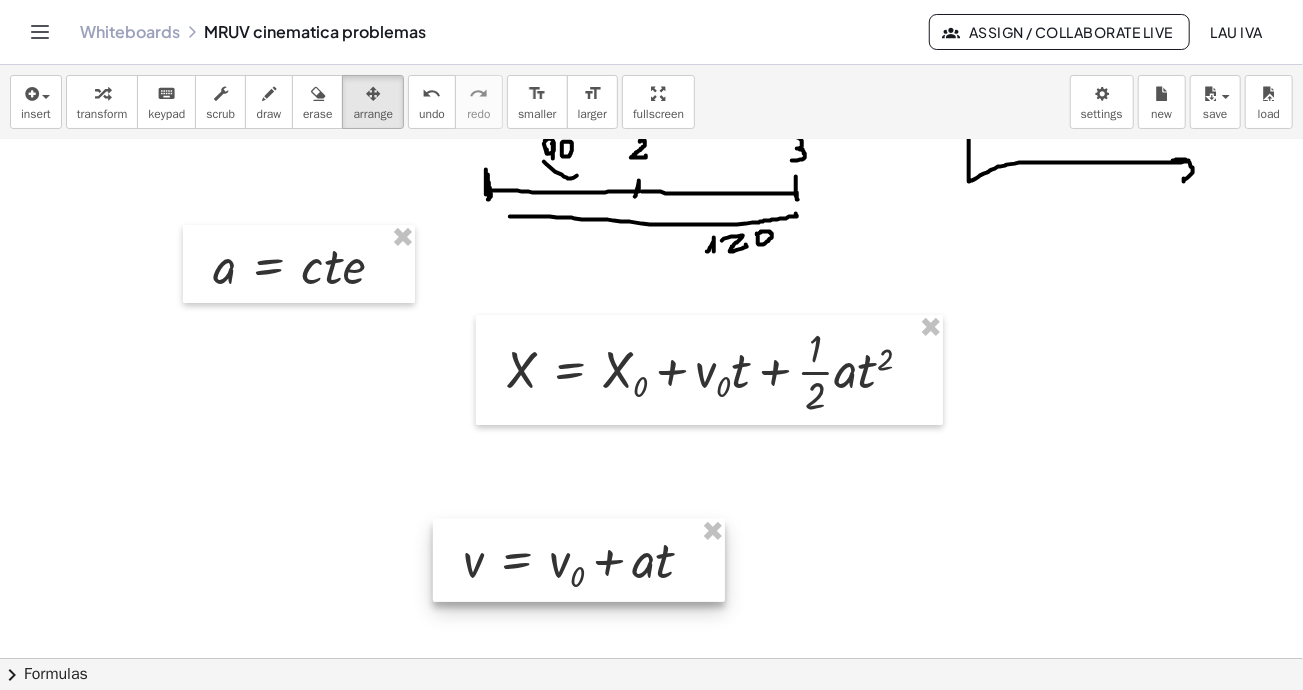 drag, startPoint x: 224, startPoint y: 404, endPoint x: 565, endPoint y: 535, distance: 365.29715 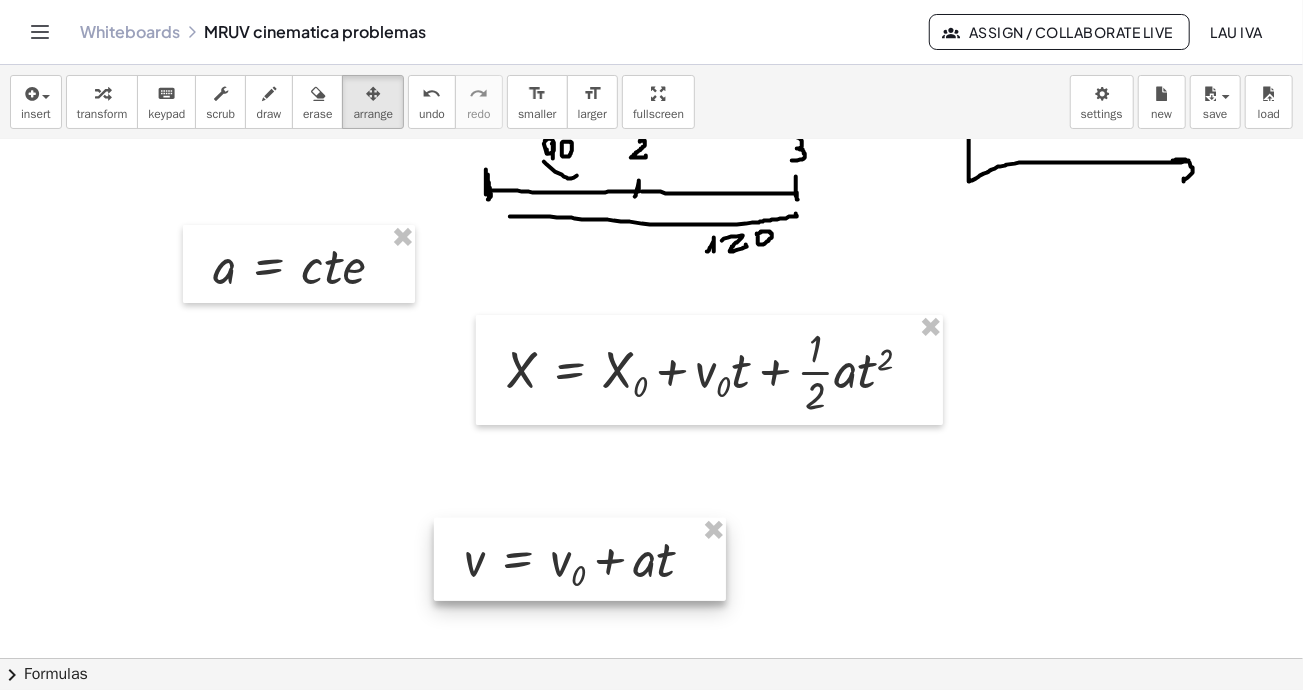 scroll, scrollTop: 4370, scrollLeft: 0, axis: vertical 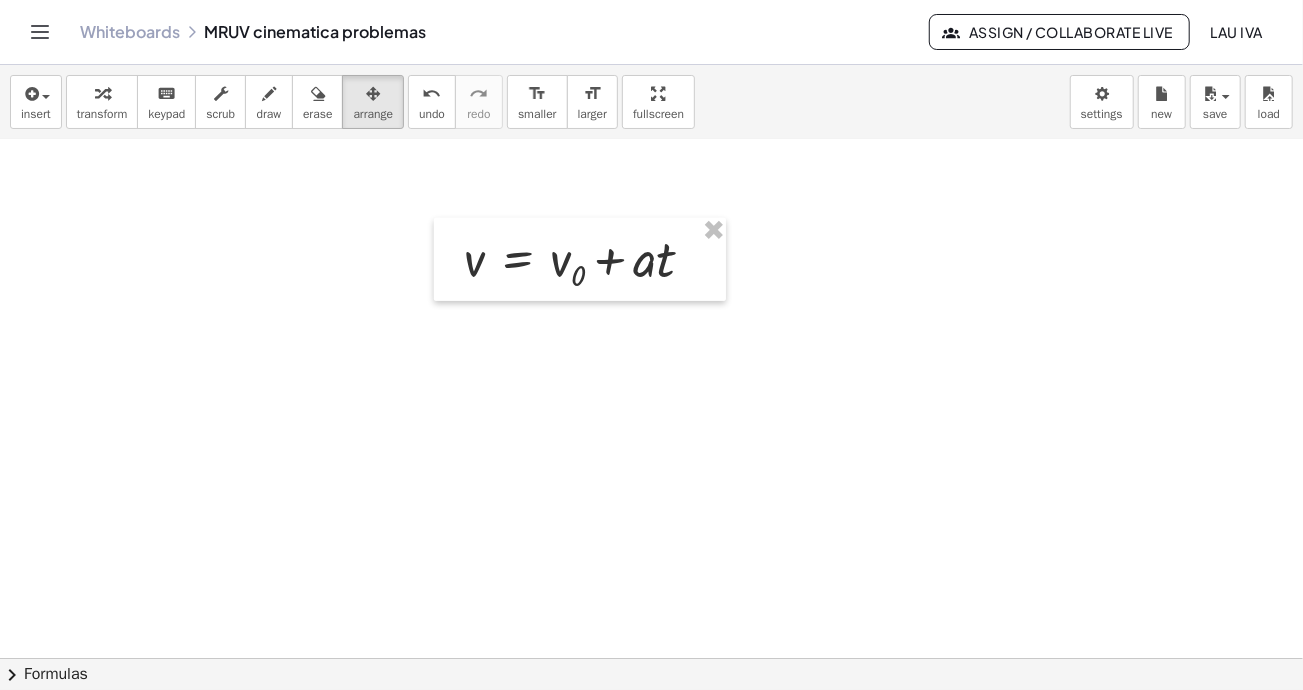 drag, startPoint x: 265, startPoint y: 116, endPoint x: 481, endPoint y: 295, distance: 280.52985 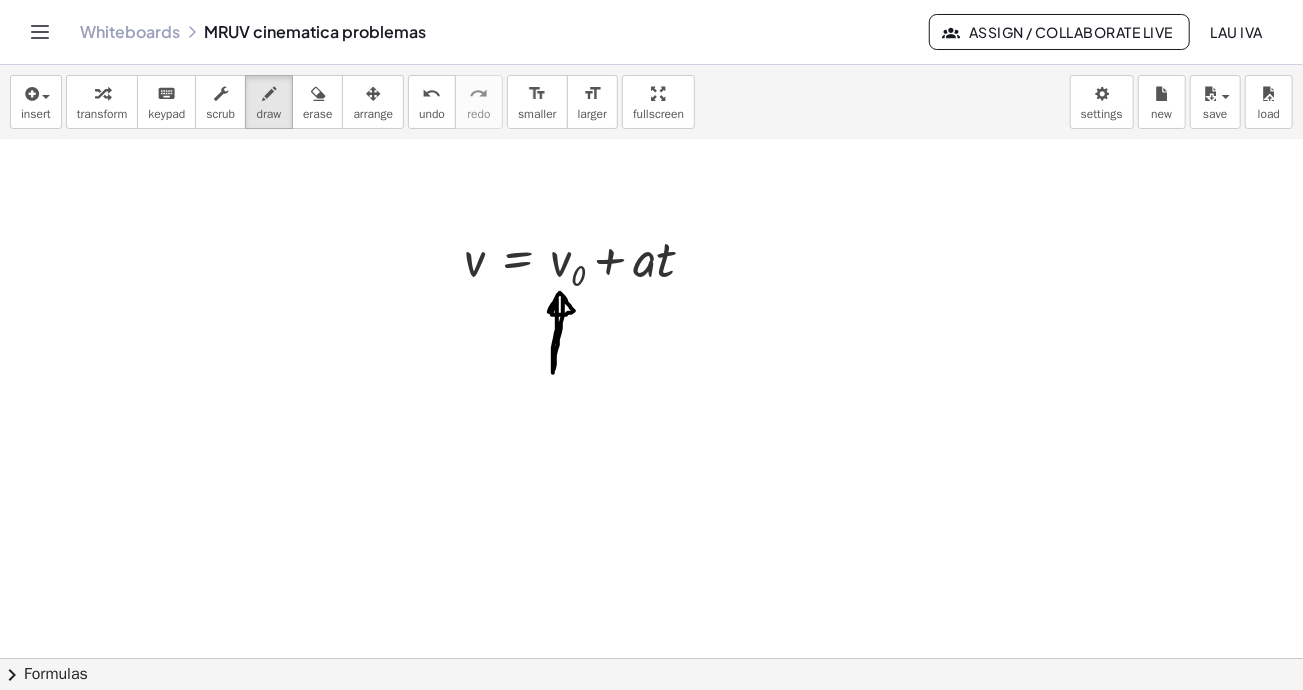 drag, startPoint x: 563, startPoint y: 297, endPoint x: 553, endPoint y: 306, distance: 13.453624 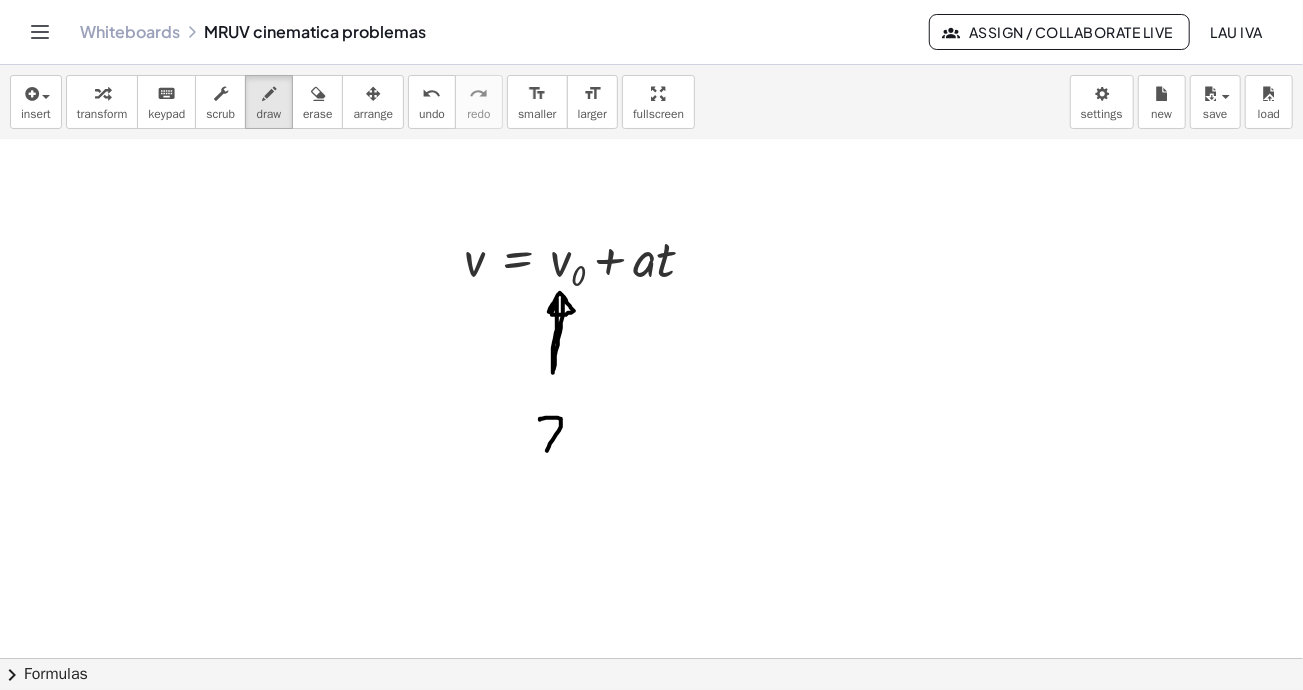 drag, startPoint x: 540, startPoint y: 419, endPoint x: 547, endPoint y: 450, distance: 31.780497 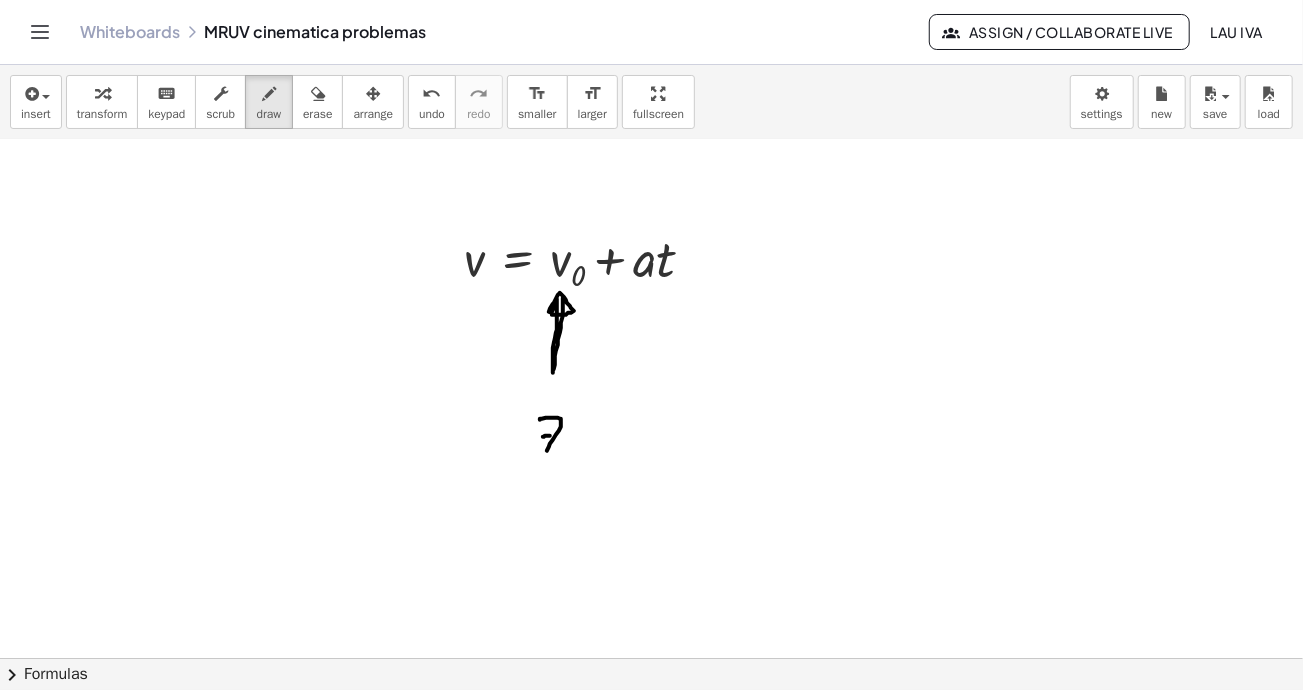 click at bounding box center (799, -1634) 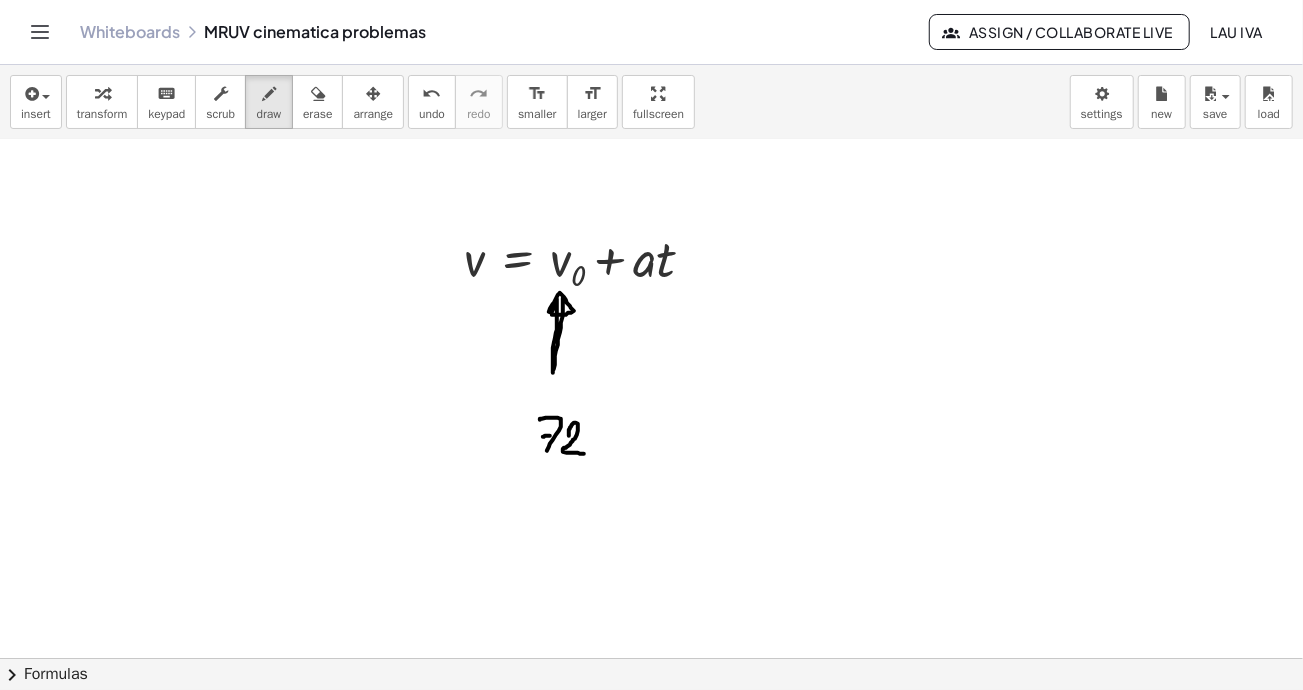 drag, startPoint x: 569, startPoint y: 435, endPoint x: 586, endPoint y: 453, distance: 24.758837 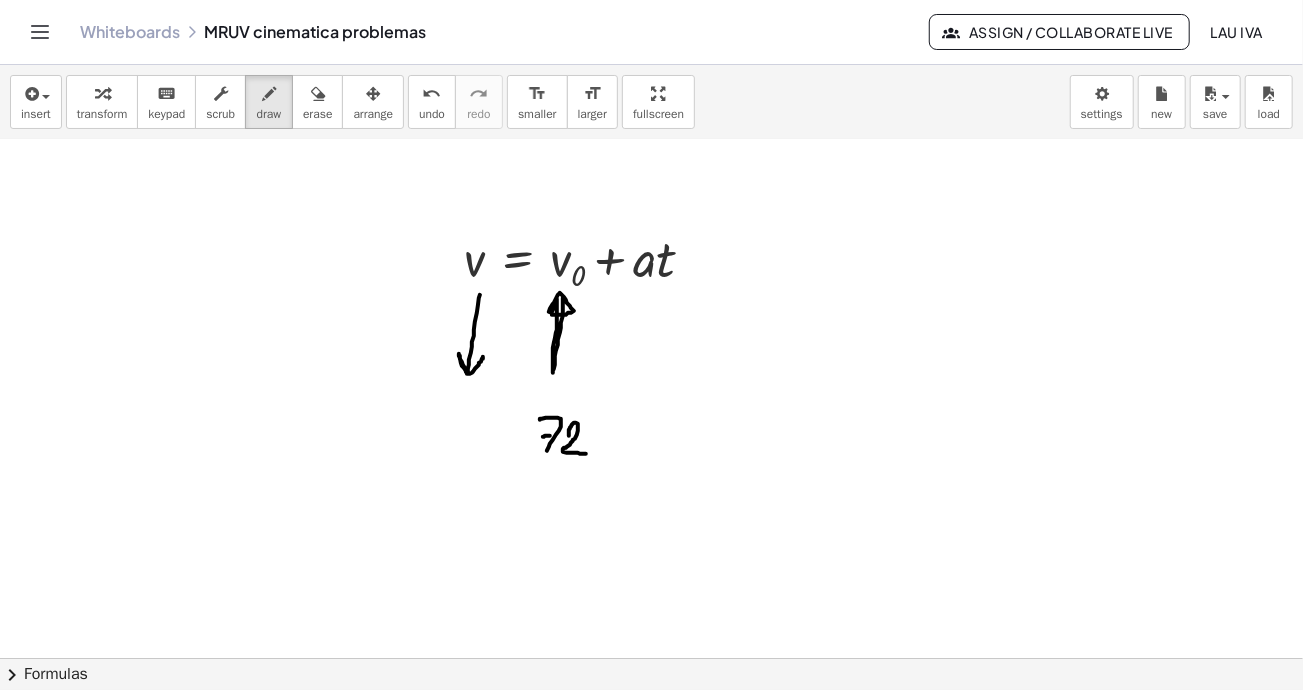 drag, startPoint x: 480, startPoint y: 294, endPoint x: 483, endPoint y: 356, distance: 62.072536 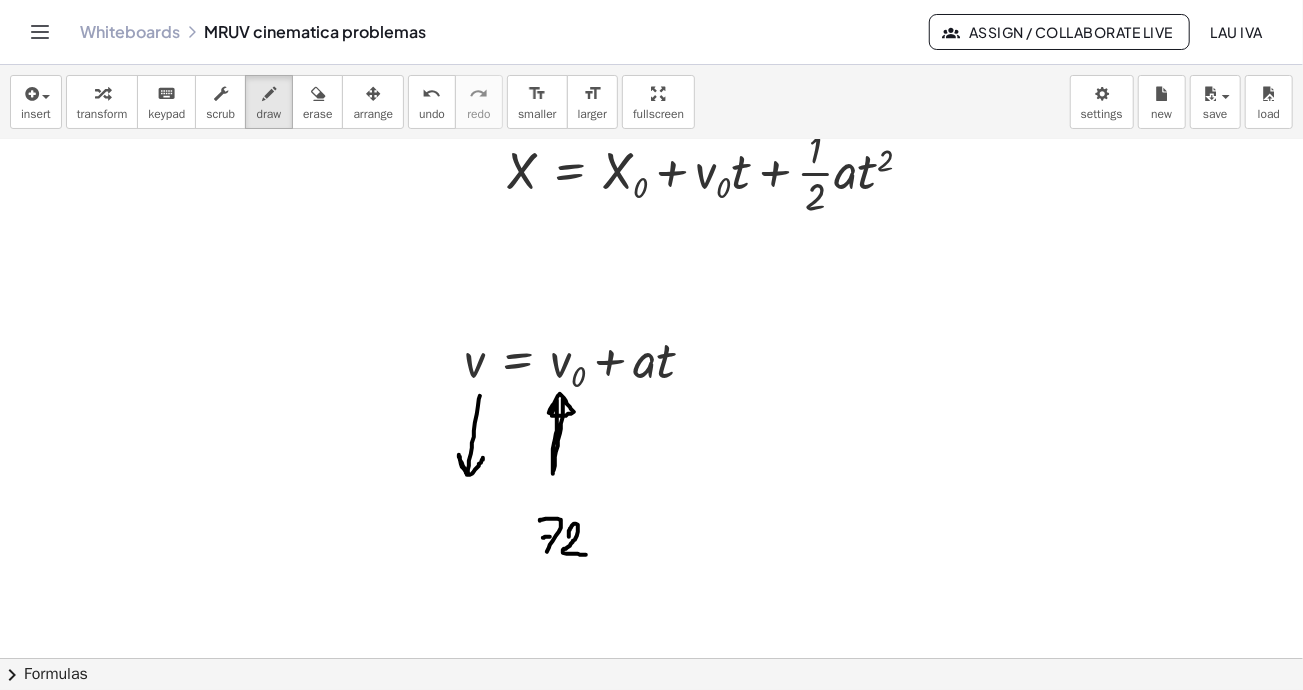 scroll, scrollTop: 4270, scrollLeft: 0, axis: vertical 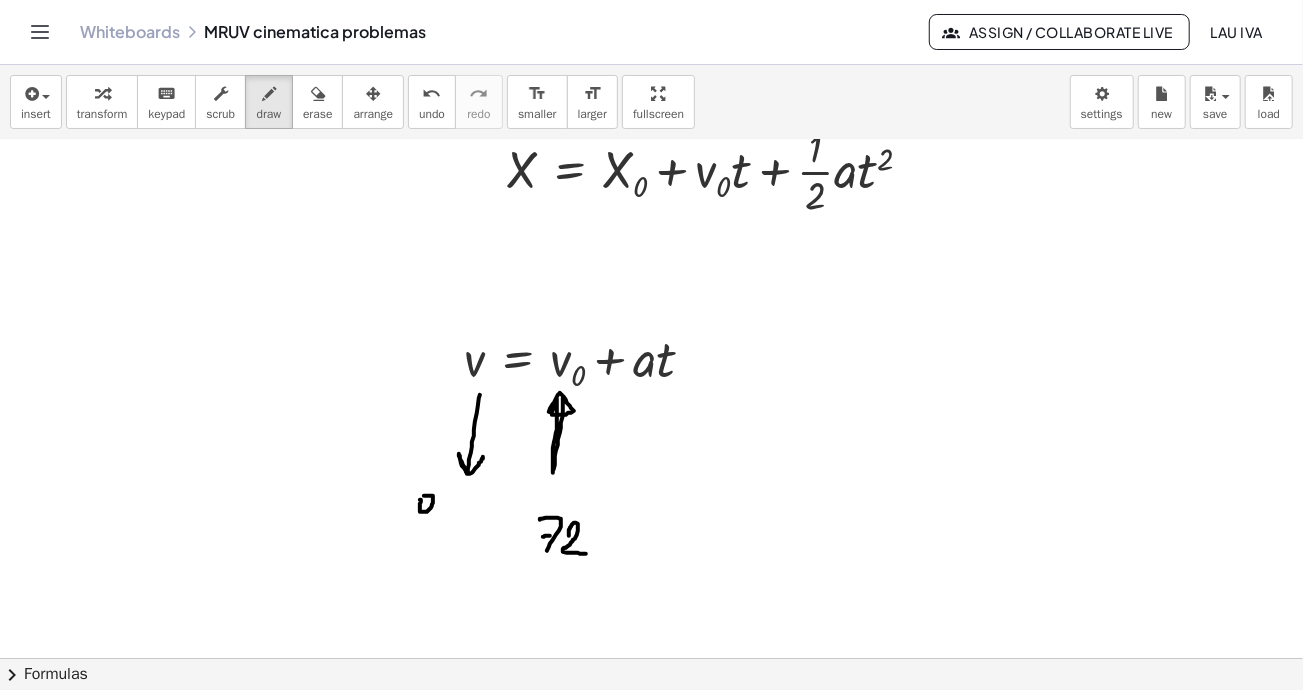 click at bounding box center [799, -1534] 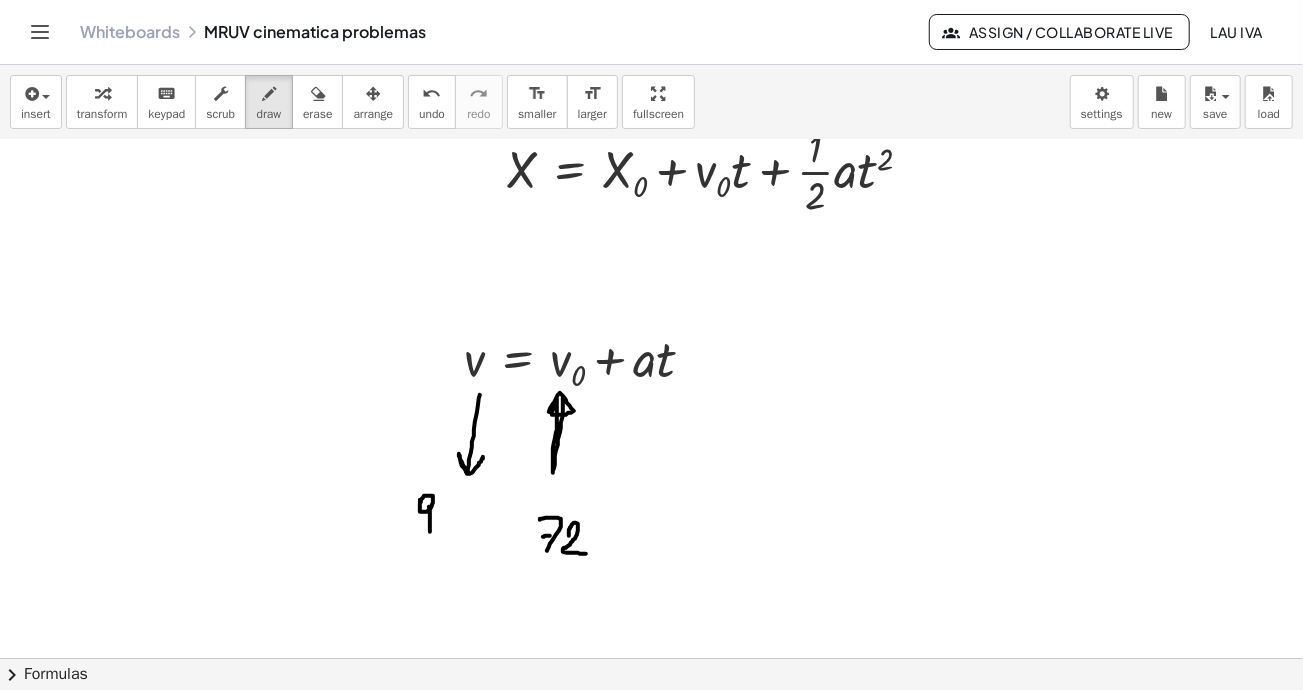 drag, startPoint x: 429, startPoint y: 506, endPoint x: 442, endPoint y: 506, distance: 13 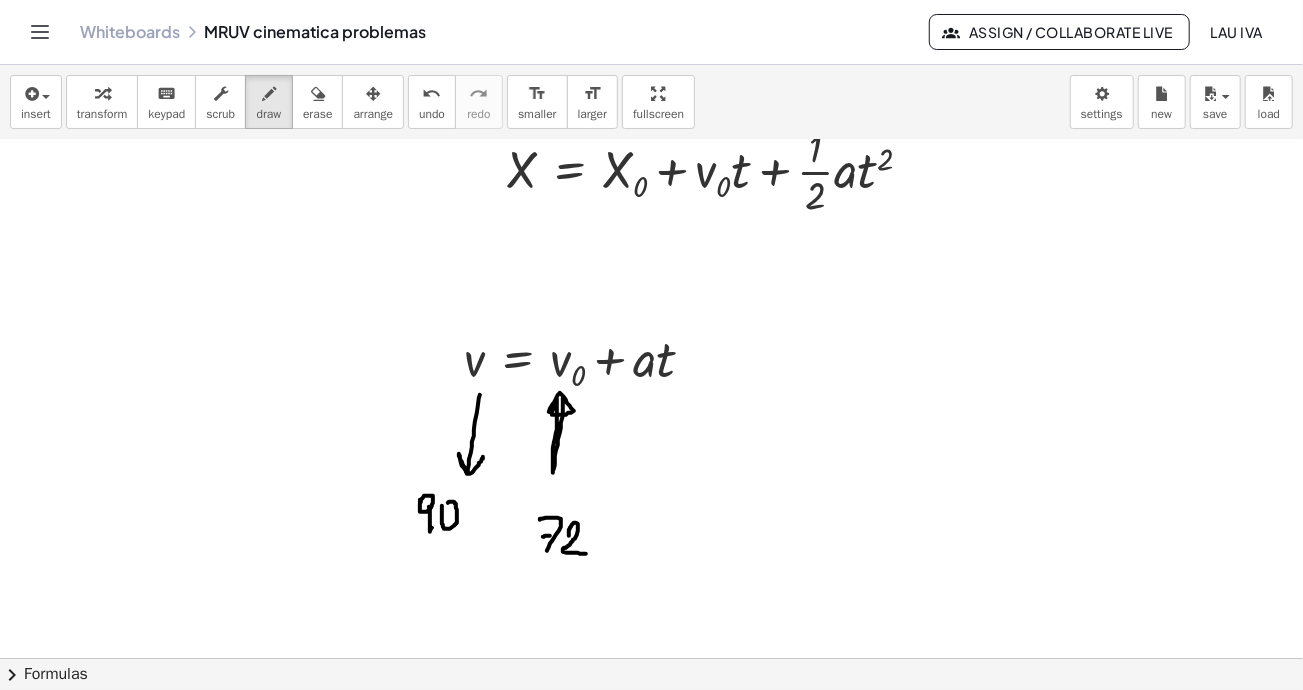 drag, startPoint x: 442, startPoint y: 518, endPoint x: 504, endPoint y: 542, distance: 66.48308 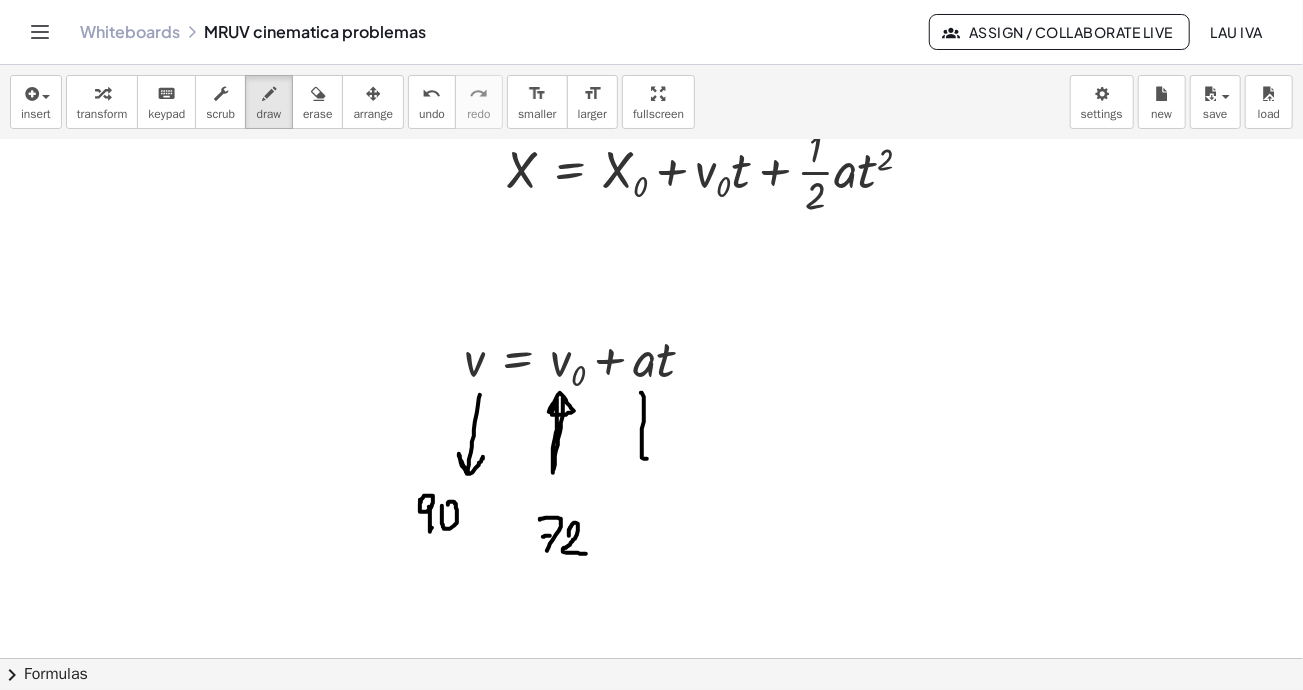 drag, startPoint x: 641, startPoint y: 392, endPoint x: 646, endPoint y: 419, distance: 27.45906 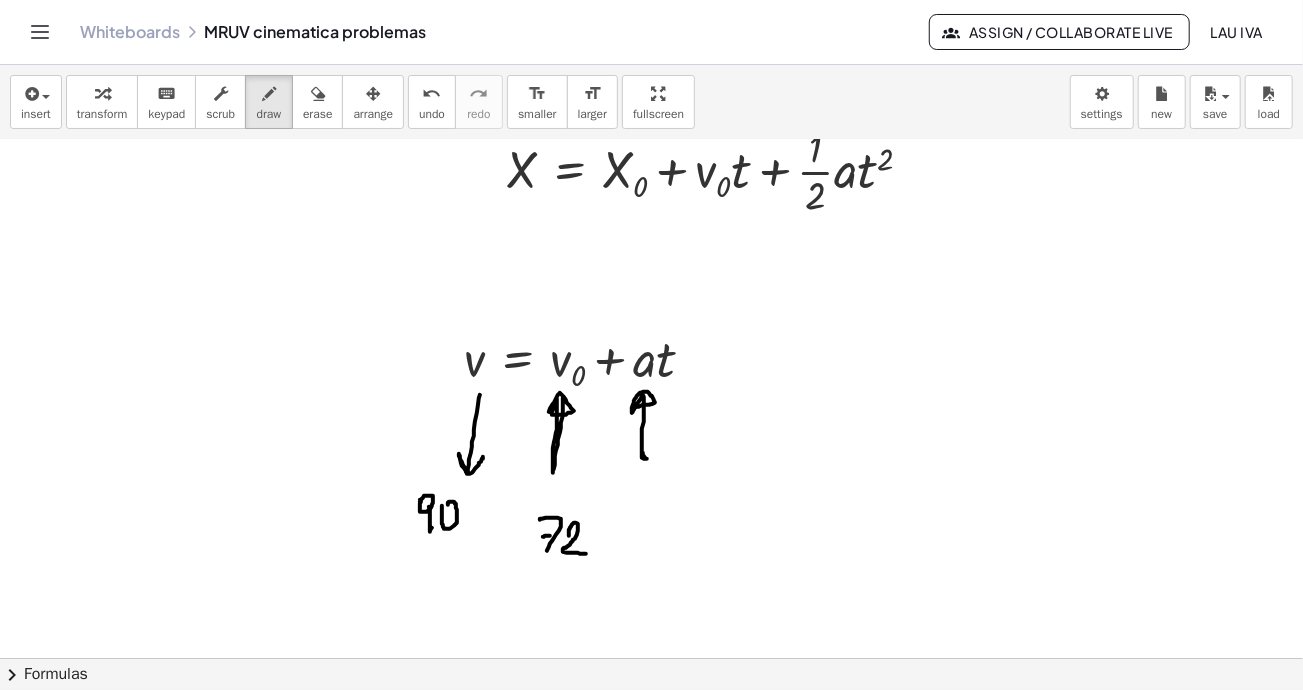 drag, startPoint x: 642, startPoint y: 395, endPoint x: 633, endPoint y: 407, distance: 15 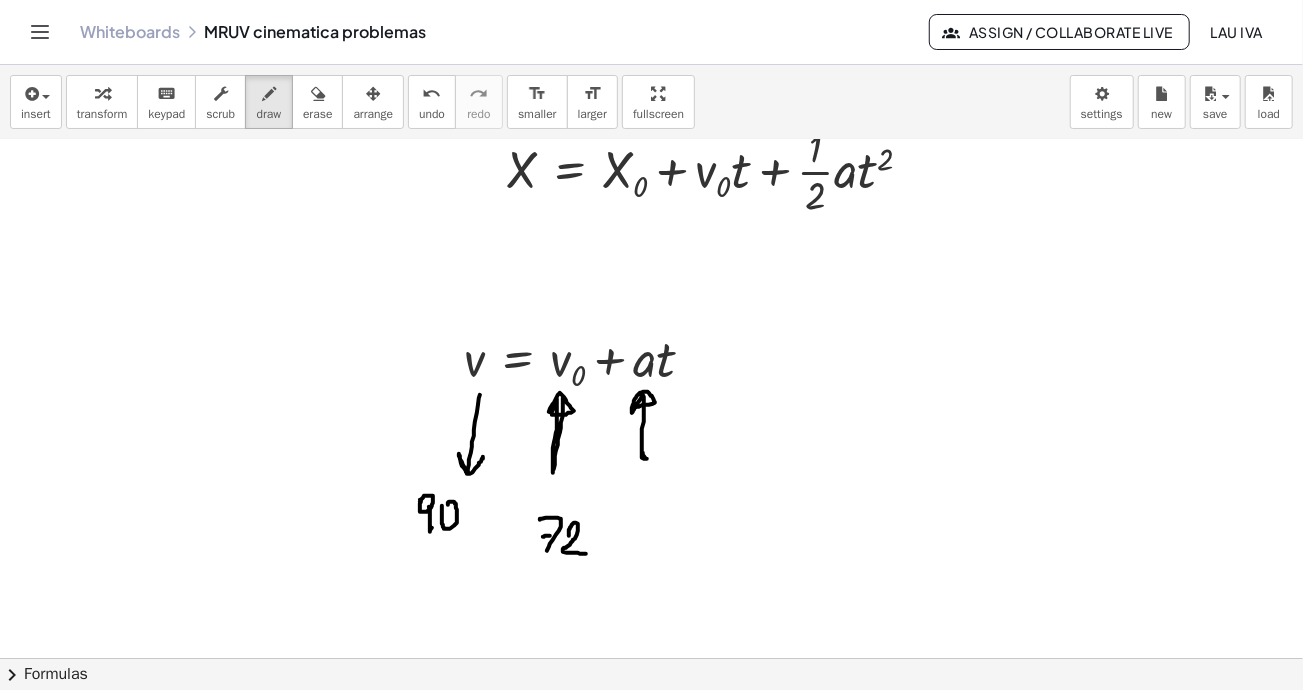 click at bounding box center (799, -1534) 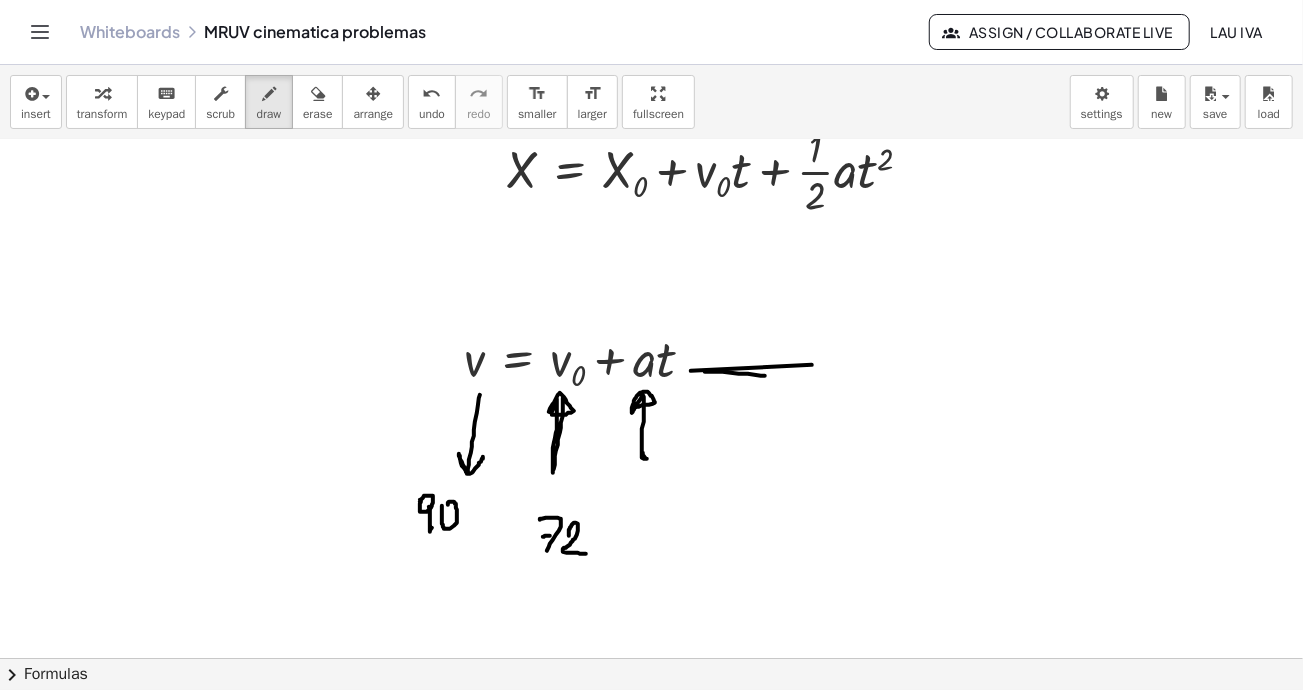drag, startPoint x: 705, startPoint y: 371, endPoint x: 767, endPoint y: 362, distance: 62.649822 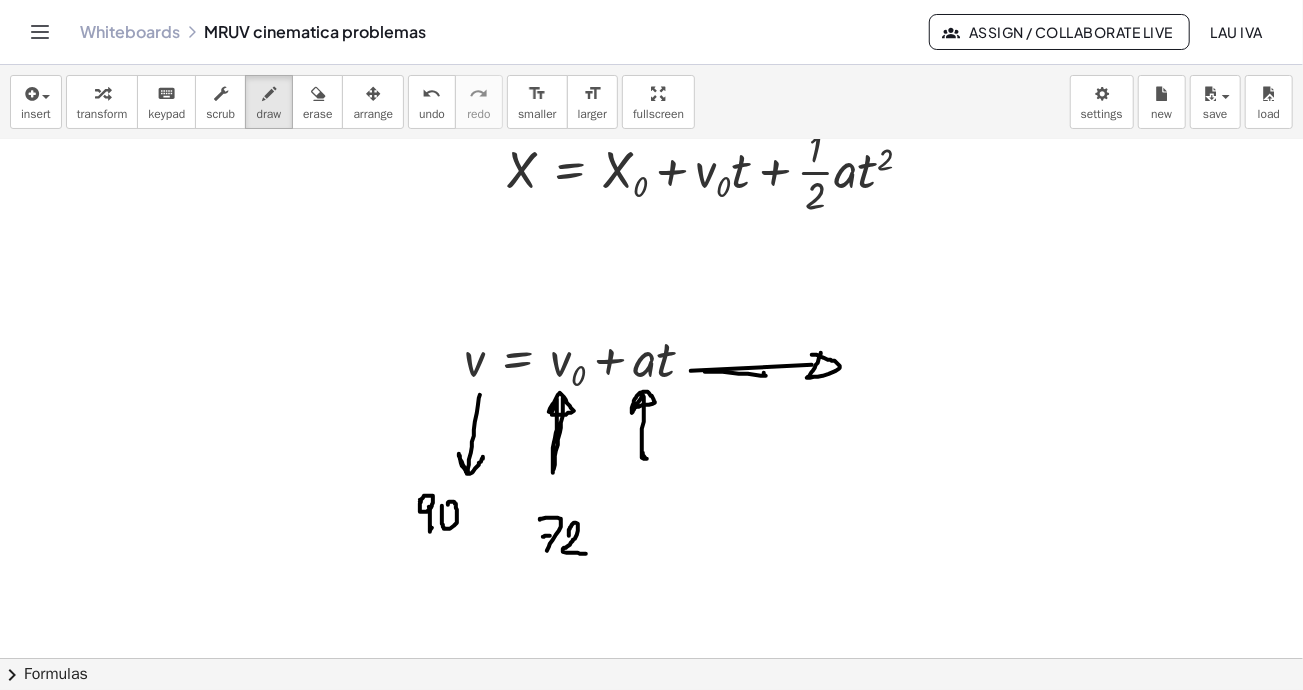 click at bounding box center [799, -1534] 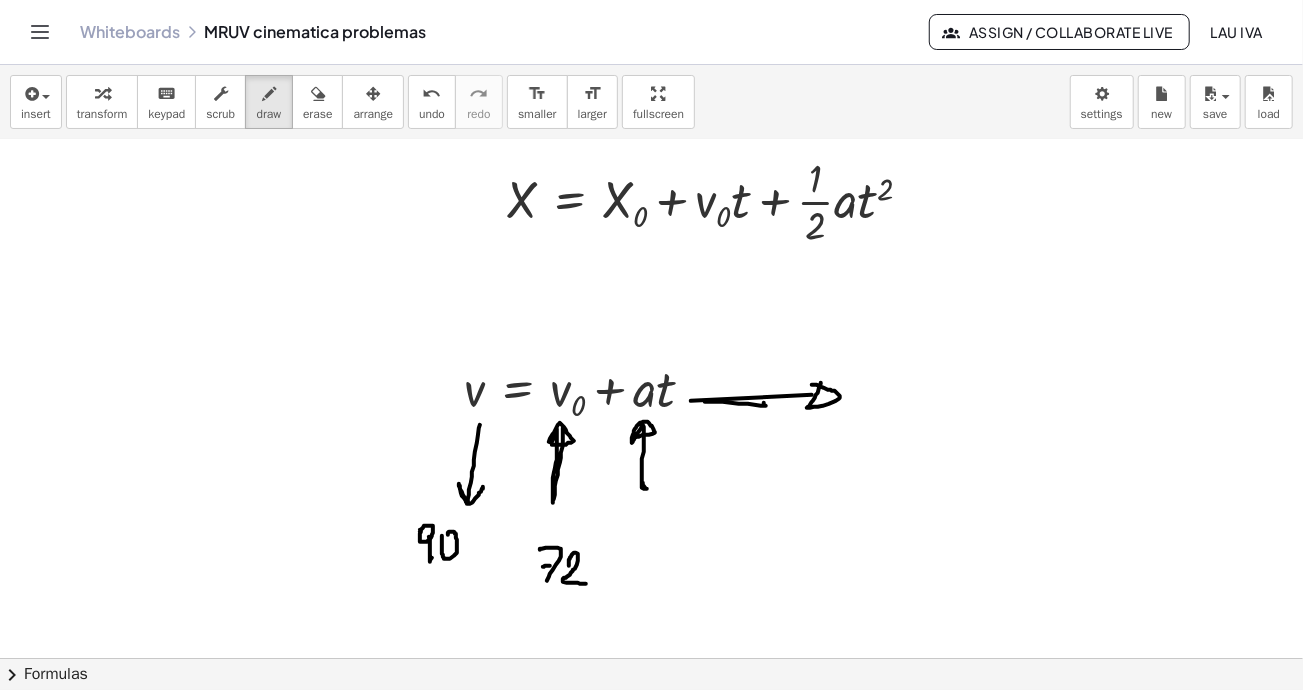 scroll, scrollTop: 4270, scrollLeft: 0, axis: vertical 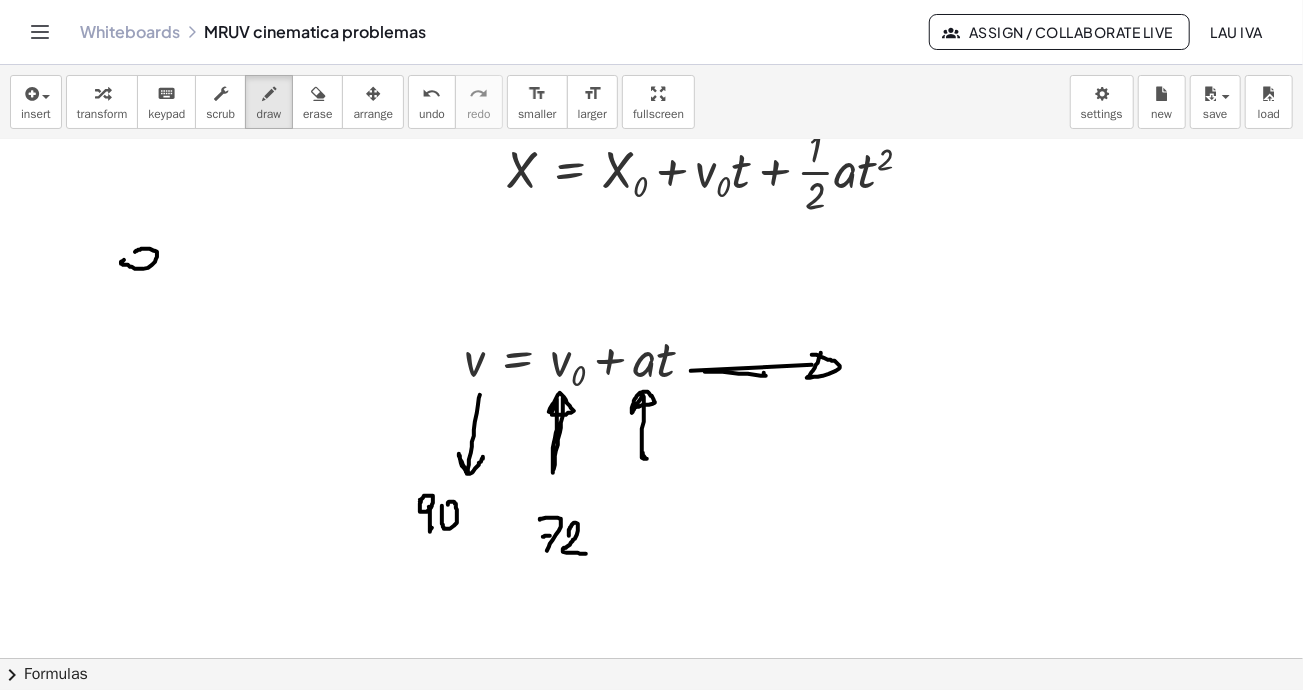 click at bounding box center (799, -1534) 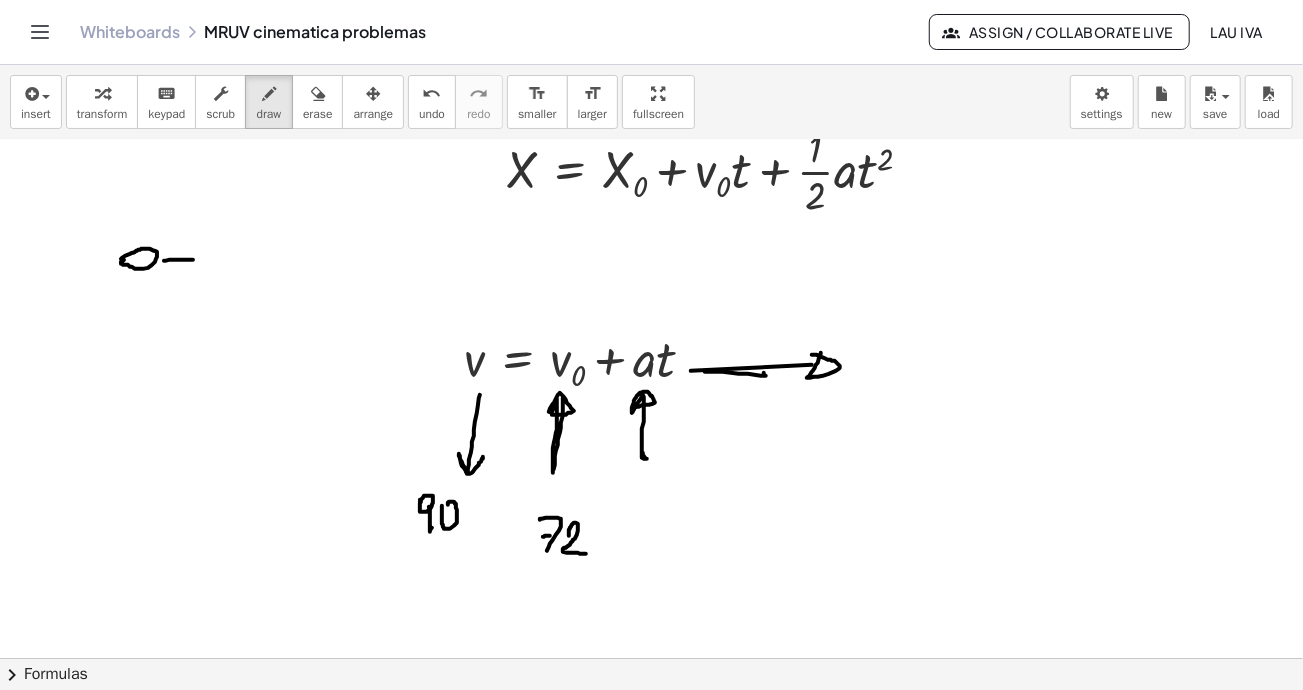 drag, startPoint x: 165, startPoint y: 260, endPoint x: 193, endPoint y: 259, distance: 28.01785 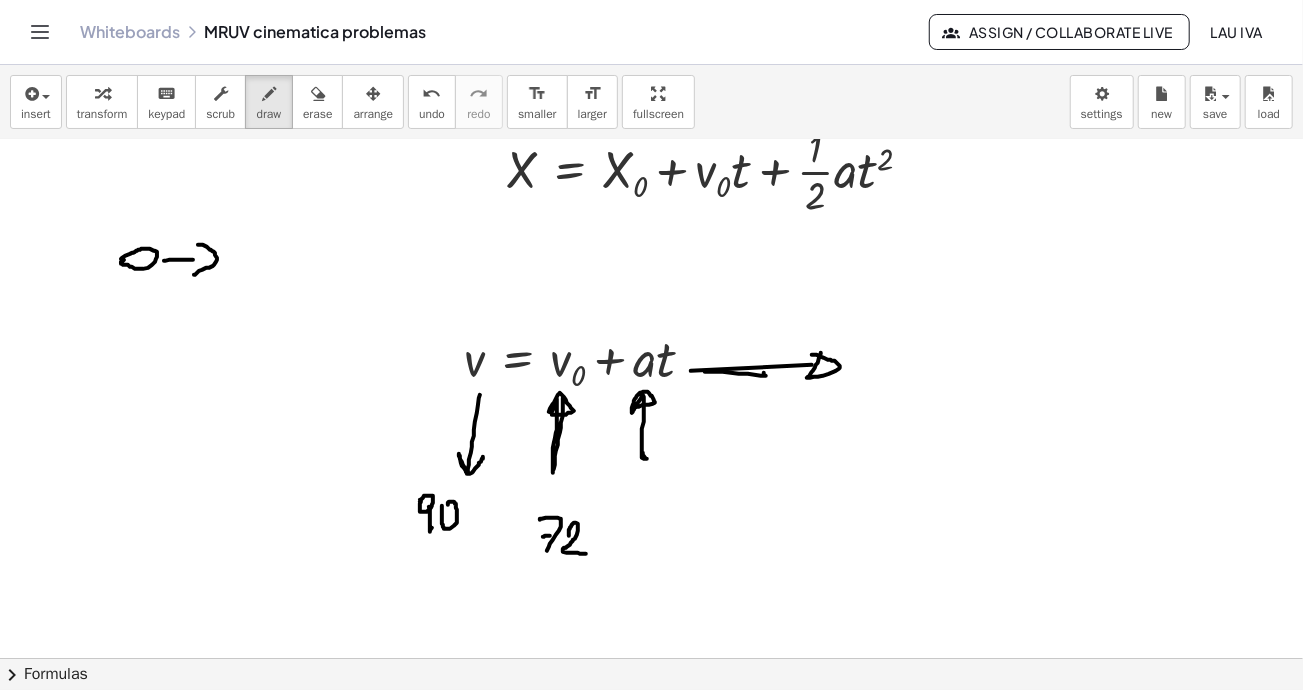drag, startPoint x: 198, startPoint y: 244, endPoint x: 248, endPoint y: 258, distance: 51.92302 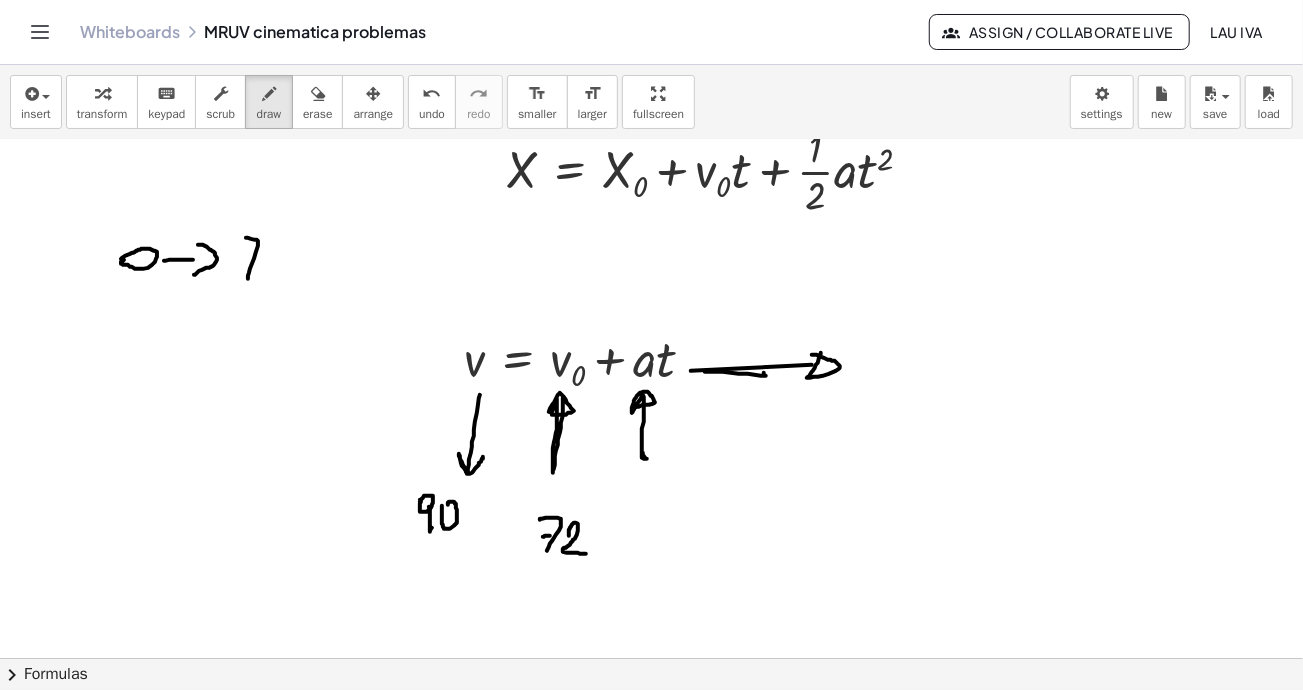 drag, startPoint x: 246, startPoint y: 237, endPoint x: 249, endPoint y: 265, distance: 28.160255 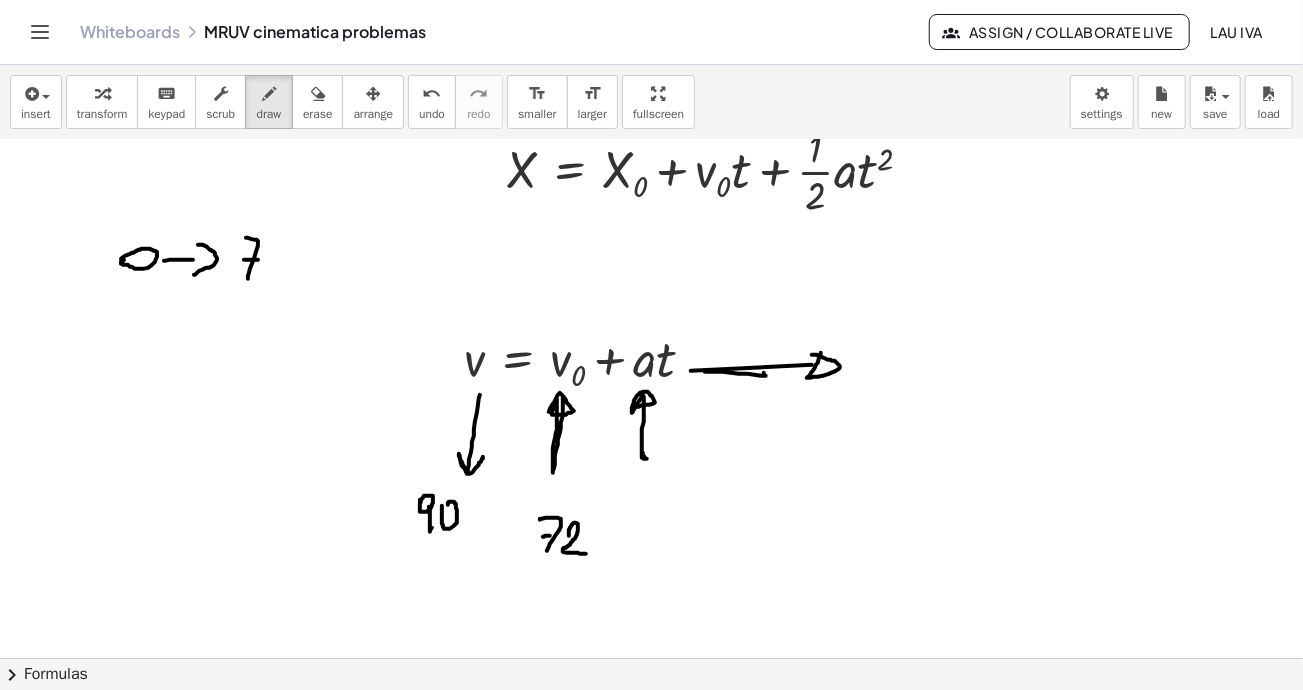 drag, startPoint x: 244, startPoint y: 259, endPoint x: 258, endPoint y: 259, distance: 14 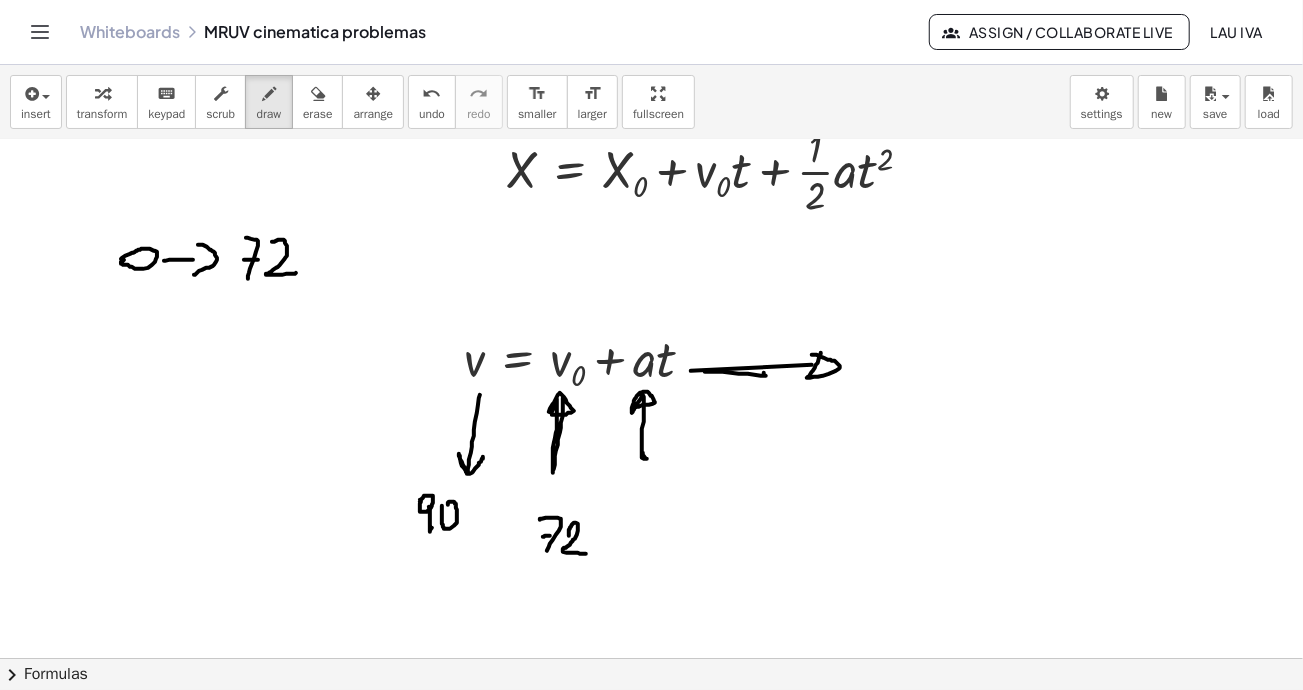 drag, startPoint x: 281, startPoint y: 239, endPoint x: 296, endPoint y: 272, distance: 36.249138 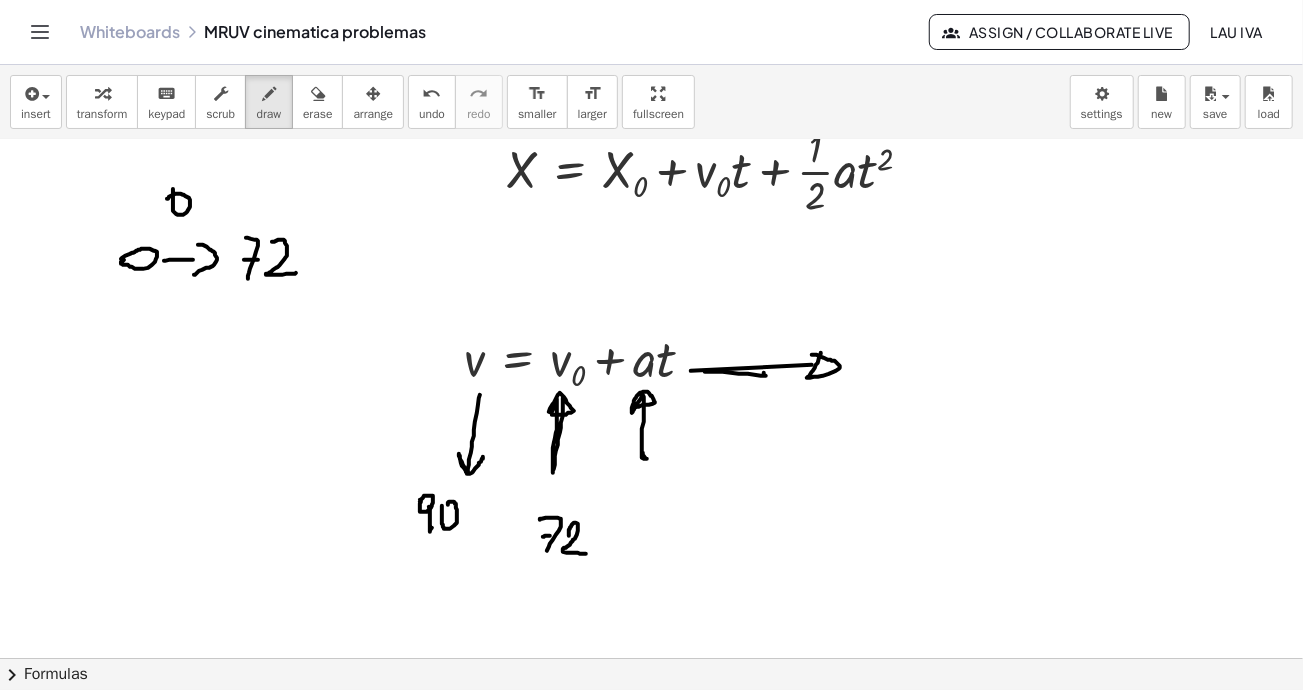 drag, startPoint x: 173, startPoint y: 188, endPoint x: 166, endPoint y: 199, distance: 13.038404 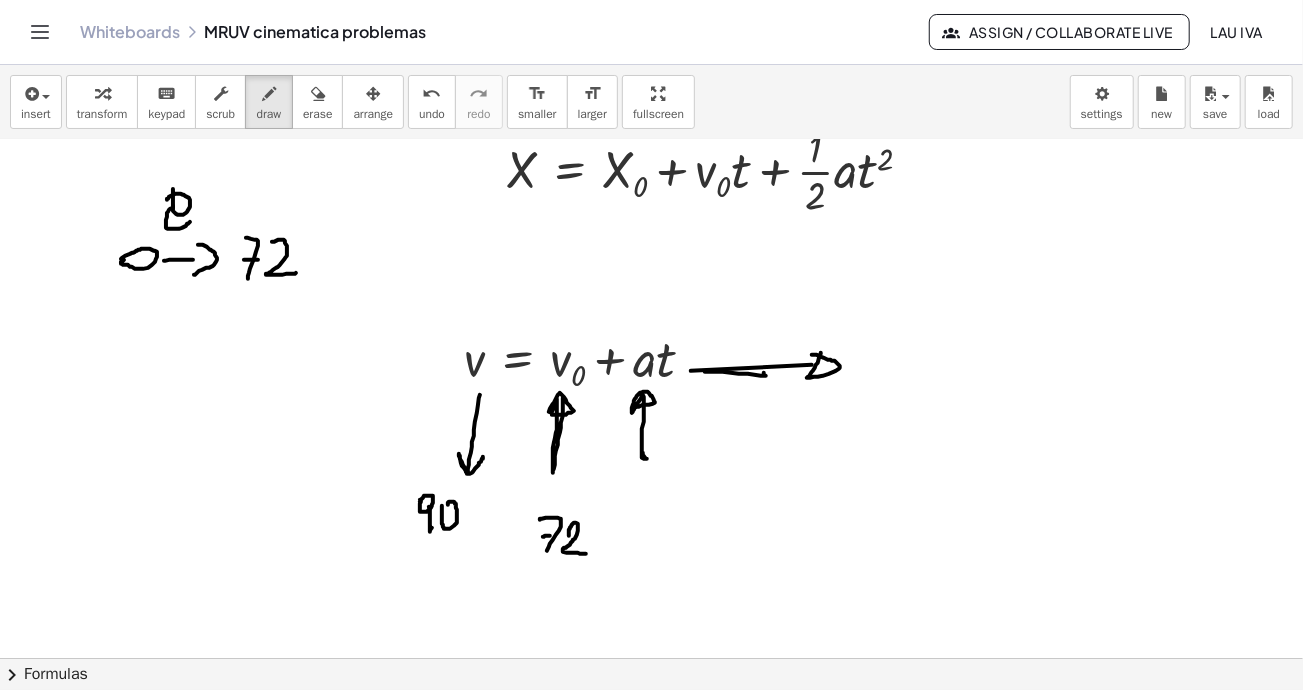 click at bounding box center (799, -1534) 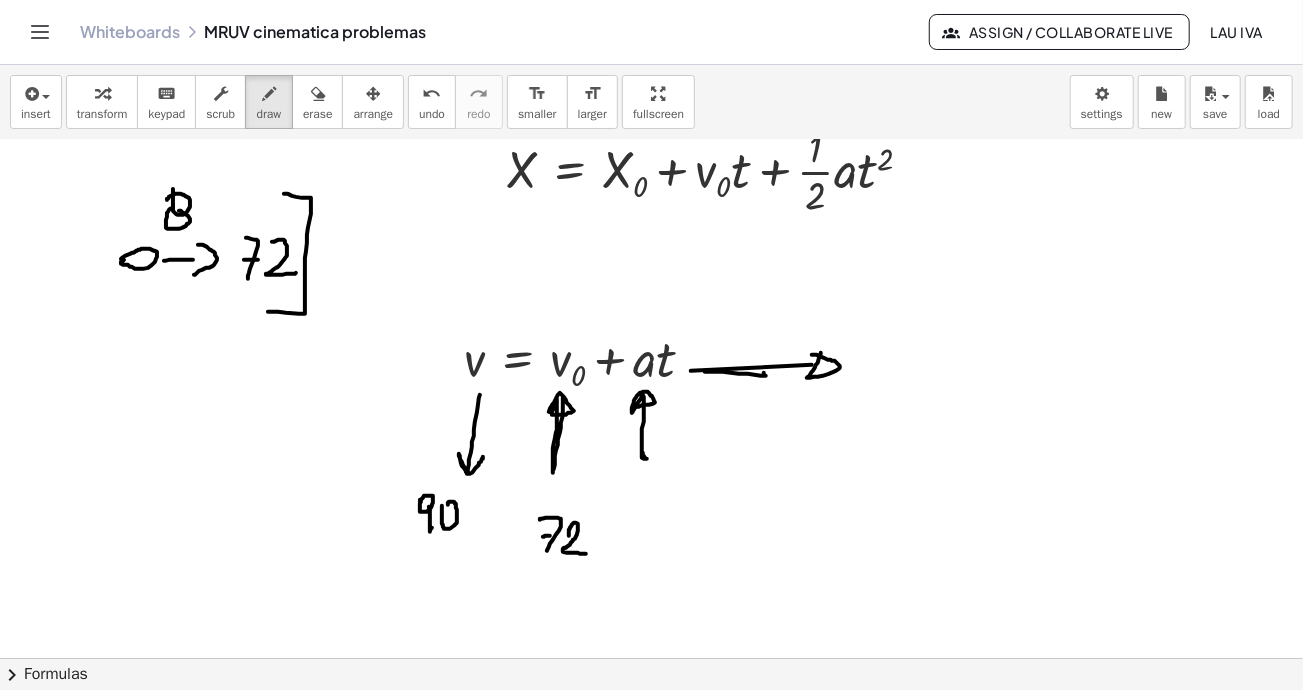 drag, startPoint x: 285, startPoint y: 193, endPoint x: 299, endPoint y: 311, distance: 118.82761 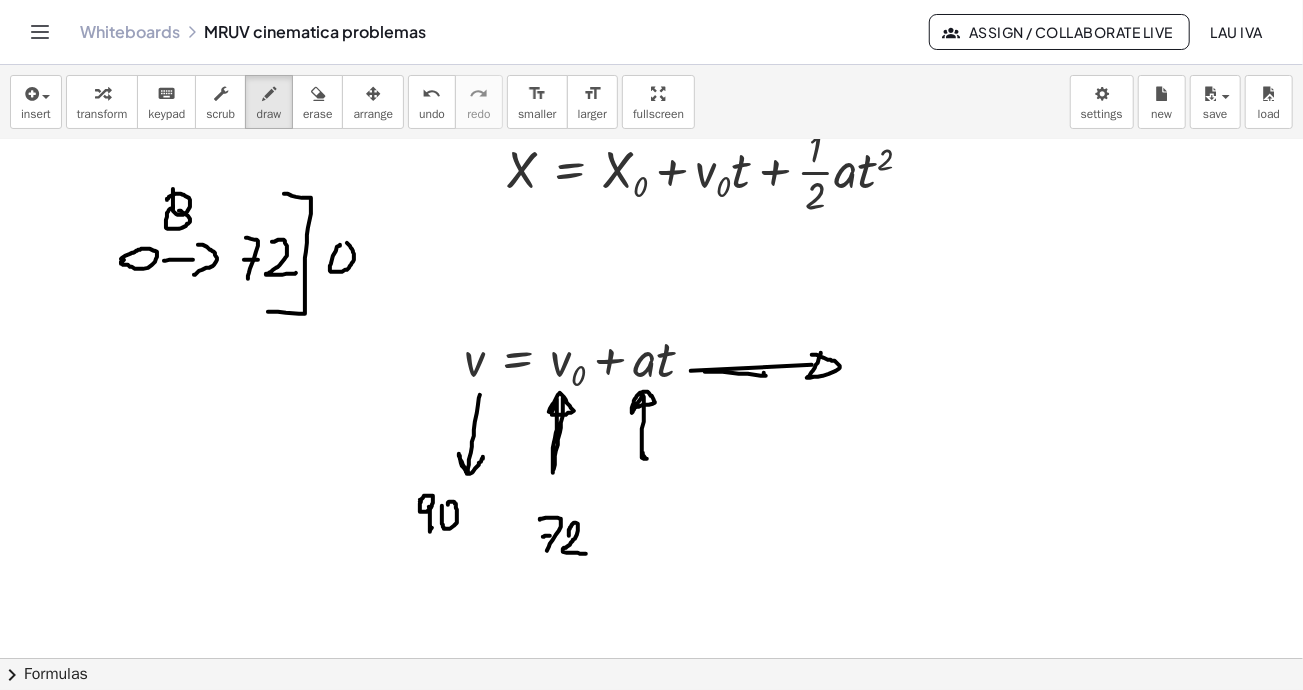 drag, startPoint x: 340, startPoint y: 245, endPoint x: 349, endPoint y: 257, distance: 15 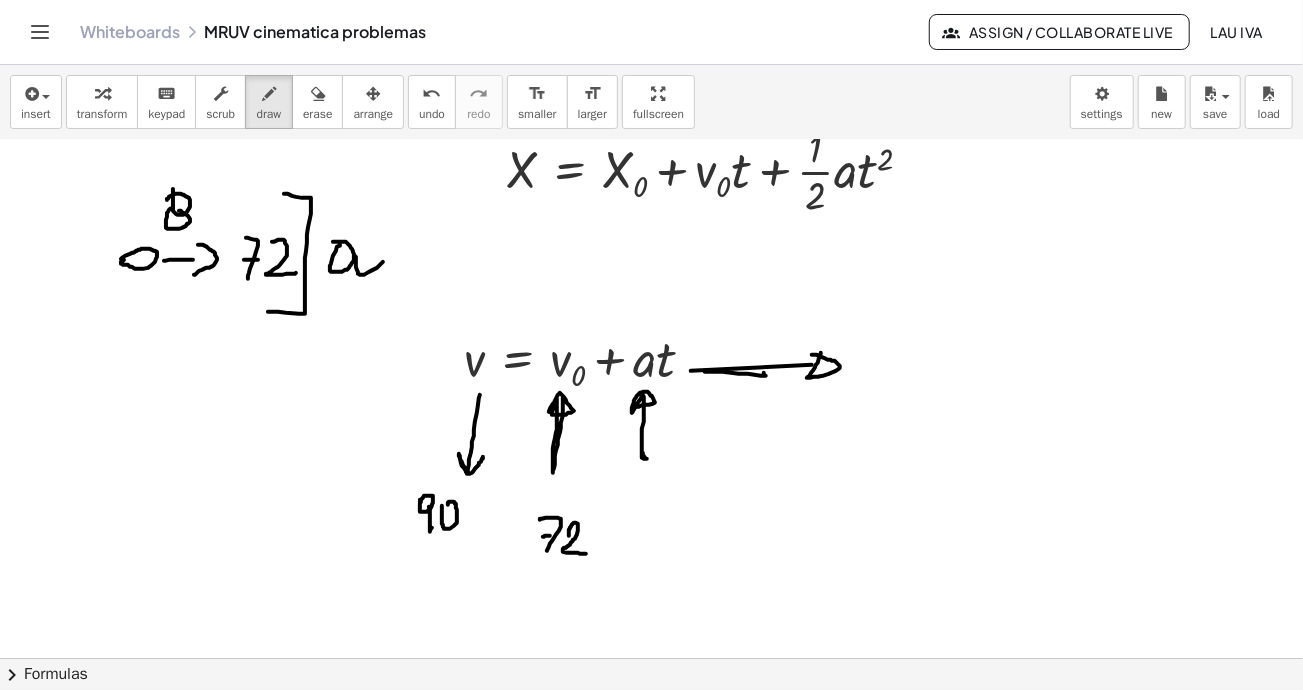 drag, startPoint x: 355, startPoint y: 255, endPoint x: 384, endPoint y: 258, distance: 29.15476 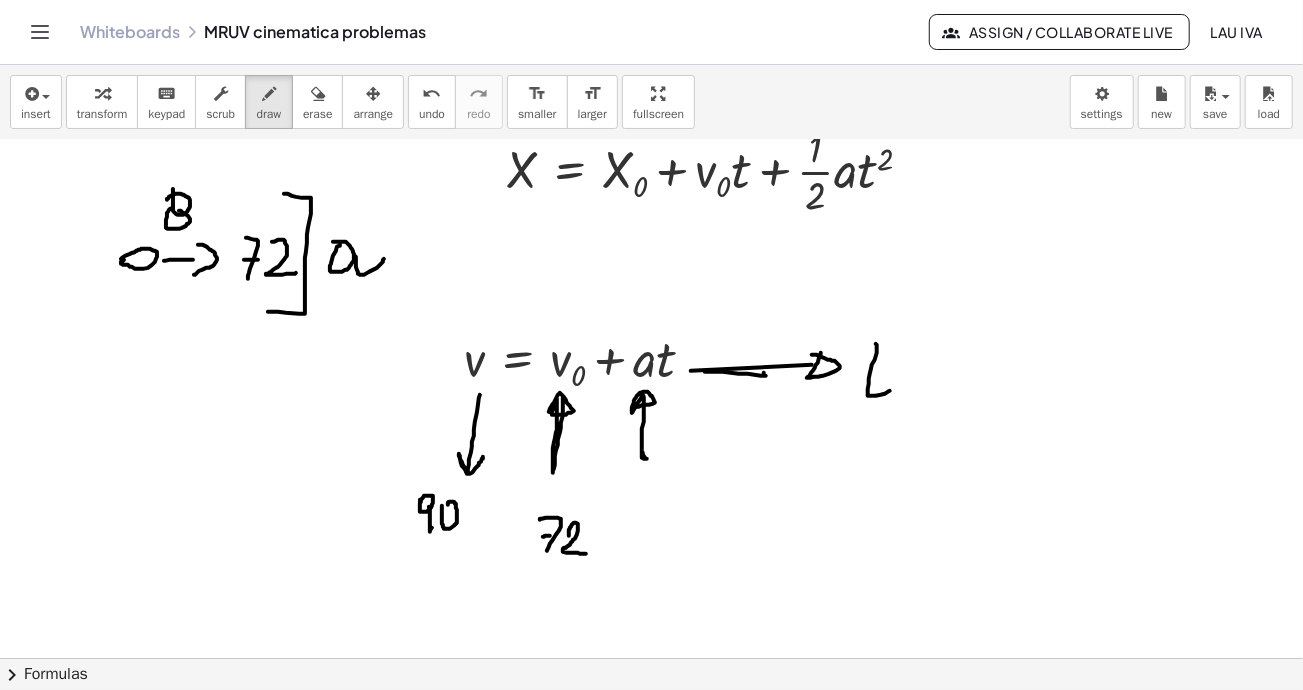 drag, startPoint x: 876, startPoint y: 343, endPoint x: 873, endPoint y: 367, distance: 24.186773 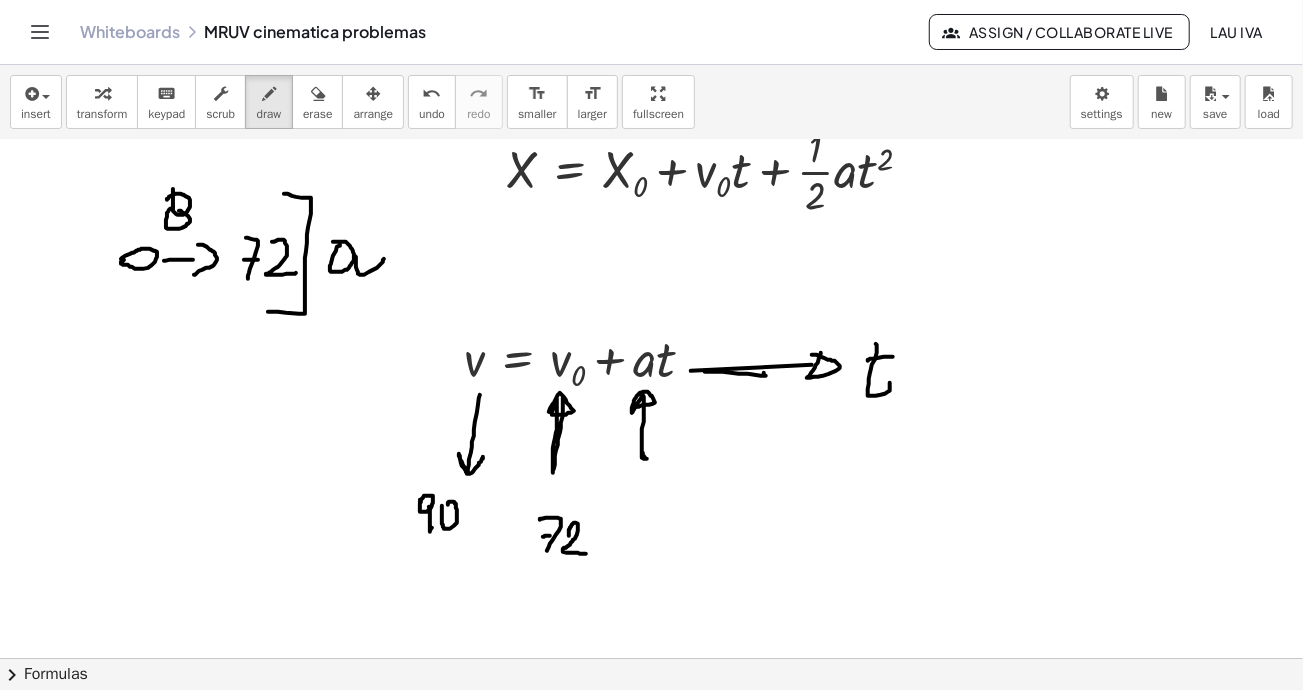drag, startPoint x: 868, startPoint y: 360, endPoint x: 911, endPoint y: 378, distance: 46.615448 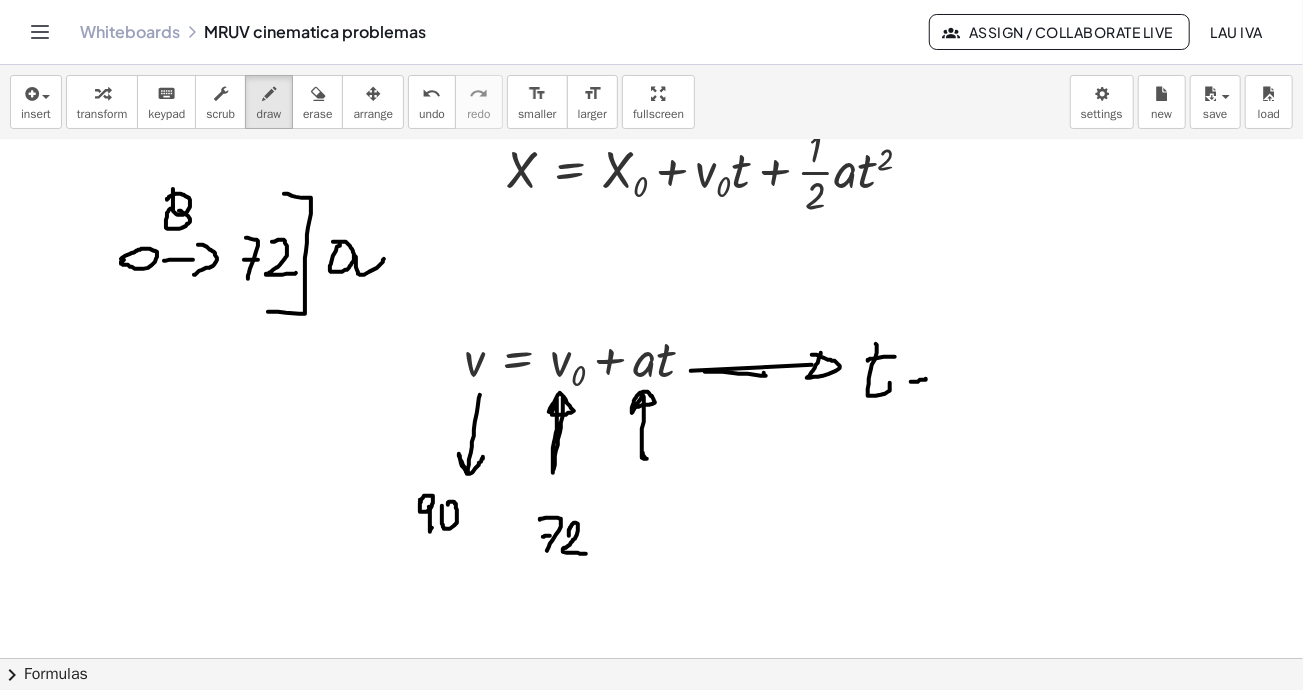 drag, startPoint x: 911, startPoint y: 381, endPoint x: 924, endPoint y: 380, distance: 13.038404 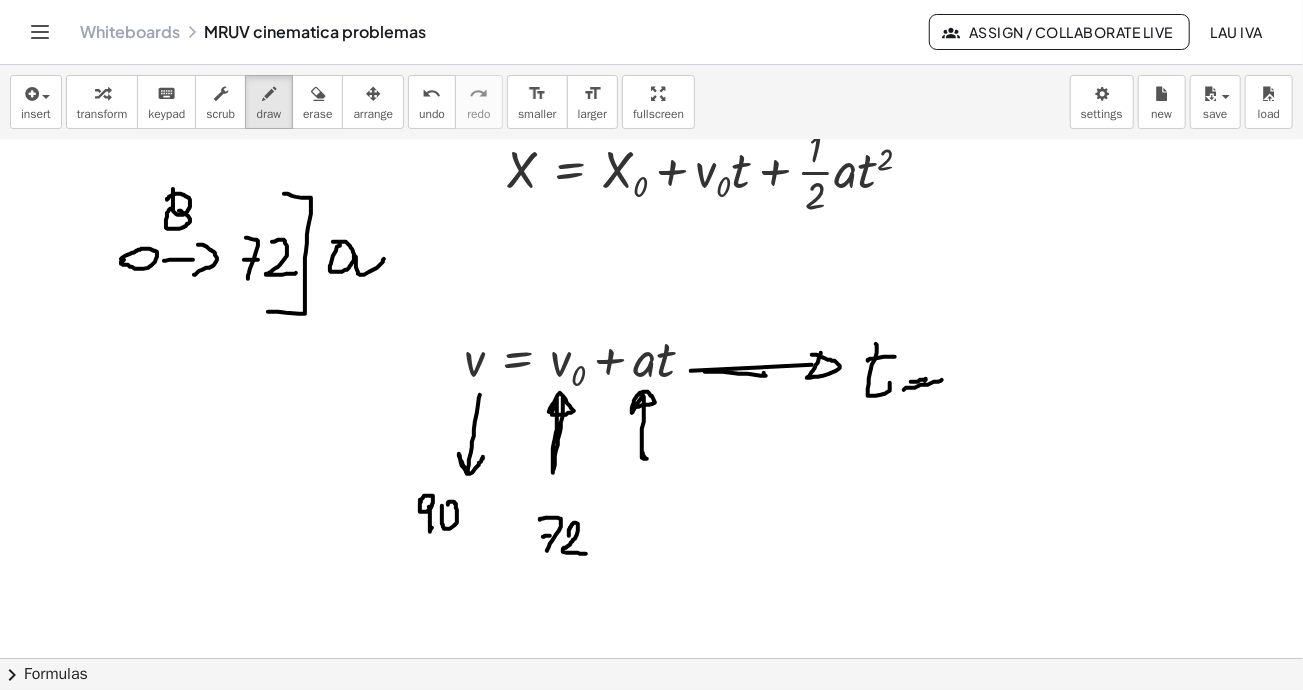 drag, startPoint x: 904, startPoint y: 389, endPoint x: 942, endPoint y: 379, distance: 39.293766 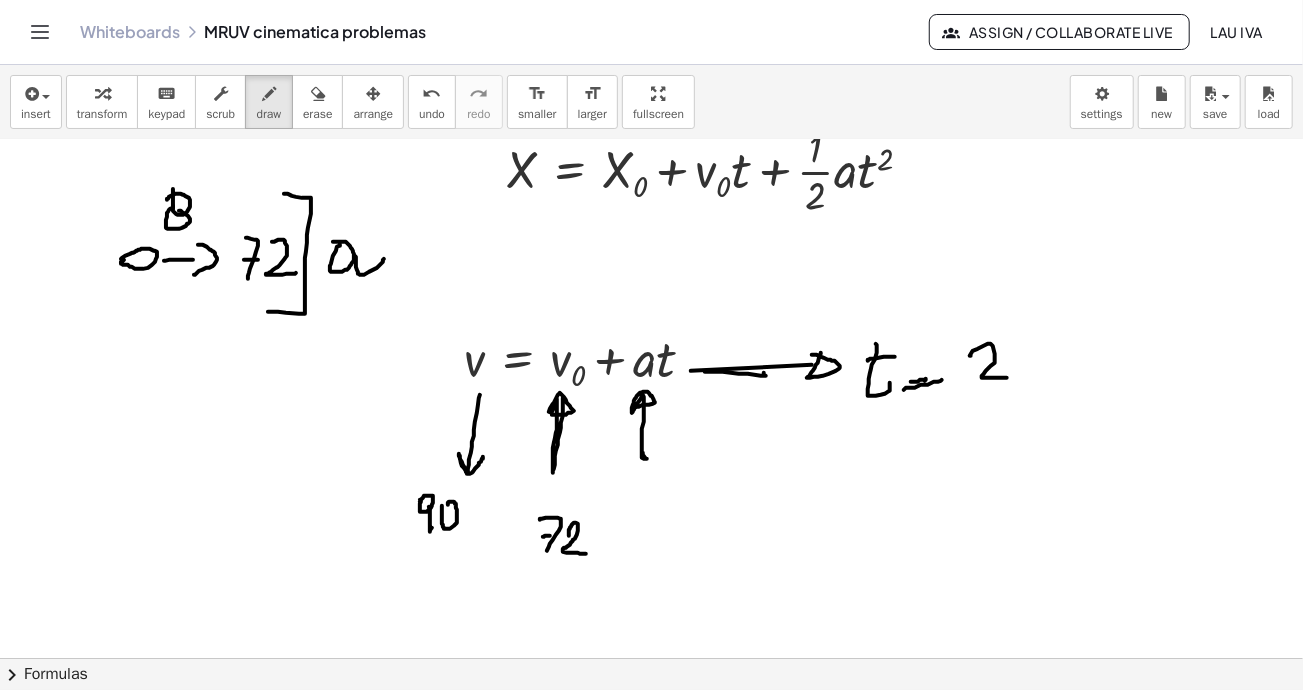 drag, startPoint x: 973, startPoint y: 350, endPoint x: 1027, endPoint y: 357, distance: 54.451813 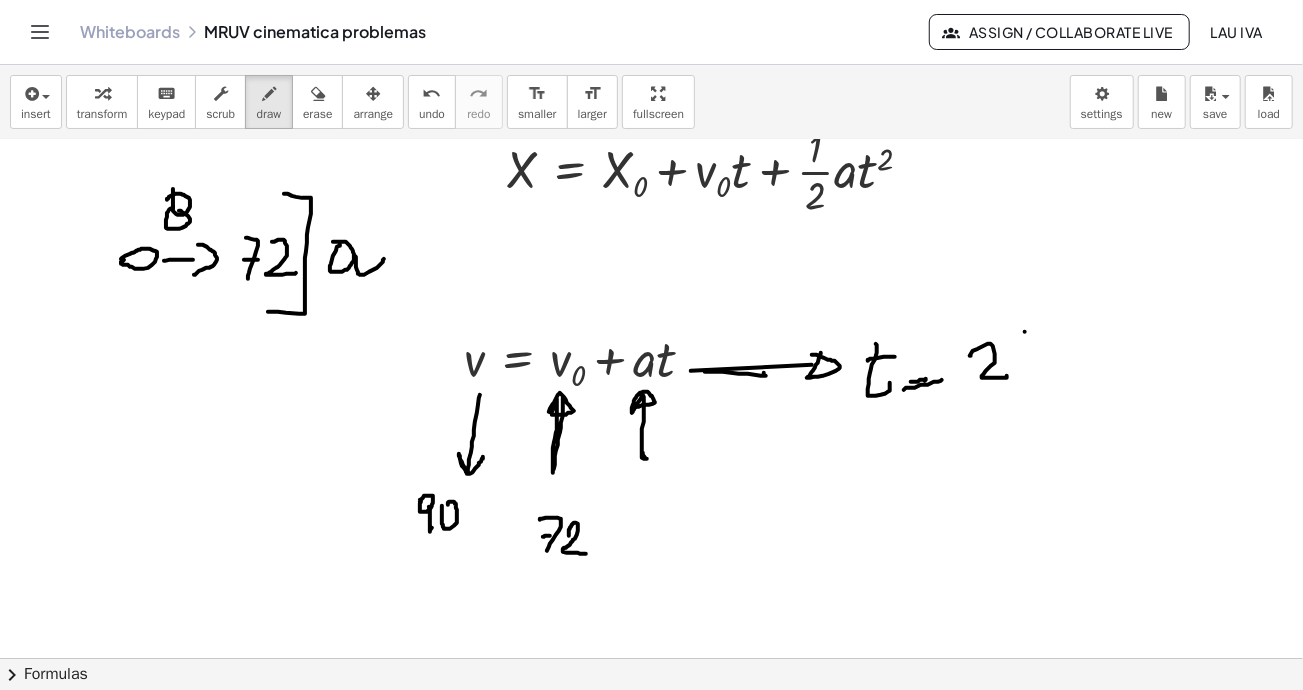 click at bounding box center [799, -1534] 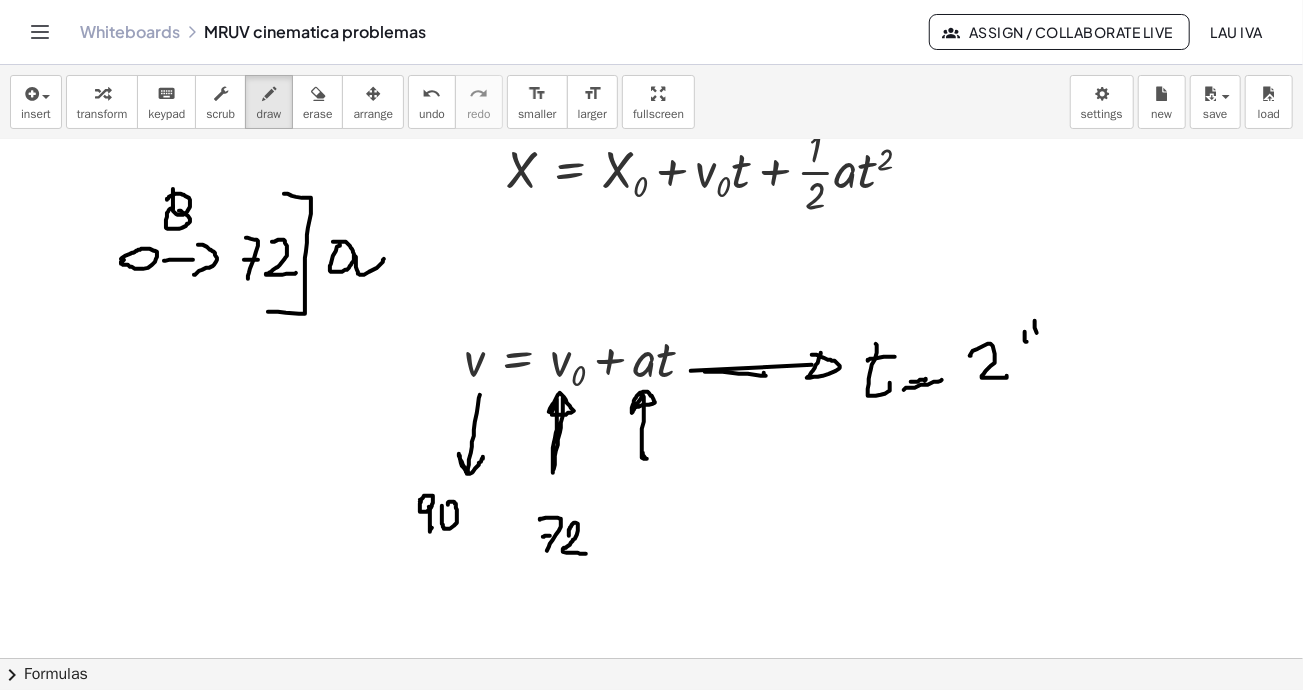 click at bounding box center [799, -1534] 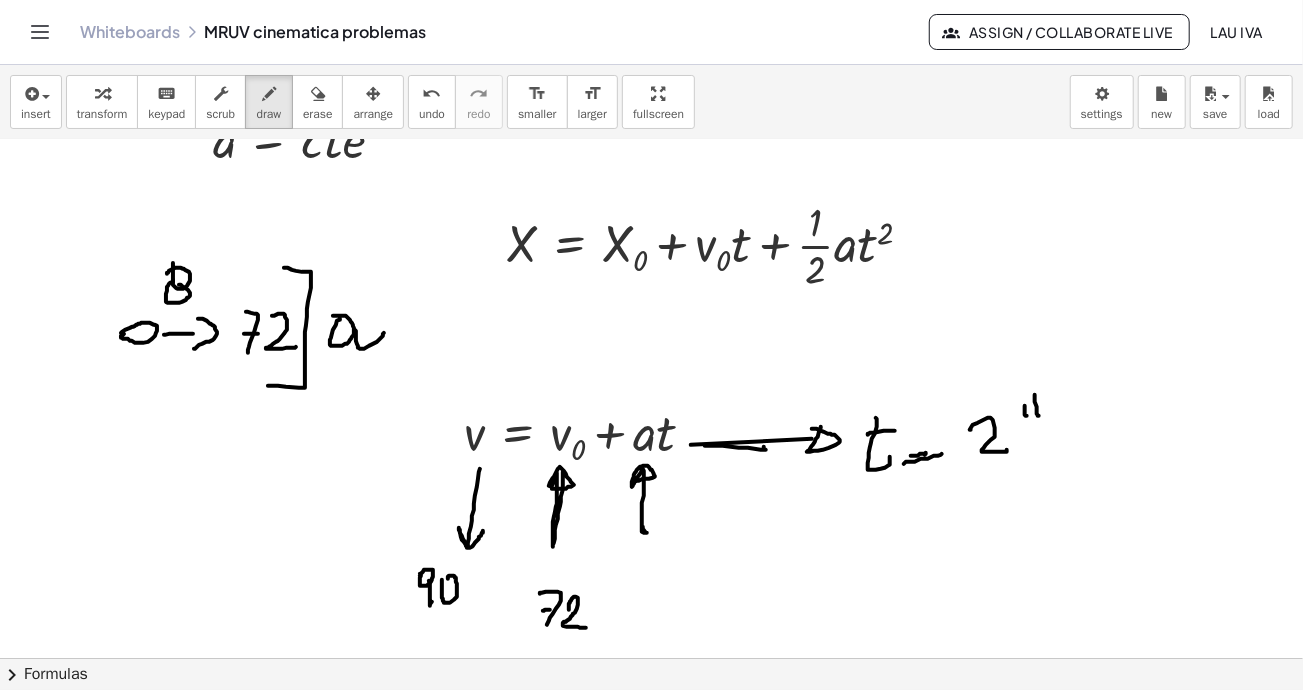 scroll, scrollTop: 4170, scrollLeft: 0, axis: vertical 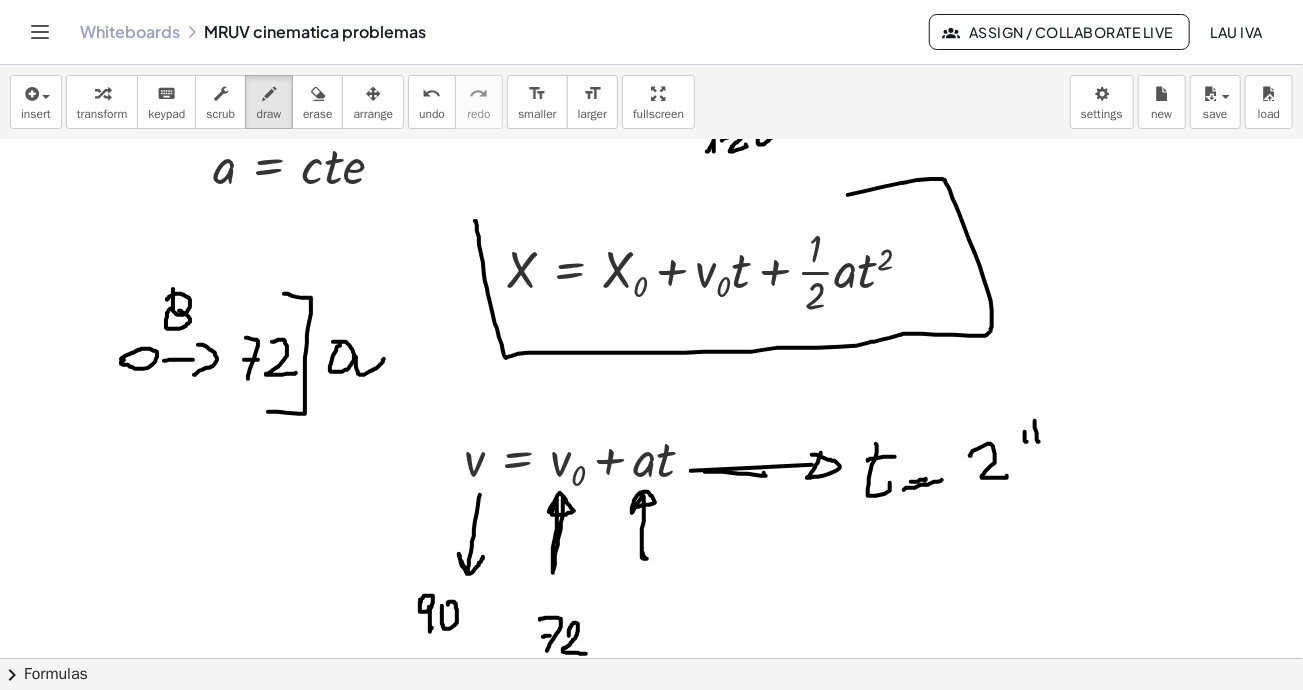 drag, startPoint x: 475, startPoint y: 220, endPoint x: 689, endPoint y: 210, distance: 214.23352 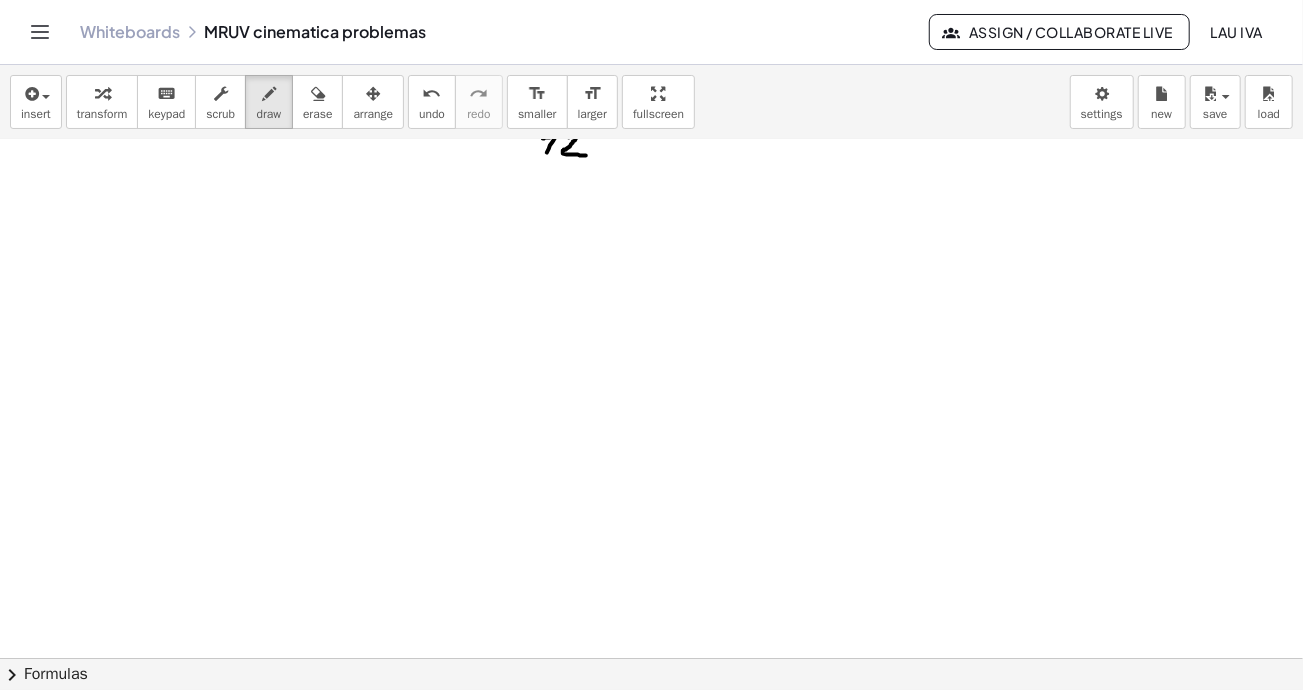 scroll, scrollTop: 4670, scrollLeft: 0, axis: vertical 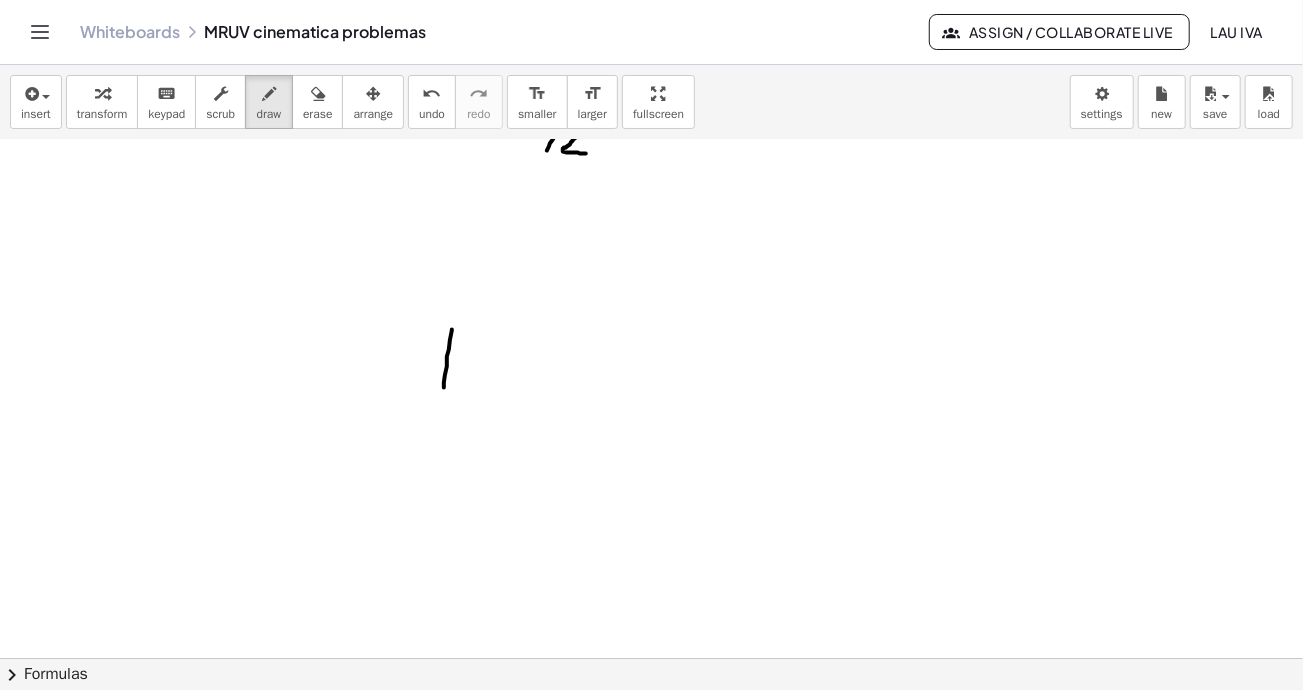drag, startPoint x: 452, startPoint y: 329, endPoint x: 447, endPoint y: 378, distance: 49.25444 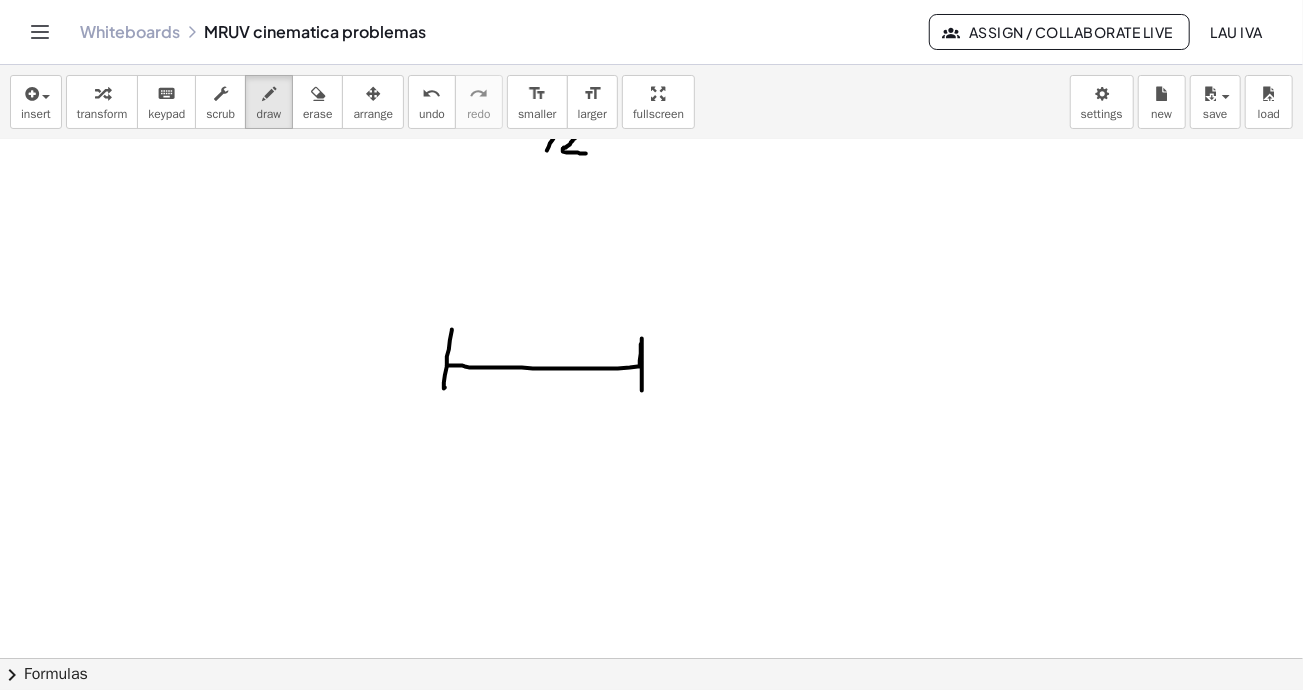 drag, startPoint x: 447, startPoint y: 365, endPoint x: 590, endPoint y: 413, distance: 150.84097 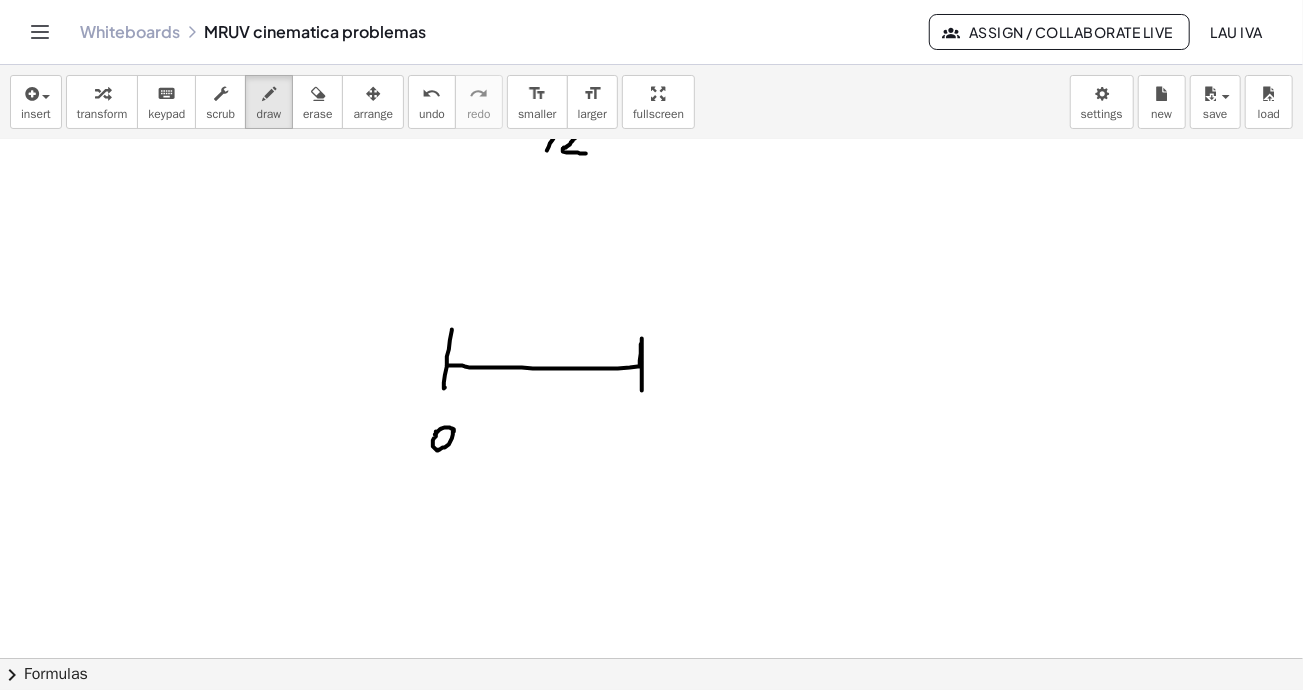 click at bounding box center [799, -1674] 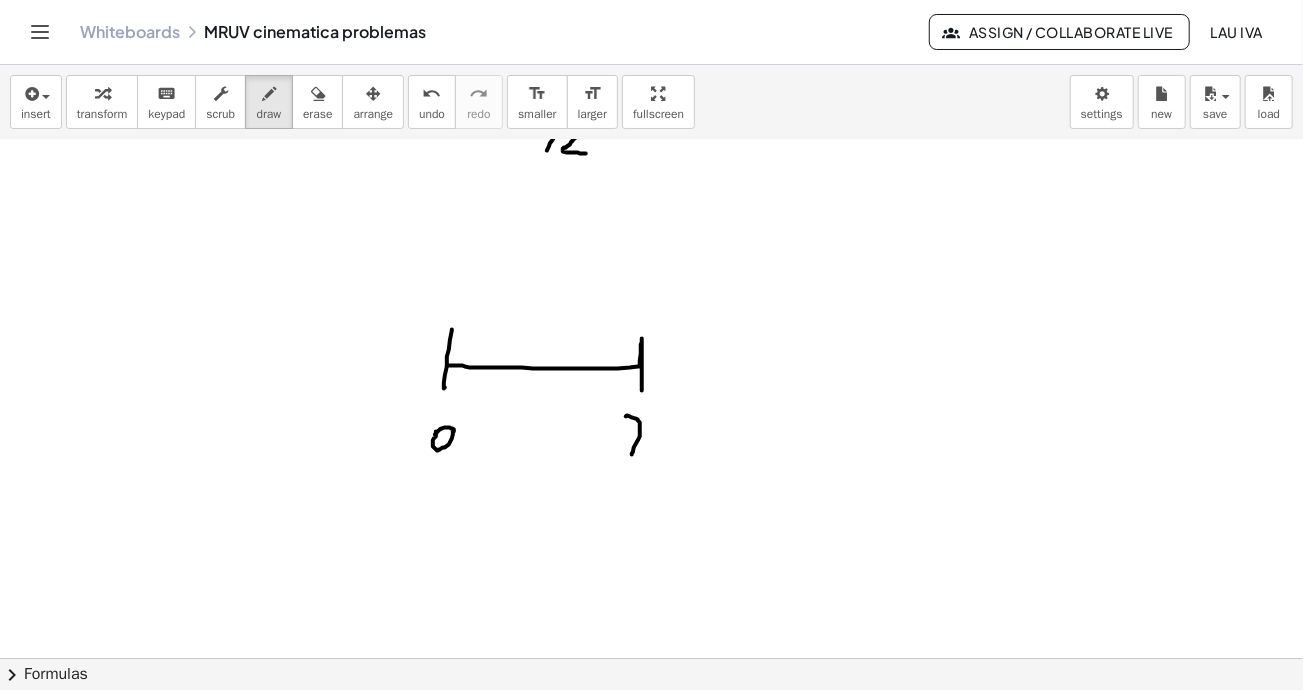 drag, startPoint x: 626, startPoint y: 416, endPoint x: 634, endPoint y: 447, distance: 32.01562 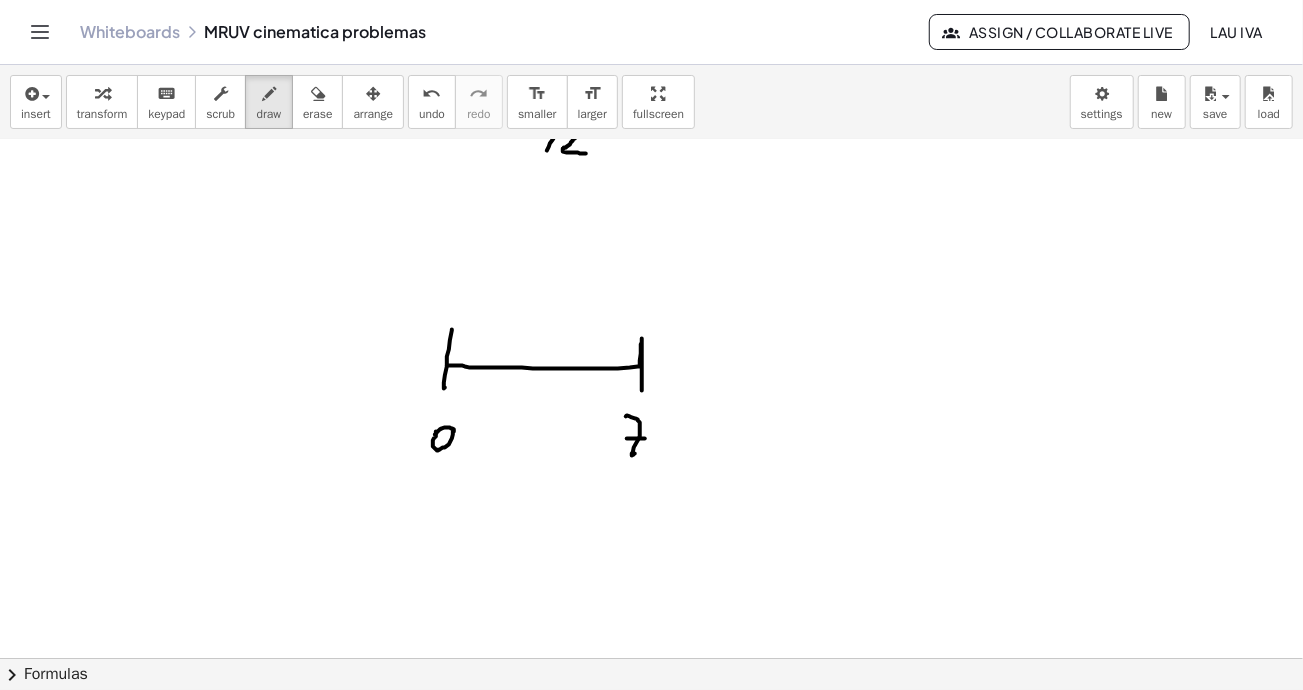 drag, startPoint x: 645, startPoint y: 438, endPoint x: 643, endPoint y: 425, distance: 13.152946 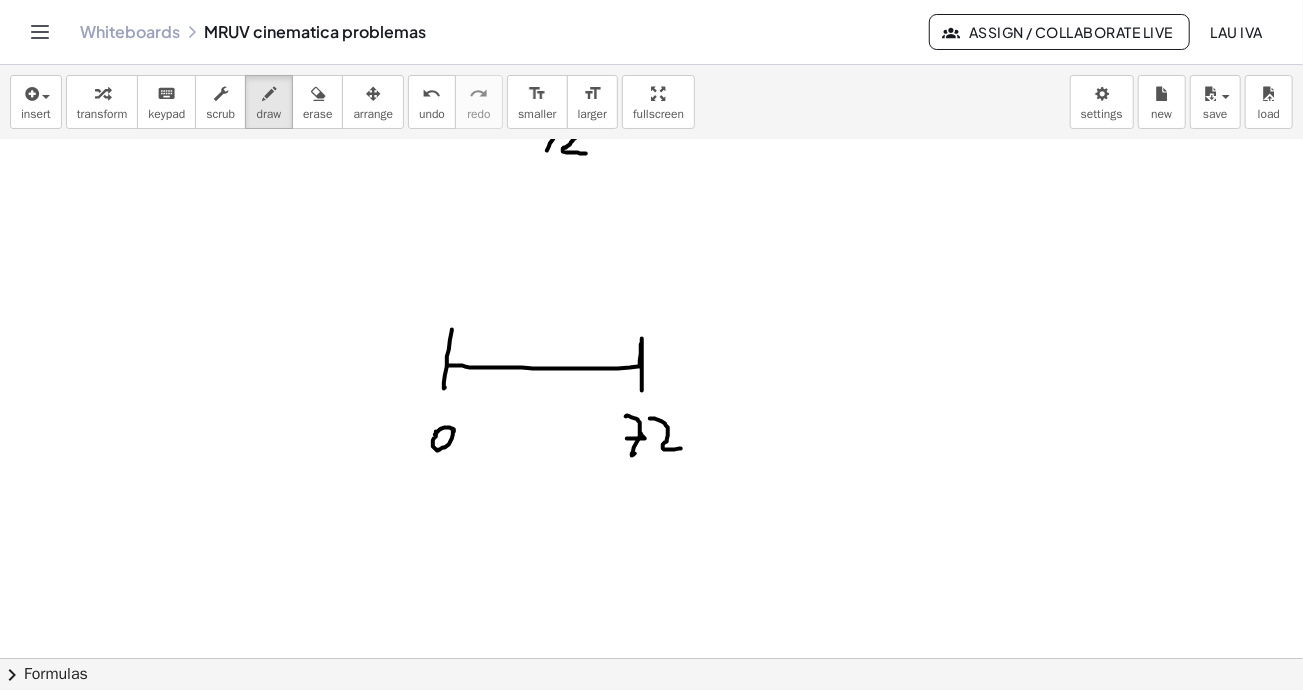 drag, startPoint x: 650, startPoint y: 418, endPoint x: 679, endPoint y: 428, distance: 30.675724 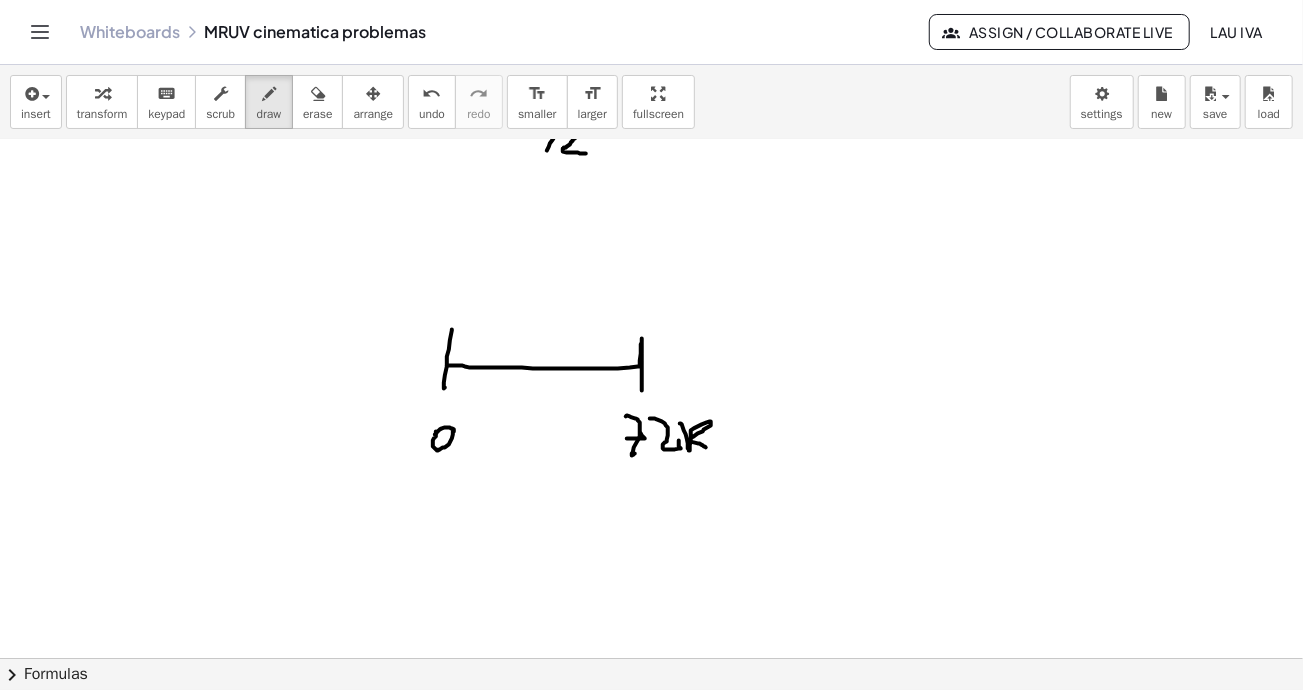 drag, startPoint x: 684, startPoint y: 430, endPoint x: 674, endPoint y: 423, distance: 12.206555 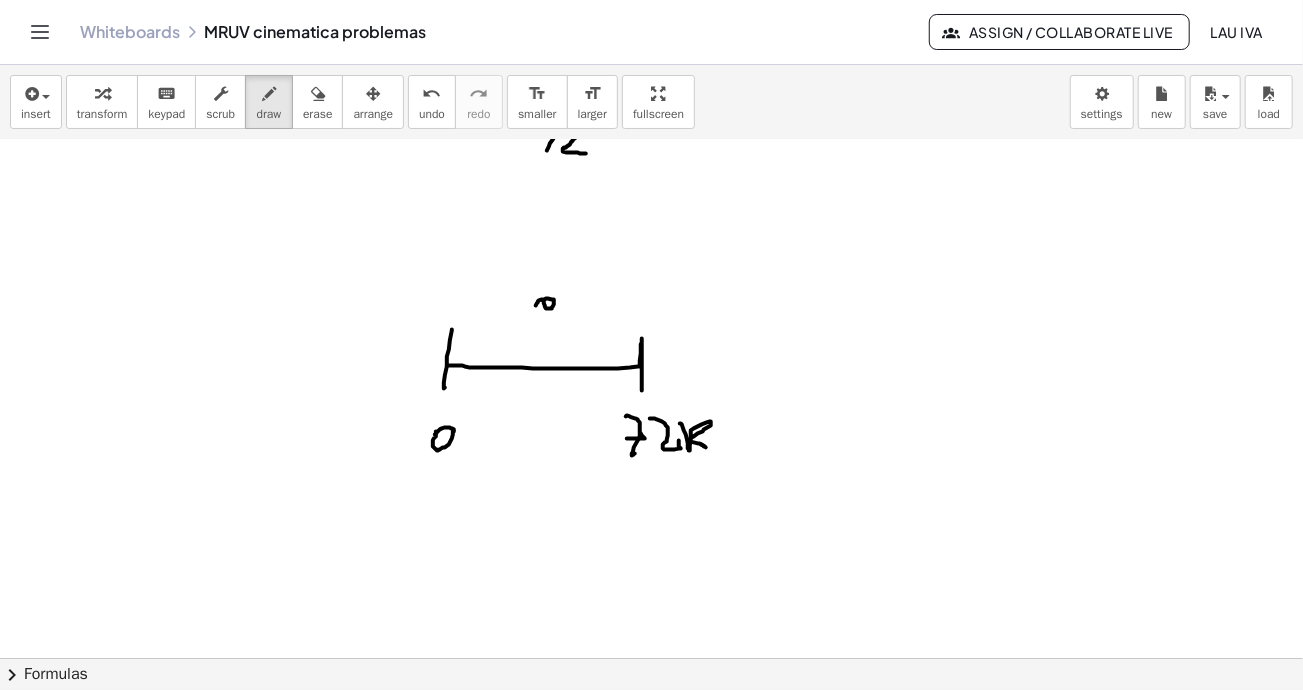 click at bounding box center [799, -1674] 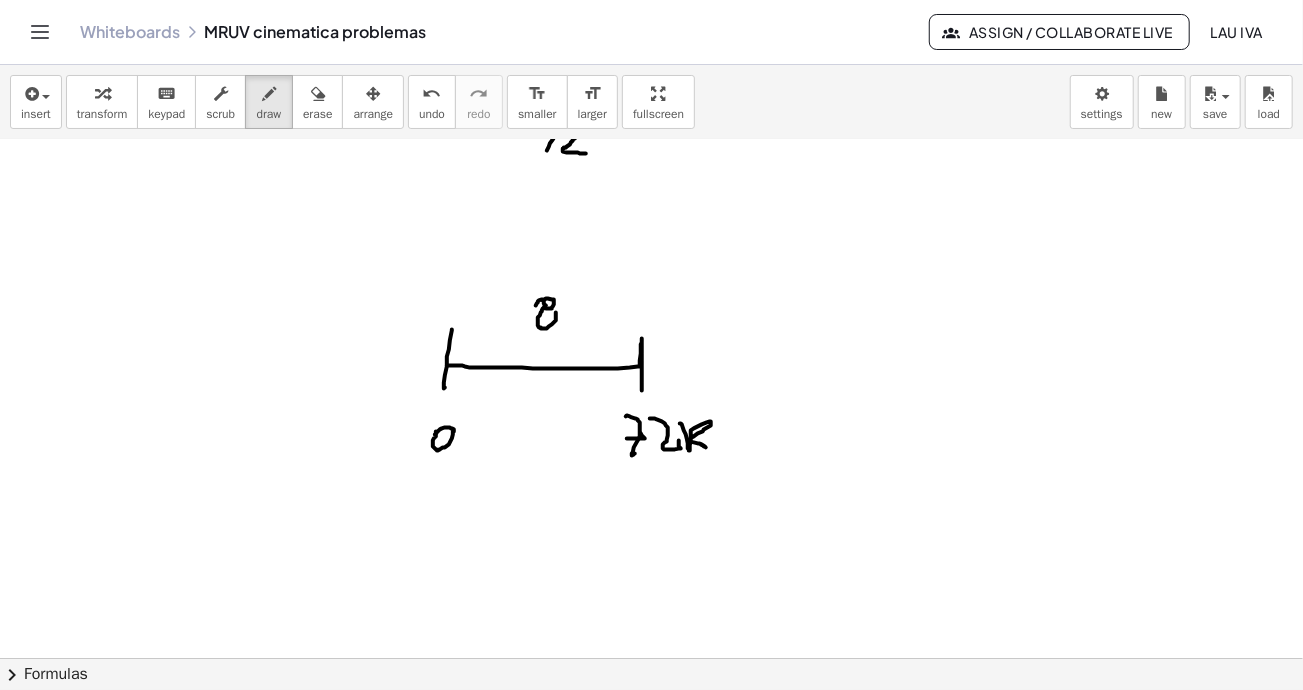 click at bounding box center [799, -1674] 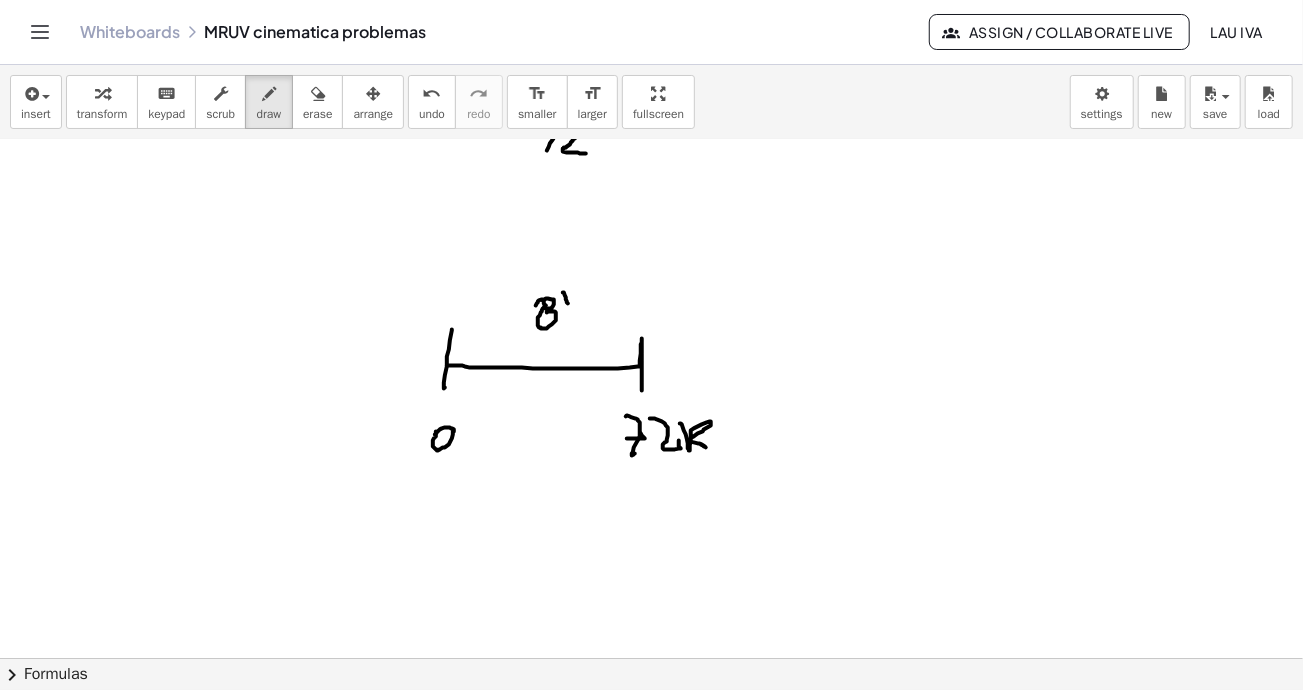 click at bounding box center (799, -1674) 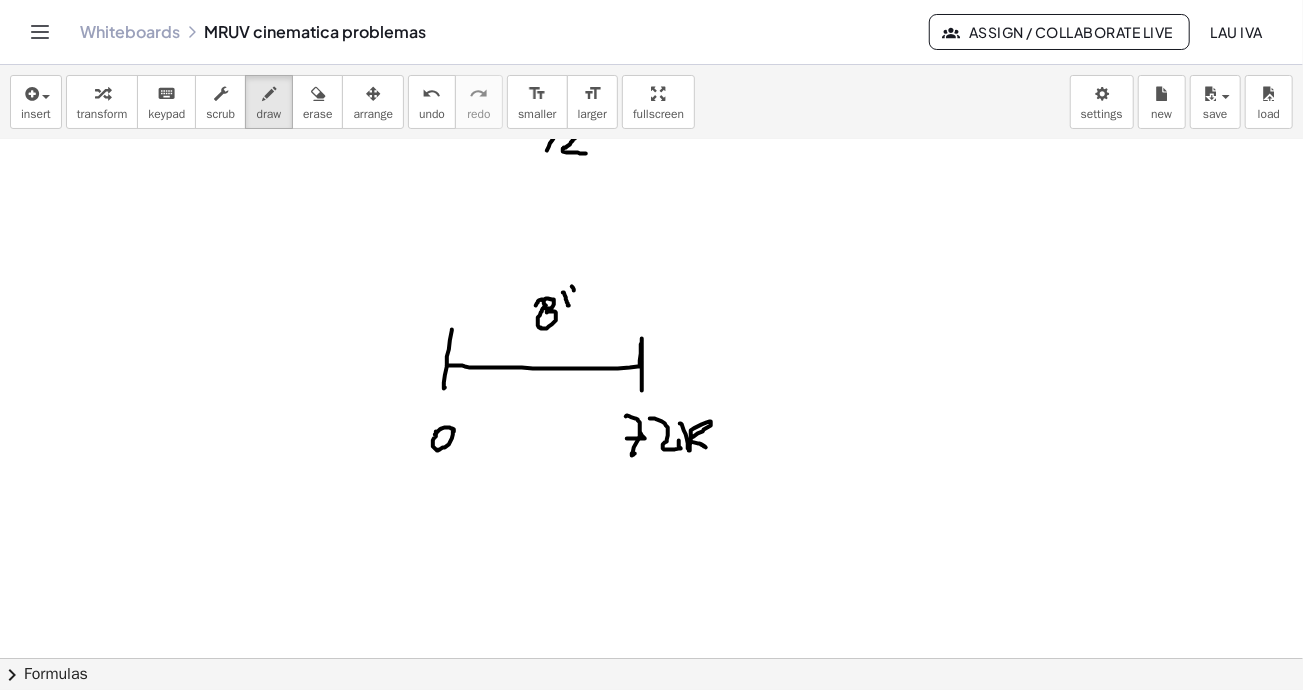 click at bounding box center [799, -1674] 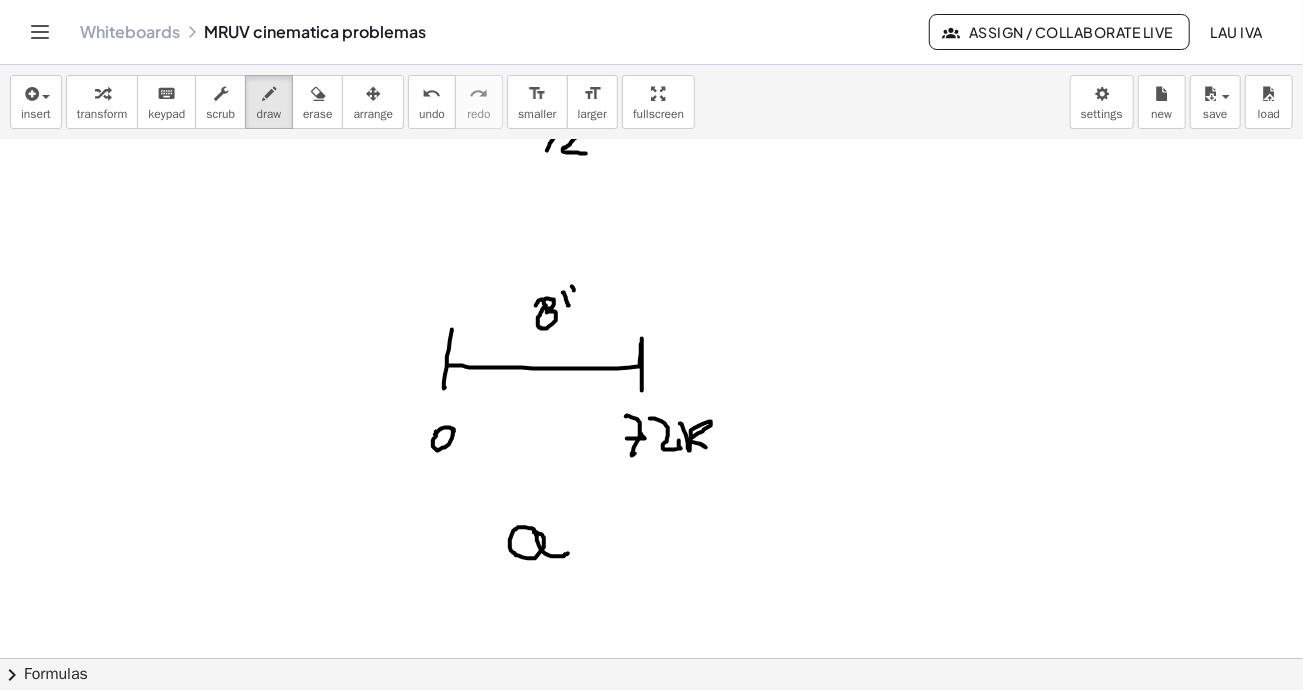 drag, startPoint x: 535, startPoint y: 532, endPoint x: 568, endPoint y: 553, distance: 39.115215 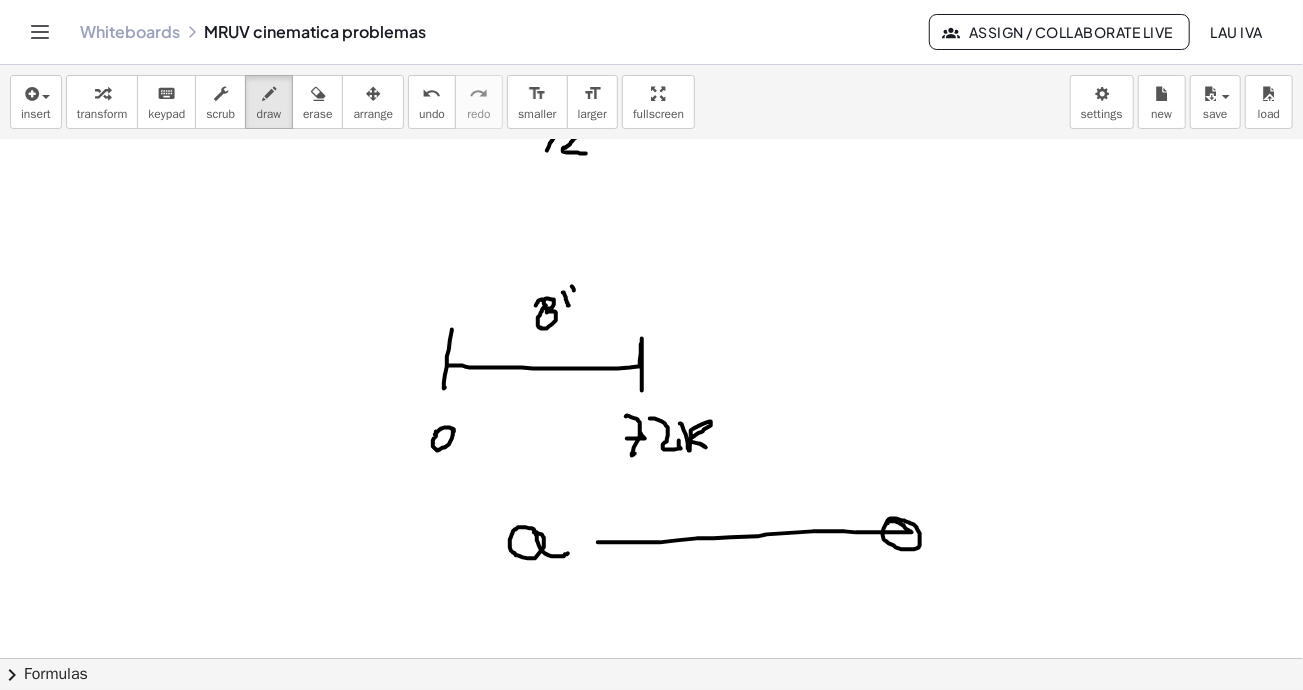 drag, startPoint x: 598, startPoint y: 542, endPoint x: 918, endPoint y: 523, distance: 320.56357 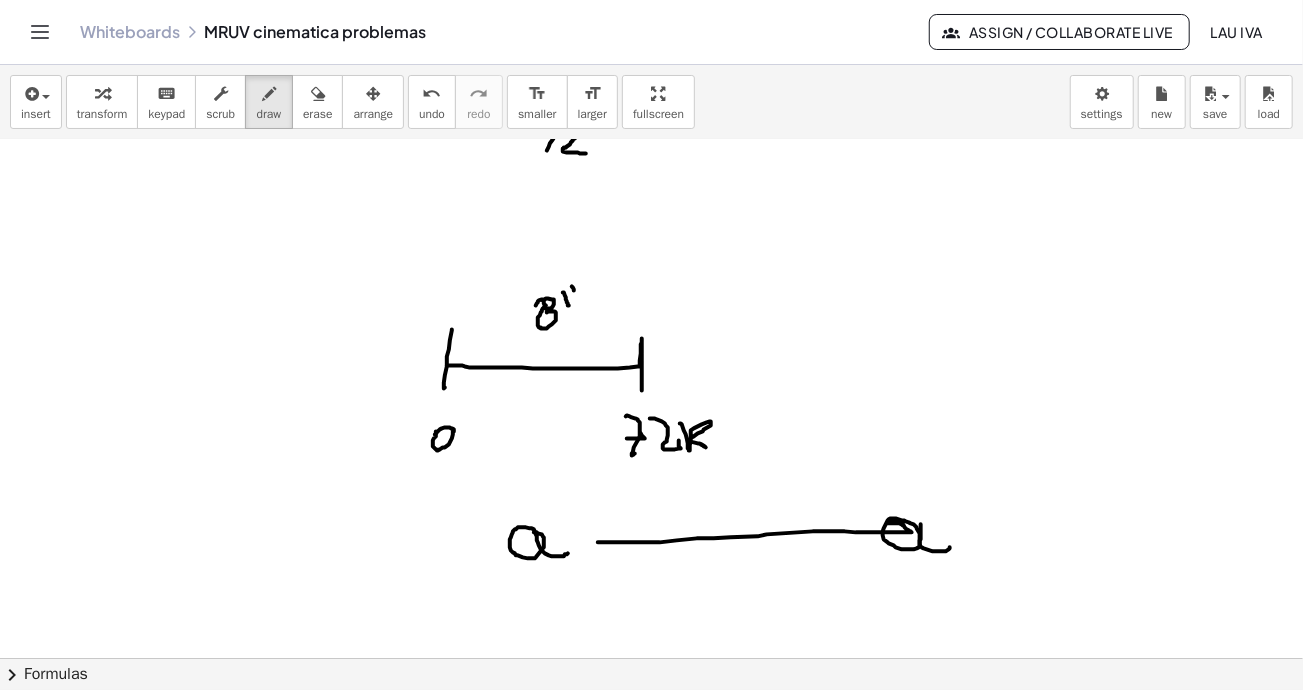 drag, startPoint x: 921, startPoint y: 525, endPoint x: 951, endPoint y: 544, distance: 35.510563 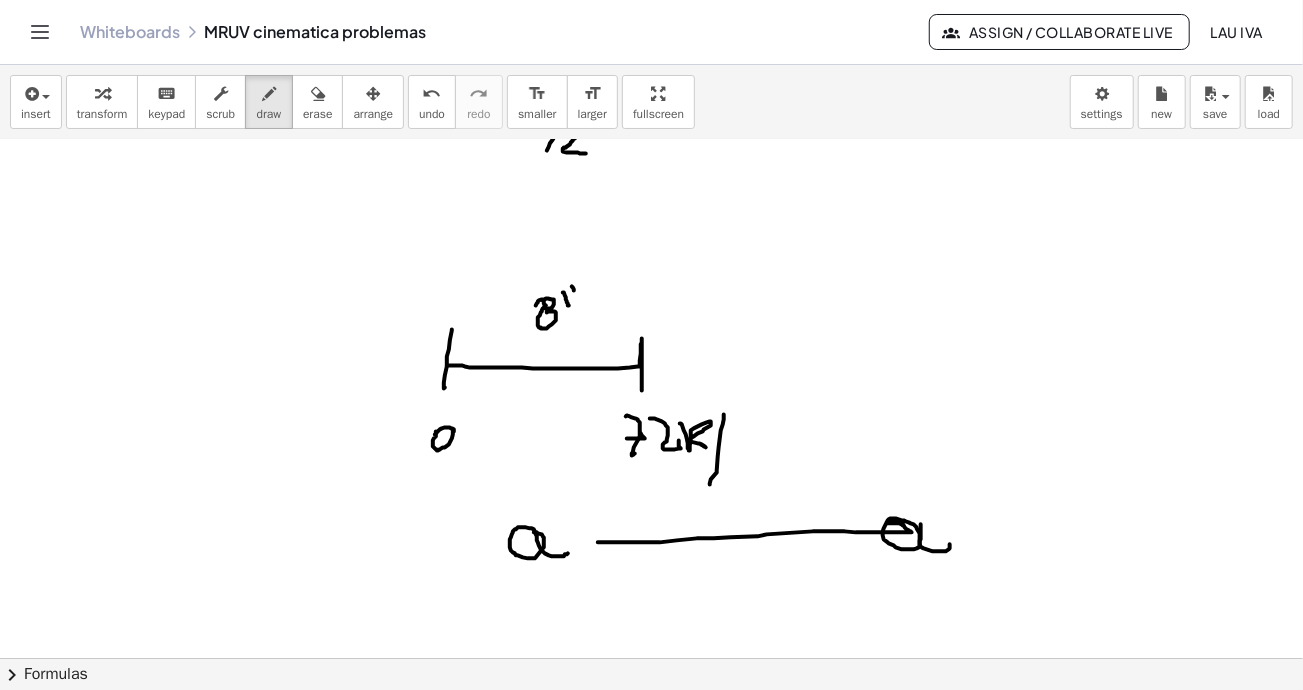 click at bounding box center (799, -1674) 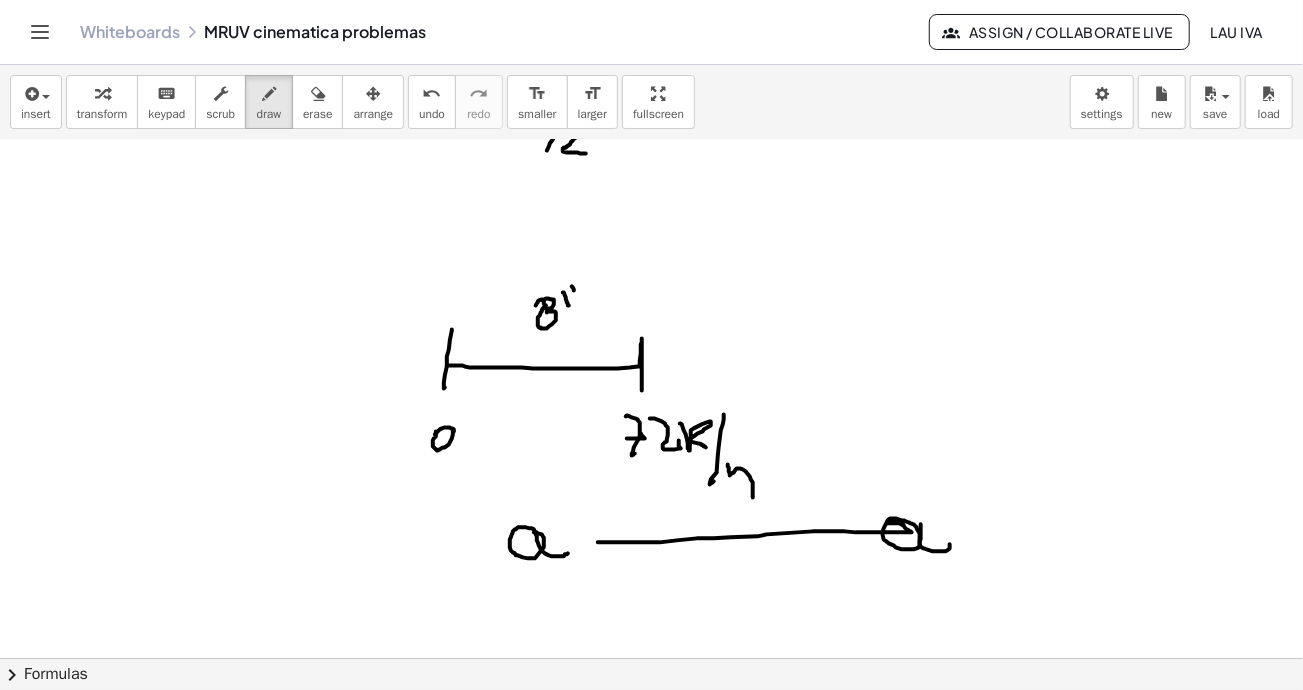 drag, startPoint x: 728, startPoint y: 464, endPoint x: 740, endPoint y: 442, distance: 25.059929 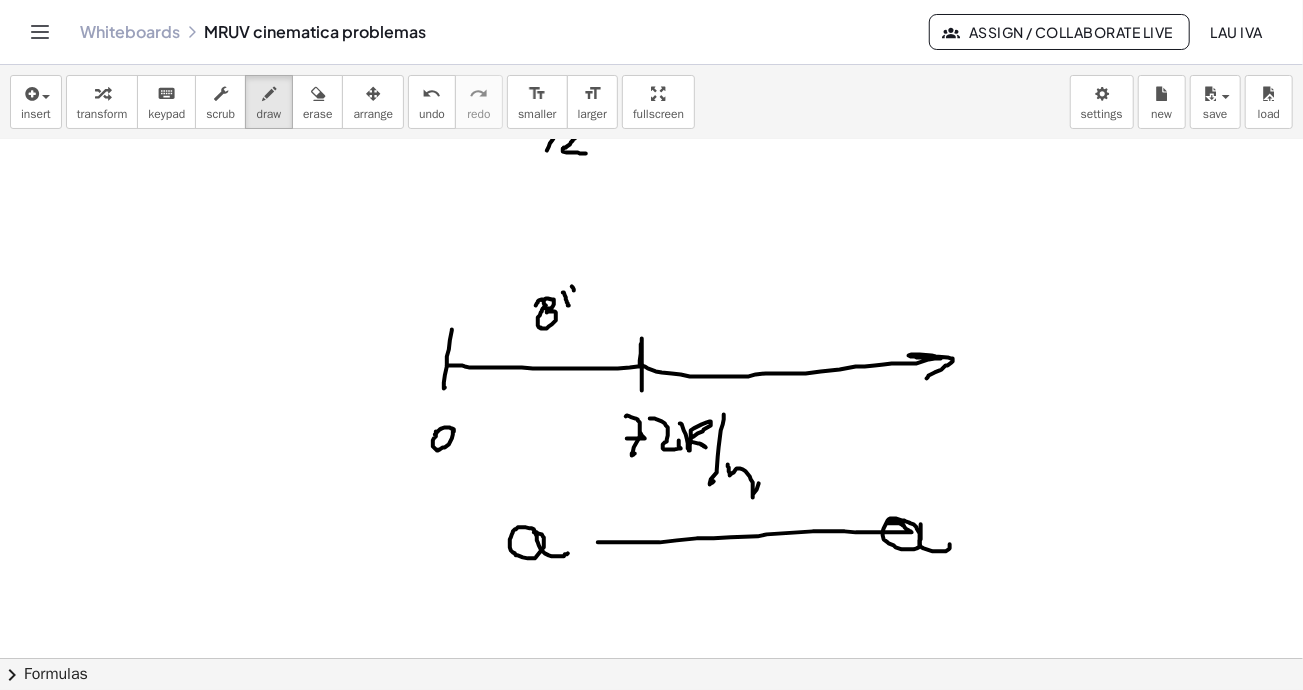 drag, startPoint x: 643, startPoint y: 365, endPoint x: 927, endPoint y: 379, distance: 284.34485 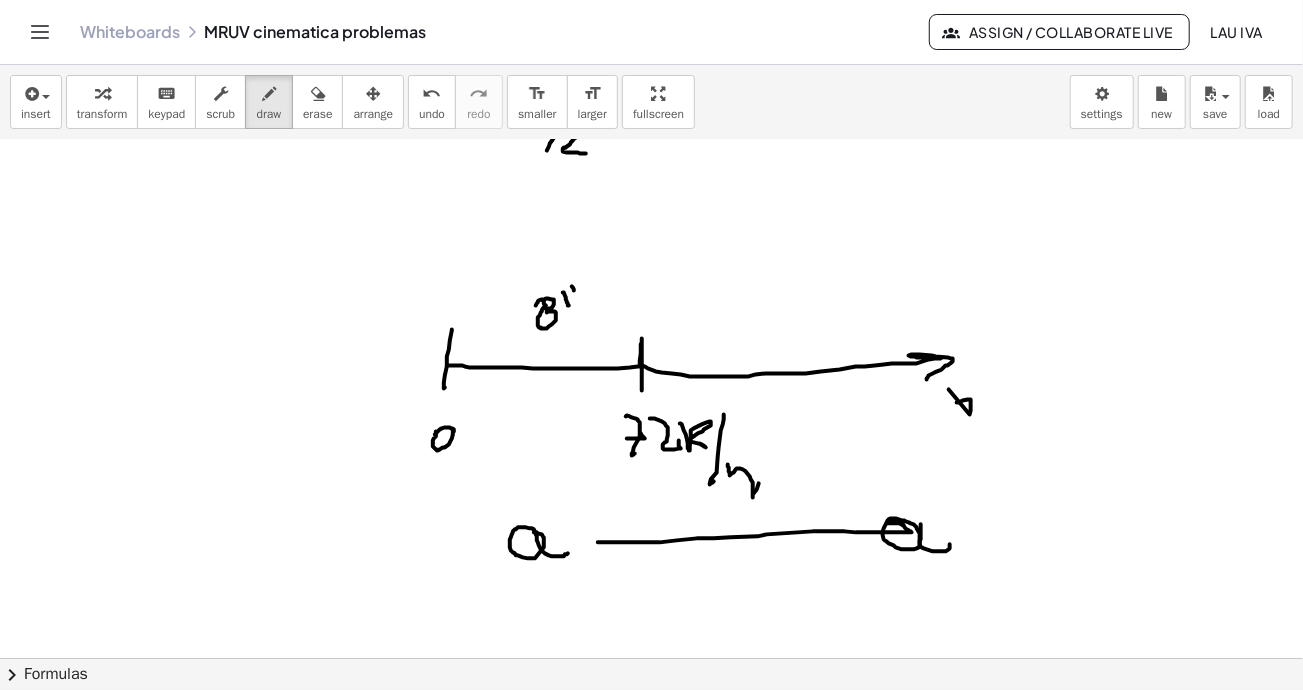 drag, startPoint x: 970, startPoint y: 414, endPoint x: 966, endPoint y: 402, distance: 12.649111 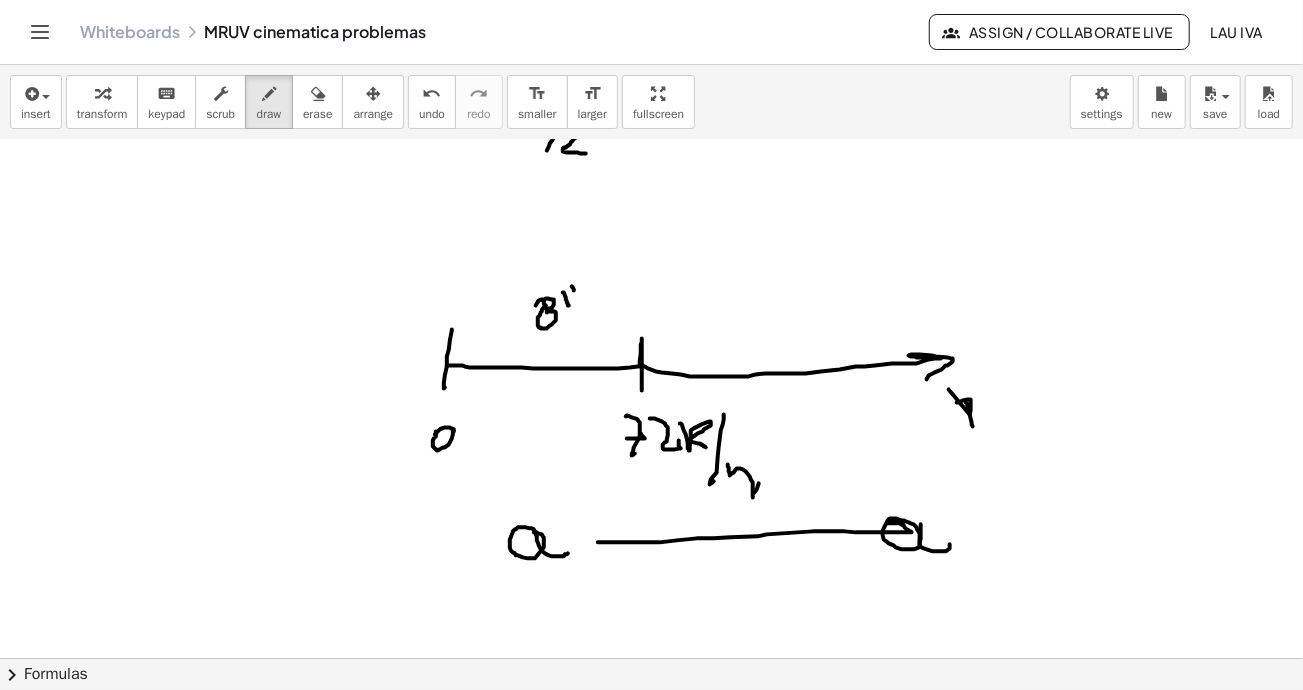 drag, startPoint x: 966, startPoint y: 402, endPoint x: 973, endPoint y: 422, distance: 21.189621 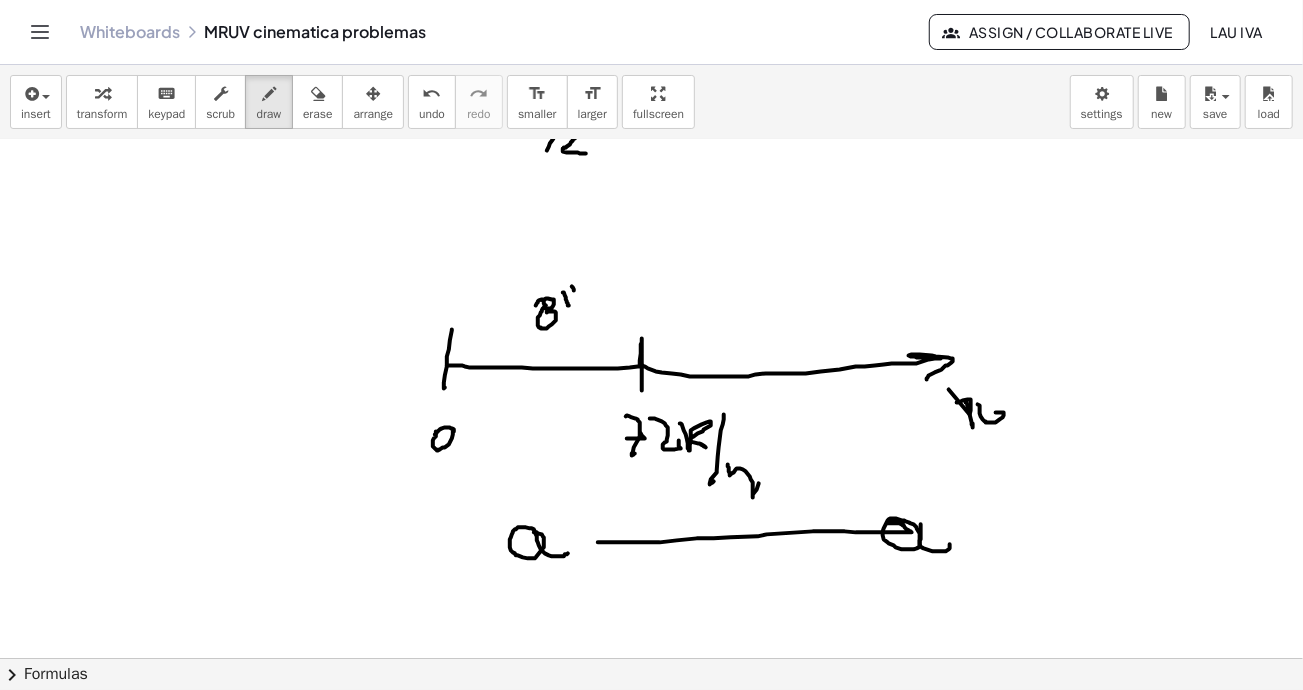 drag, startPoint x: 978, startPoint y: 404, endPoint x: 993, endPoint y: 409, distance: 15.811388 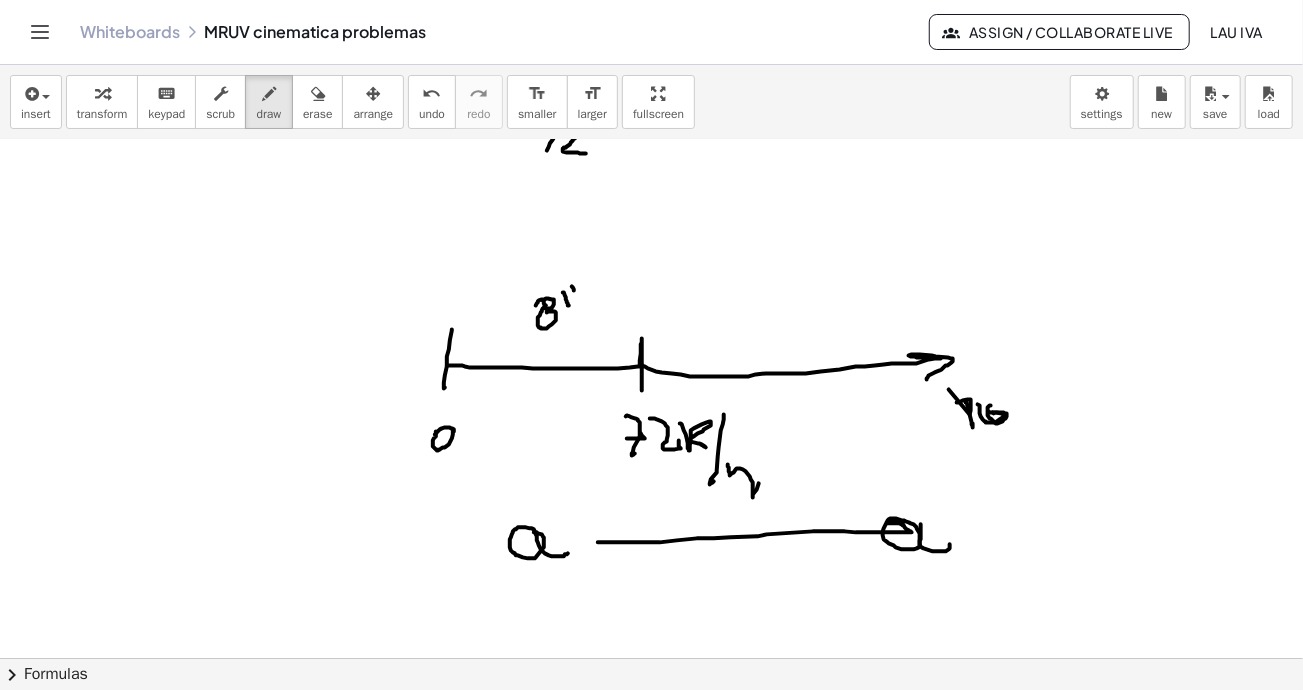 drag, startPoint x: 990, startPoint y: 405, endPoint x: 1004, endPoint y: 403, distance: 14.142136 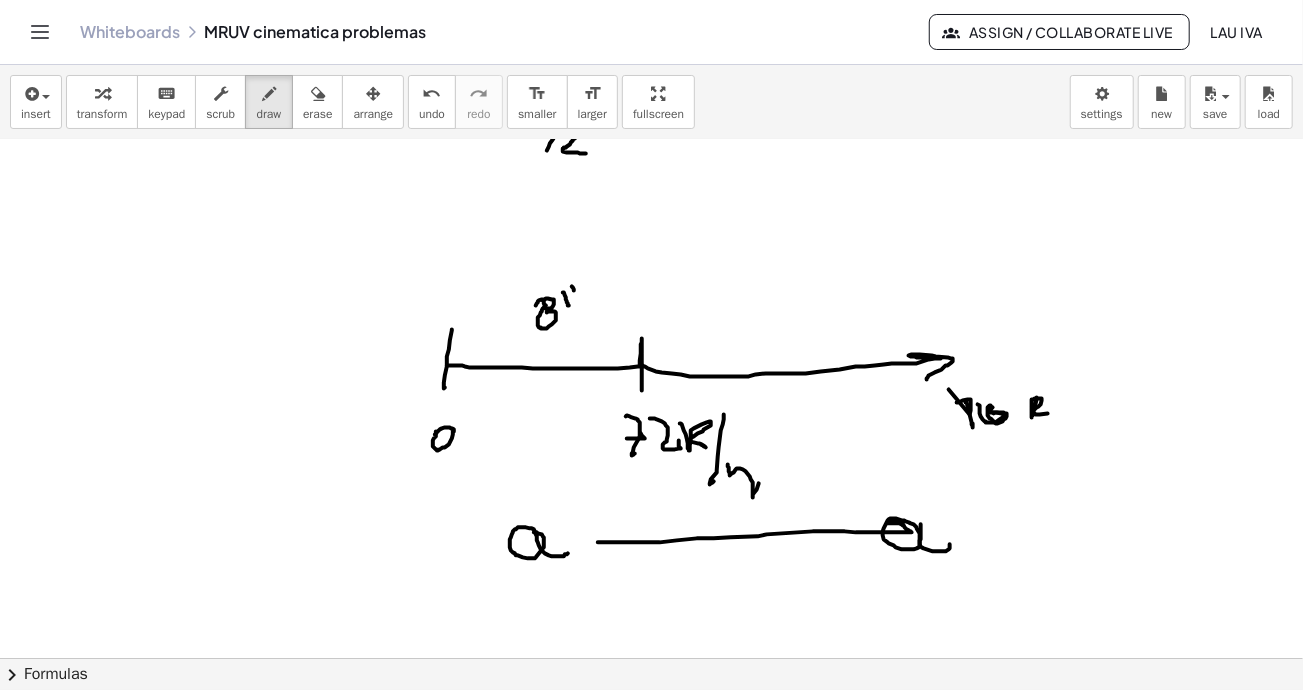 drag, startPoint x: 1035, startPoint y: 406, endPoint x: 1065, endPoint y: 405, distance: 30.016663 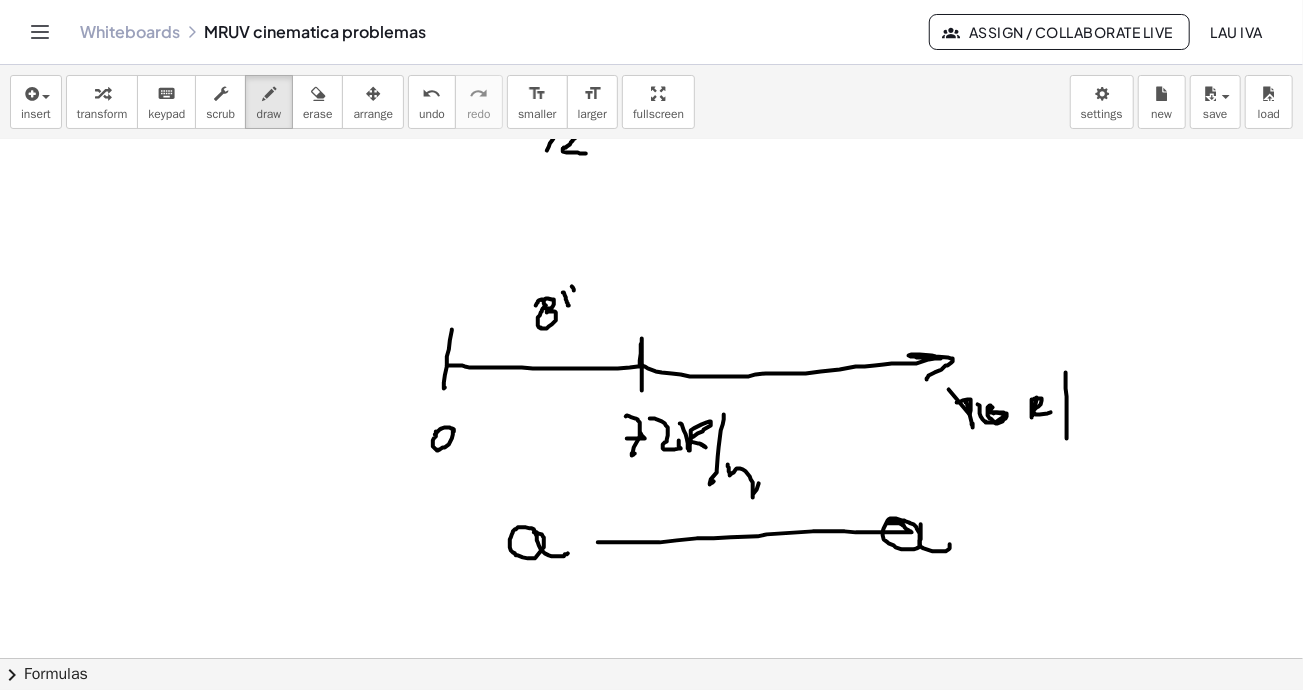 drag, startPoint x: 1066, startPoint y: 379, endPoint x: 1073, endPoint y: 412, distance: 33.734257 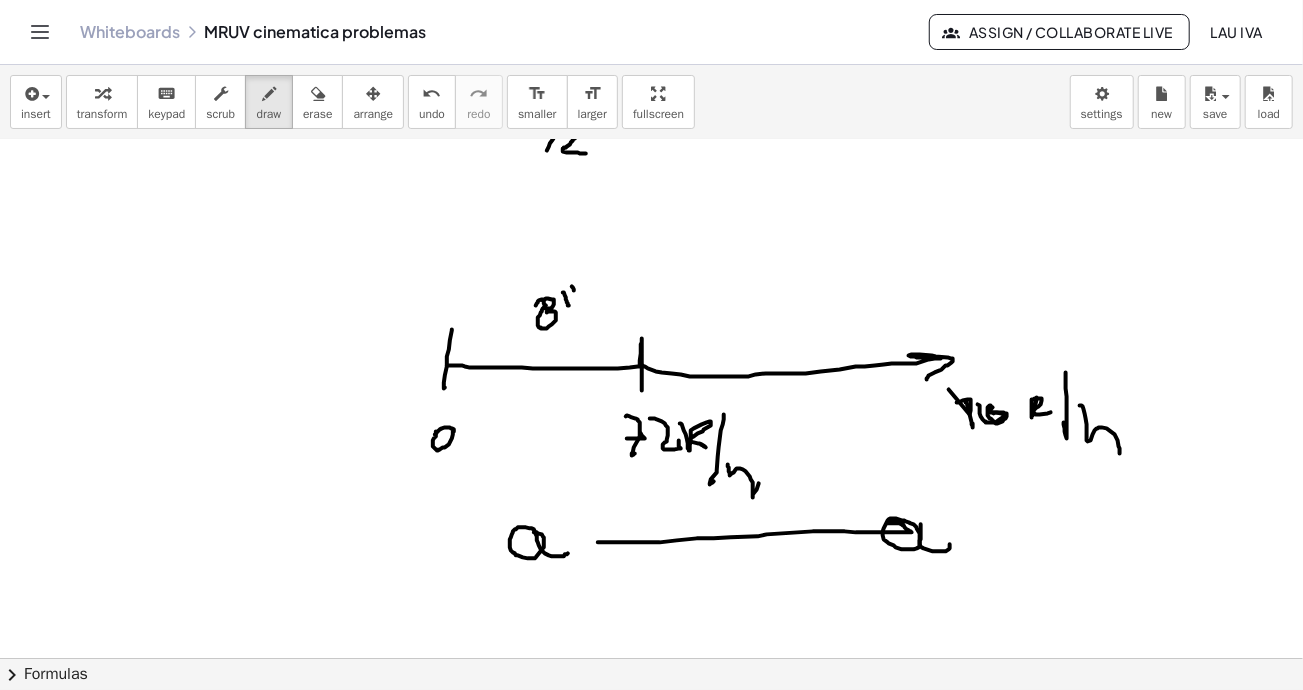 drag, startPoint x: 1080, startPoint y: 405, endPoint x: 1111, endPoint y: 454, distance: 57.982758 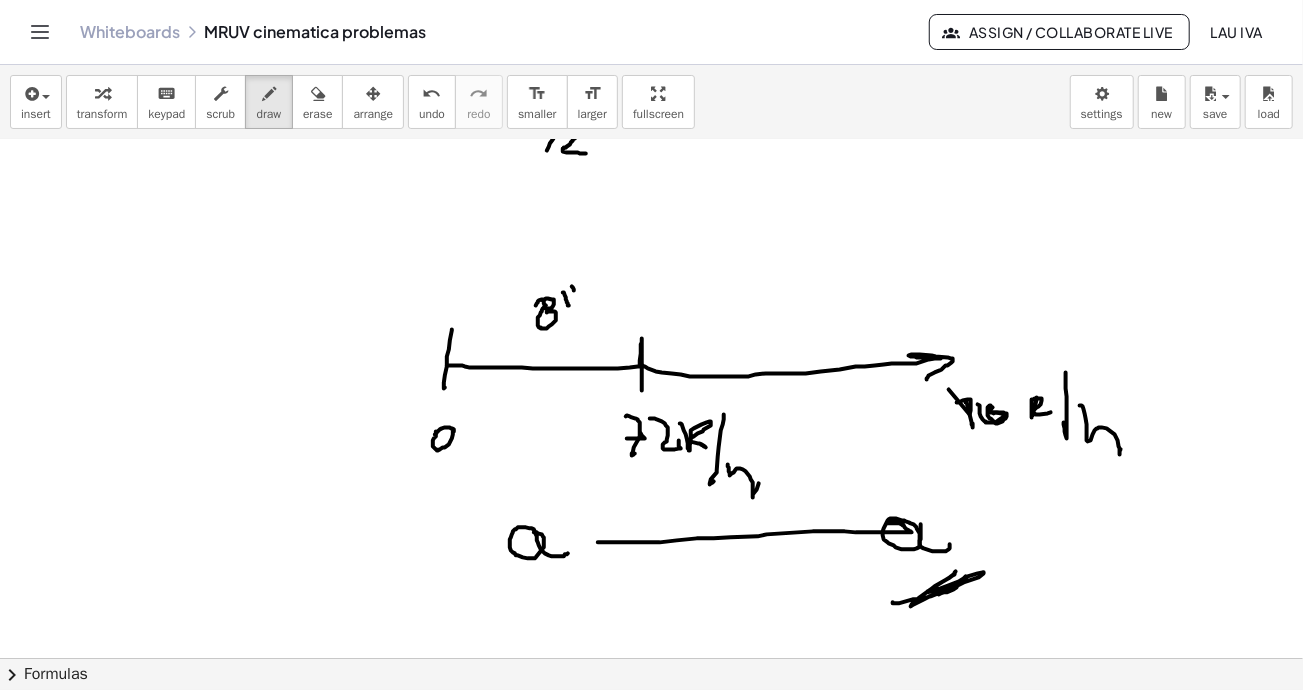 drag, startPoint x: 893, startPoint y: 602, endPoint x: 957, endPoint y: 587, distance: 65.734314 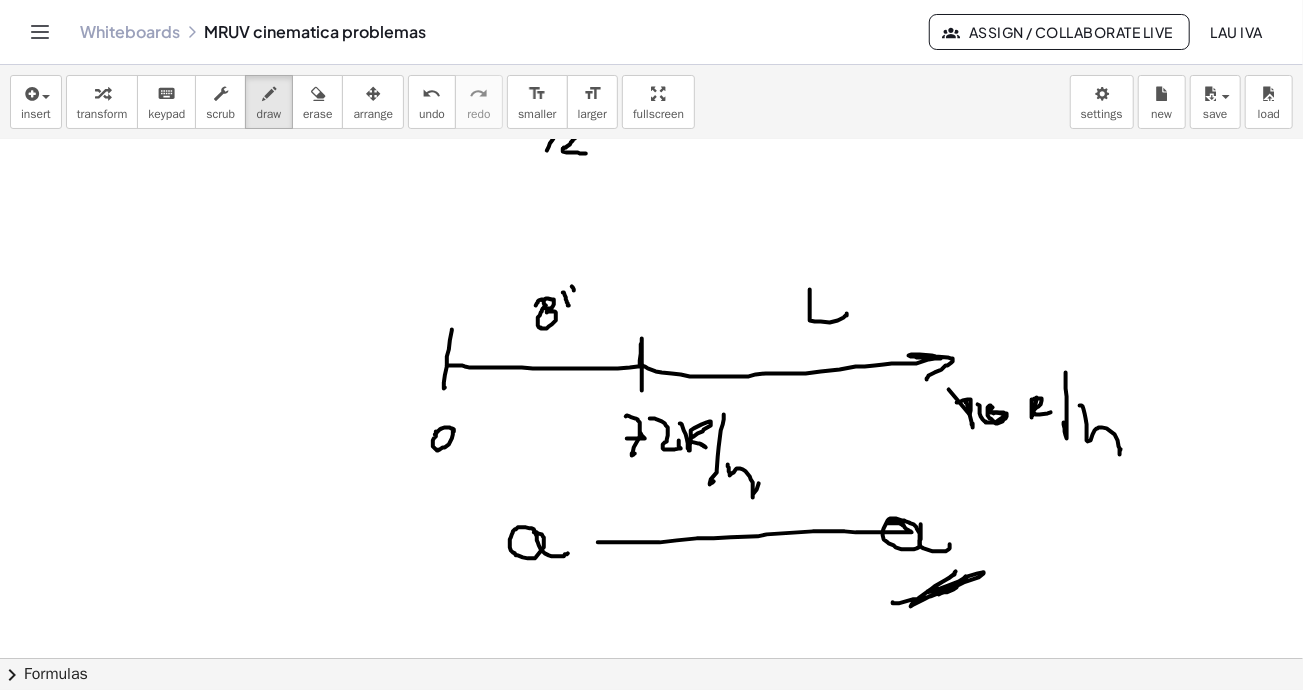 drag, startPoint x: 810, startPoint y: 292, endPoint x: 821, endPoint y: 306, distance: 17.804493 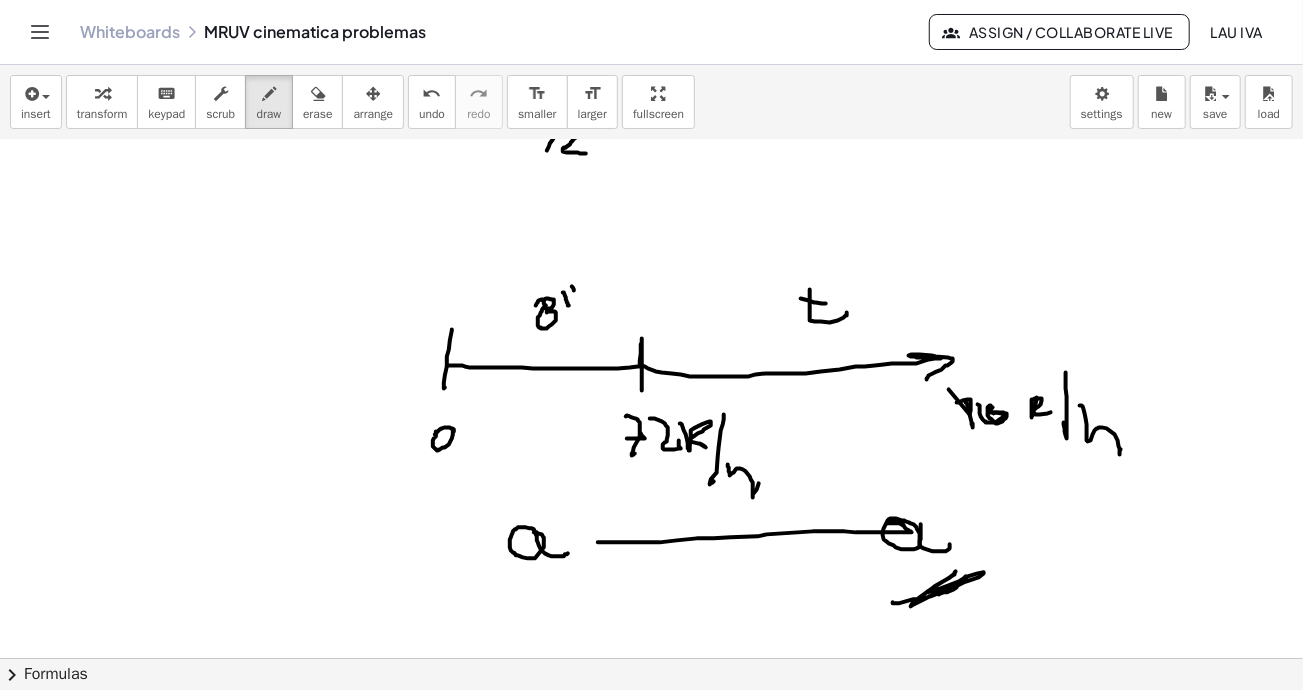 drag, startPoint x: 805, startPoint y: 299, endPoint x: 826, endPoint y: 303, distance: 21.377558 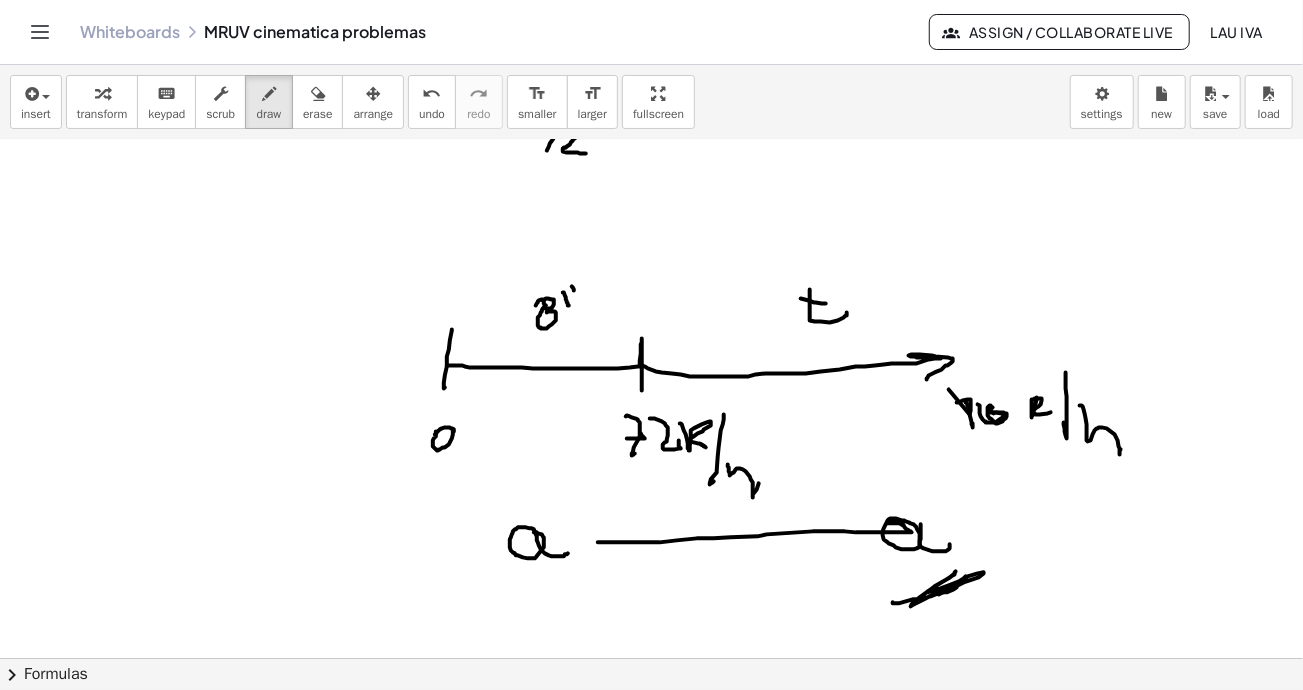 drag, startPoint x: 307, startPoint y: 89, endPoint x: 1085, endPoint y: 396, distance: 836.3809 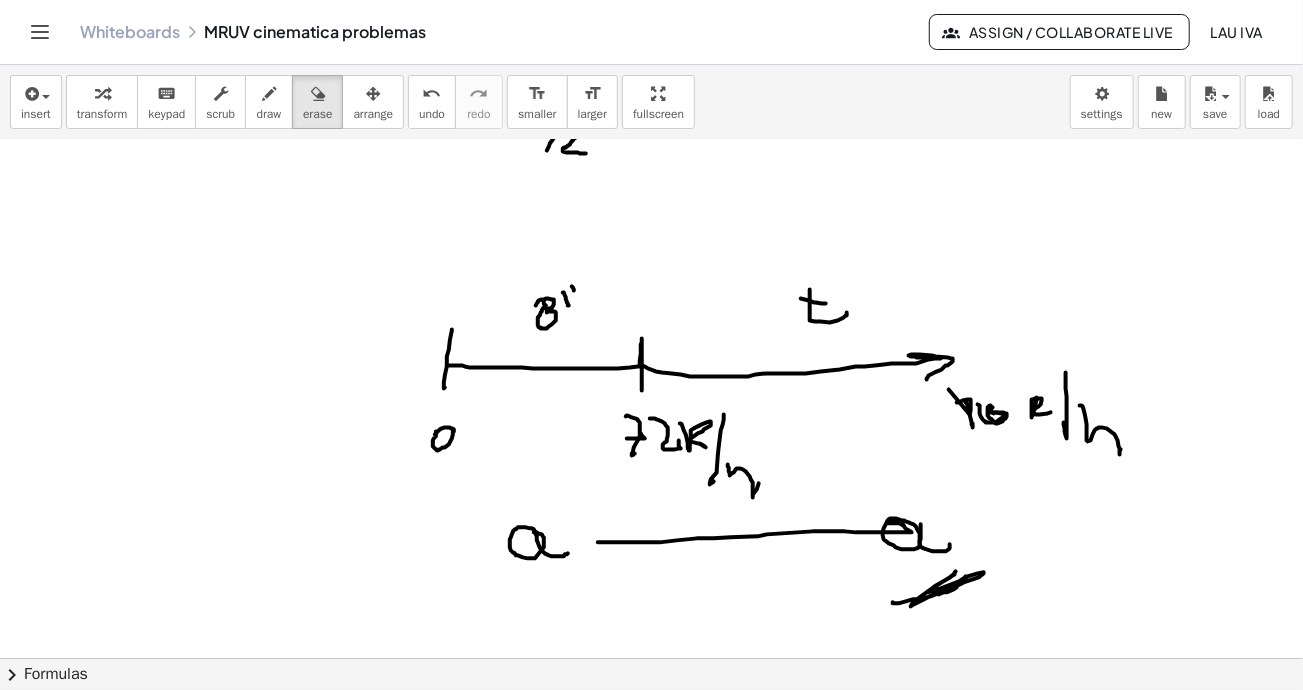 click at bounding box center [799, -1674] 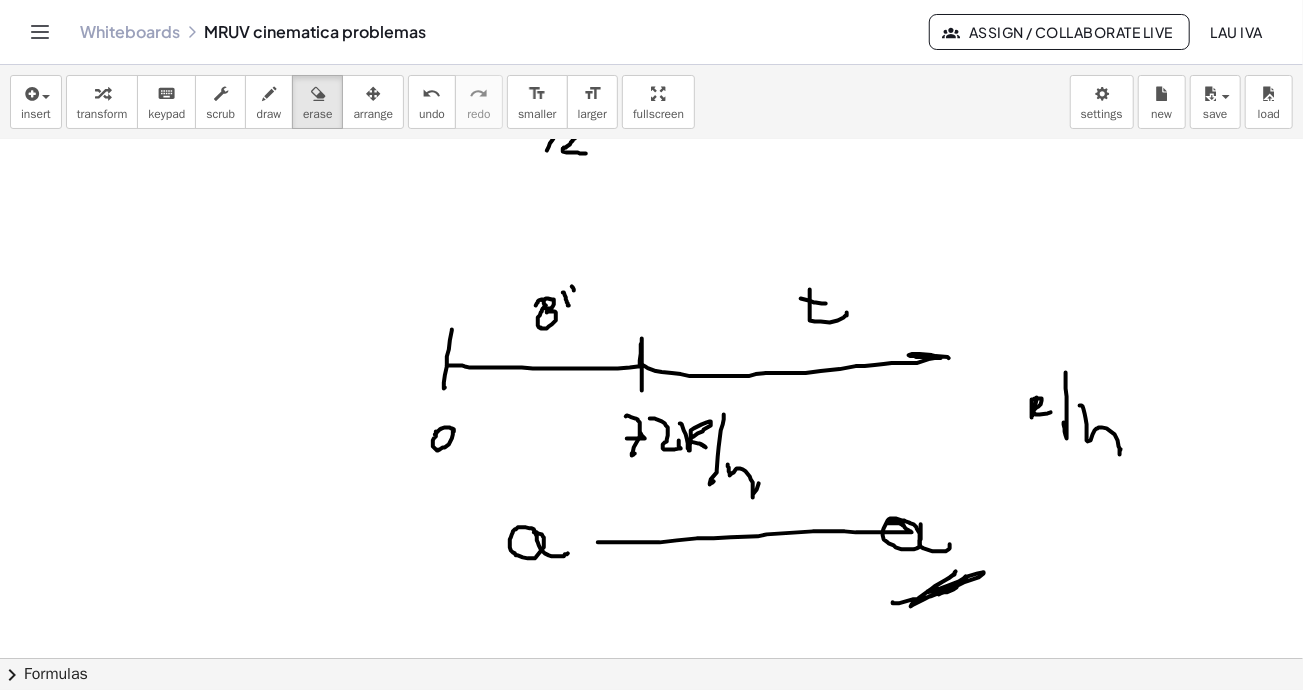 drag, startPoint x: 265, startPoint y: 108, endPoint x: 965, endPoint y: 388, distance: 753.9231 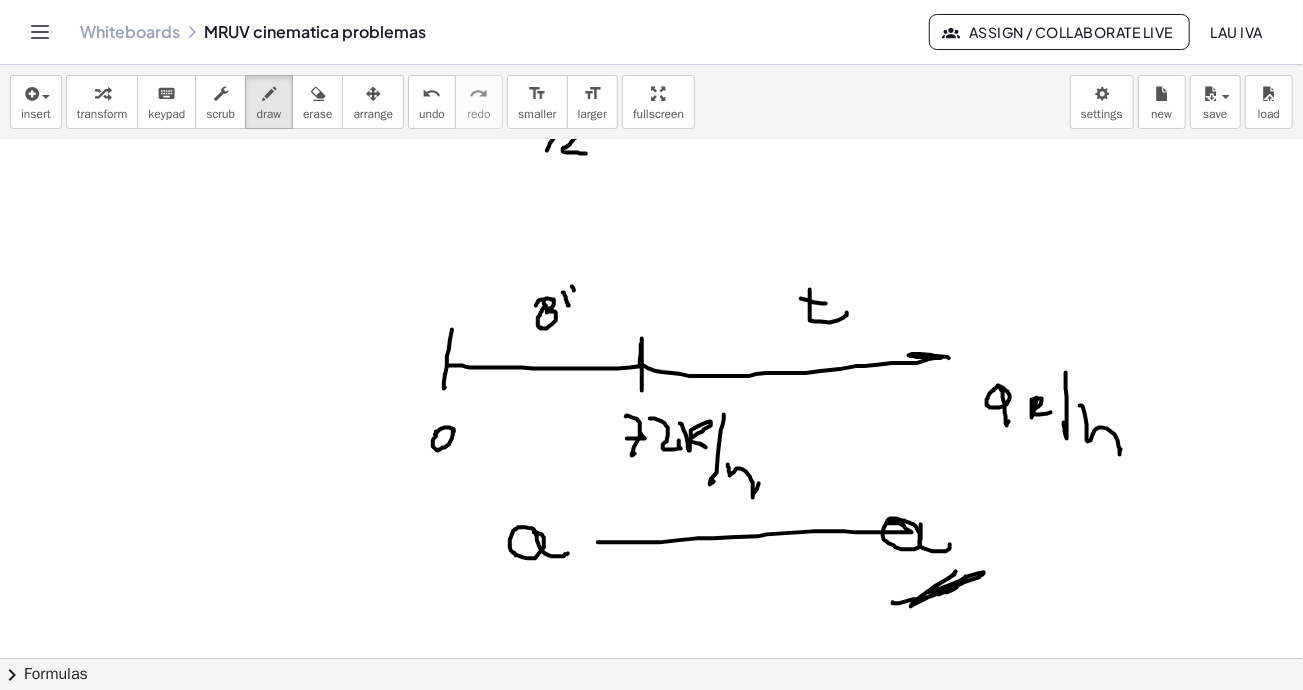 drag, startPoint x: 997, startPoint y: 387, endPoint x: 1024, endPoint y: 398, distance: 29.15476 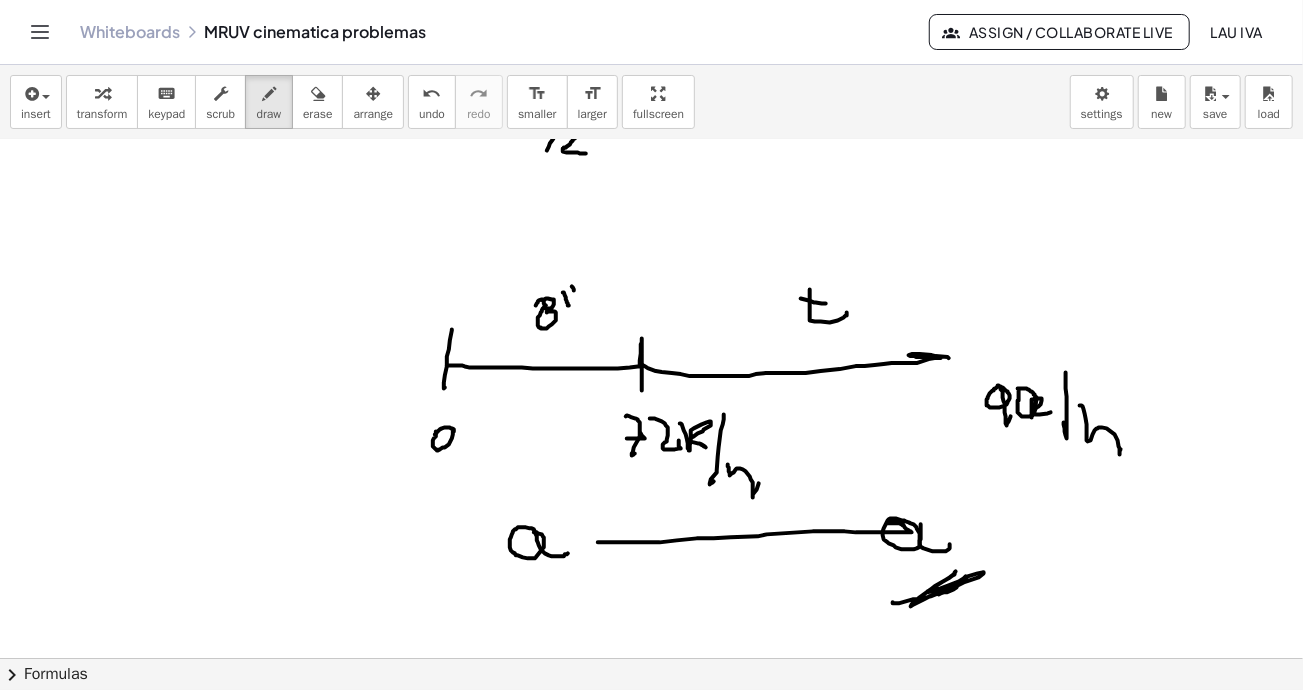 click at bounding box center (799, -1674) 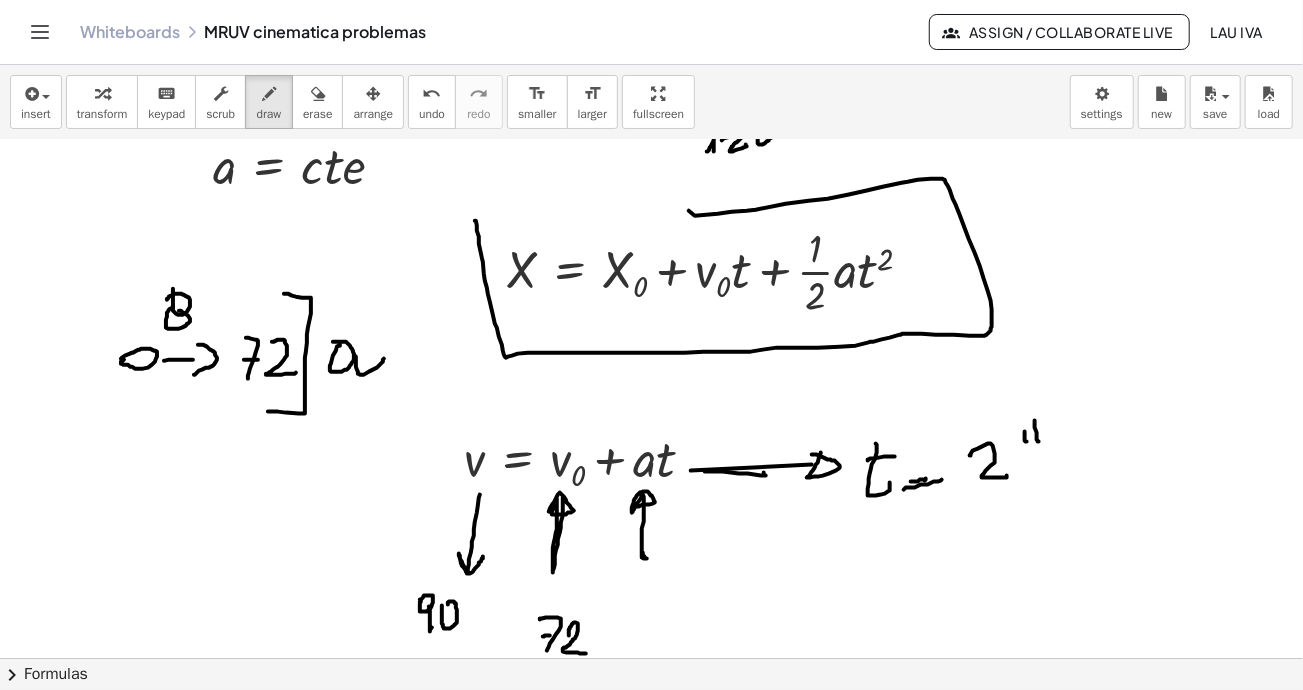 scroll, scrollTop: 4270, scrollLeft: 0, axis: vertical 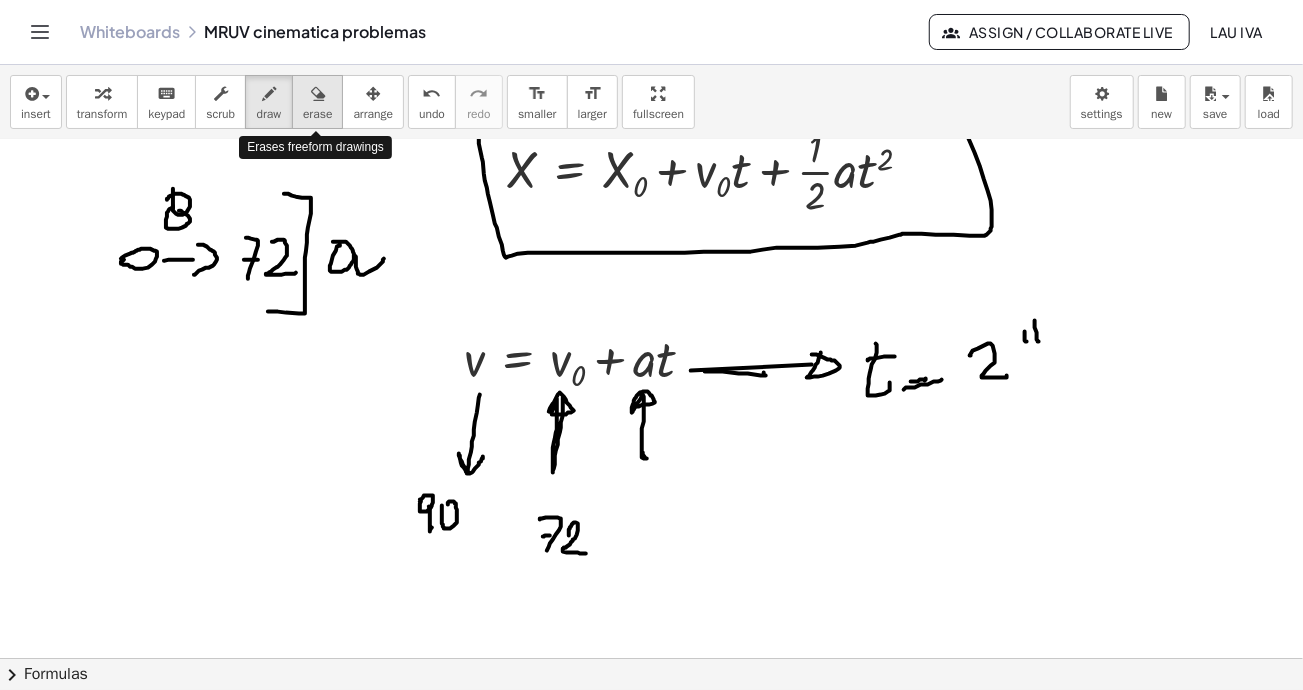 click on "erase" at bounding box center [317, 114] 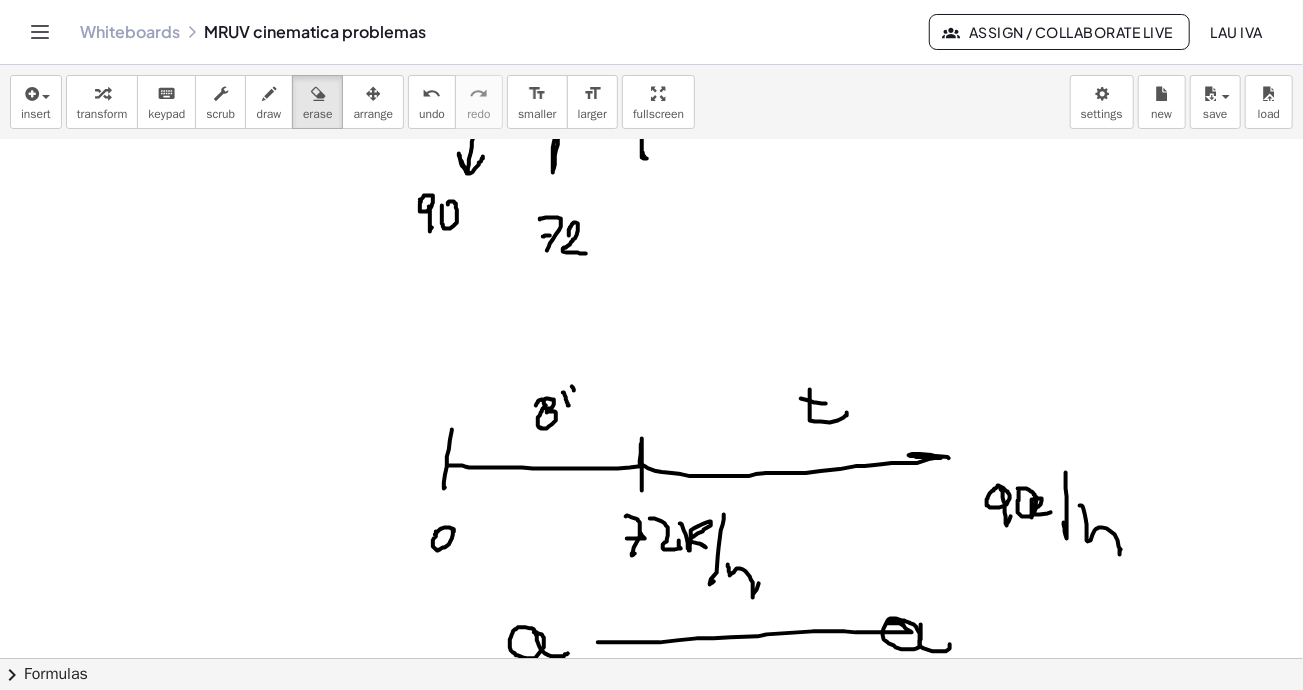 scroll, scrollTop: 4770, scrollLeft: 0, axis: vertical 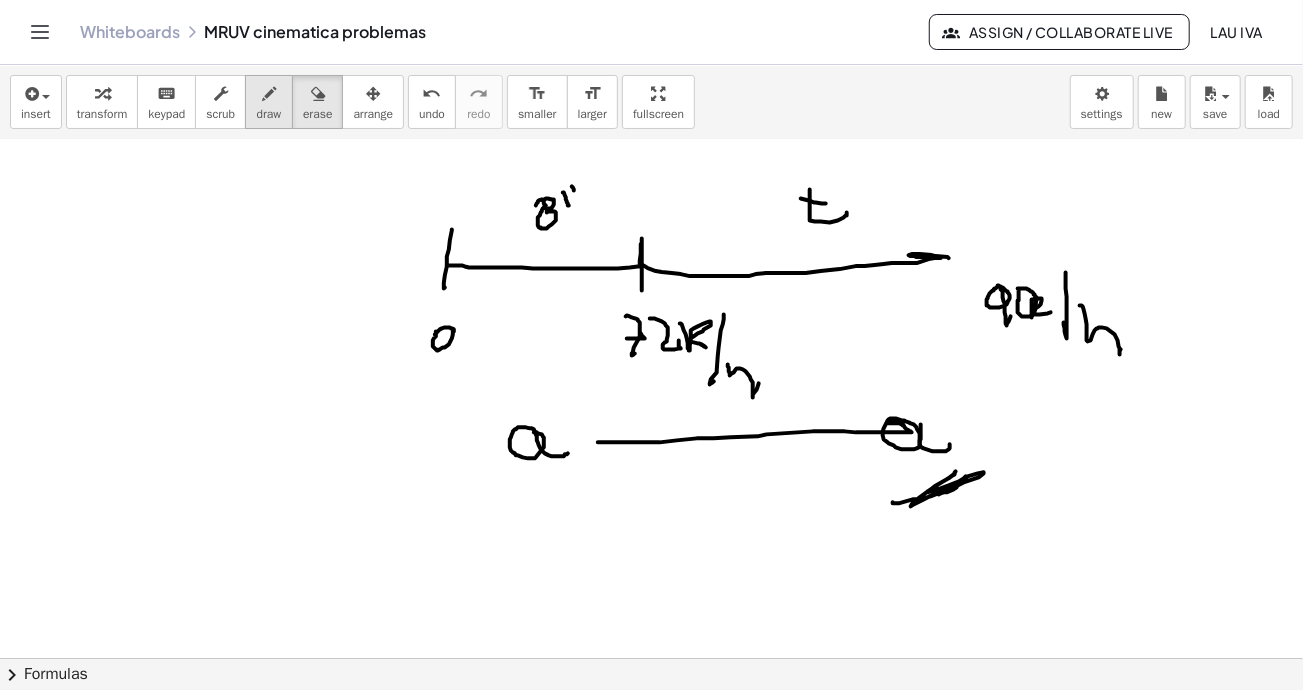 click at bounding box center (269, 94) 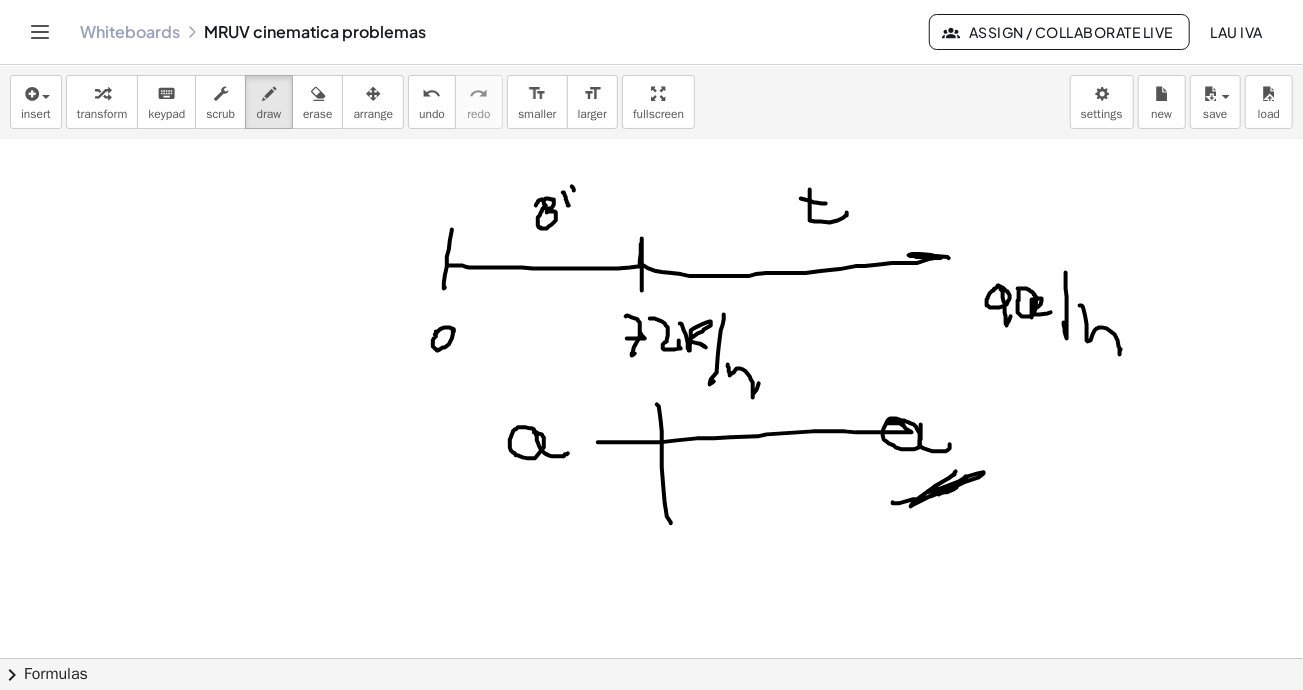 drag, startPoint x: 657, startPoint y: 404, endPoint x: 671, endPoint y: 522, distance: 118.82761 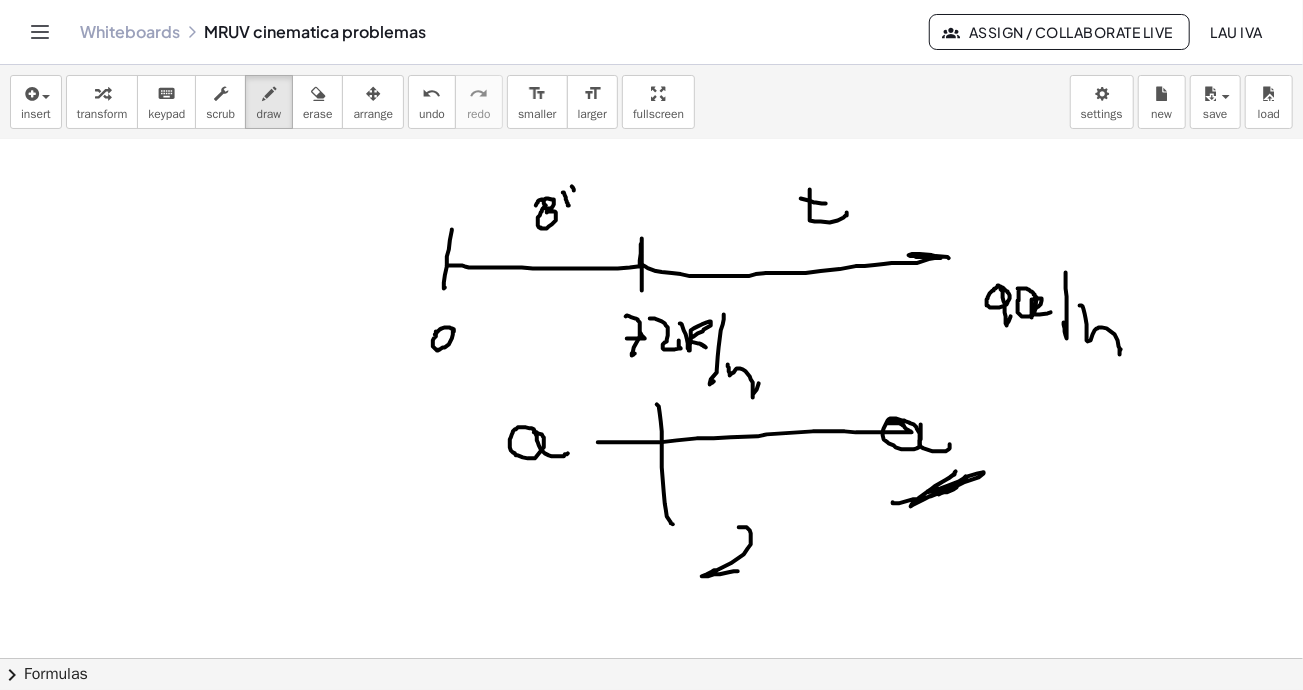 drag, startPoint x: 739, startPoint y: 527, endPoint x: 764, endPoint y: 555, distance: 37.536648 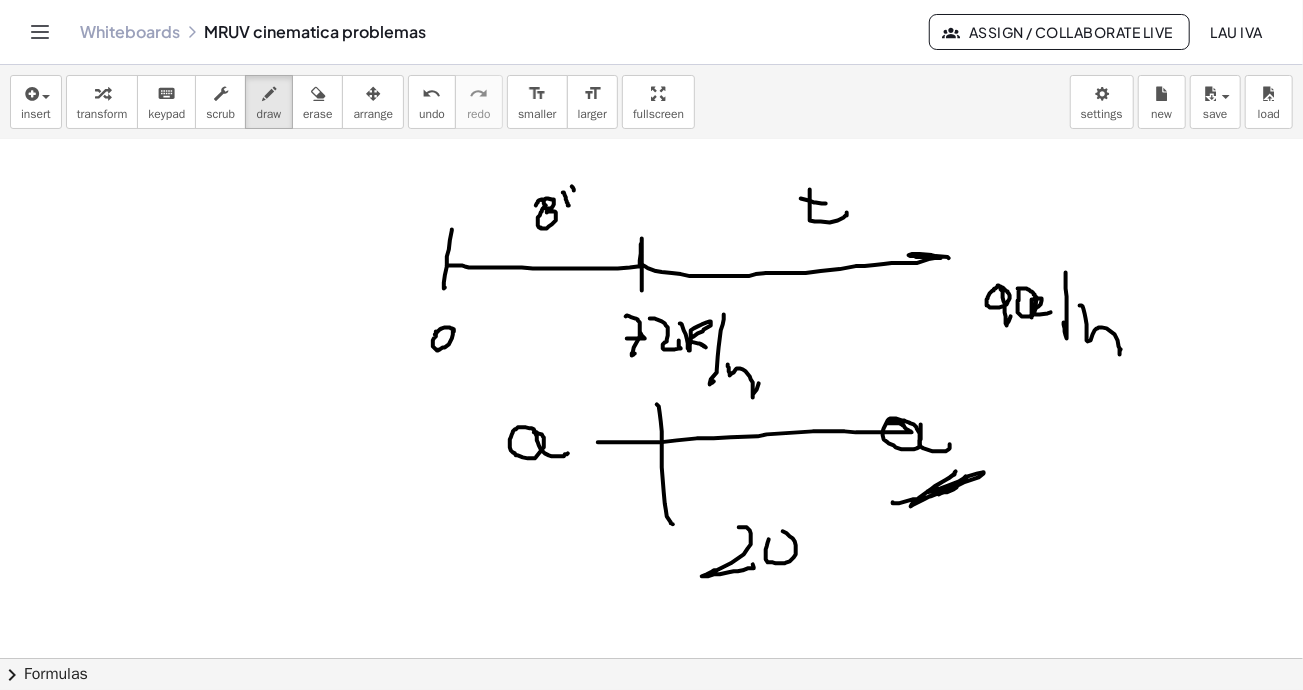 click at bounding box center [799, -1774] 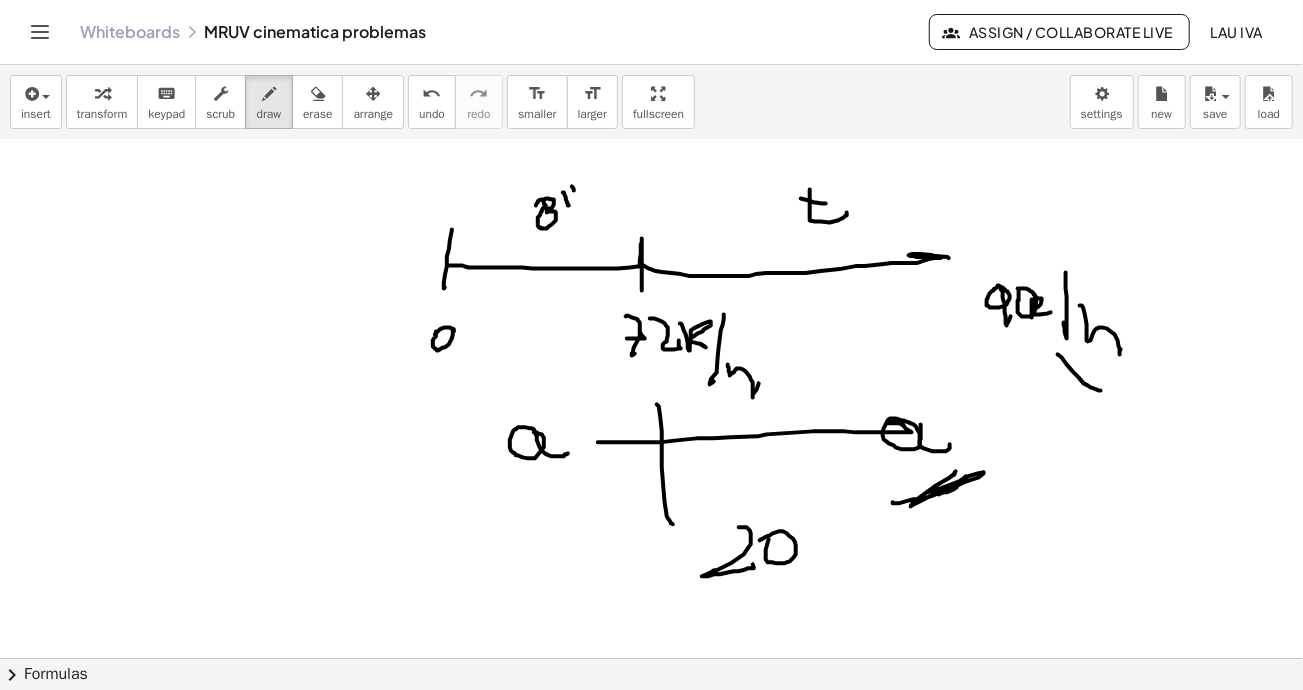drag, startPoint x: 1062, startPoint y: 357, endPoint x: 1102, endPoint y: 388, distance: 50.606323 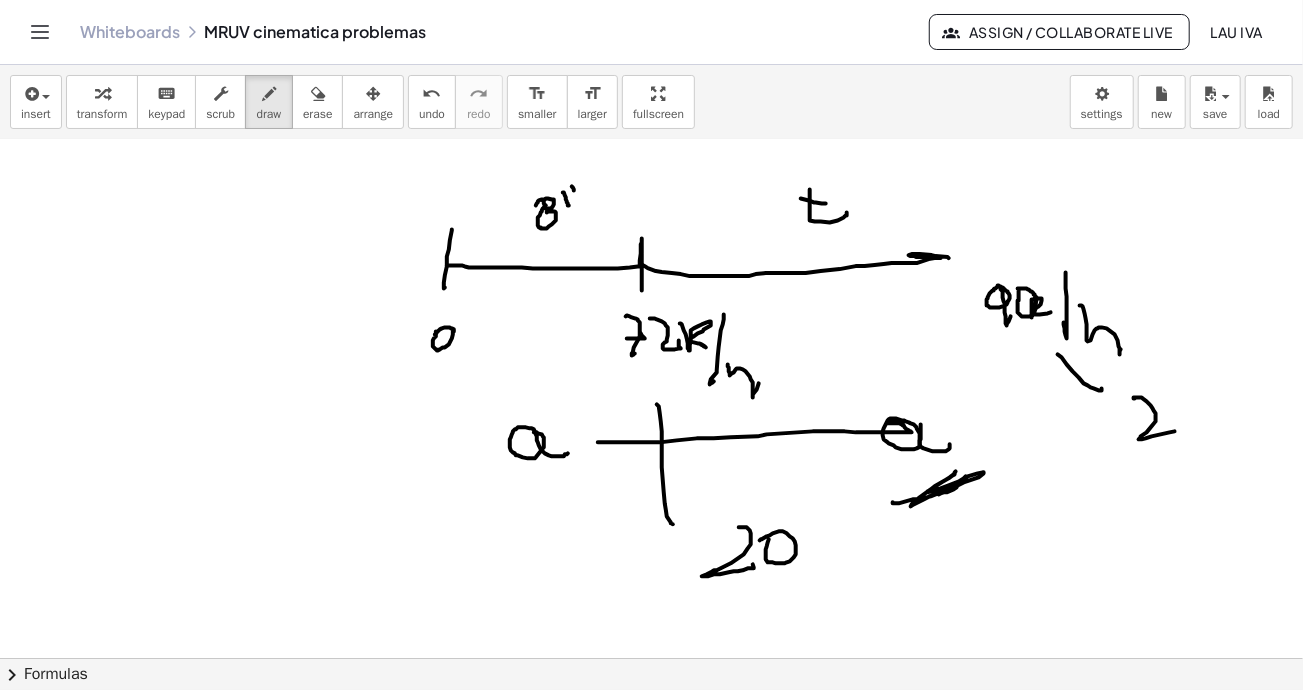 drag, startPoint x: 1135, startPoint y: 398, endPoint x: 1176, endPoint y: 394, distance: 41.19466 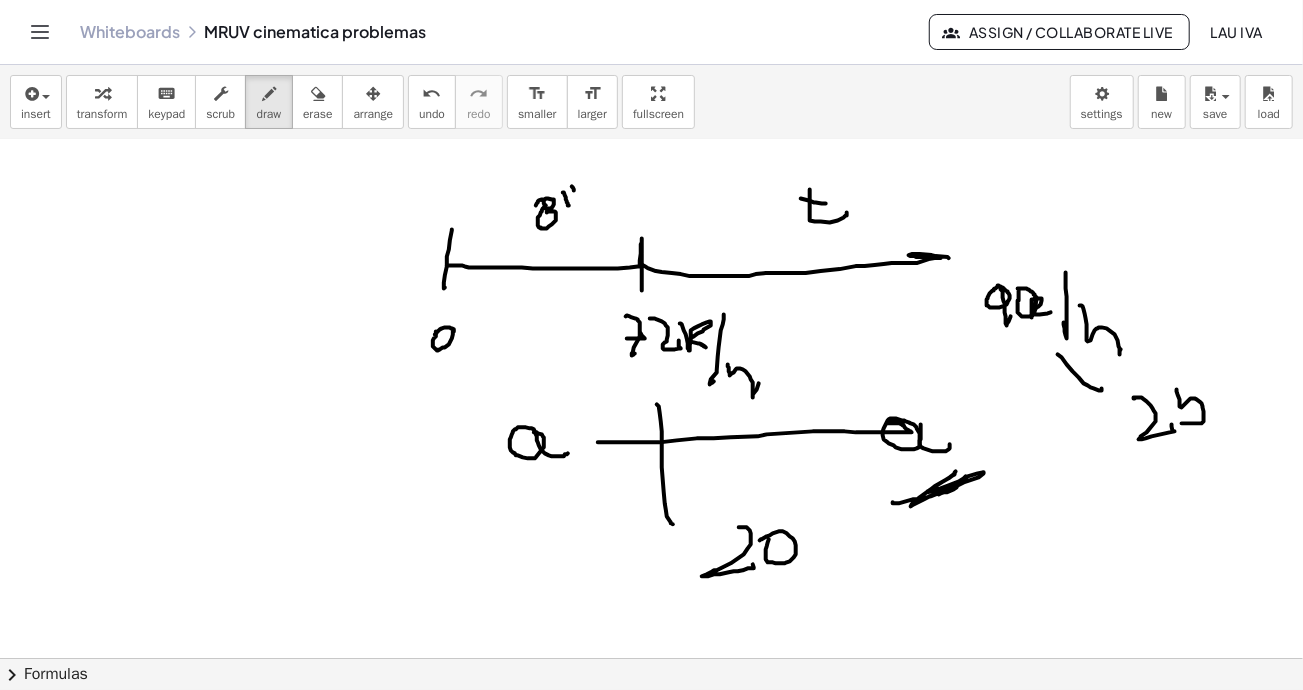 click at bounding box center (799, -1774) 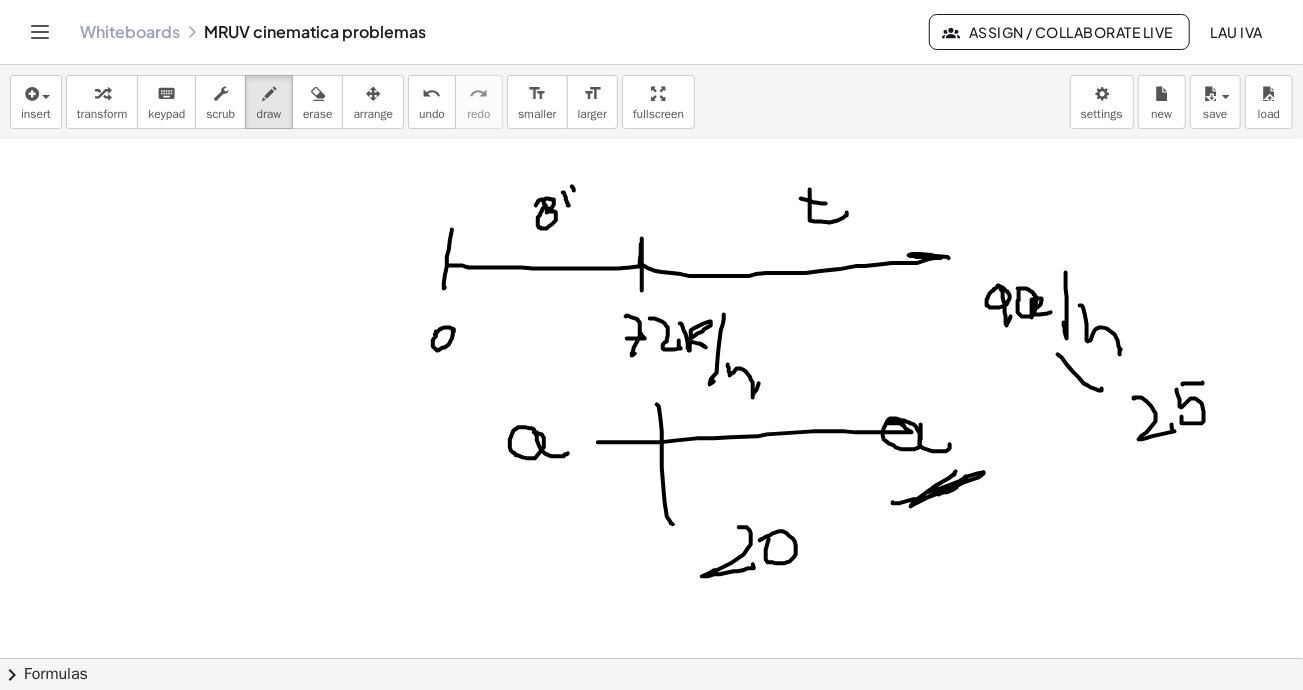 drag, startPoint x: 1183, startPoint y: 384, endPoint x: 747, endPoint y: 420, distance: 437.4837 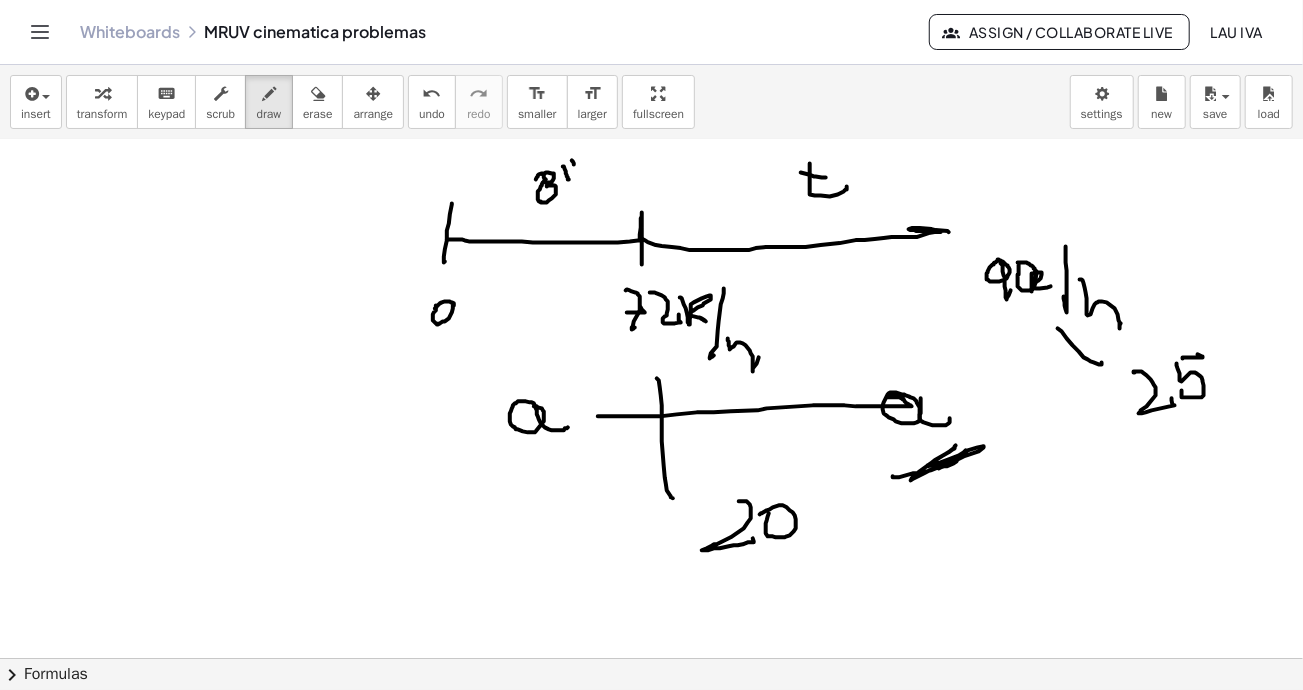 scroll, scrollTop: 4770, scrollLeft: 0, axis: vertical 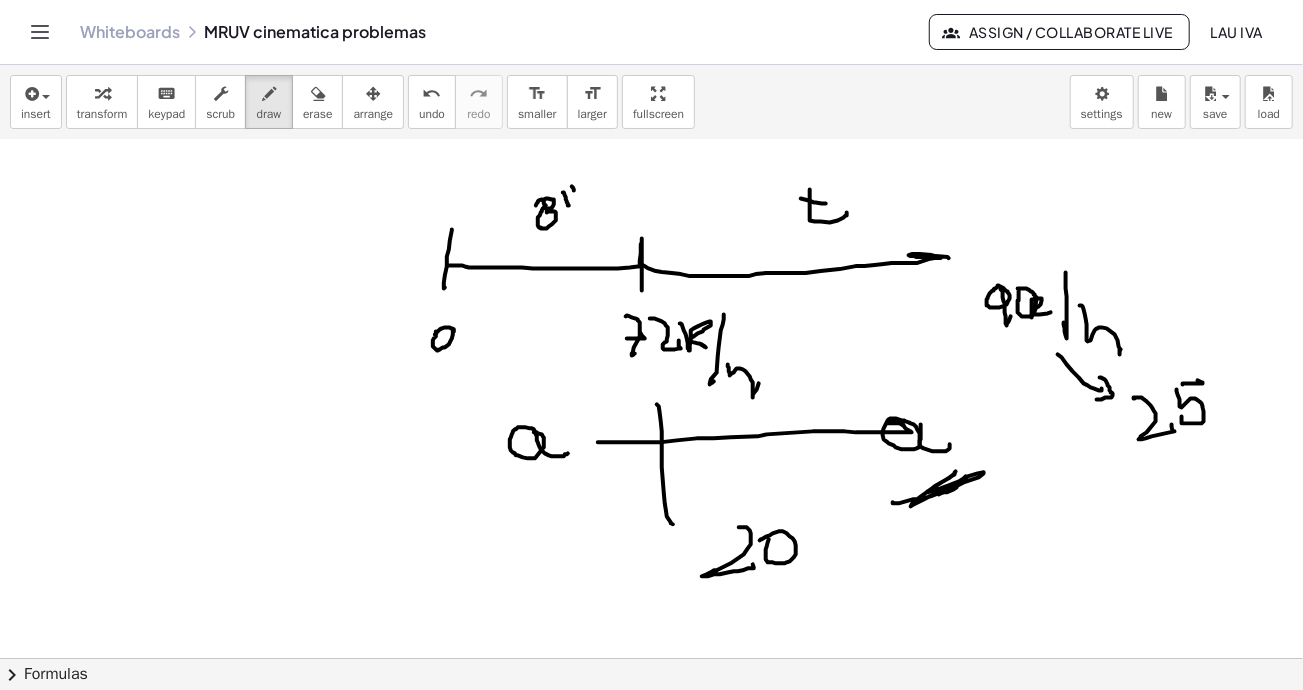 drag, startPoint x: 1100, startPoint y: 377, endPoint x: 1112, endPoint y: 403, distance: 28.635643 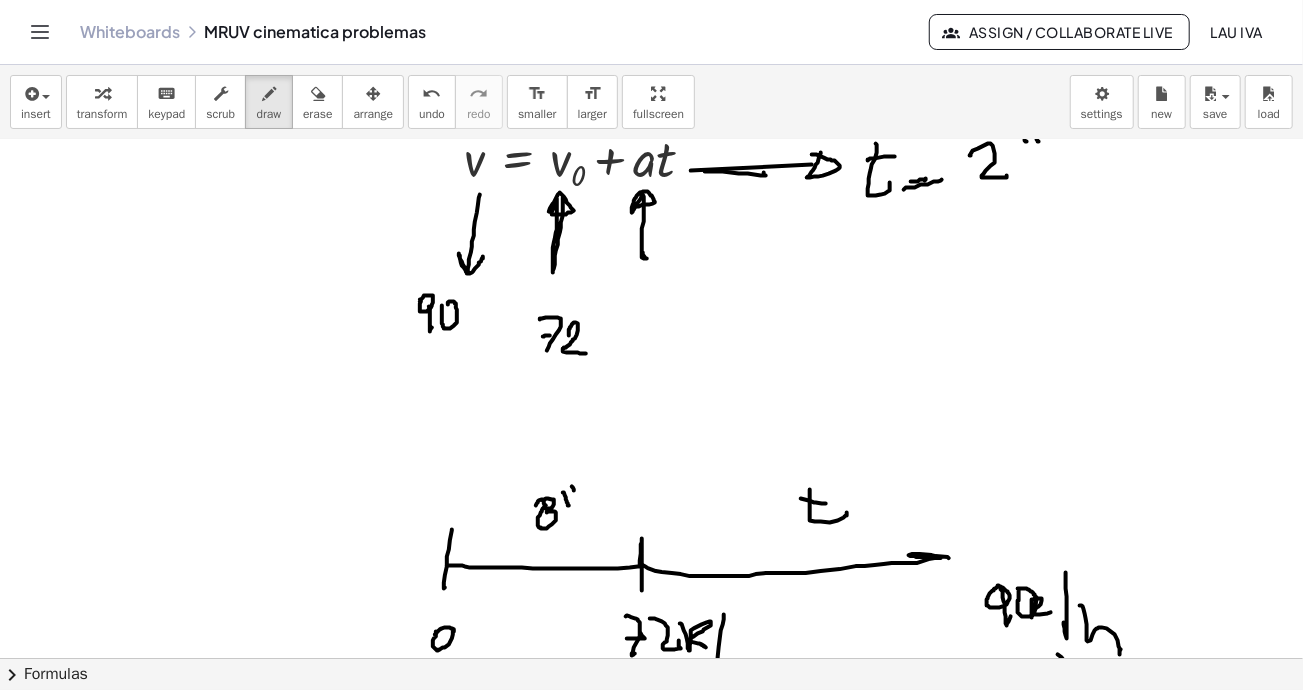 scroll, scrollTop: 4370, scrollLeft: 0, axis: vertical 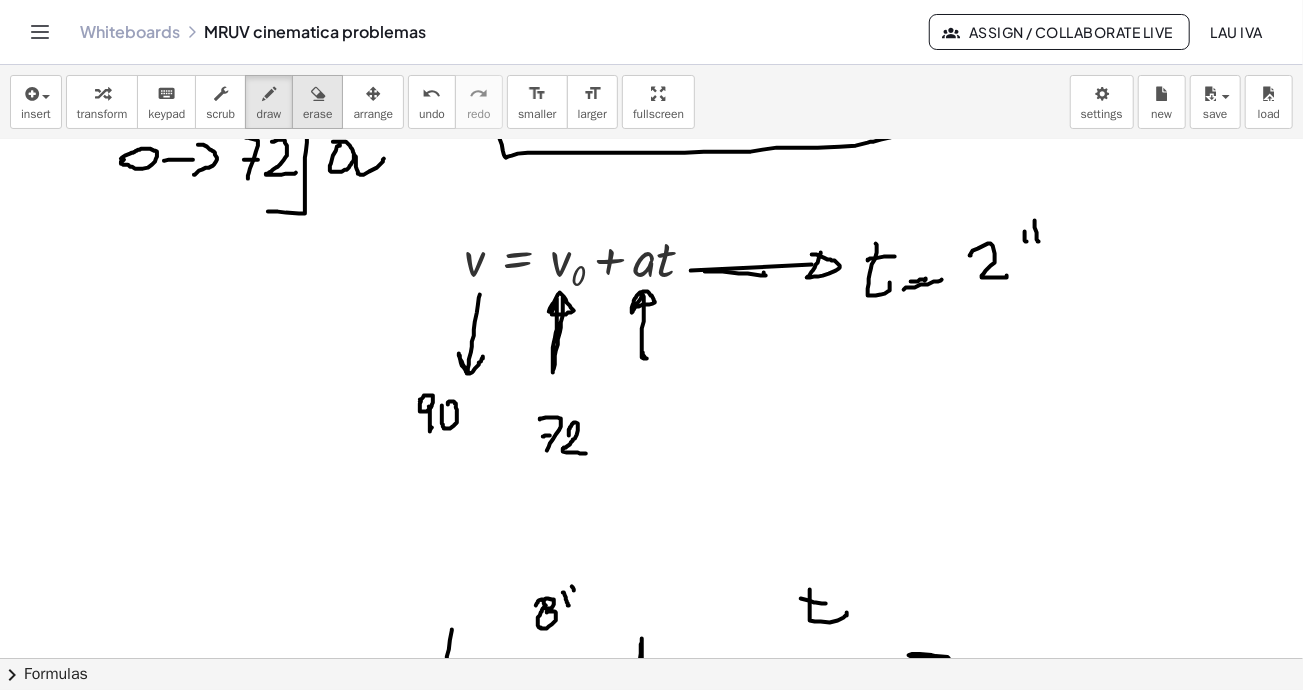 click at bounding box center (318, 94) 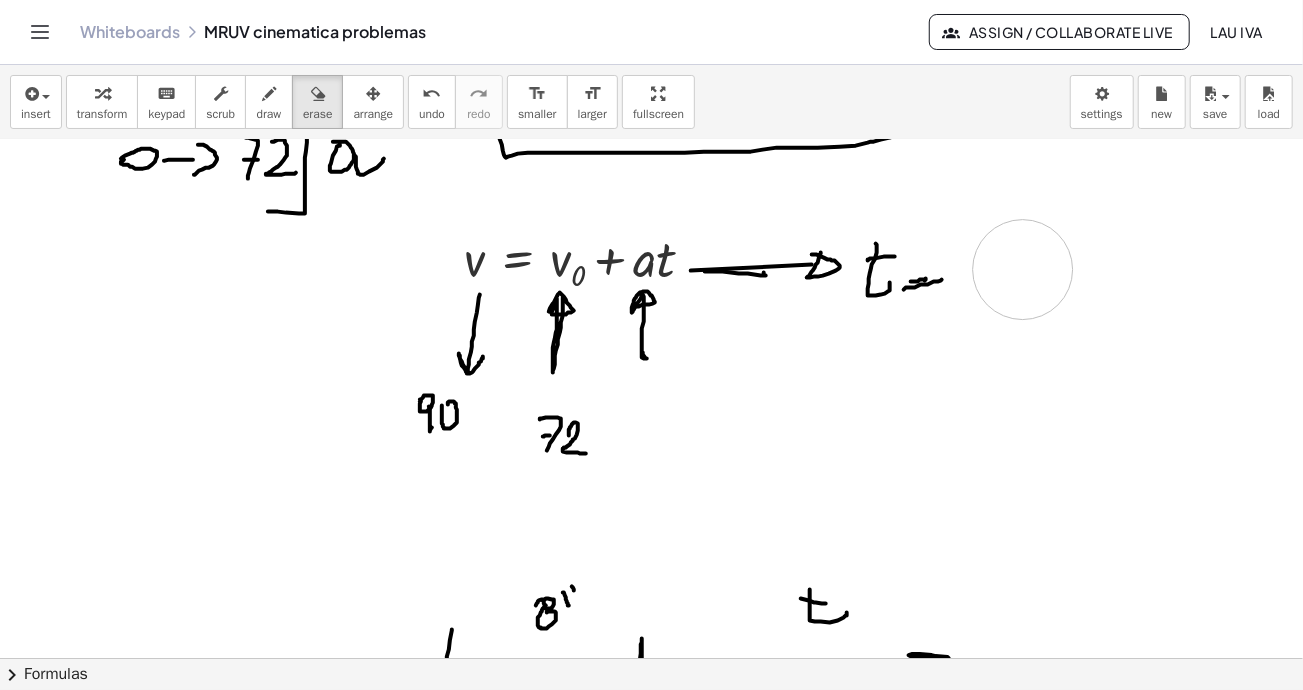 drag, startPoint x: 976, startPoint y: 229, endPoint x: 1023, endPoint y: 269, distance: 61.7171 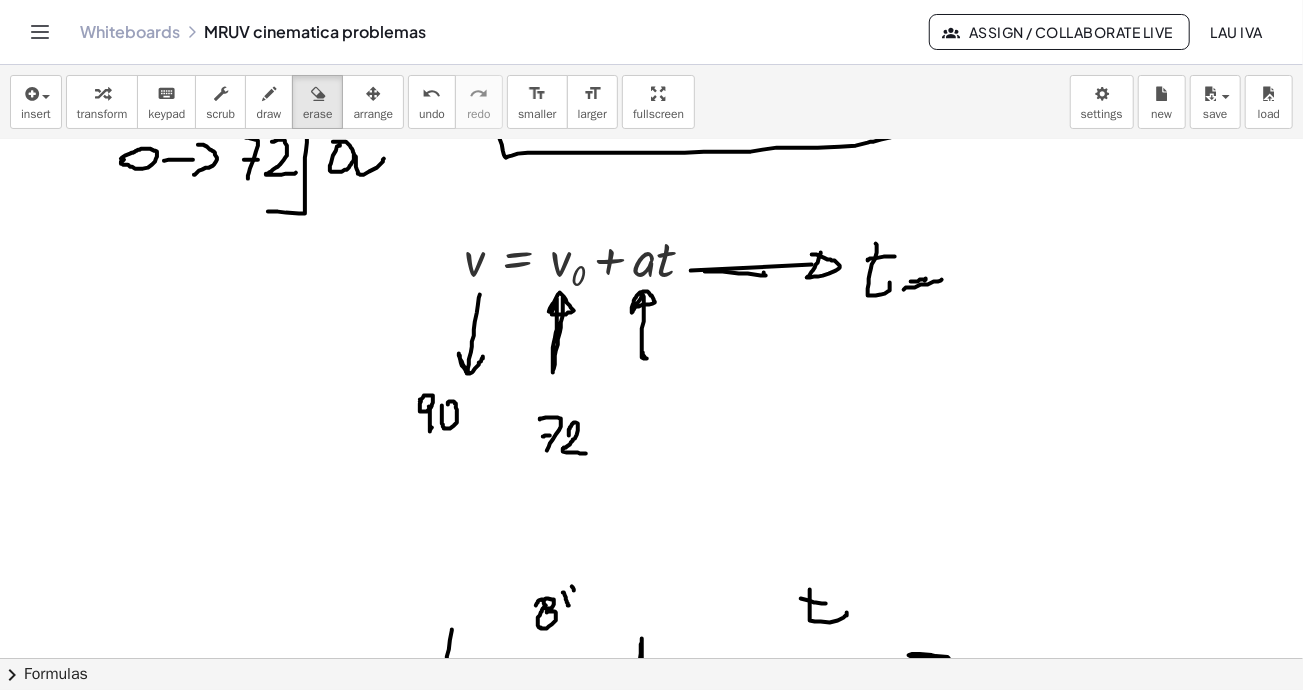 click at bounding box center [269, 94] 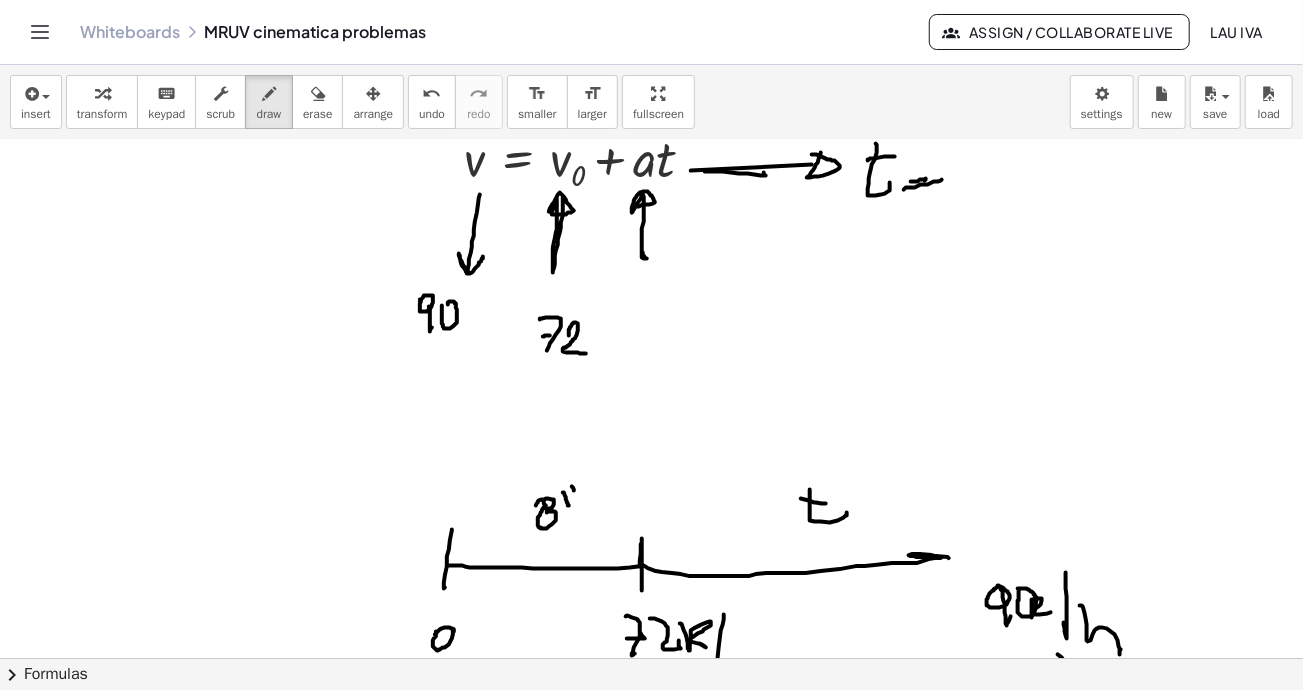 scroll, scrollTop: 4370, scrollLeft: 0, axis: vertical 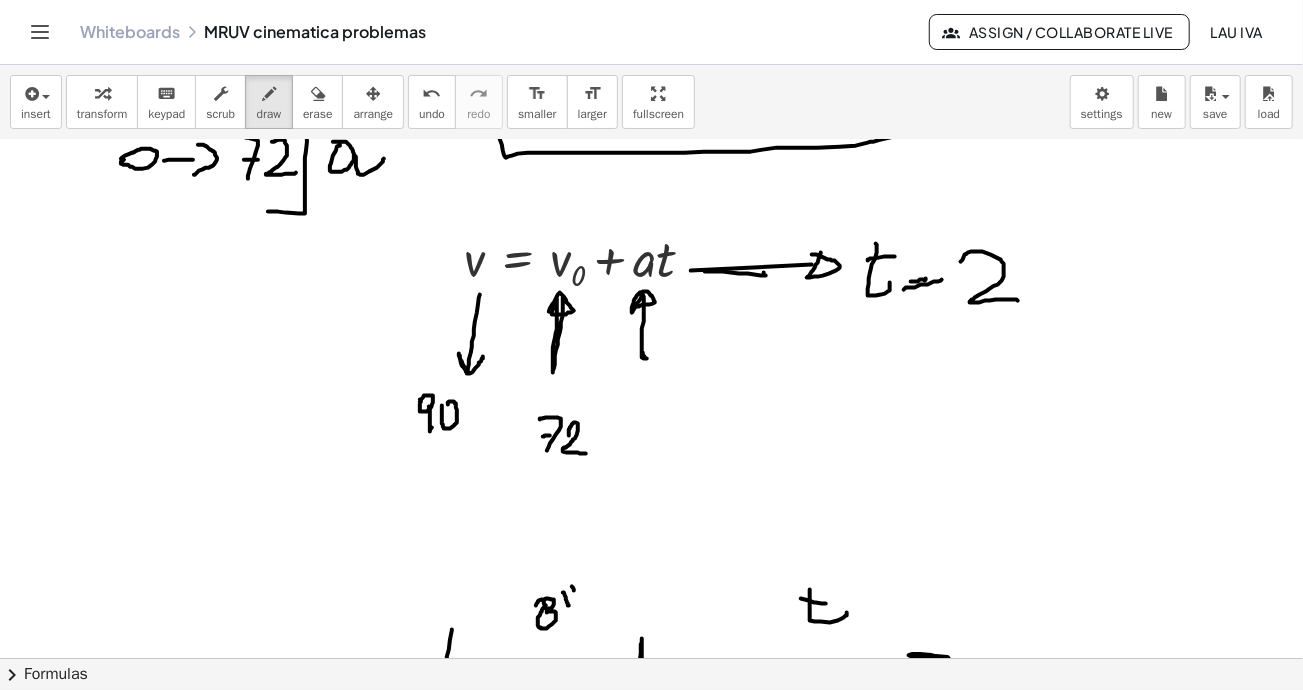 drag, startPoint x: 961, startPoint y: 261, endPoint x: 1015, endPoint y: 271, distance: 54.91812 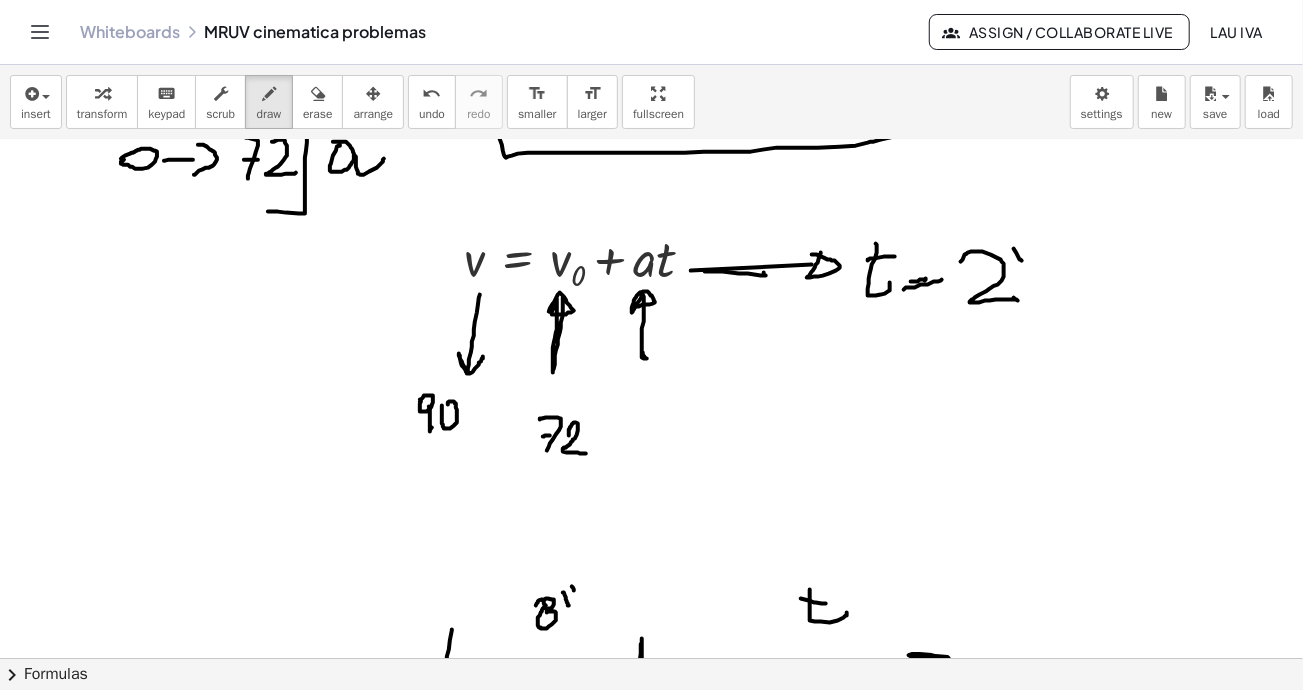 drag, startPoint x: 1022, startPoint y: 260, endPoint x: 1022, endPoint y: 240, distance: 20 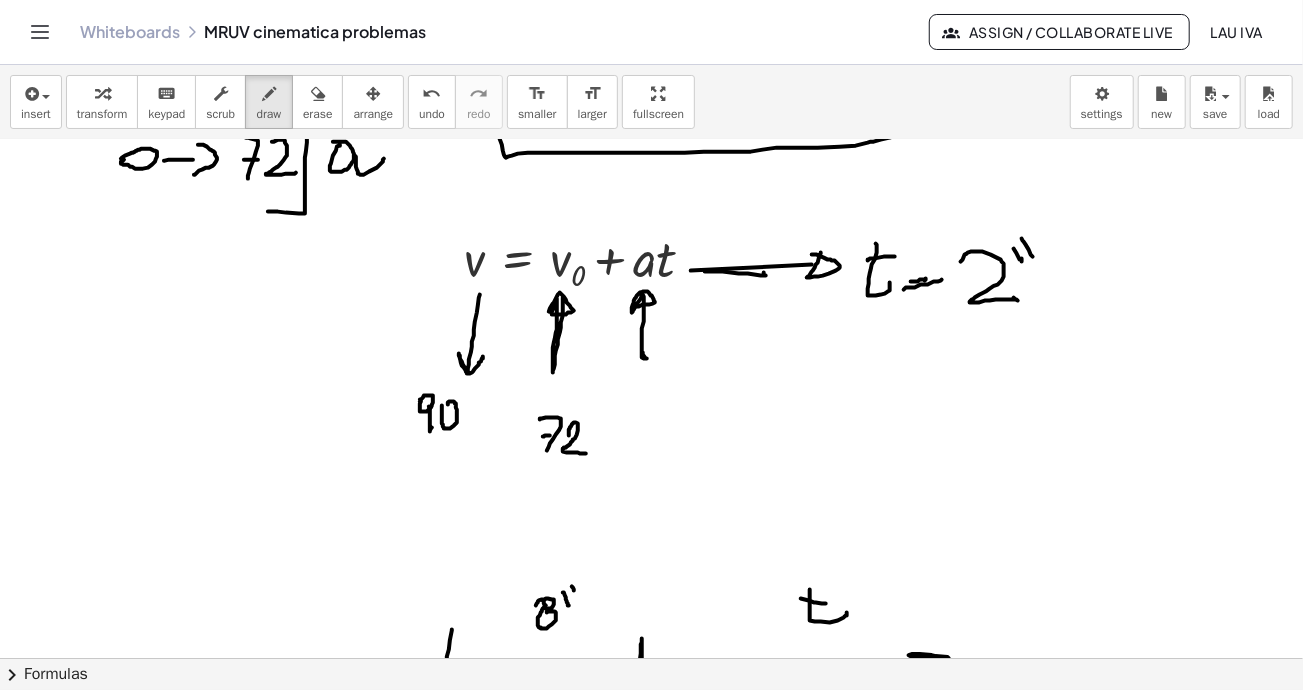drag, startPoint x: 1024, startPoint y: 241, endPoint x: 1035, endPoint y: 256, distance: 18.601076 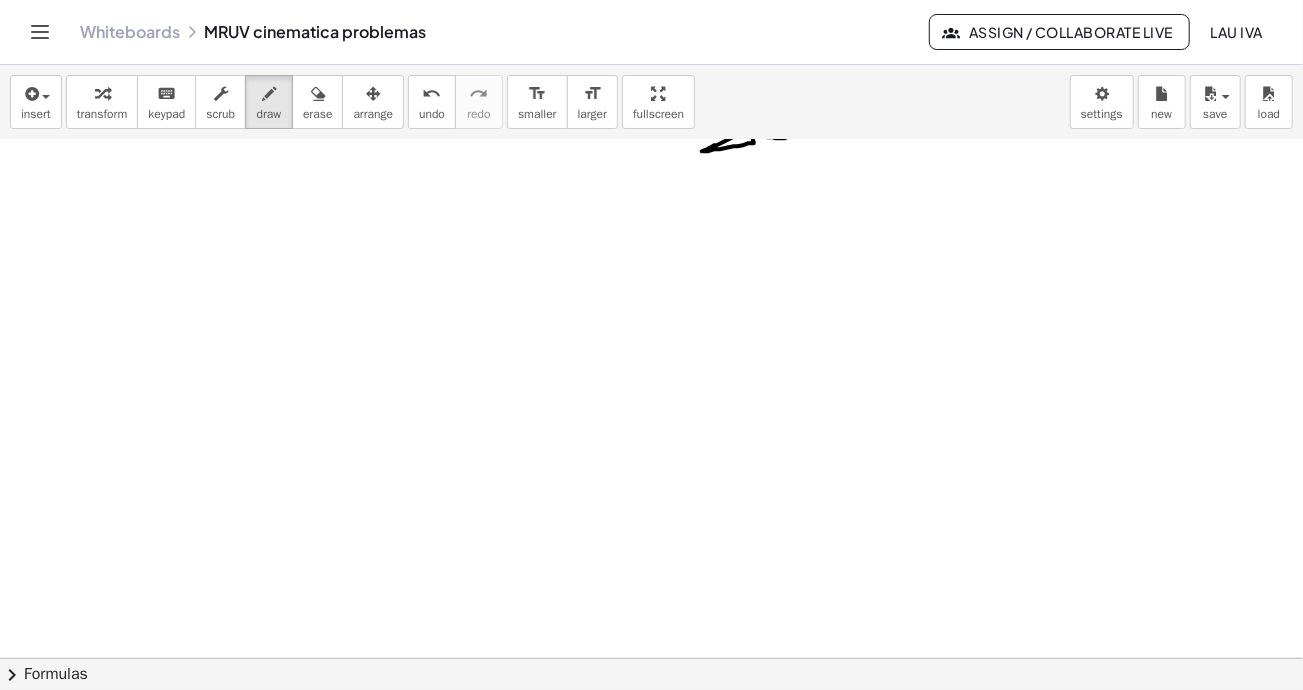 scroll, scrollTop: 5208, scrollLeft: 0, axis: vertical 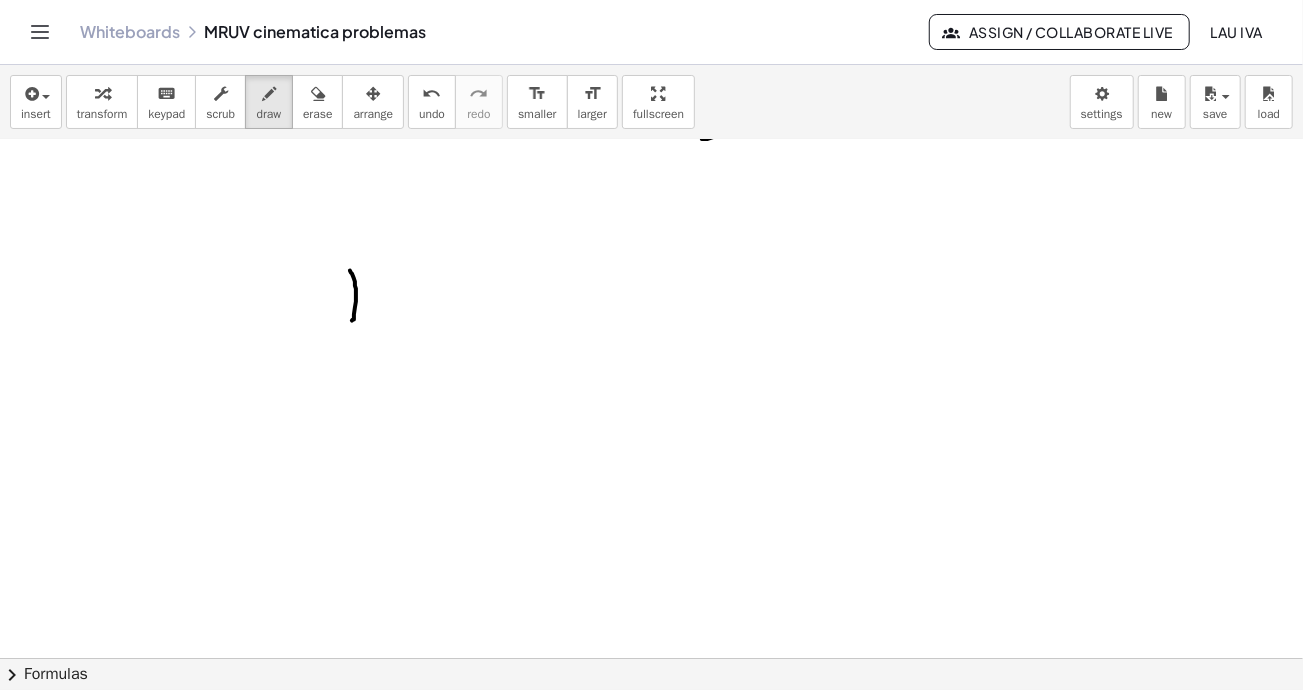 drag, startPoint x: 350, startPoint y: 269, endPoint x: 355, endPoint y: 307, distance: 38.327538 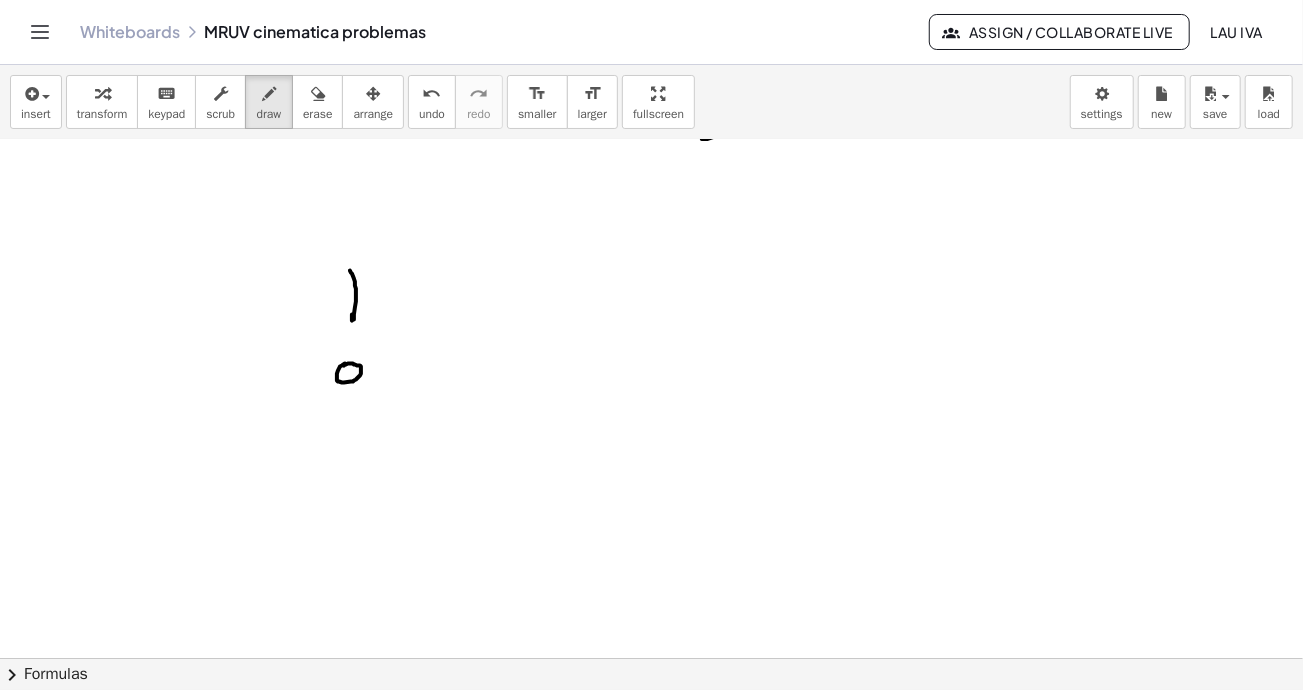 click at bounding box center [799, -1952] 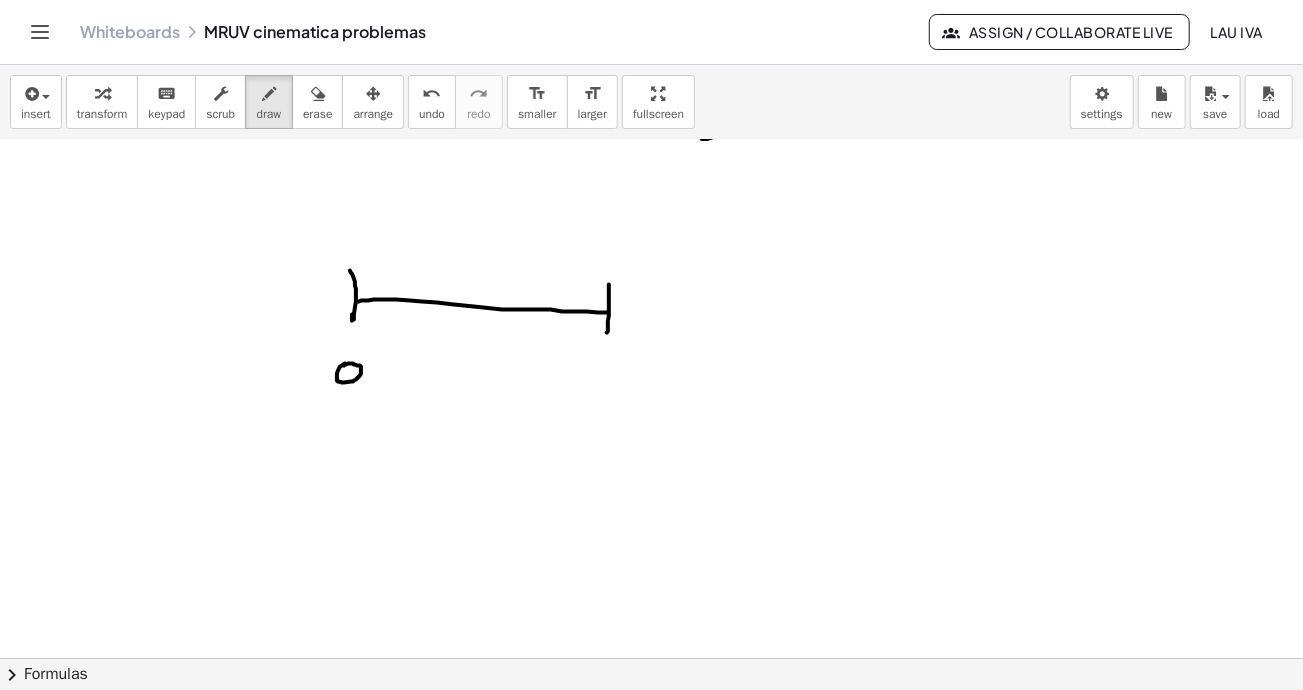 drag, startPoint x: 359, startPoint y: 300, endPoint x: 499, endPoint y: 242, distance: 151.53877 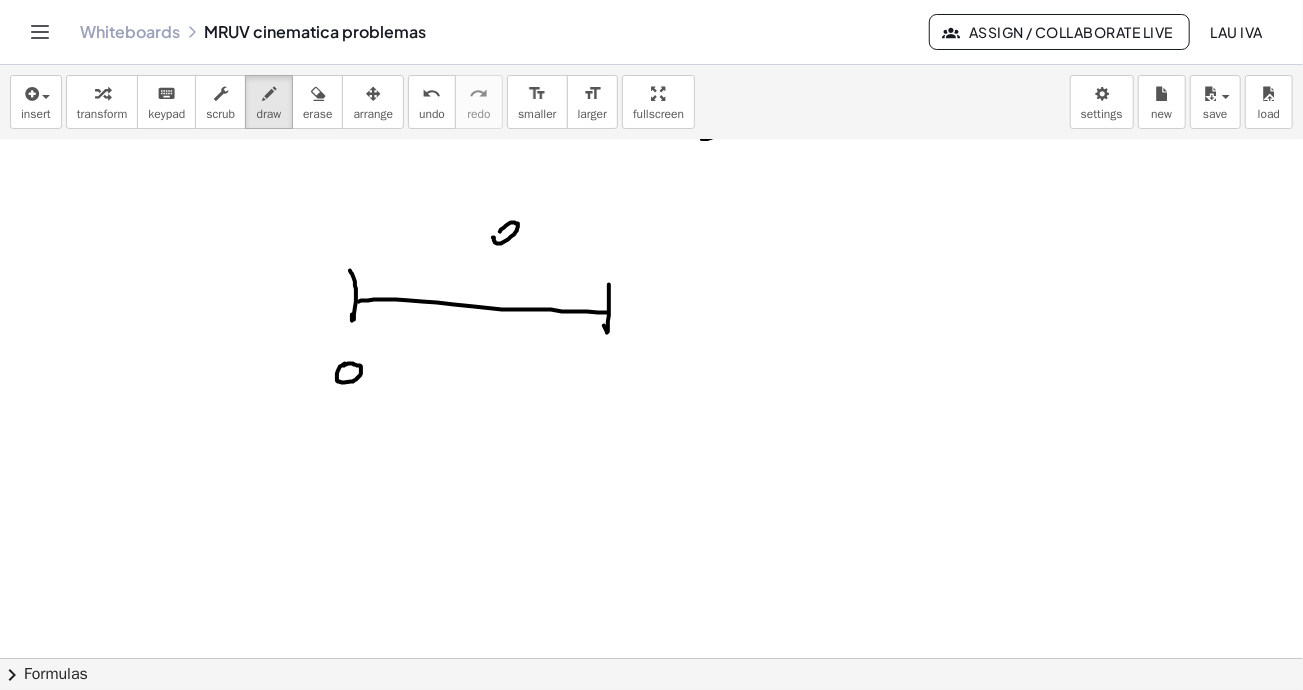 click at bounding box center (799, -1952) 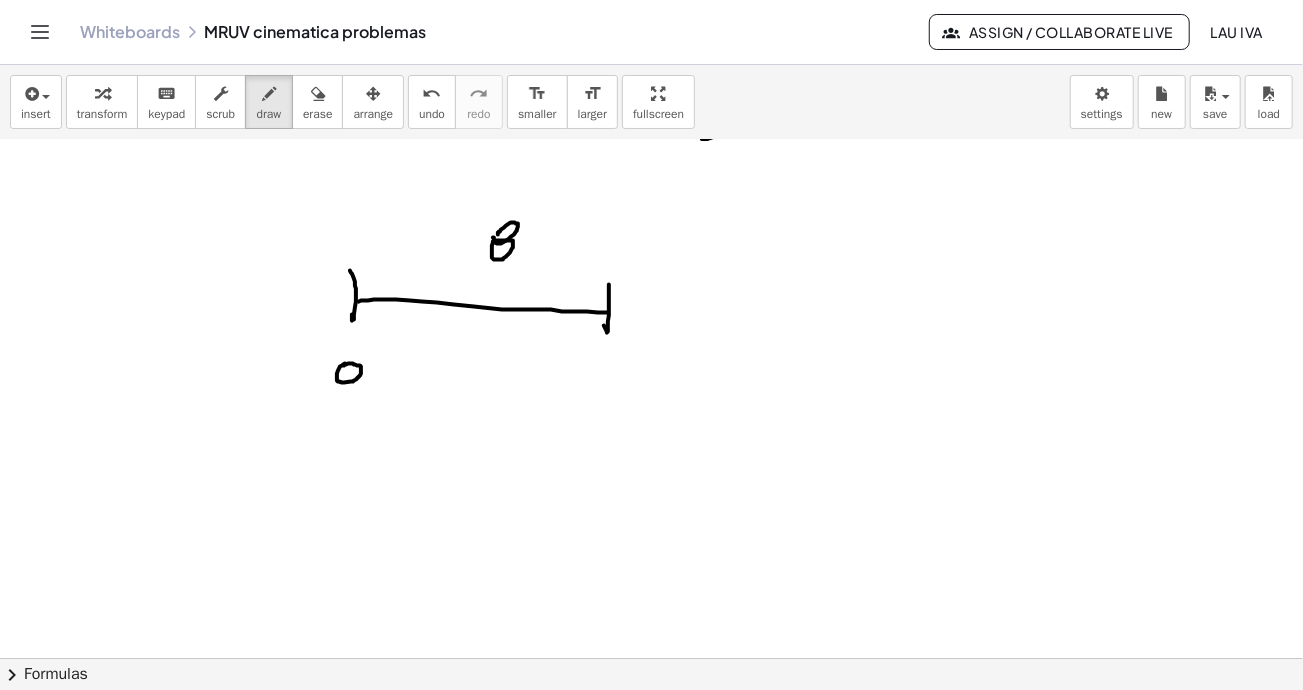 click at bounding box center (799, -1952) 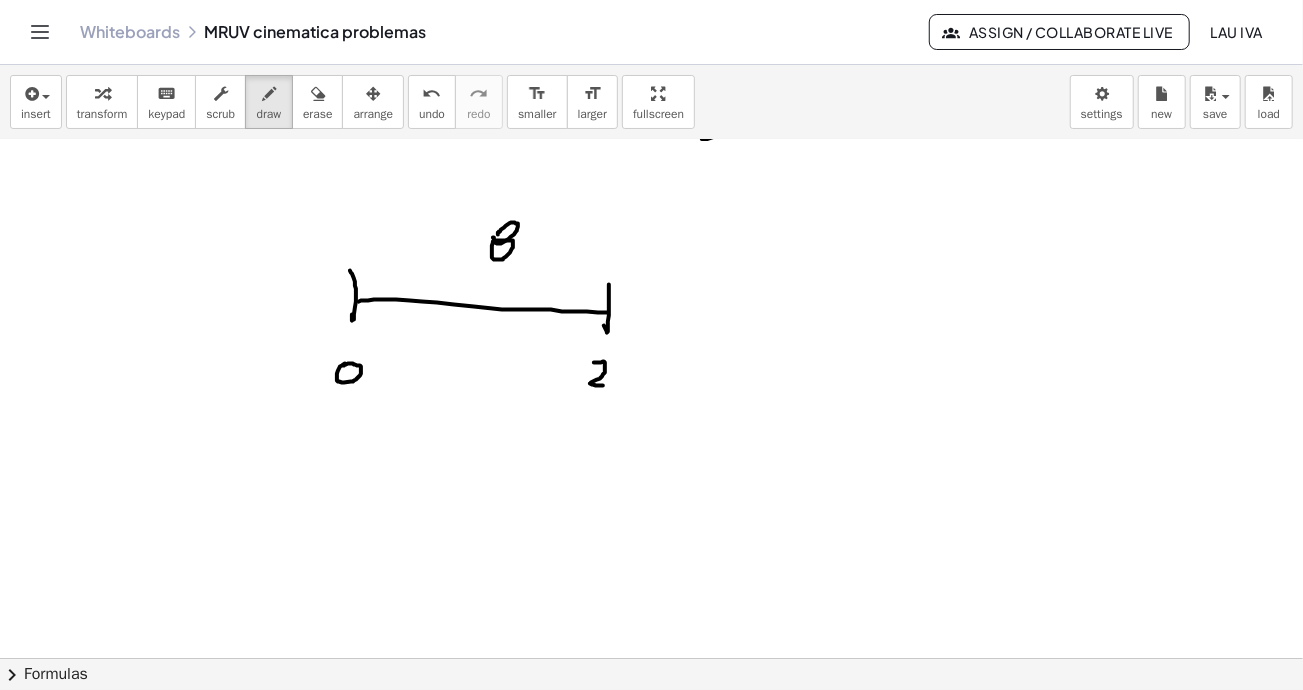 drag, startPoint x: 594, startPoint y: 361, endPoint x: 607, endPoint y: 384, distance: 26.41969 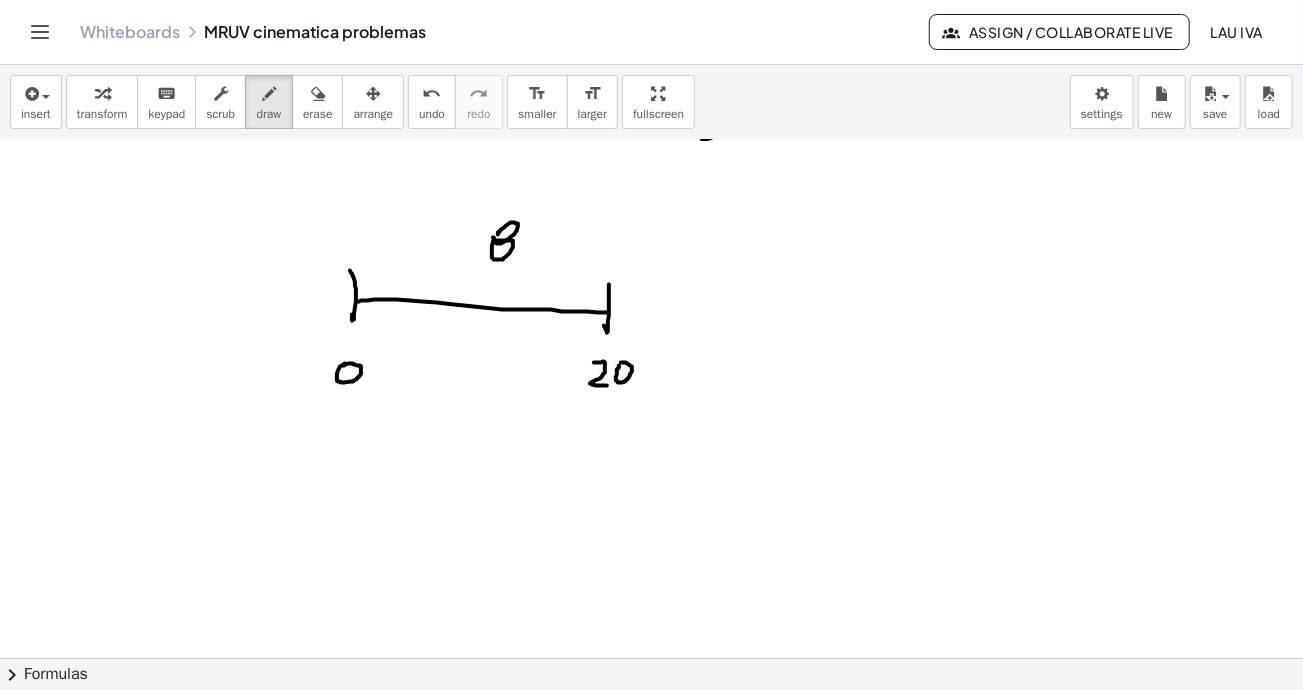 click at bounding box center [799, -1952] 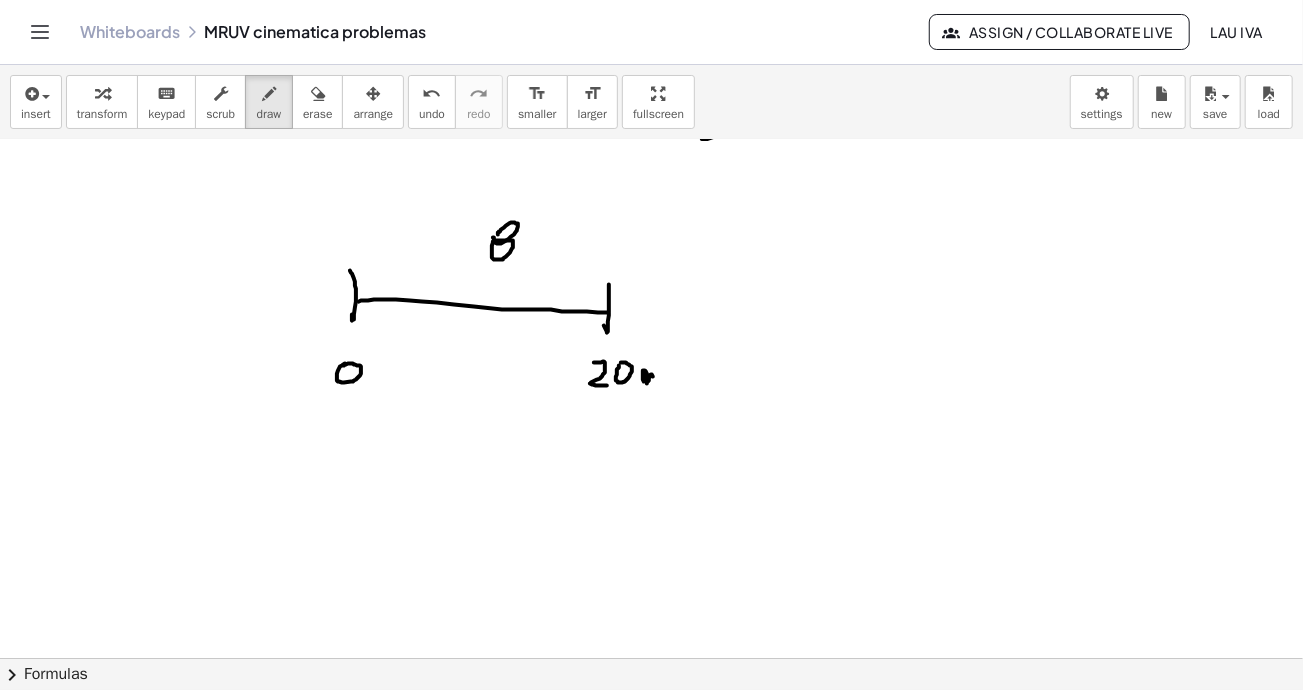 click at bounding box center (799, -1952) 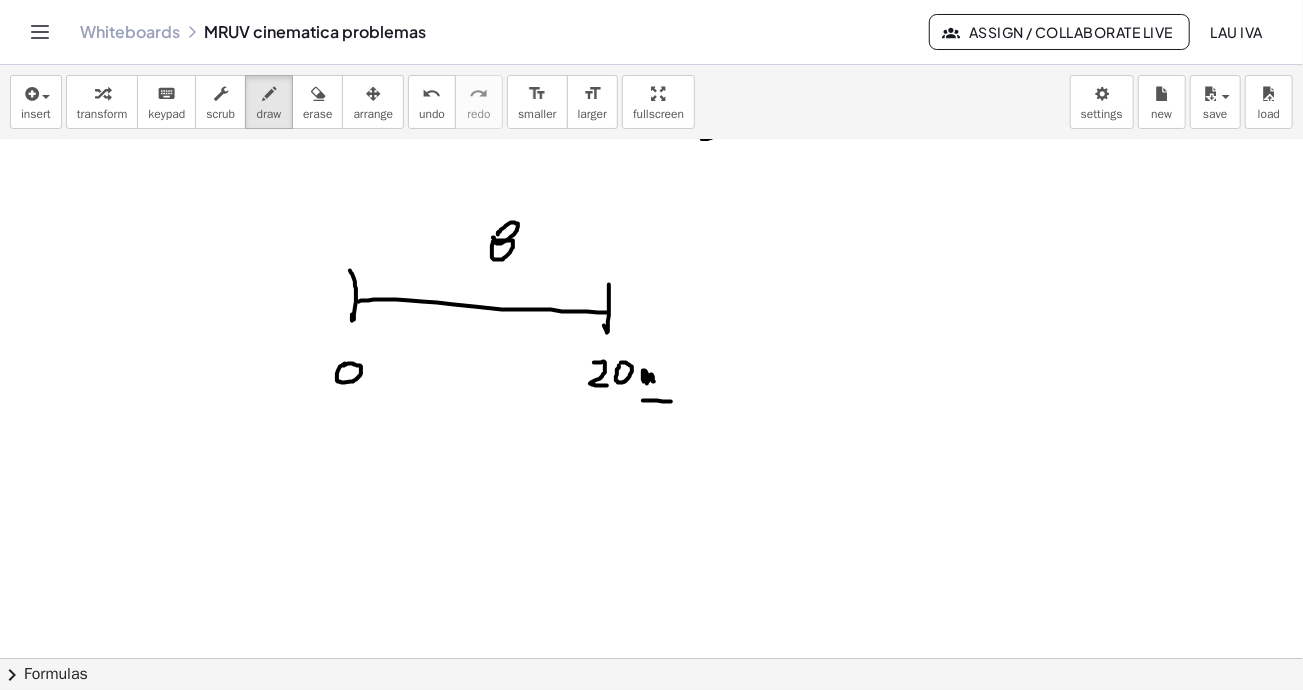 drag, startPoint x: 643, startPoint y: 399, endPoint x: 659, endPoint y: 415, distance: 22.627417 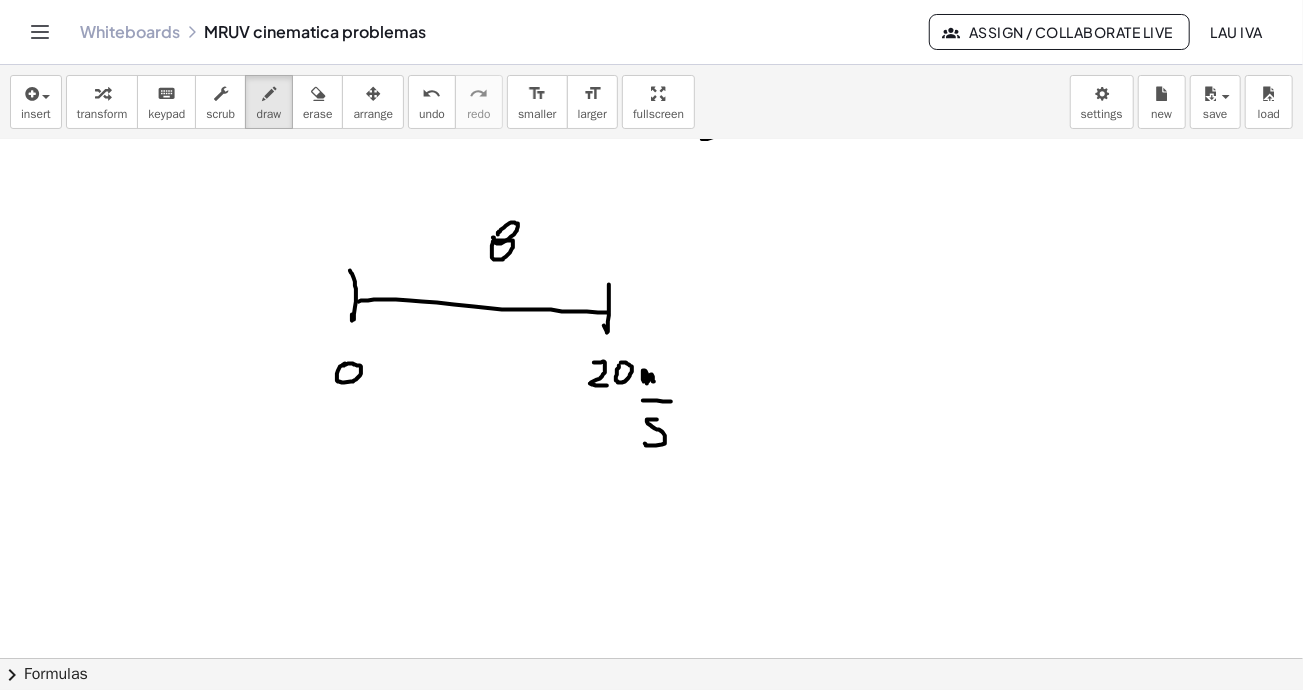 drag, startPoint x: 657, startPoint y: 418, endPoint x: 616, endPoint y: 437, distance: 45.188496 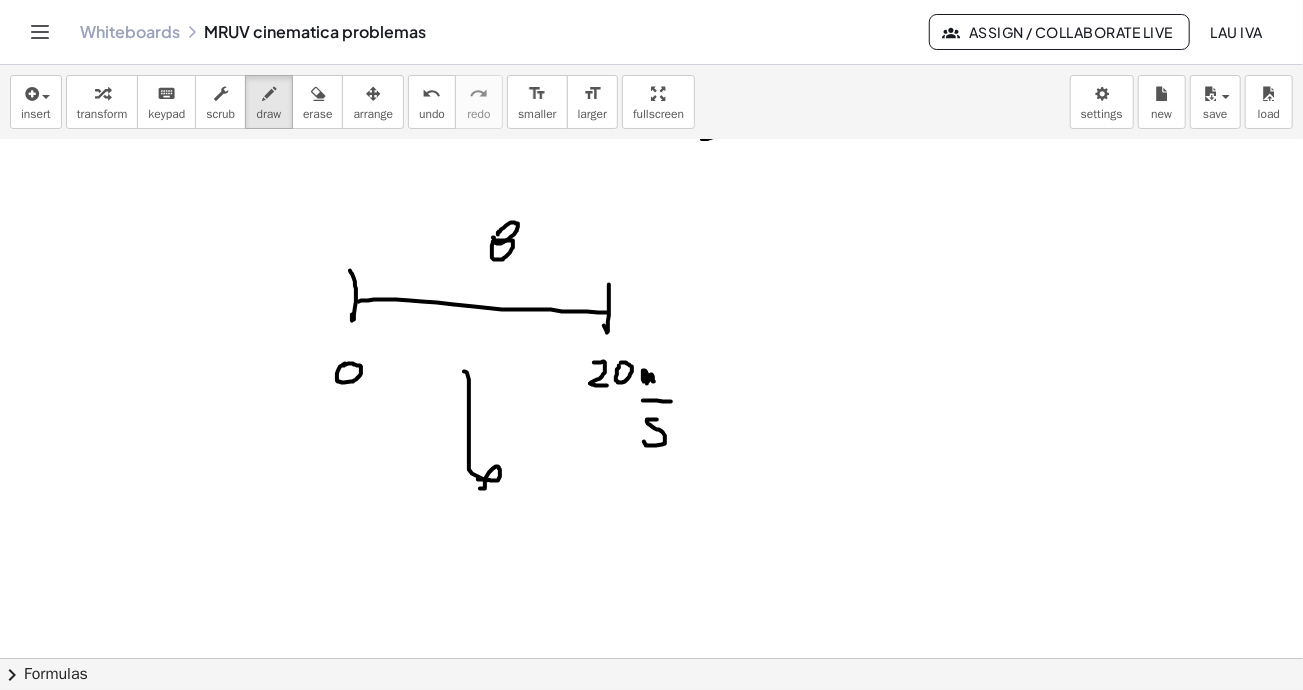 drag, startPoint x: 465, startPoint y: 370, endPoint x: 510, endPoint y: 504, distance: 141.35417 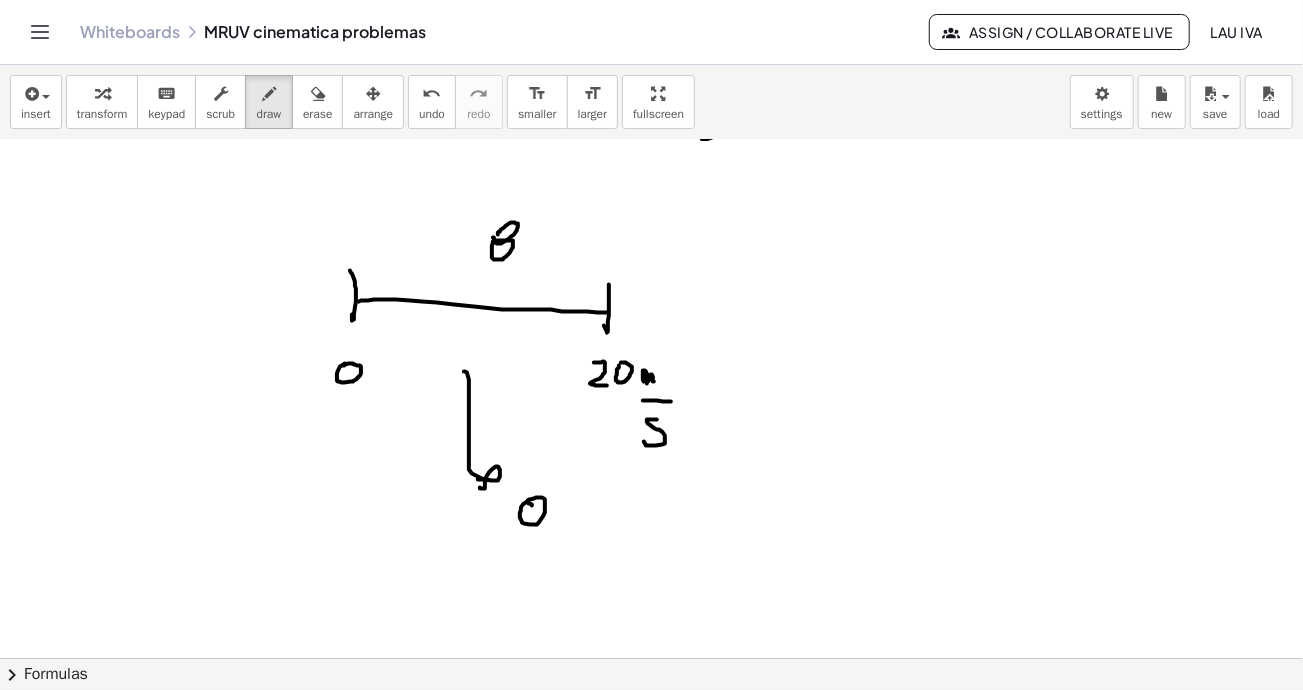 drag, startPoint x: 529, startPoint y: 502, endPoint x: 544, endPoint y: 501, distance: 15.033297 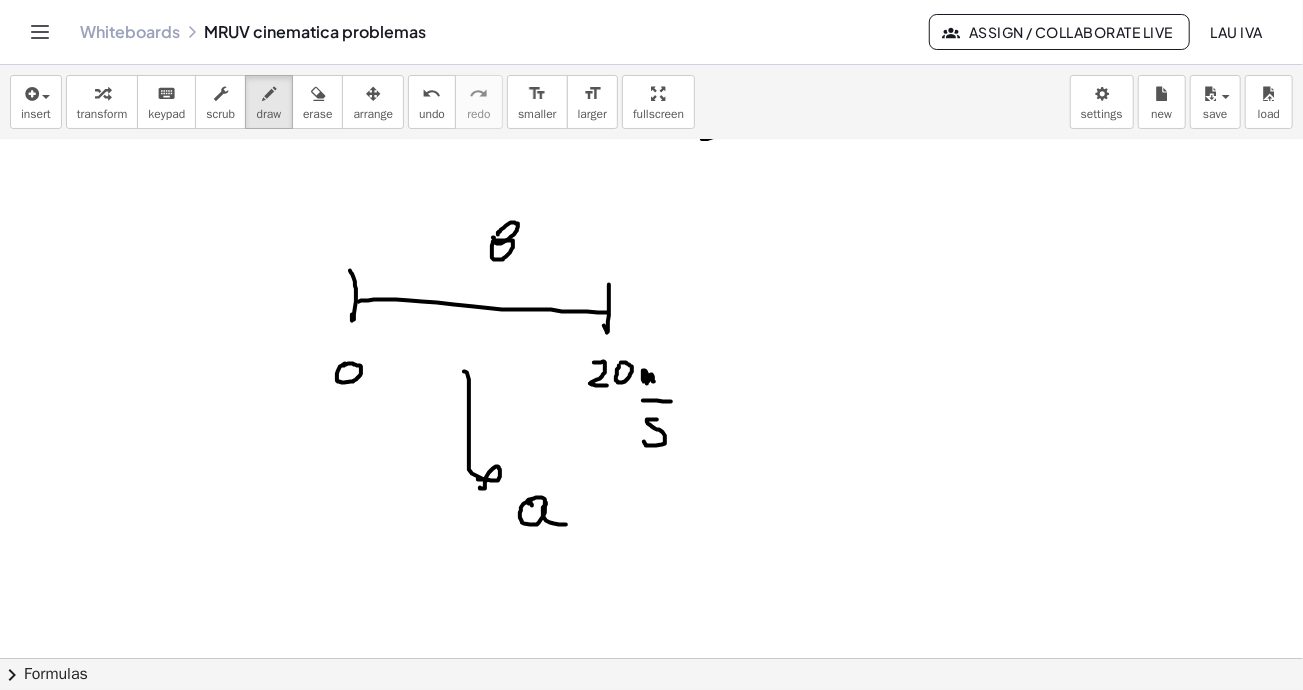 drag, startPoint x: 546, startPoint y: 501, endPoint x: 565, endPoint y: 520, distance: 26.870058 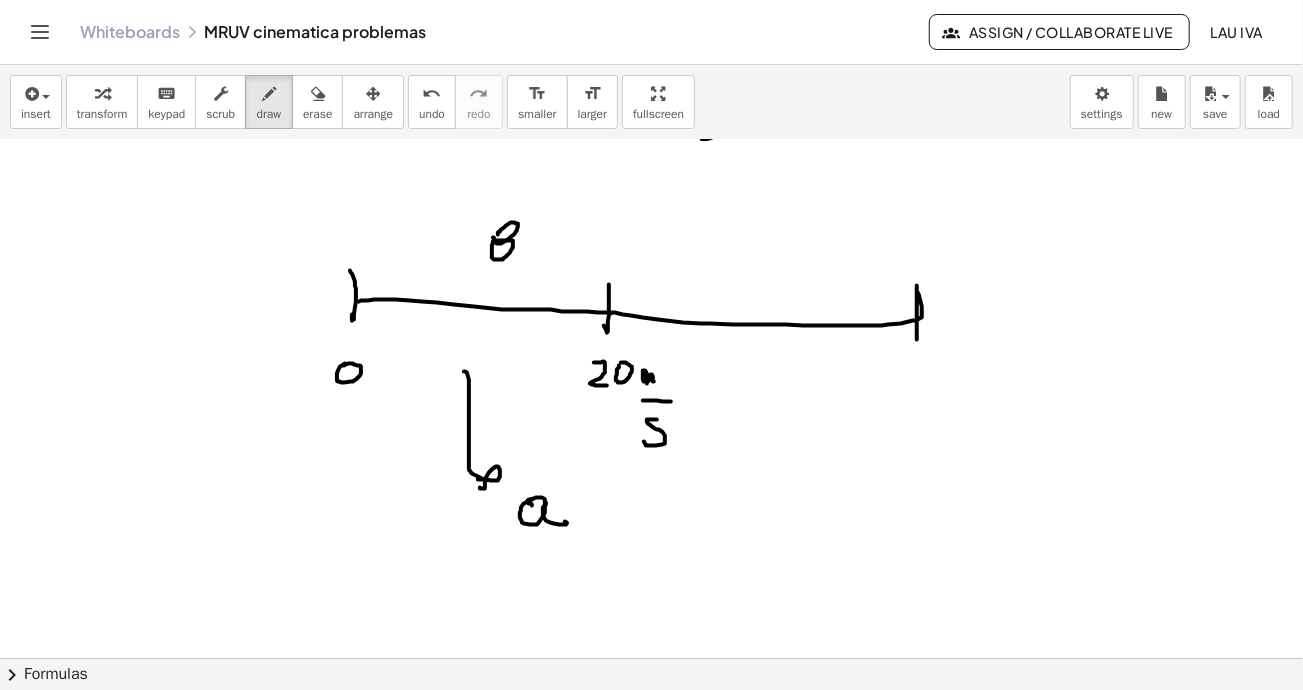 drag, startPoint x: 611, startPoint y: 312, endPoint x: 917, endPoint y: 337, distance: 307.01953 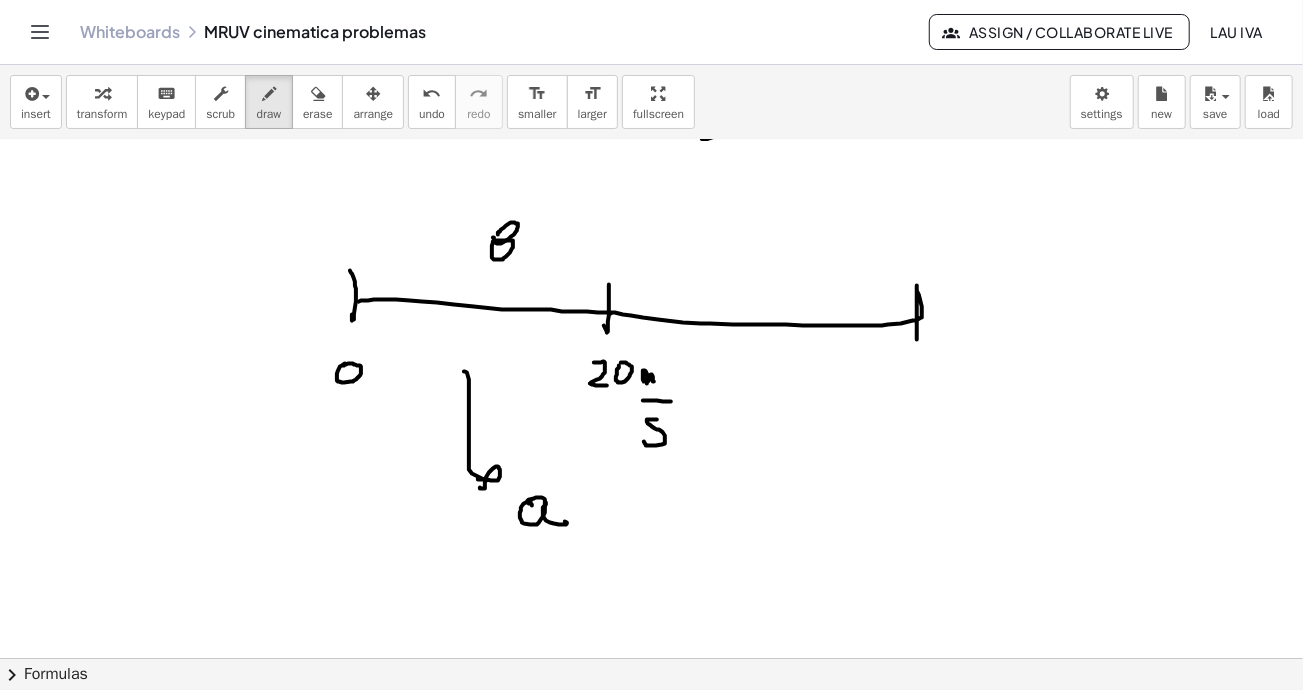click at bounding box center (799, -1952) 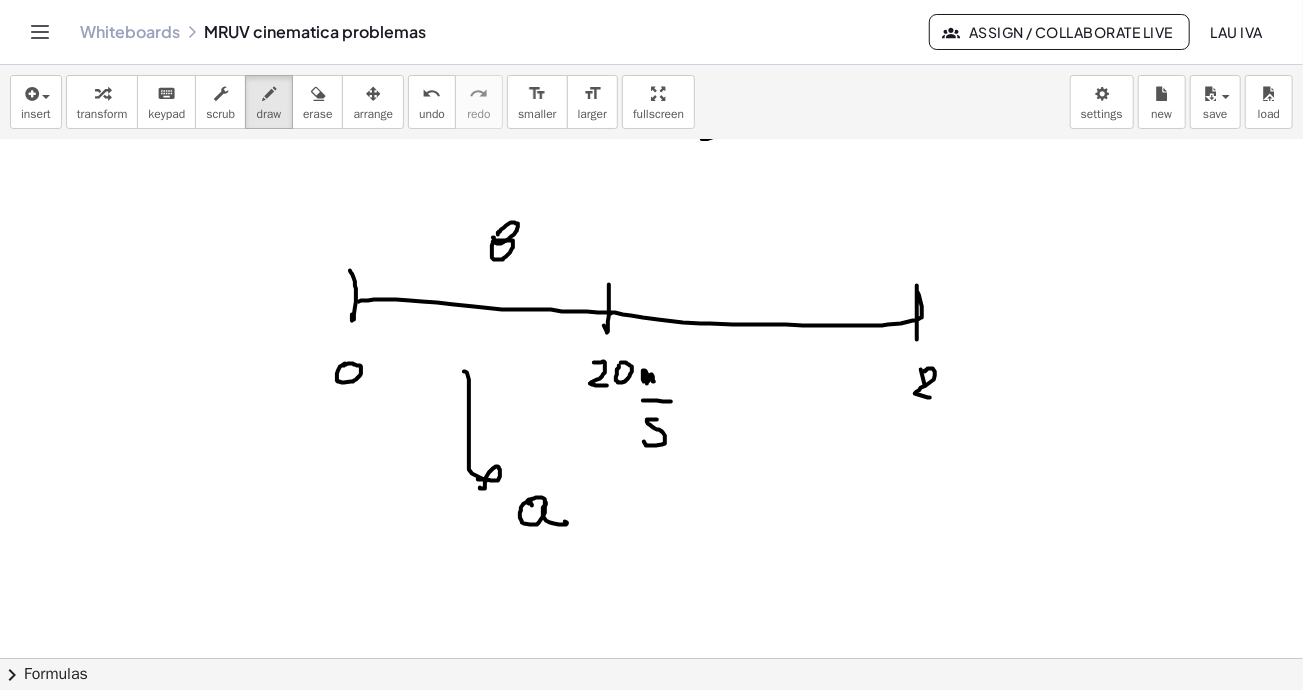 drag, startPoint x: 925, startPoint y: 370, endPoint x: 936, endPoint y: 382, distance: 16.27882 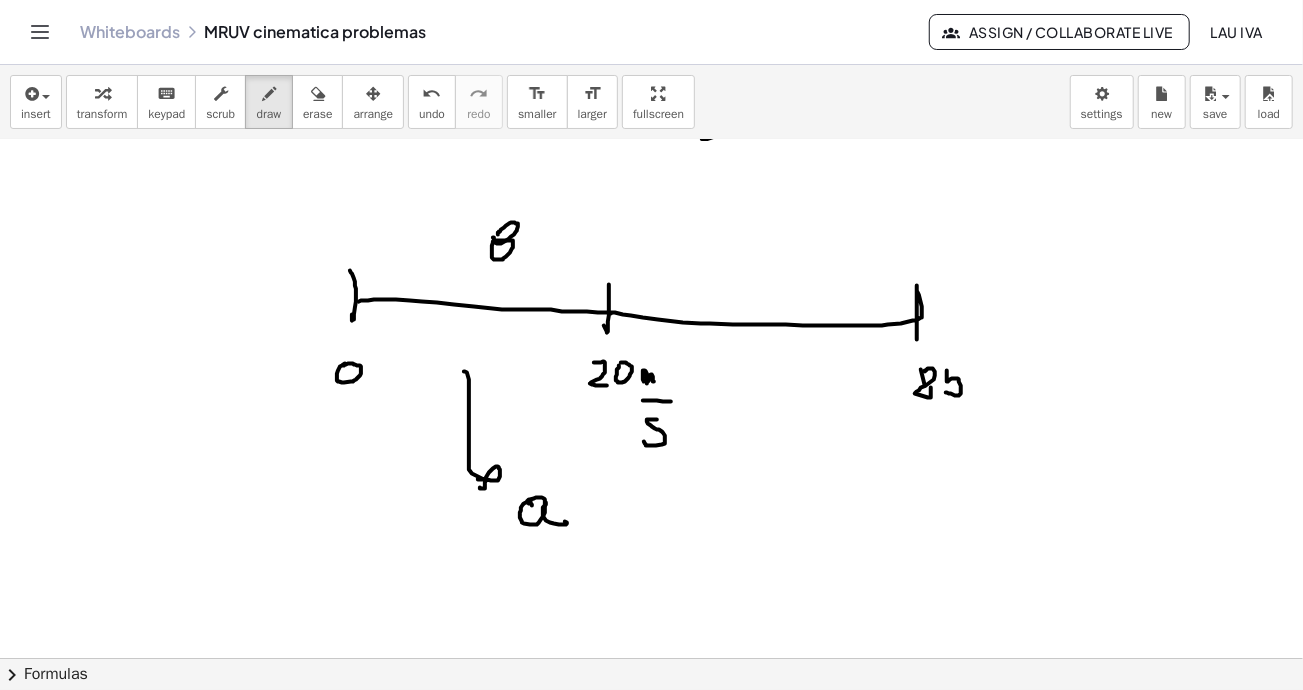 click at bounding box center [799, -1952] 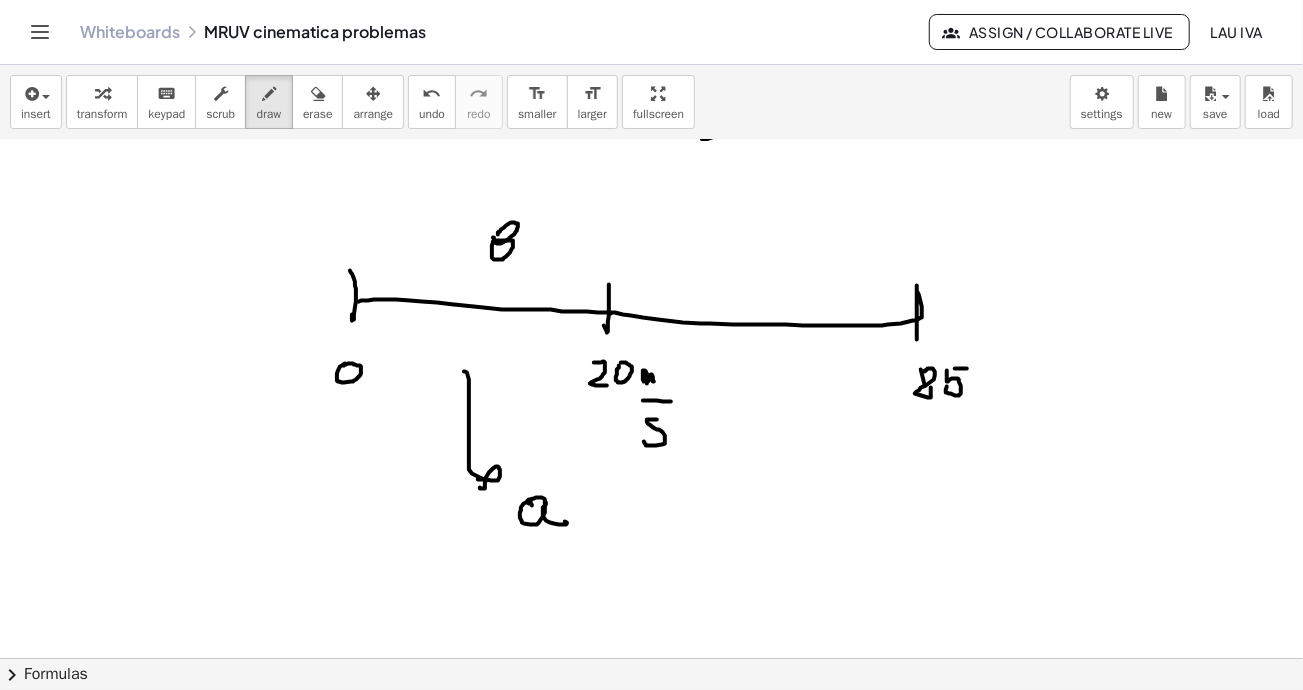 drag, startPoint x: 956, startPoint y: 367, endPoint x: 967, endPoint y: 367, distance: 11 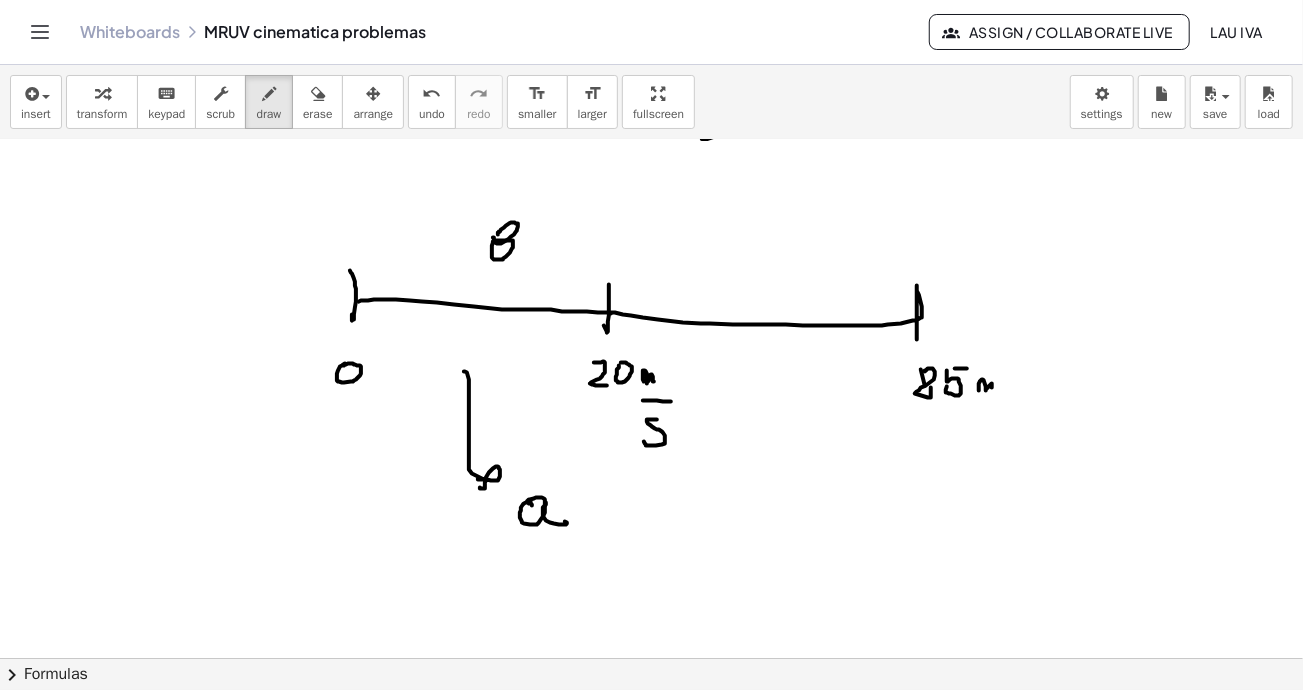 drag, startPoint x: 979, startPoint y: 389, endPoint x: 1014, endPoint y: 357, distance: 47.423622 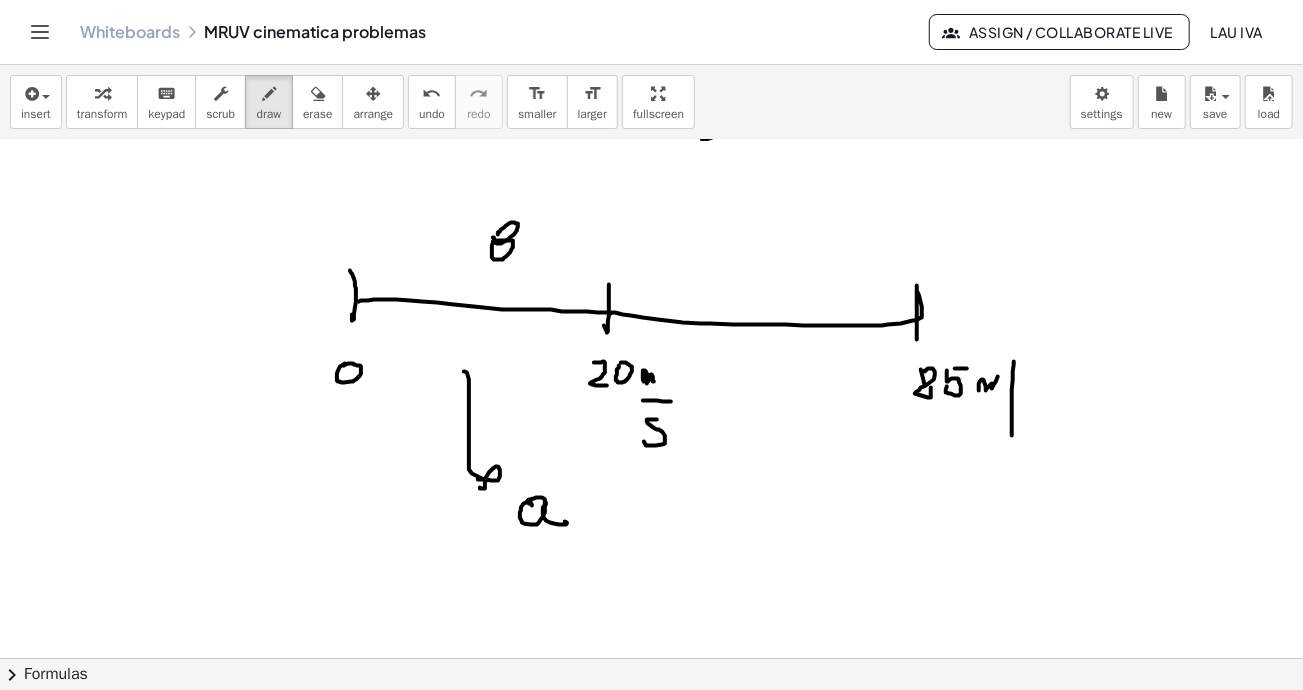 drag, startPoint x: 1012, startPoint y: 433, endPoint x: 1031, endPoint y: 419, distance: 23.600847 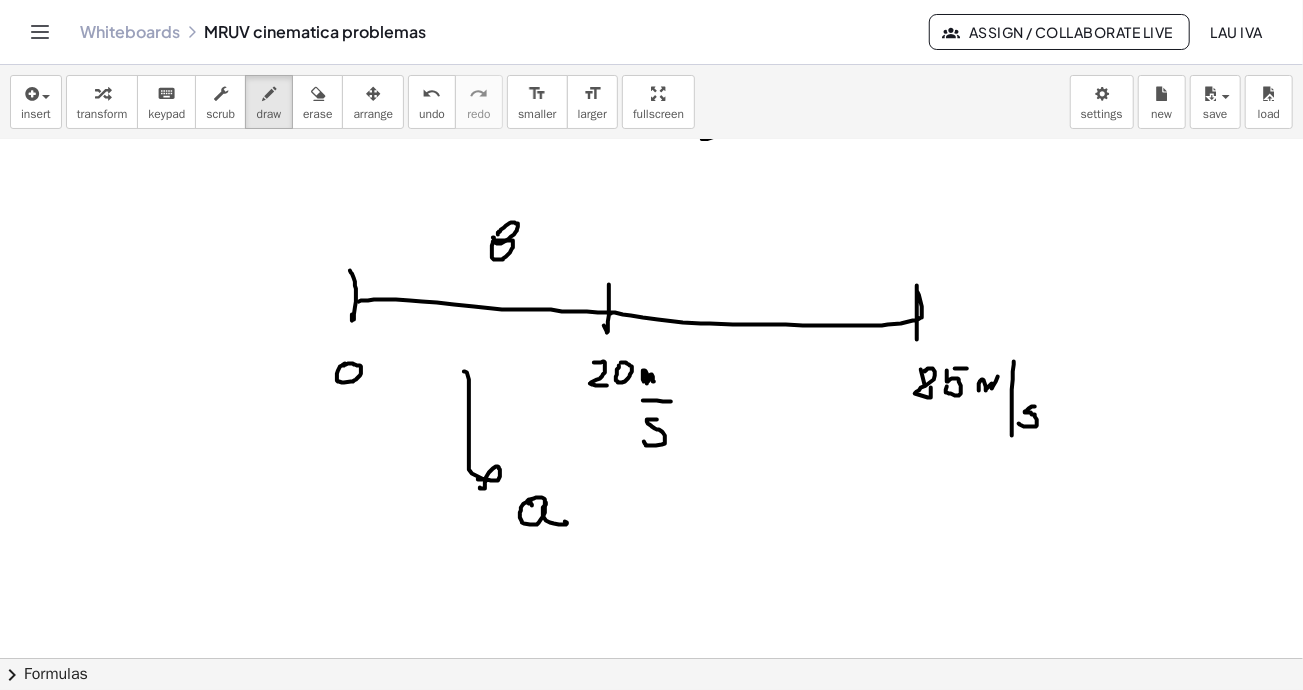 drag, startPoint x: 1035, startPoint y: 405, endPoint x: 1019, endPoint y: 422, distance: 23.345236 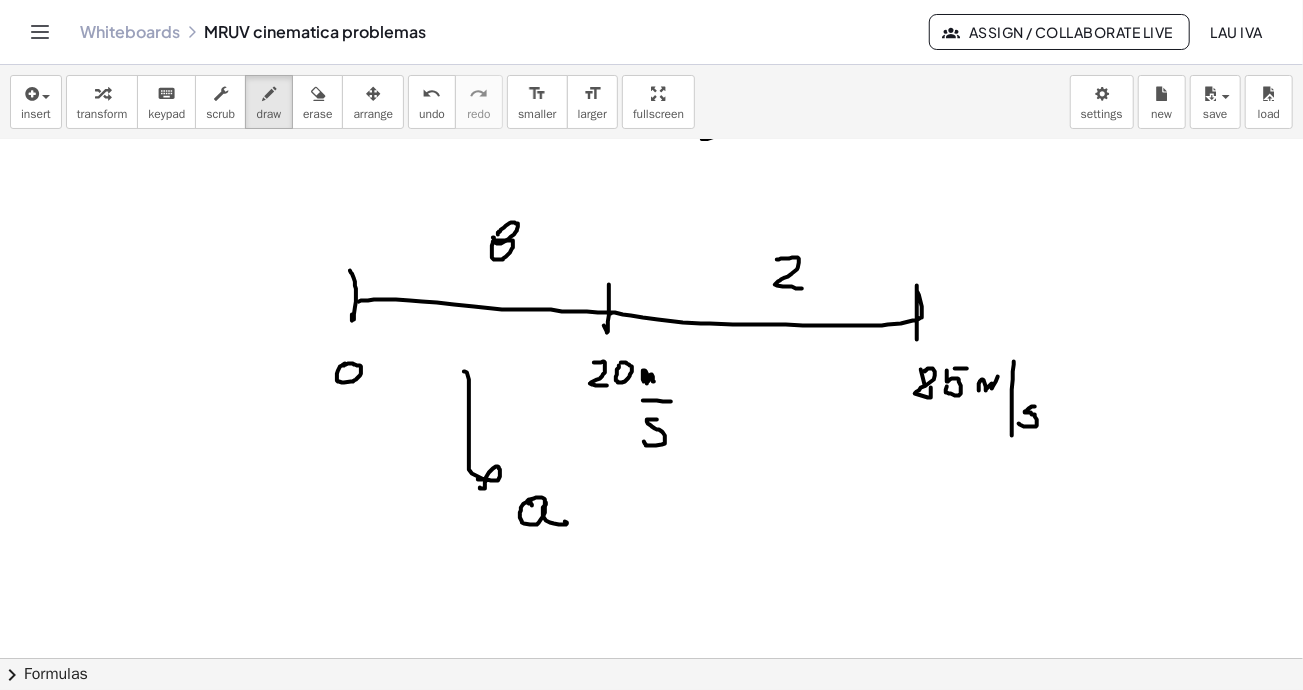 drag, startPoint x: 777, startPoint y: 258, endPoint x: 821, endPoint y: 249, distance: 44.911022 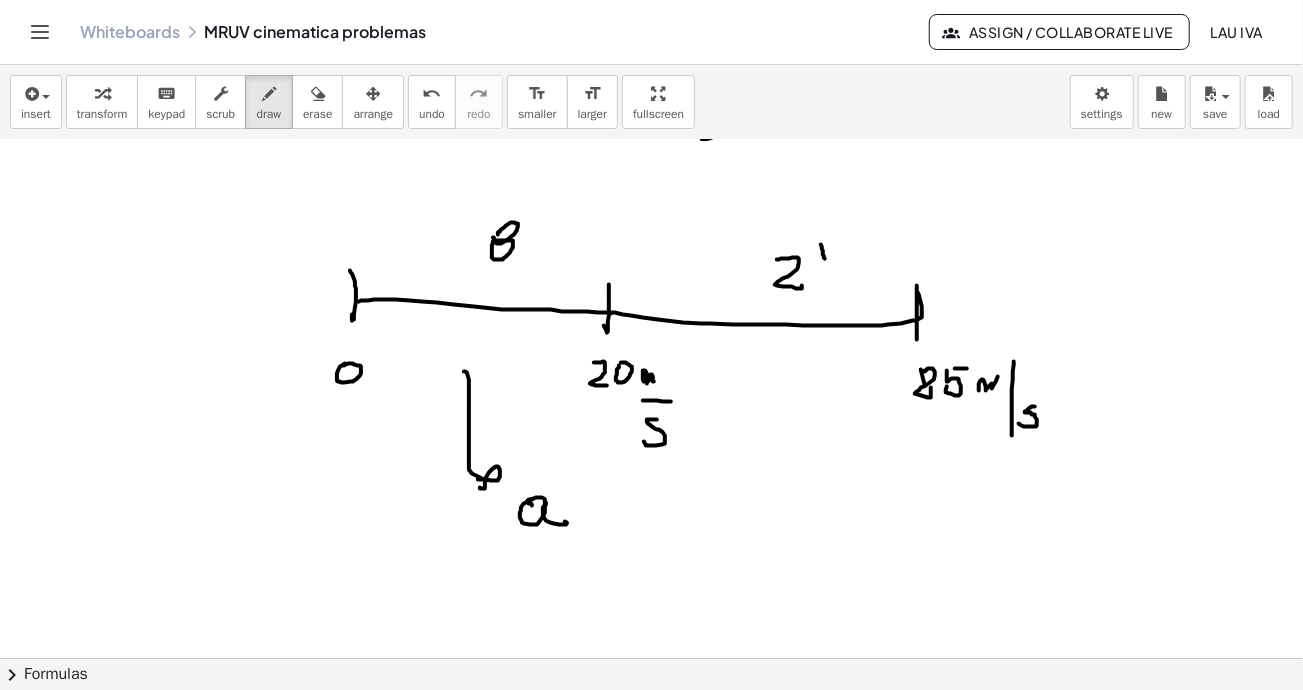click at bounding box center [799, -1952] 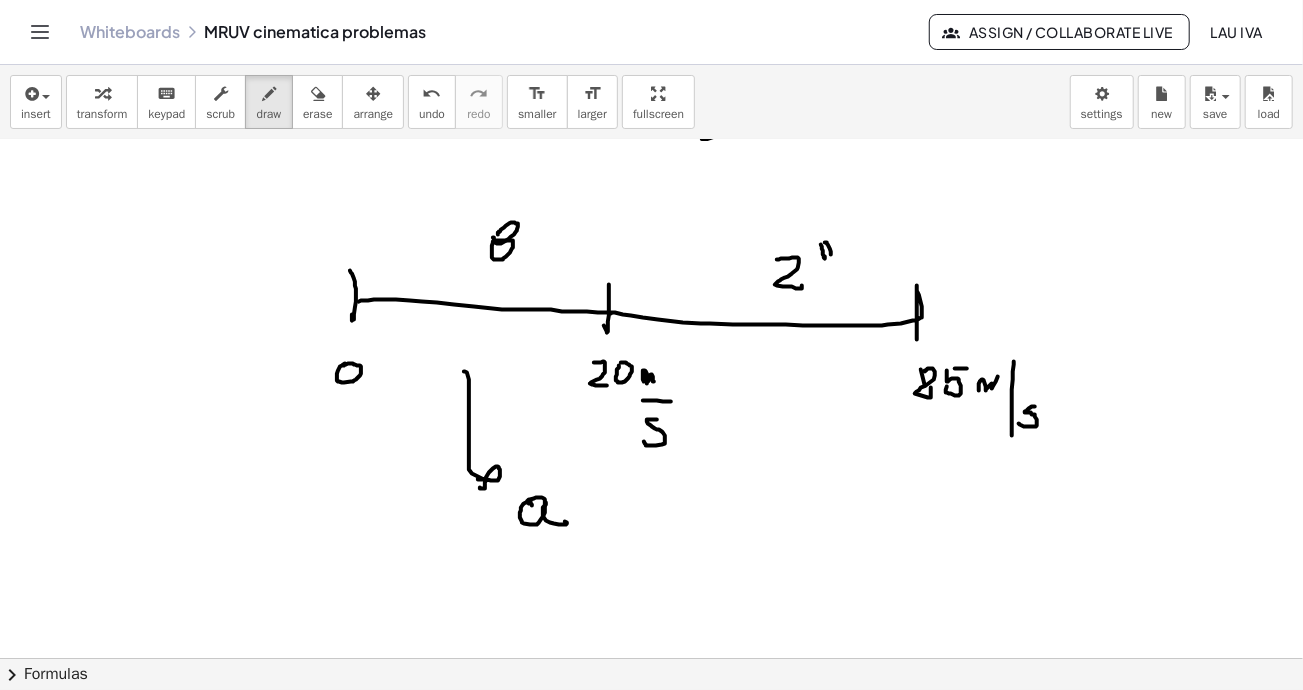 drag, startPoint x: 827, startPoint y: 241, endPoint x: 836, endPoint y: 255, distance: 16.643316 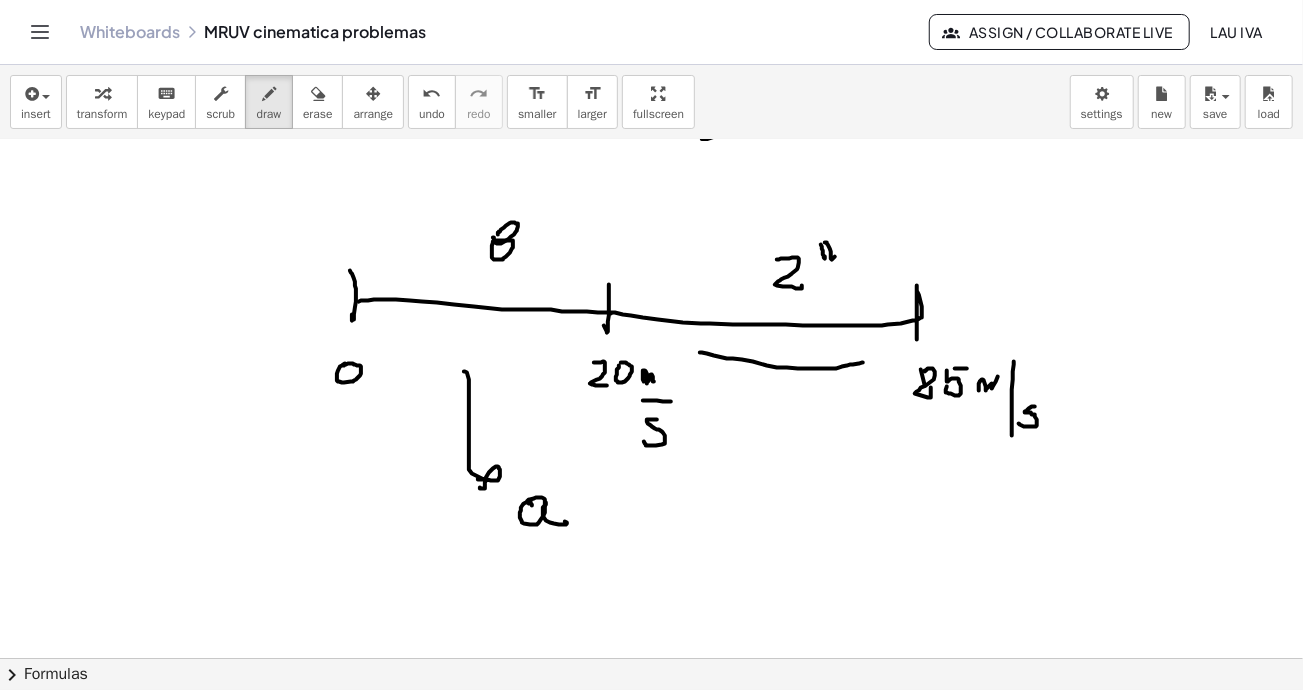 drag, startPoint x: 700, startPoint y: 351, endPoint x: 851, endPoint y: 359, distance: 151.21178 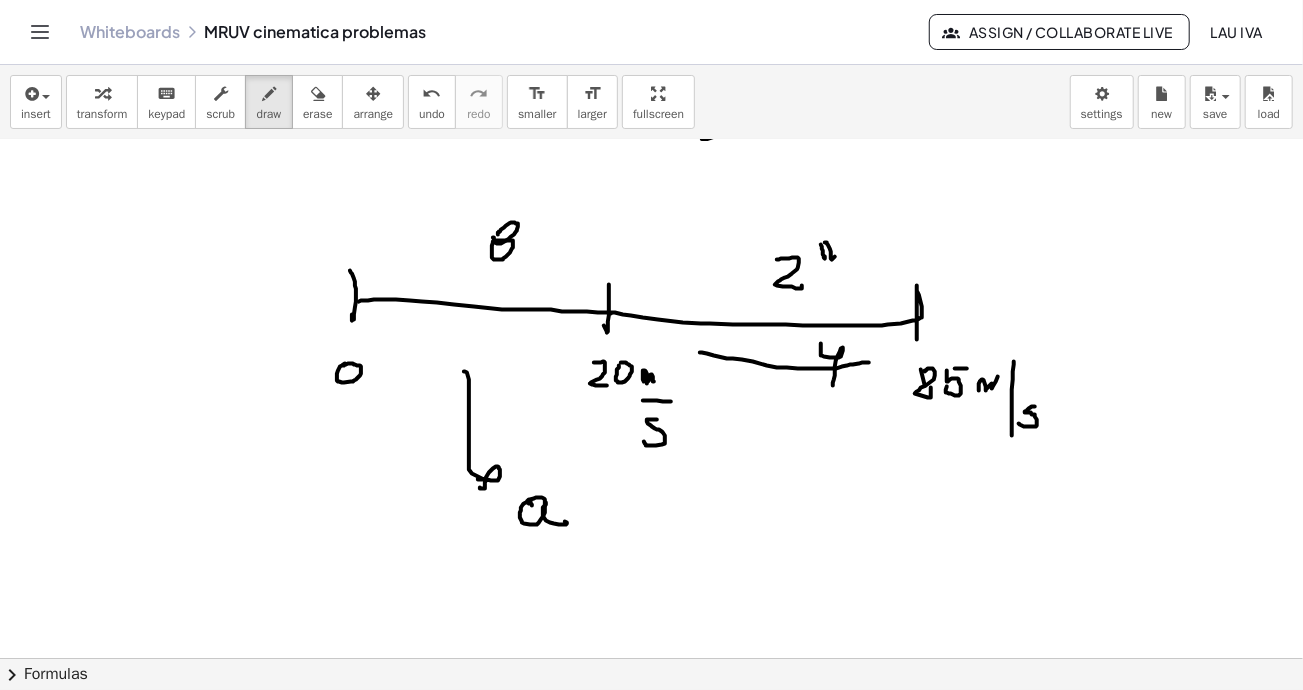 drag, startPoint x: 821, startPoint y: 345, endPoint x: 850, endPoint y: 357, distance: 31.38471 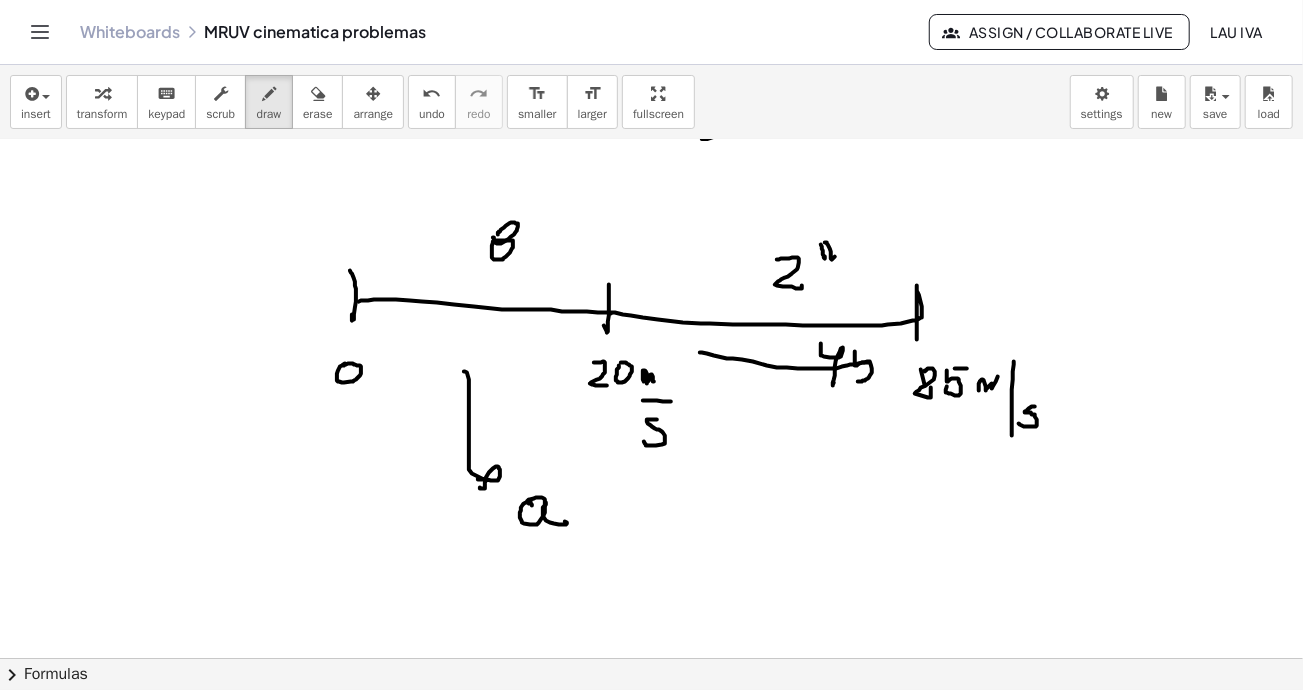 drag, startPoint x: 855, startPoint y: 354, endPoint x: 859, endPoint y: 366, distance: 12.649111 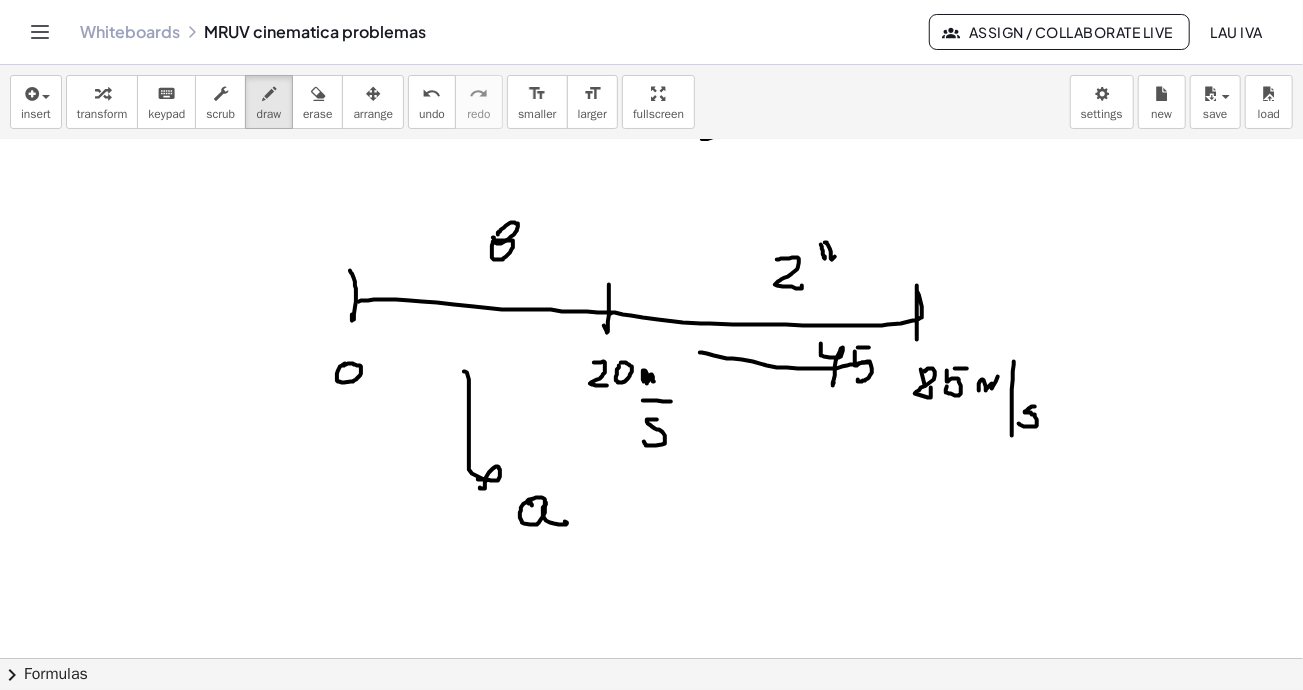 drag, startPoint x: 858, startPoint y: 346, endPoint x: 872, endPoint y: 346, distance: 14 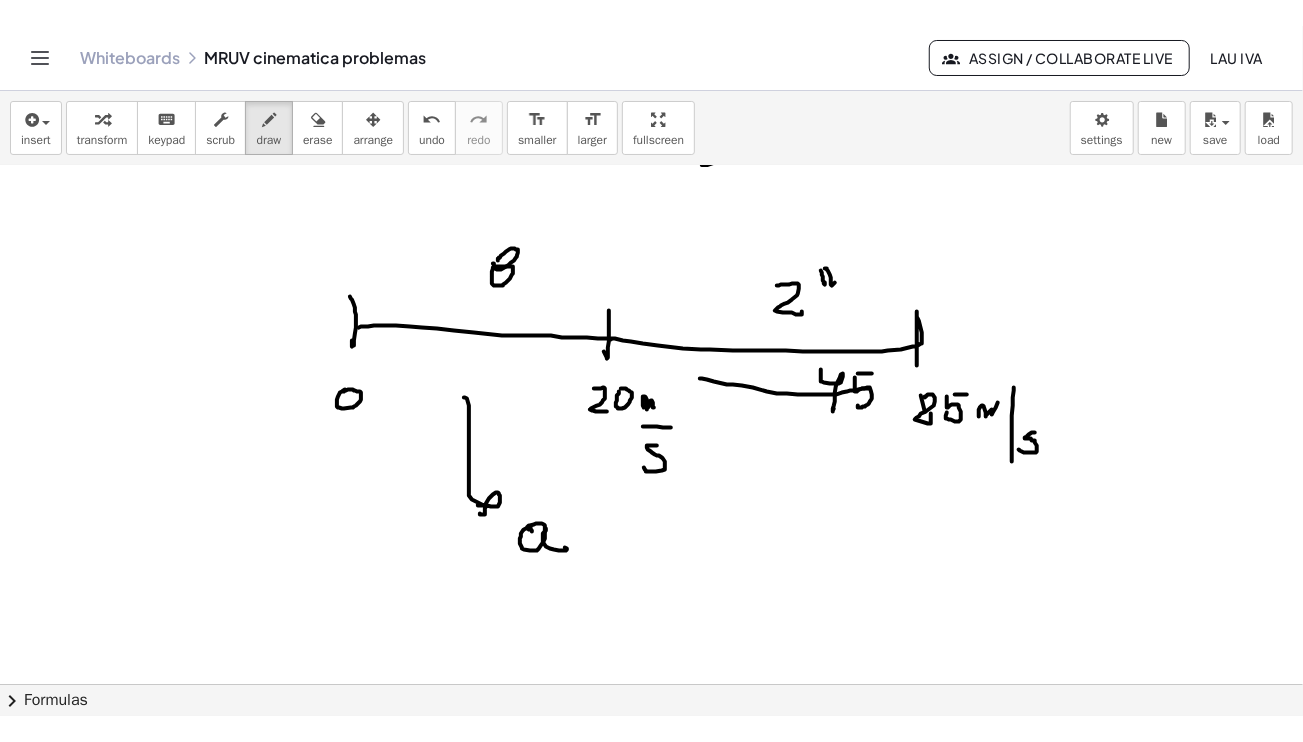 scroll, scrollTop: 5209, scrollLeft: 0, axis: vertical 